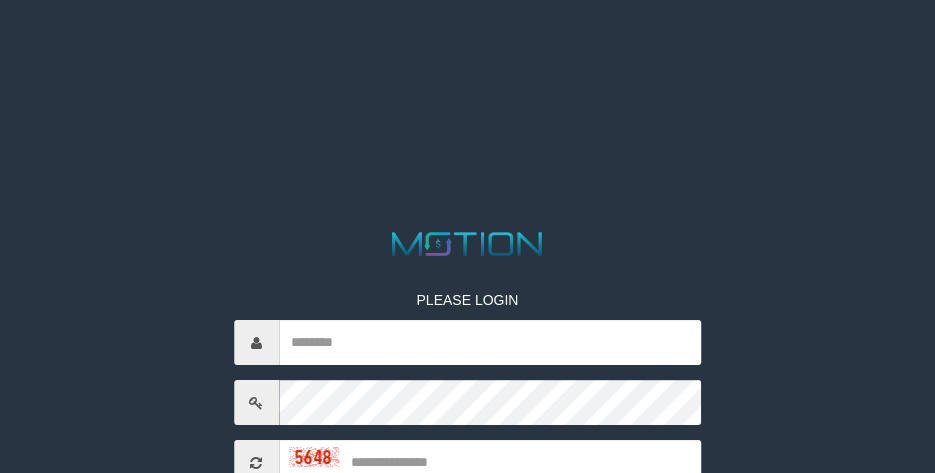 scroll, scrollTop: 0, scrollLeft: 0, axis: both 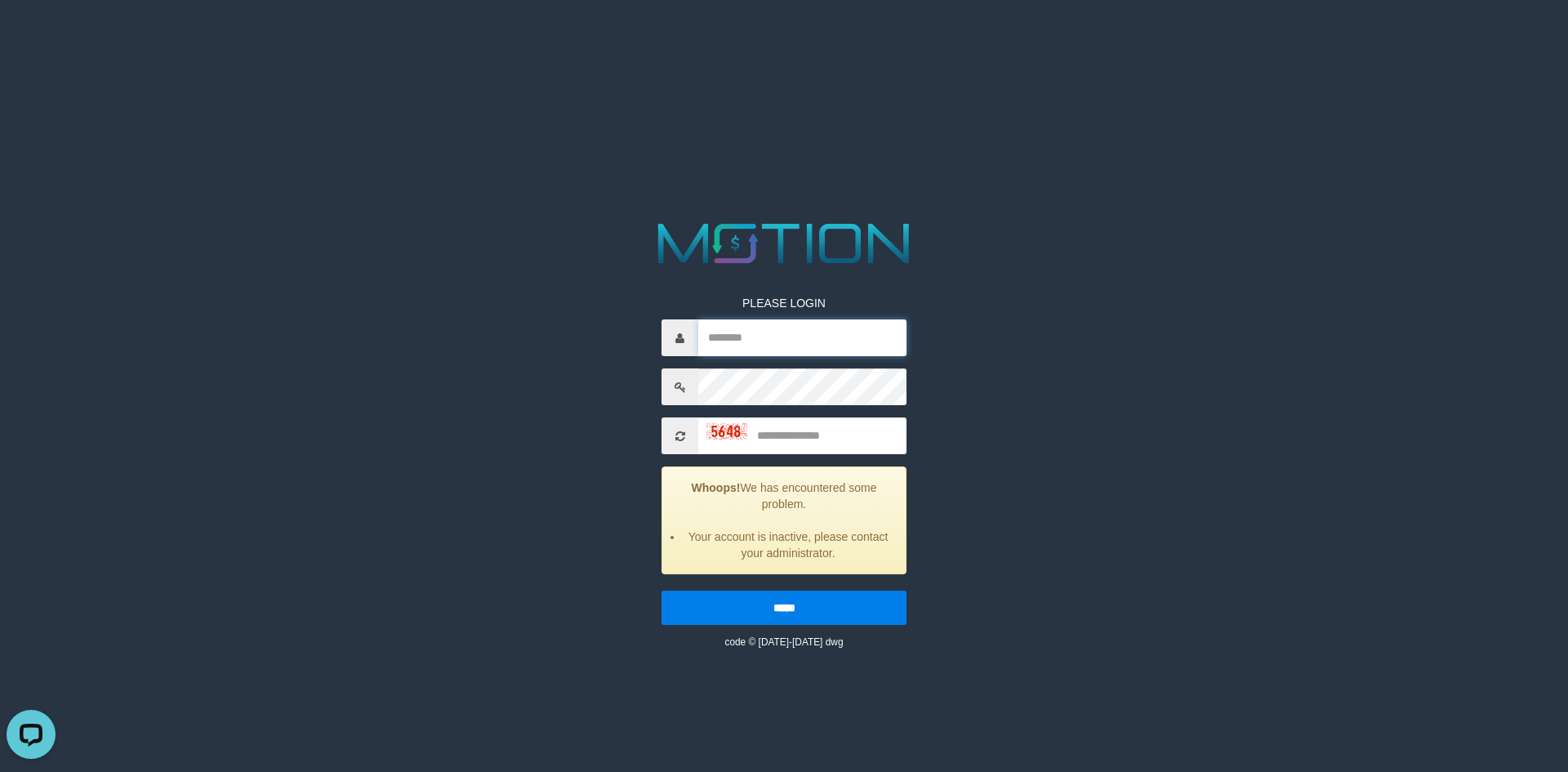 type on "*********" 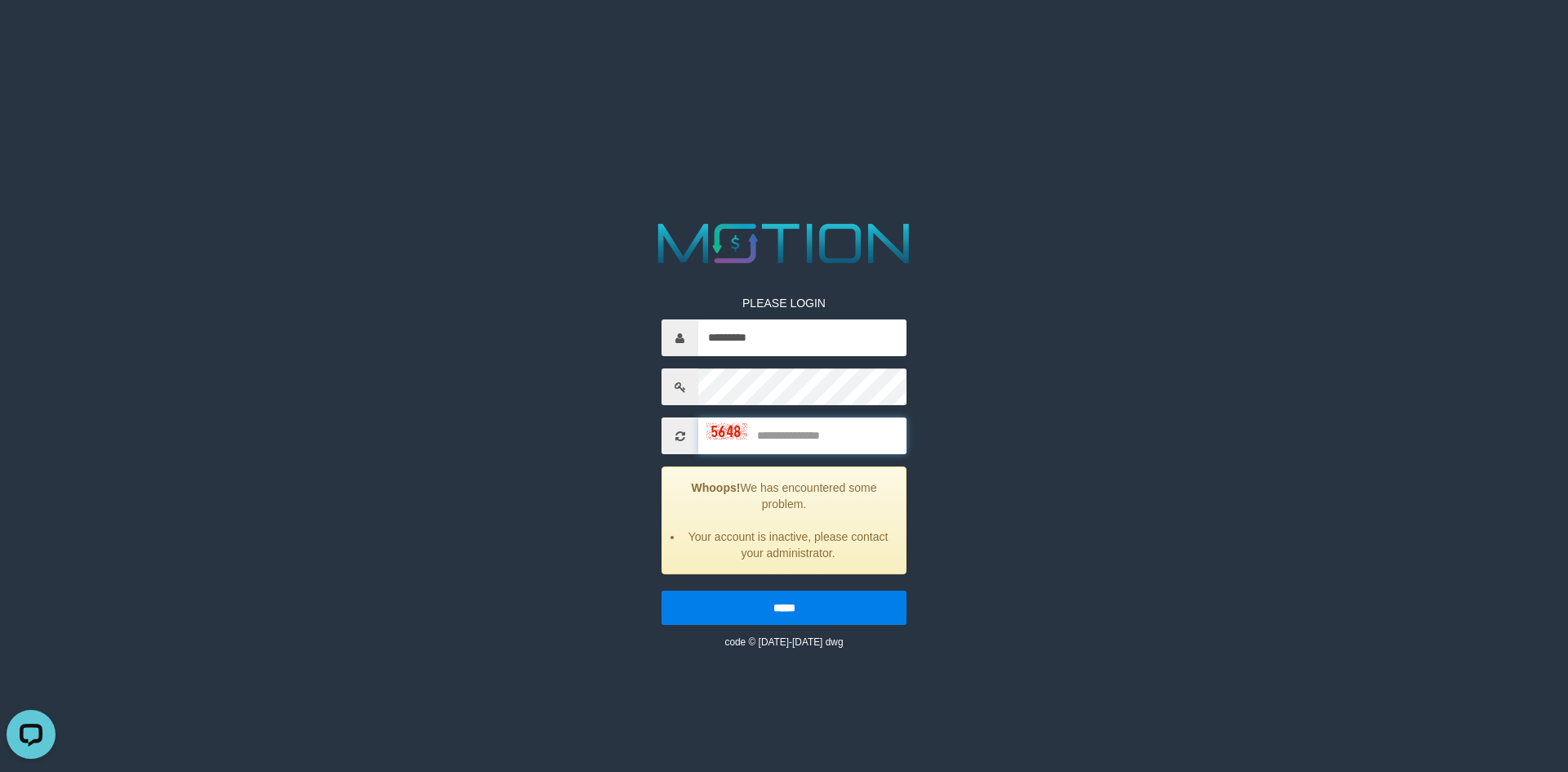 click at bounding box center (802, 435) 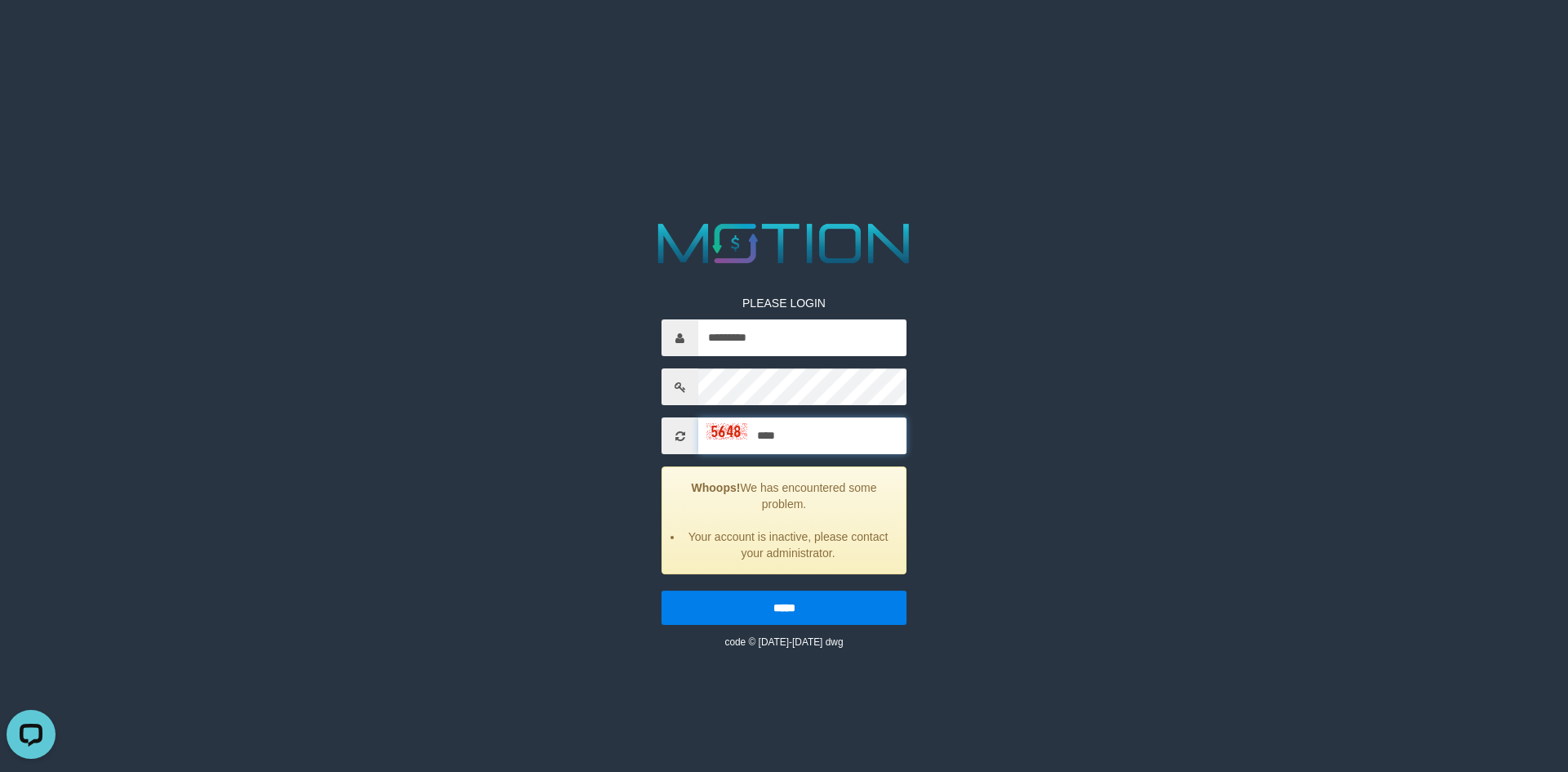 type on "****" 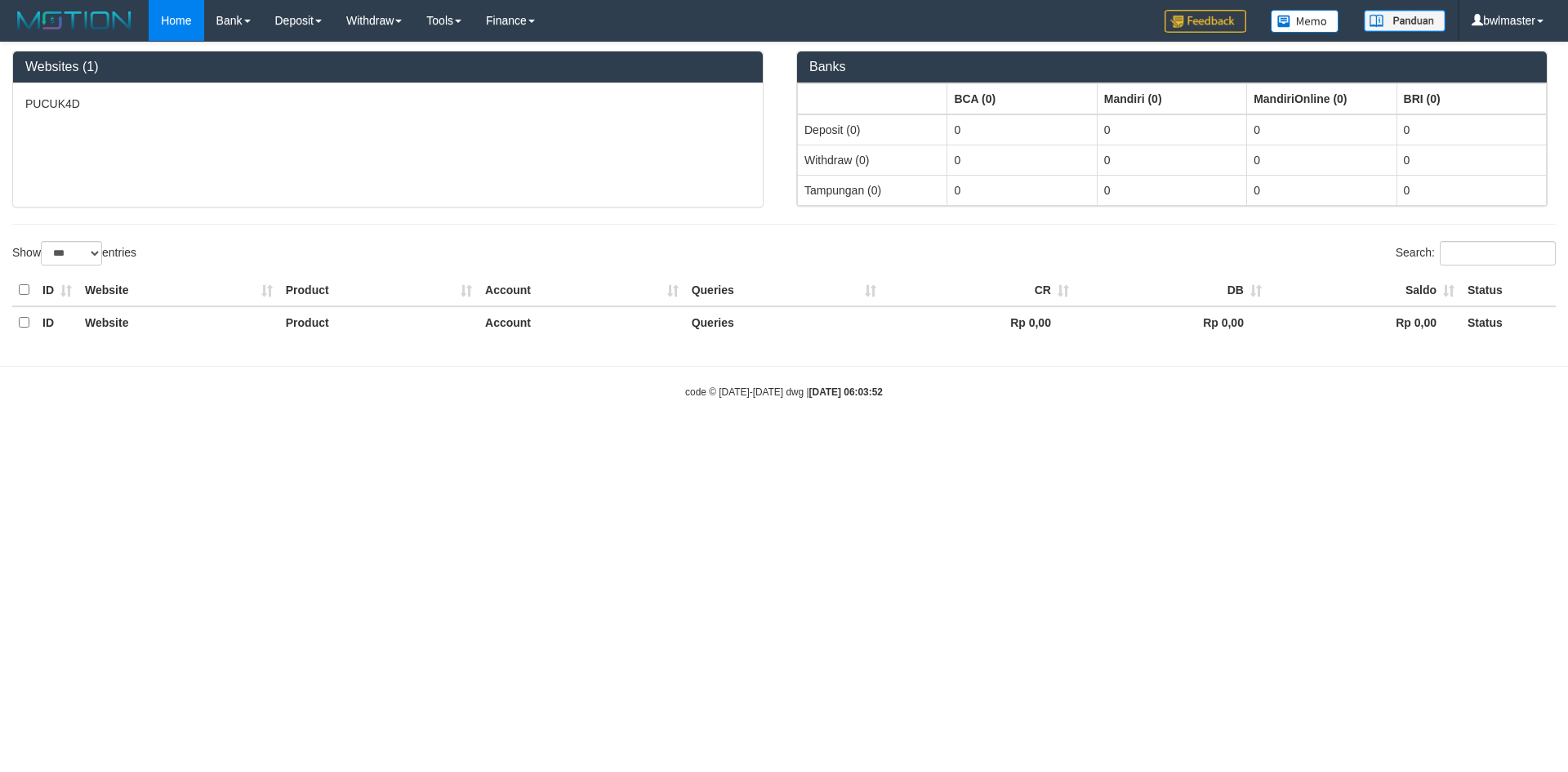 select on "***" 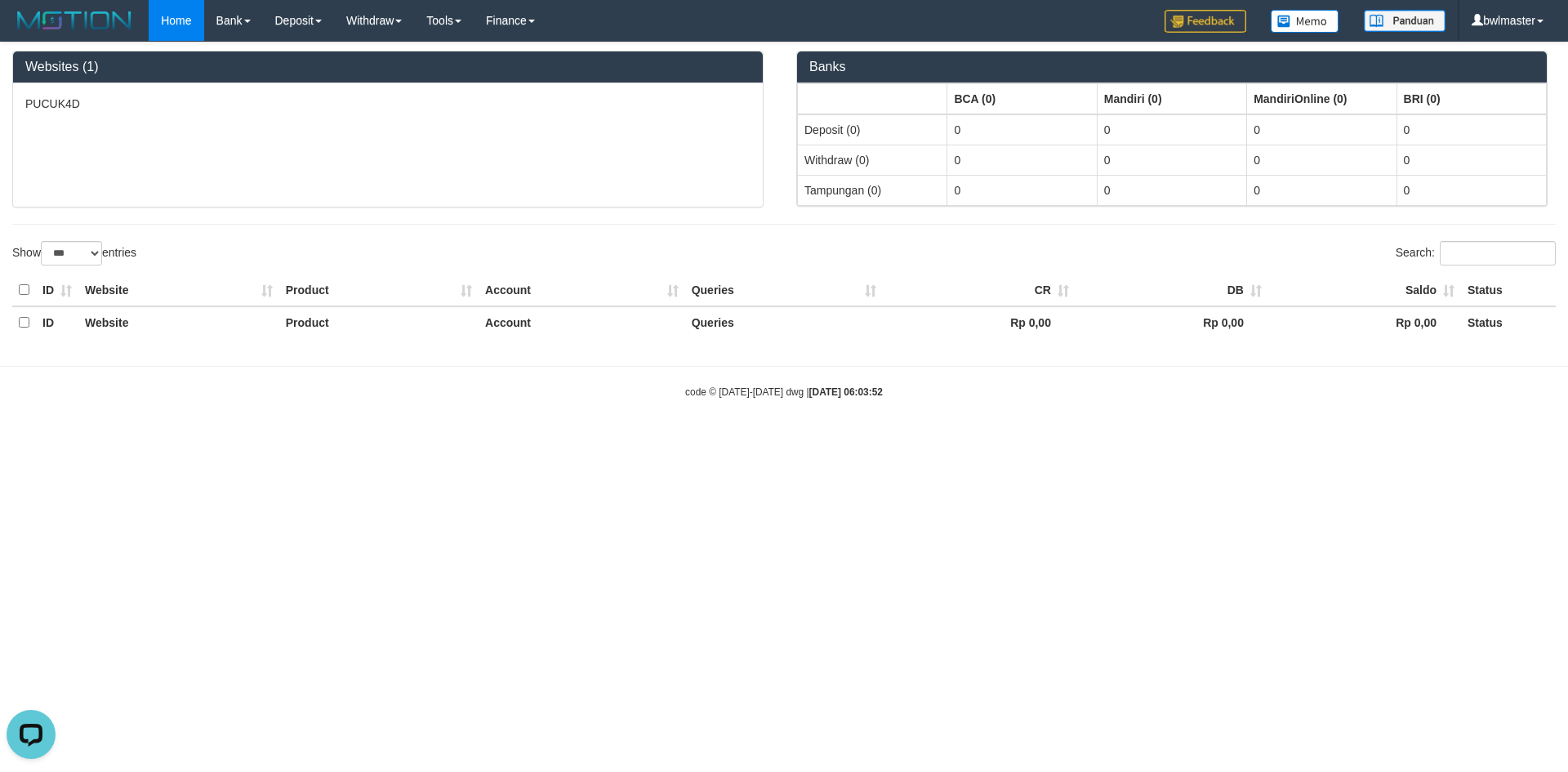 scroll, scrollTop: 0, scrollLeft: 0, axis: both 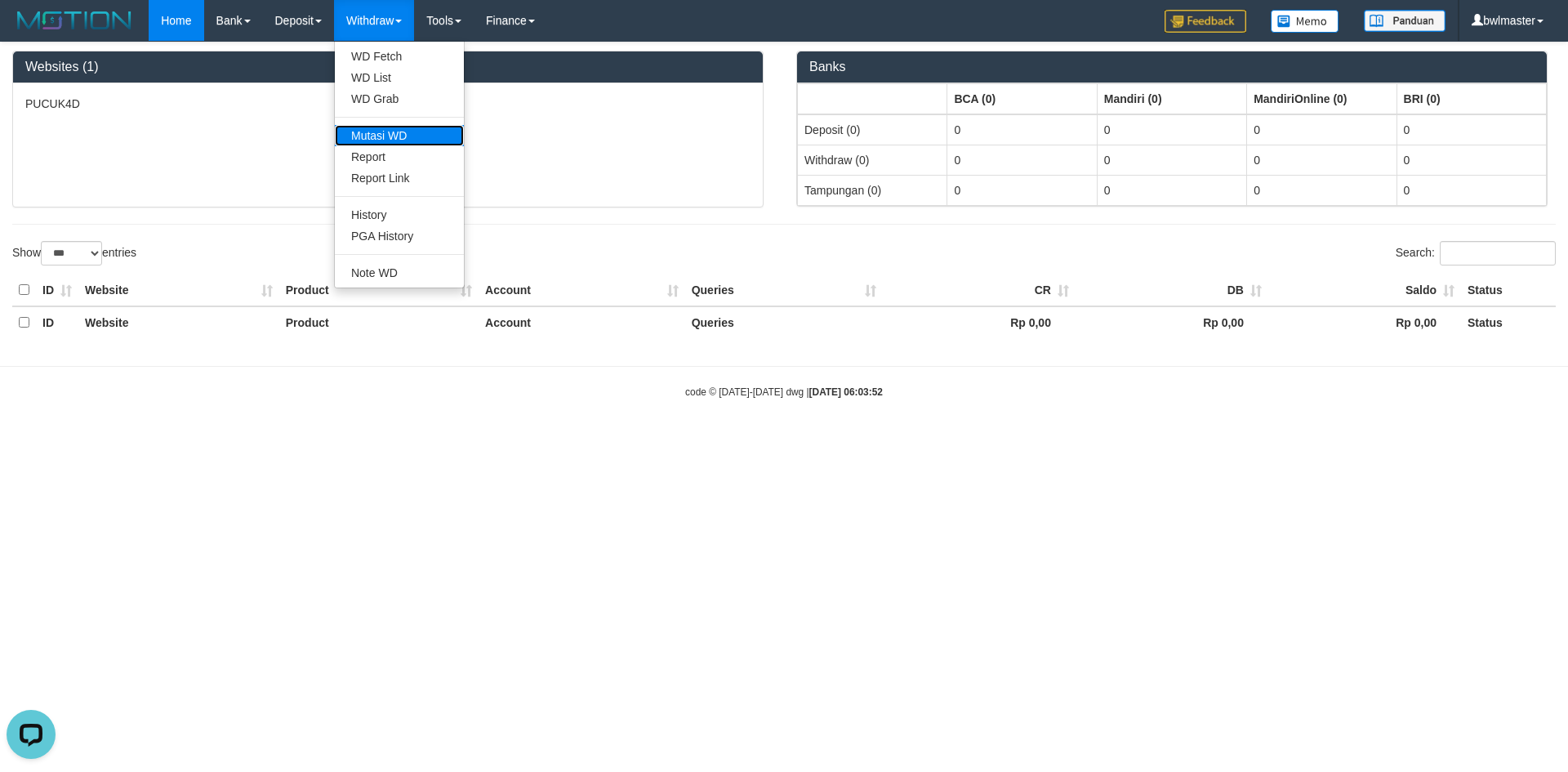 click on "Mutasi WD" at bounding box center (399, 136) 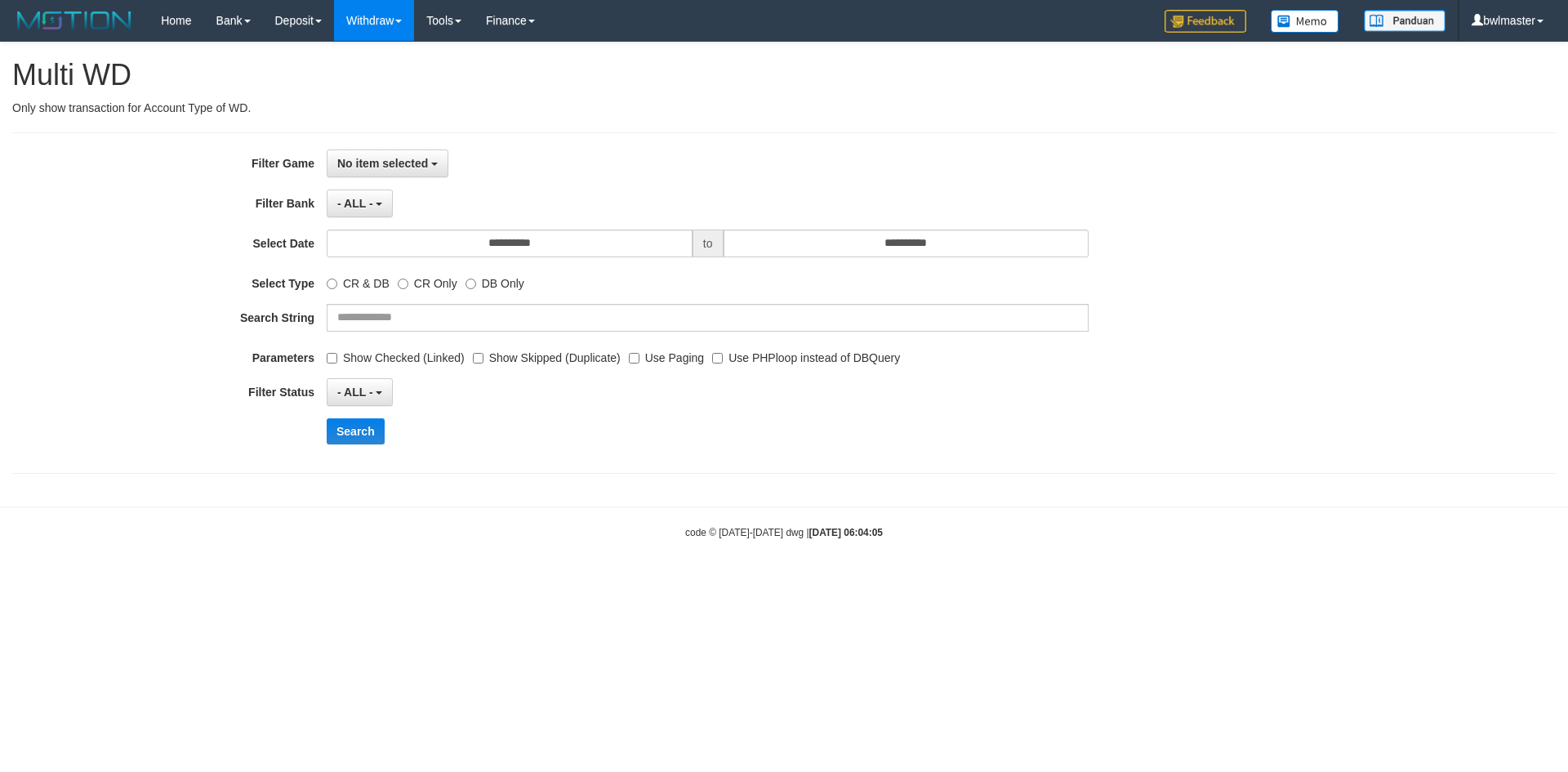 select 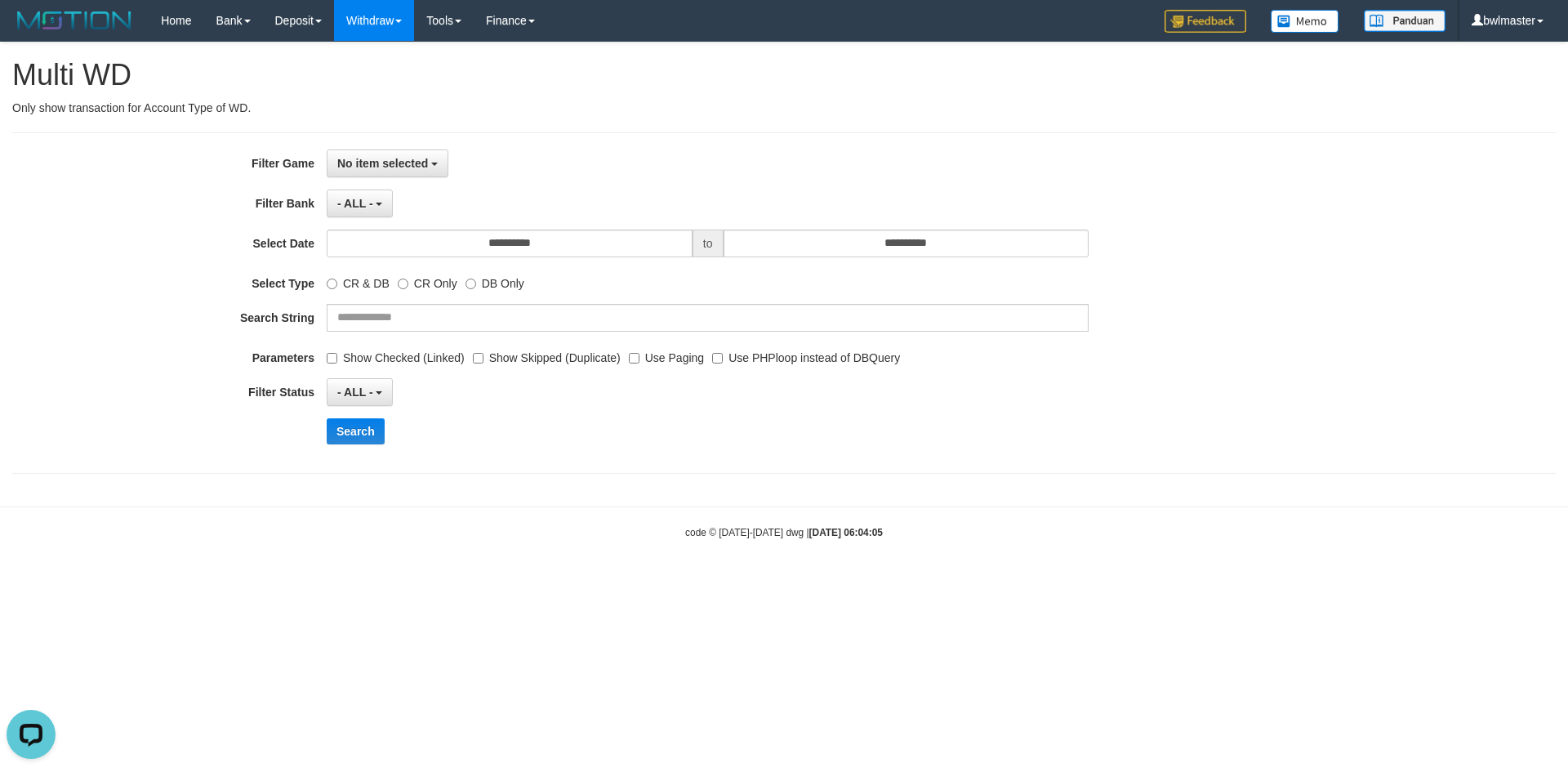 scroll, scrollTop: 0, scrollLeft: 0, axis: both 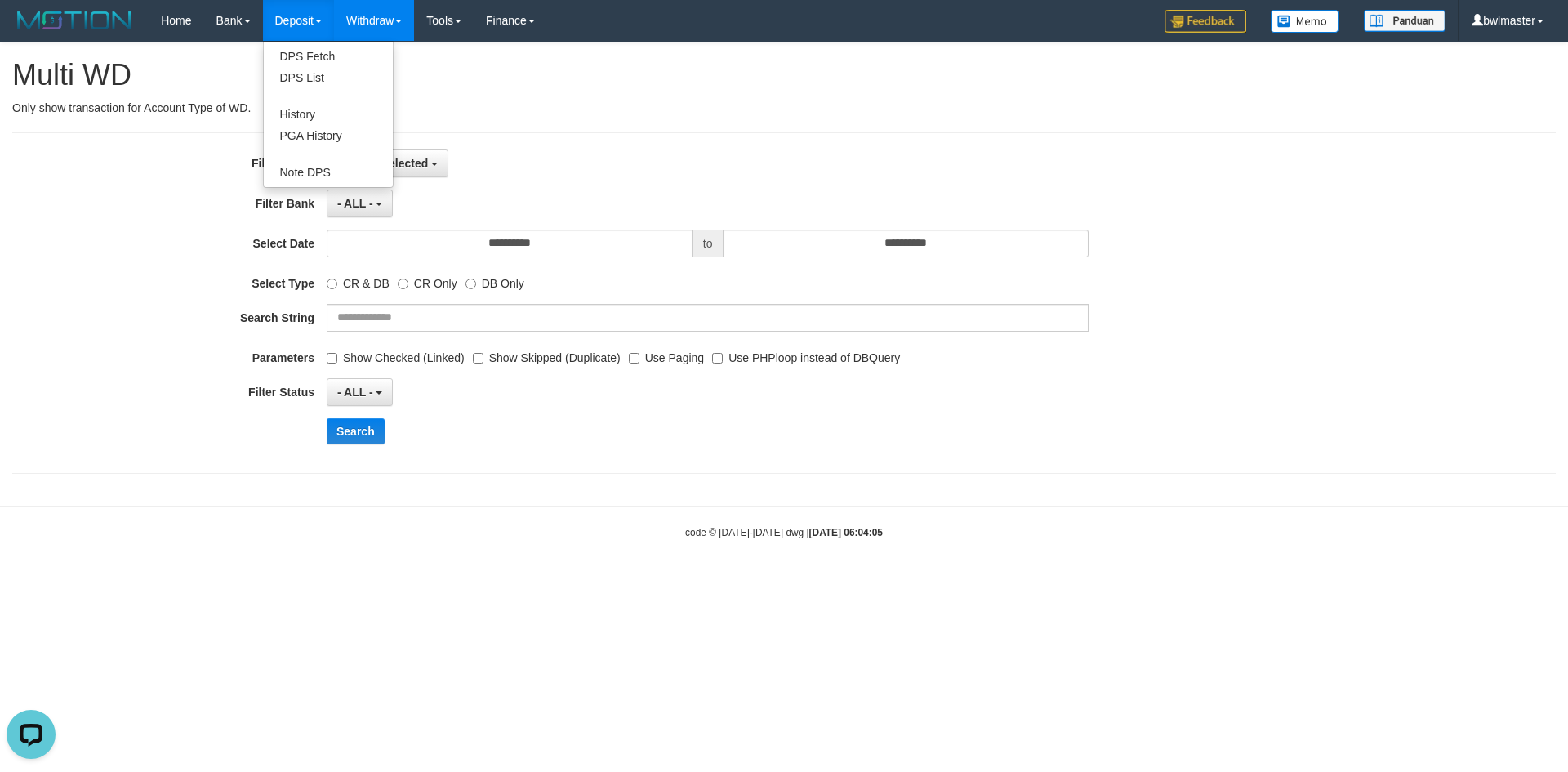 click on "Deposit" at bounding box center (298, 20) 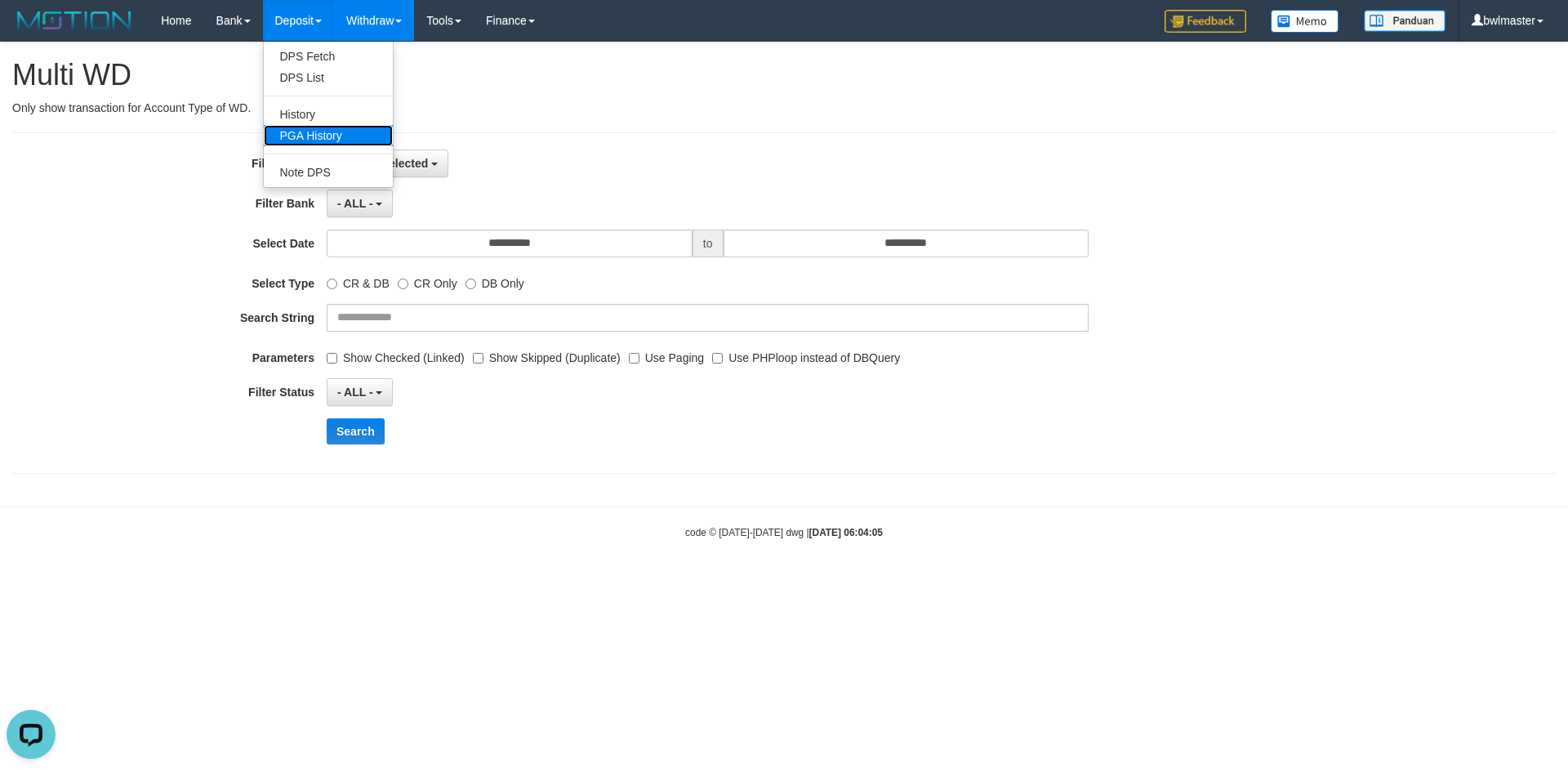 click on "PGA History" at bounding box center [328, 136] 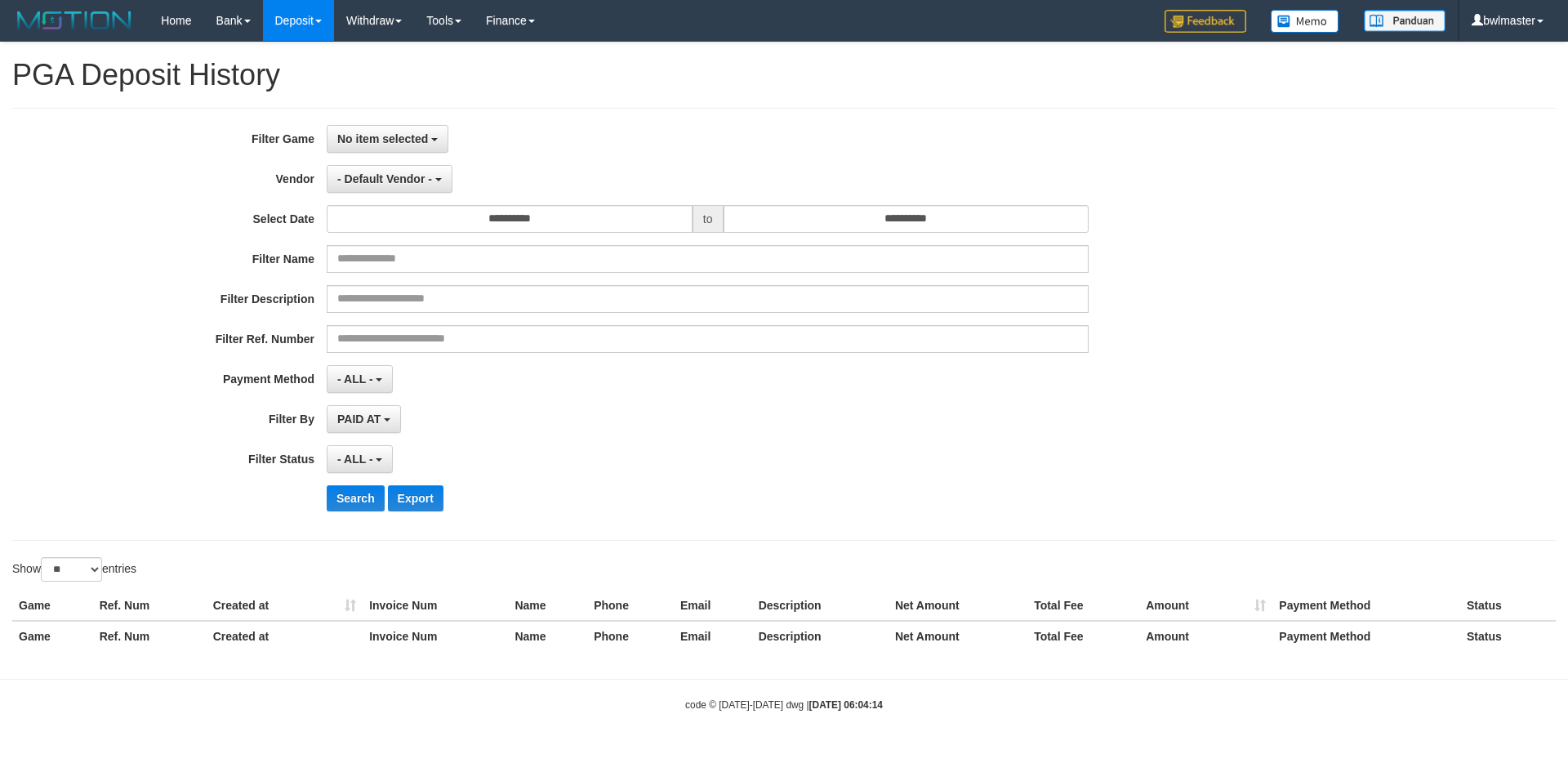 select 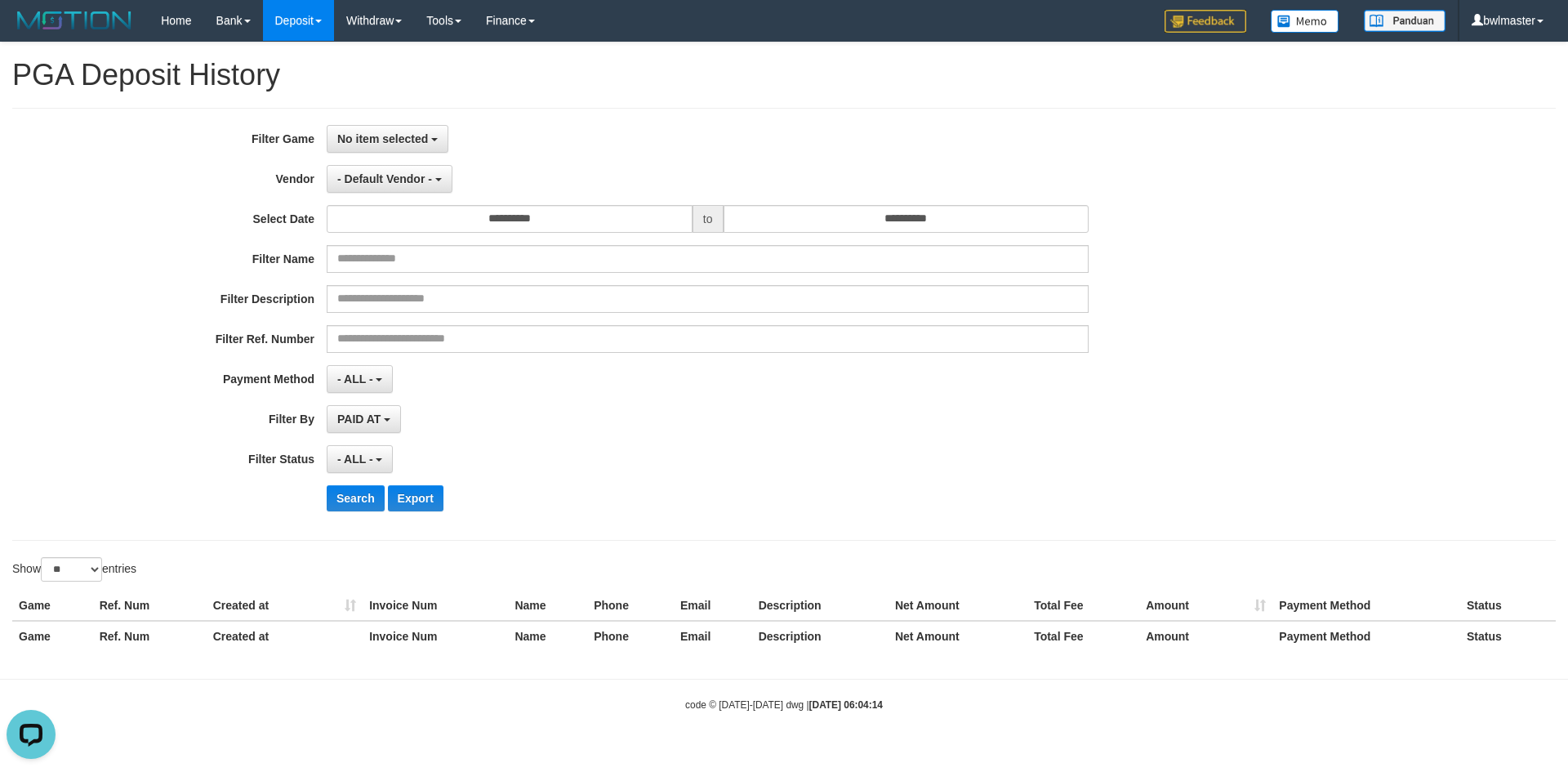 scroll, scrollTop: 0, scrollLeft: 0, axis: both 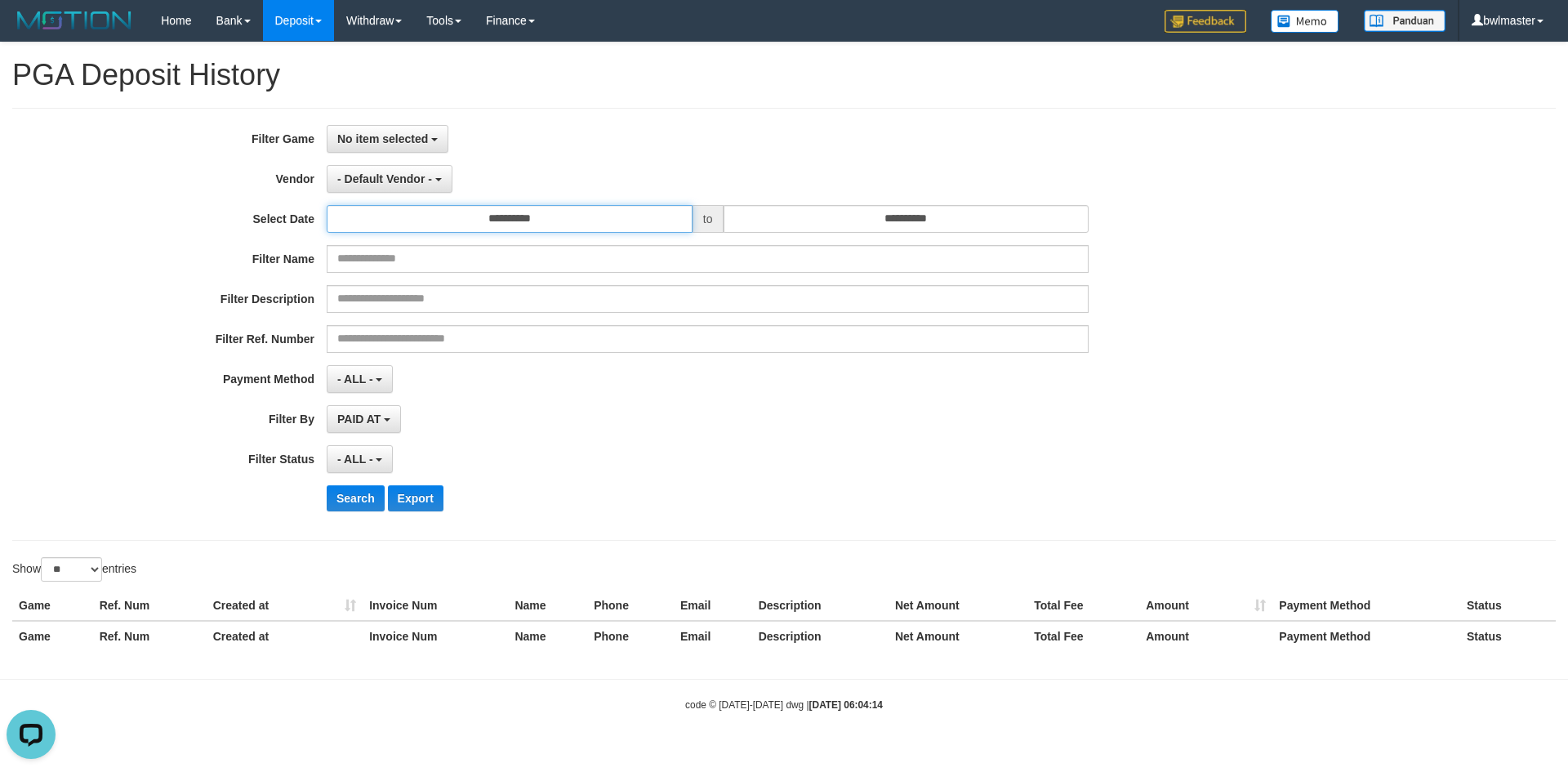 click on "**********" at bounding box center [510, 219] 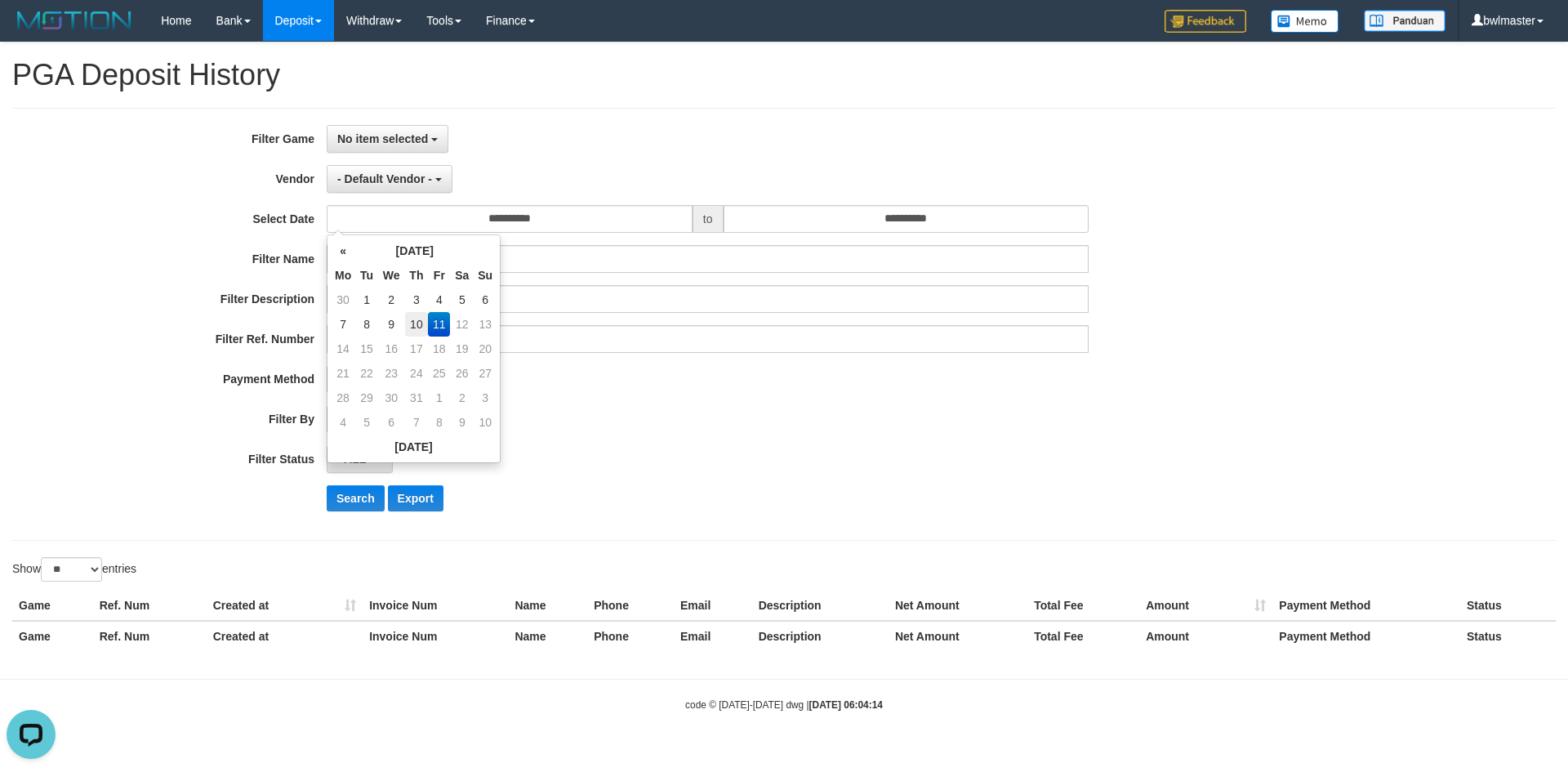 click on "10" at bounding box center (416, 324) 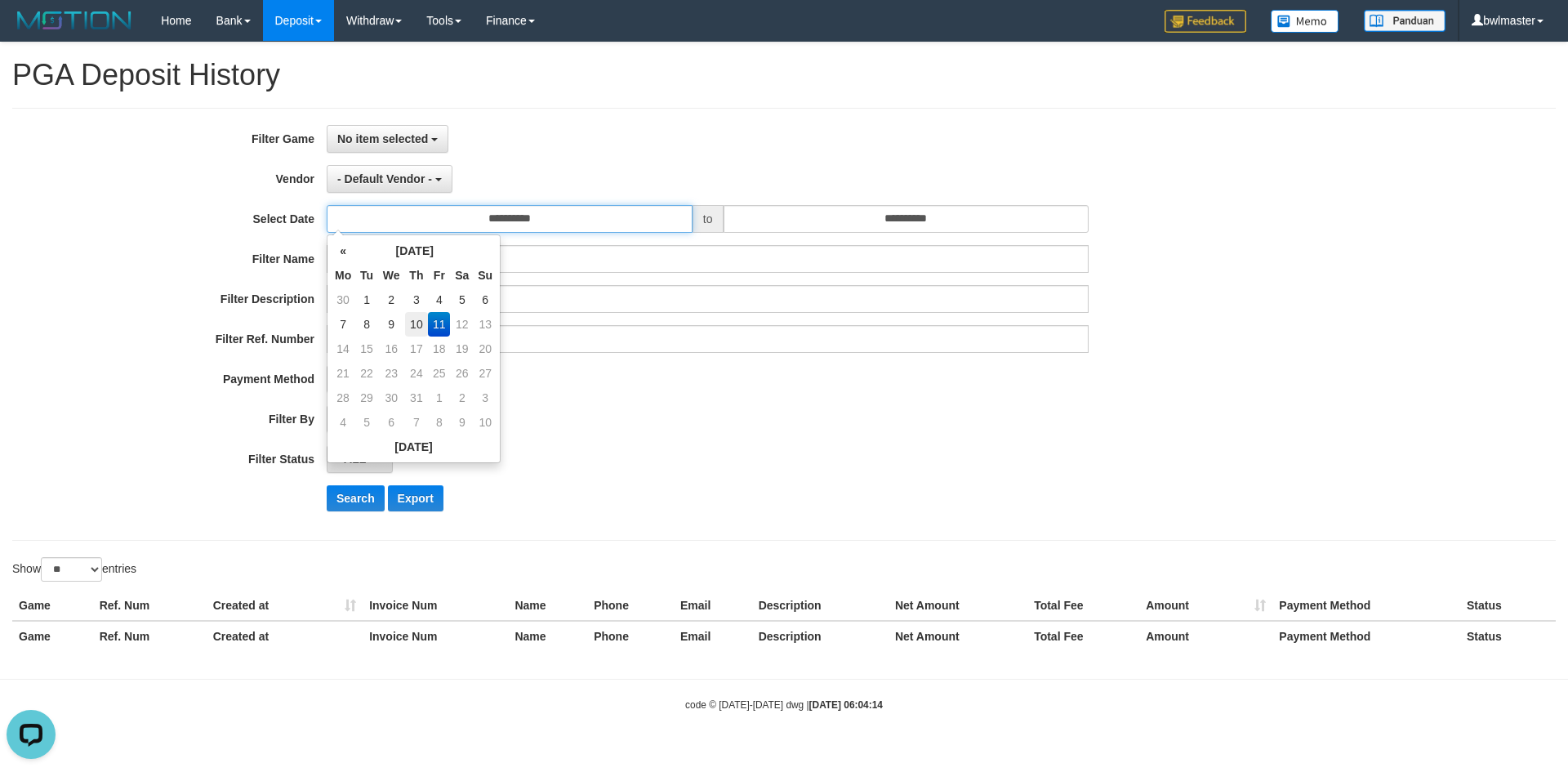 type on "**********" 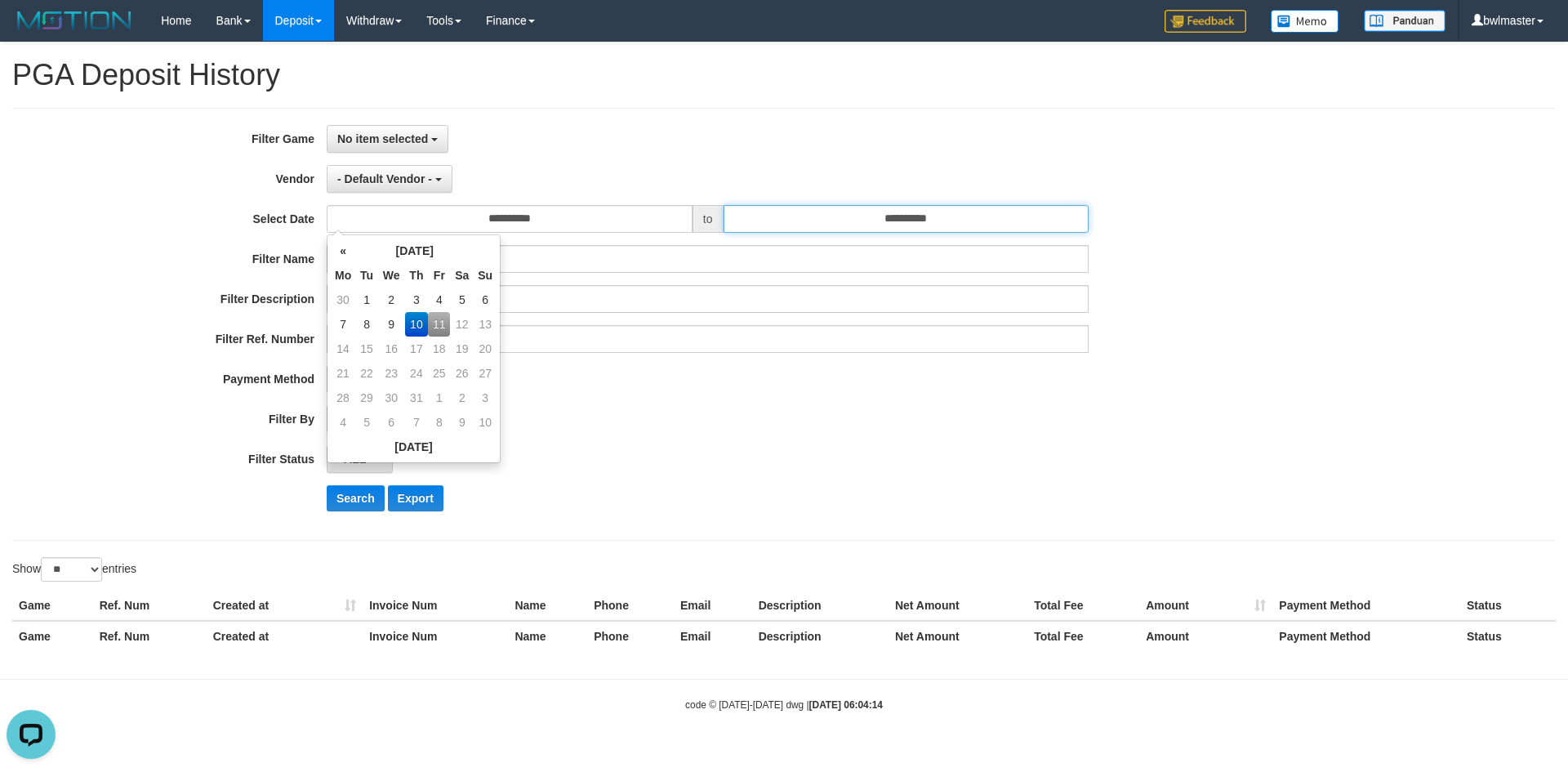 click on "**********" at bounding box center (906, 219) 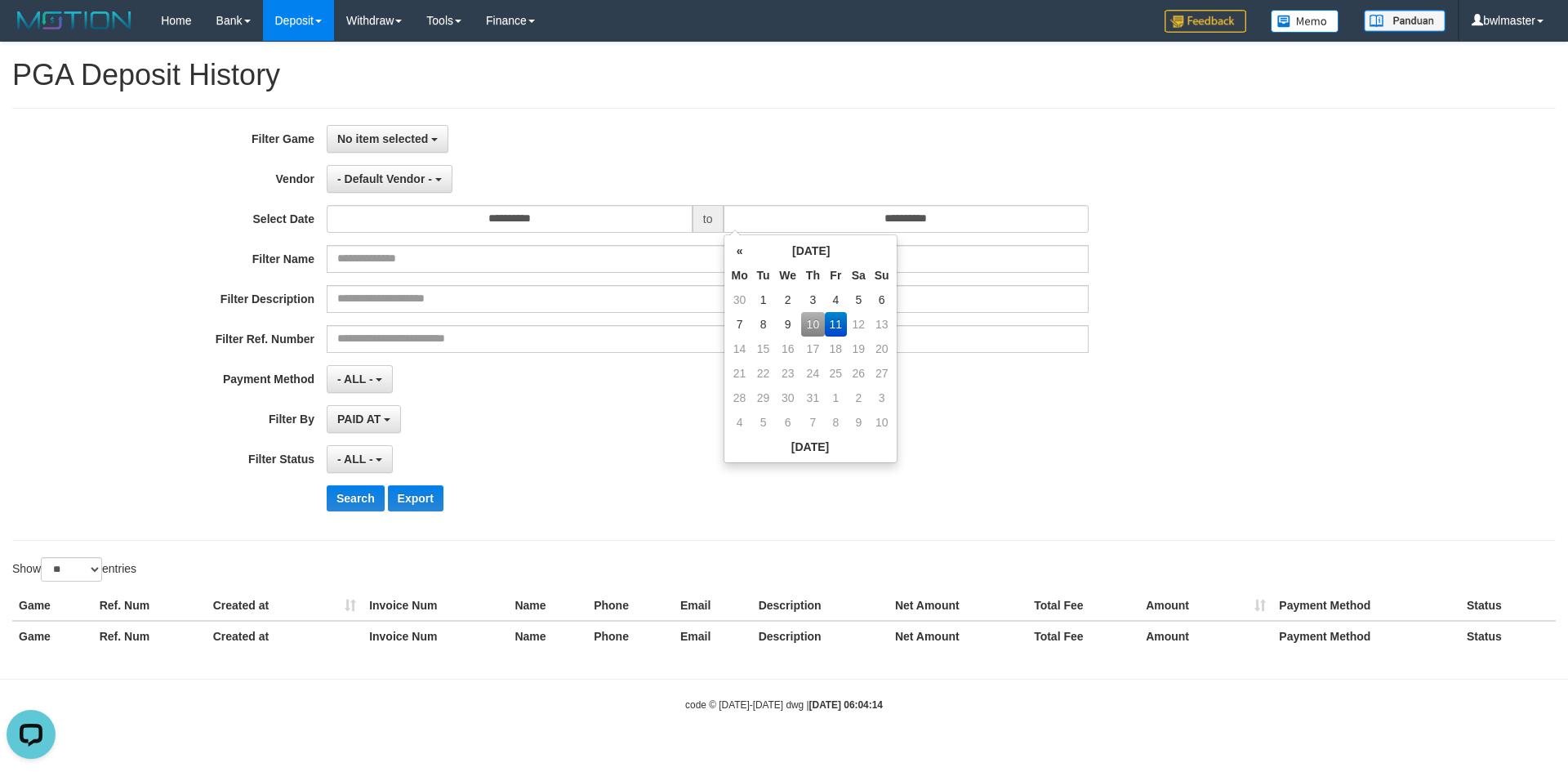 click on "10" at bounding box center (813, 324) 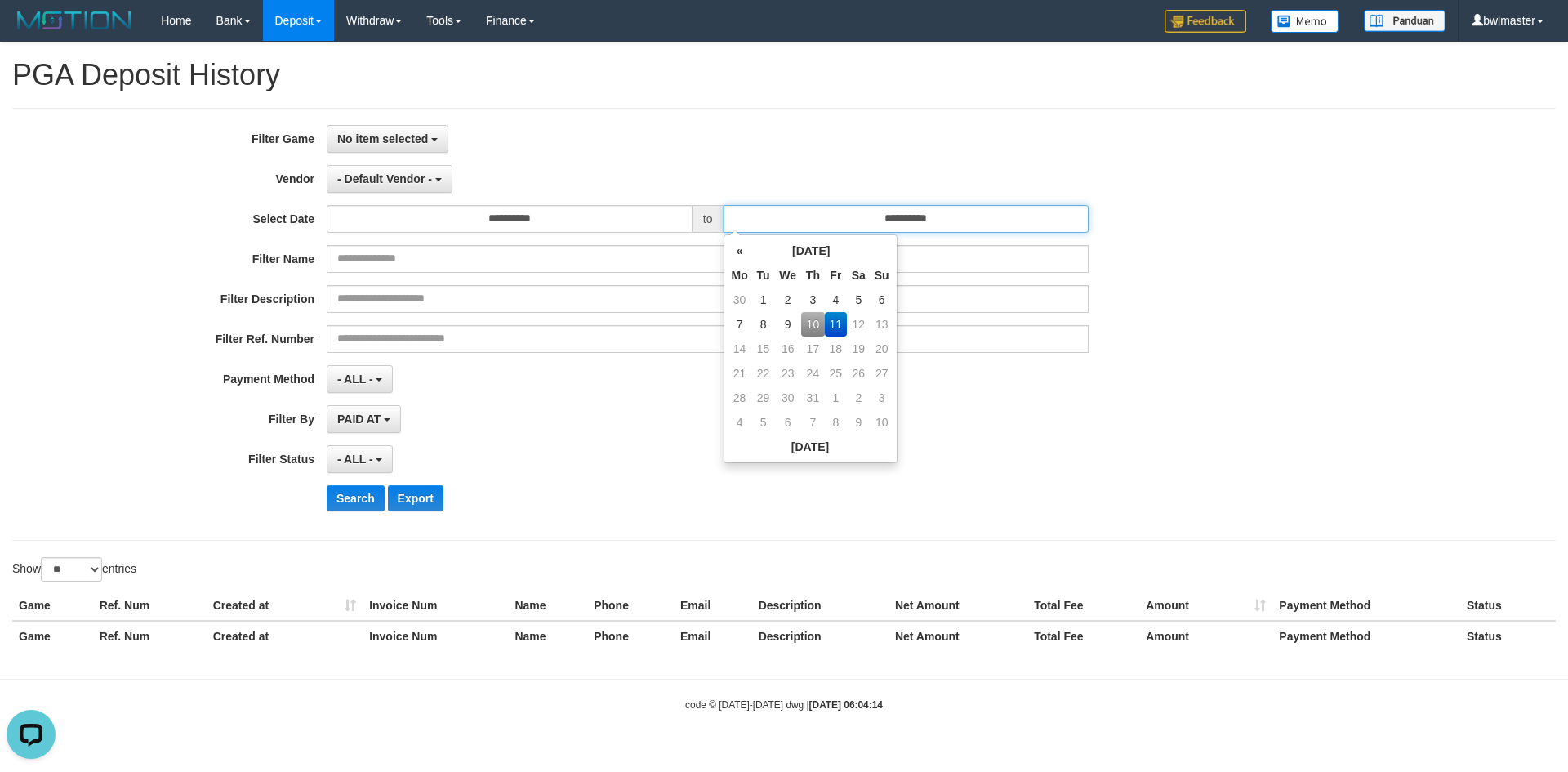 type on "**********" 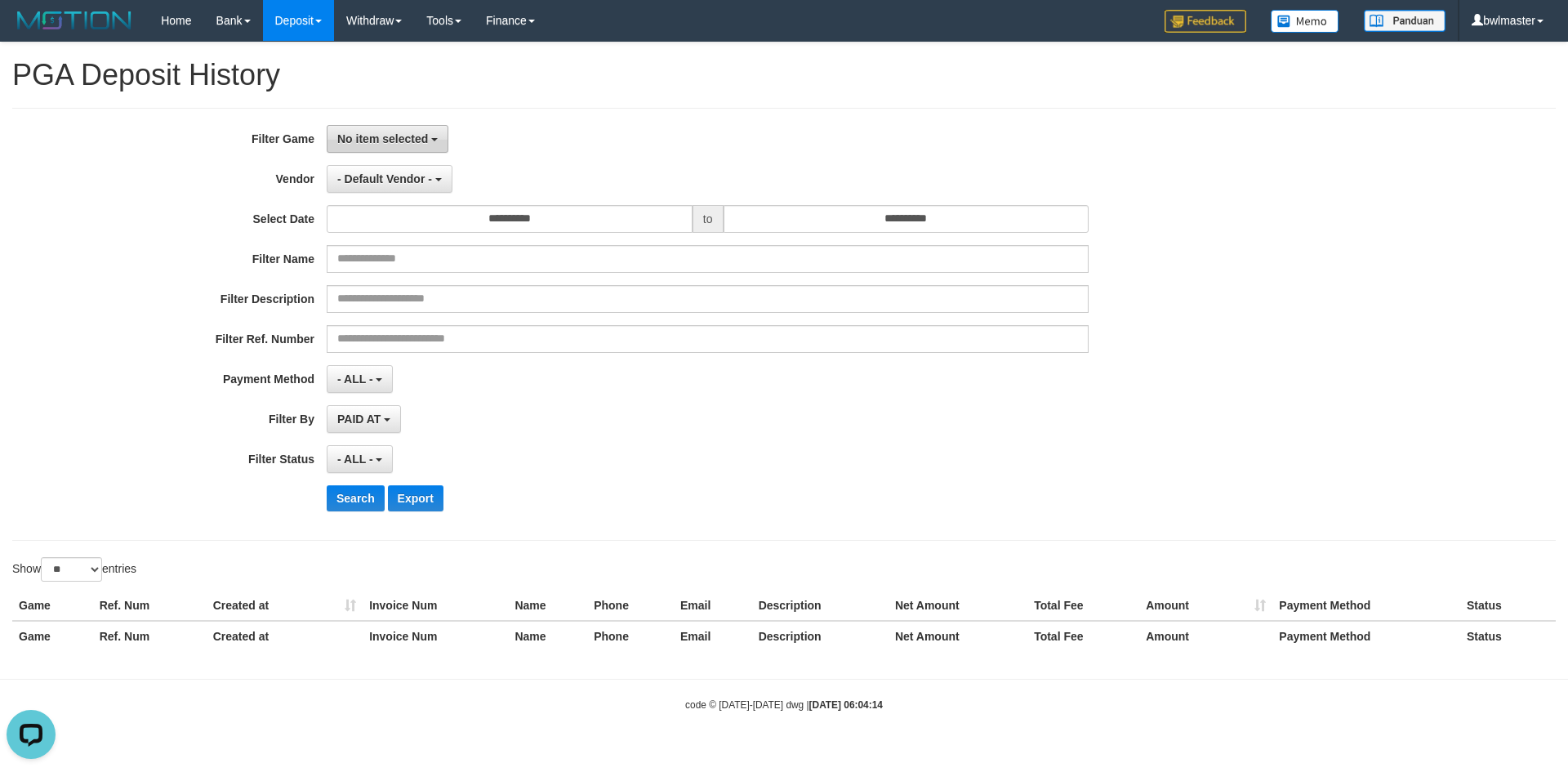 click on "No item selected" at bounding box center [382, 139] 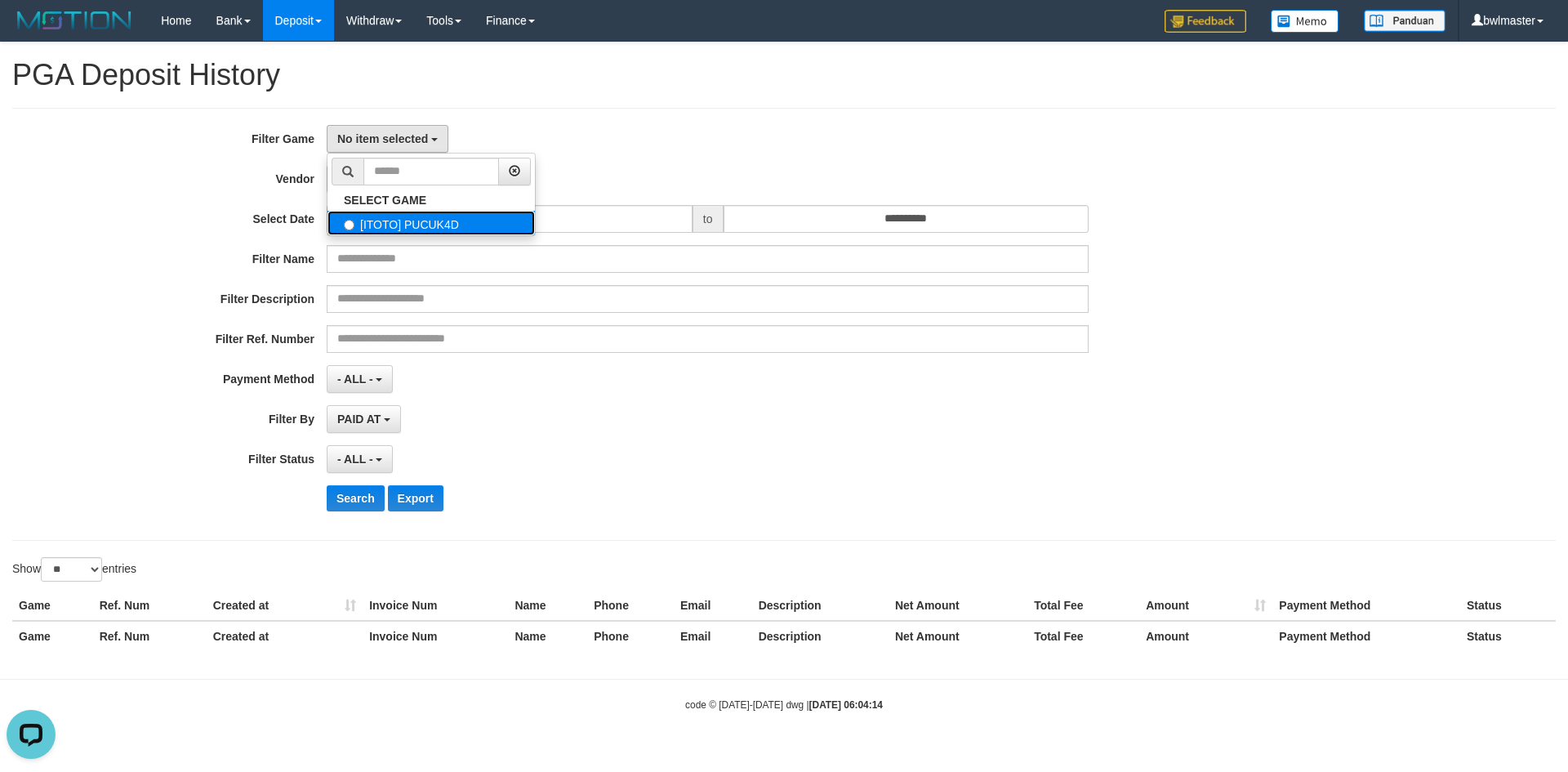 click on "[ITOTO] PUCUK4D" at bounding box center (431, 223) 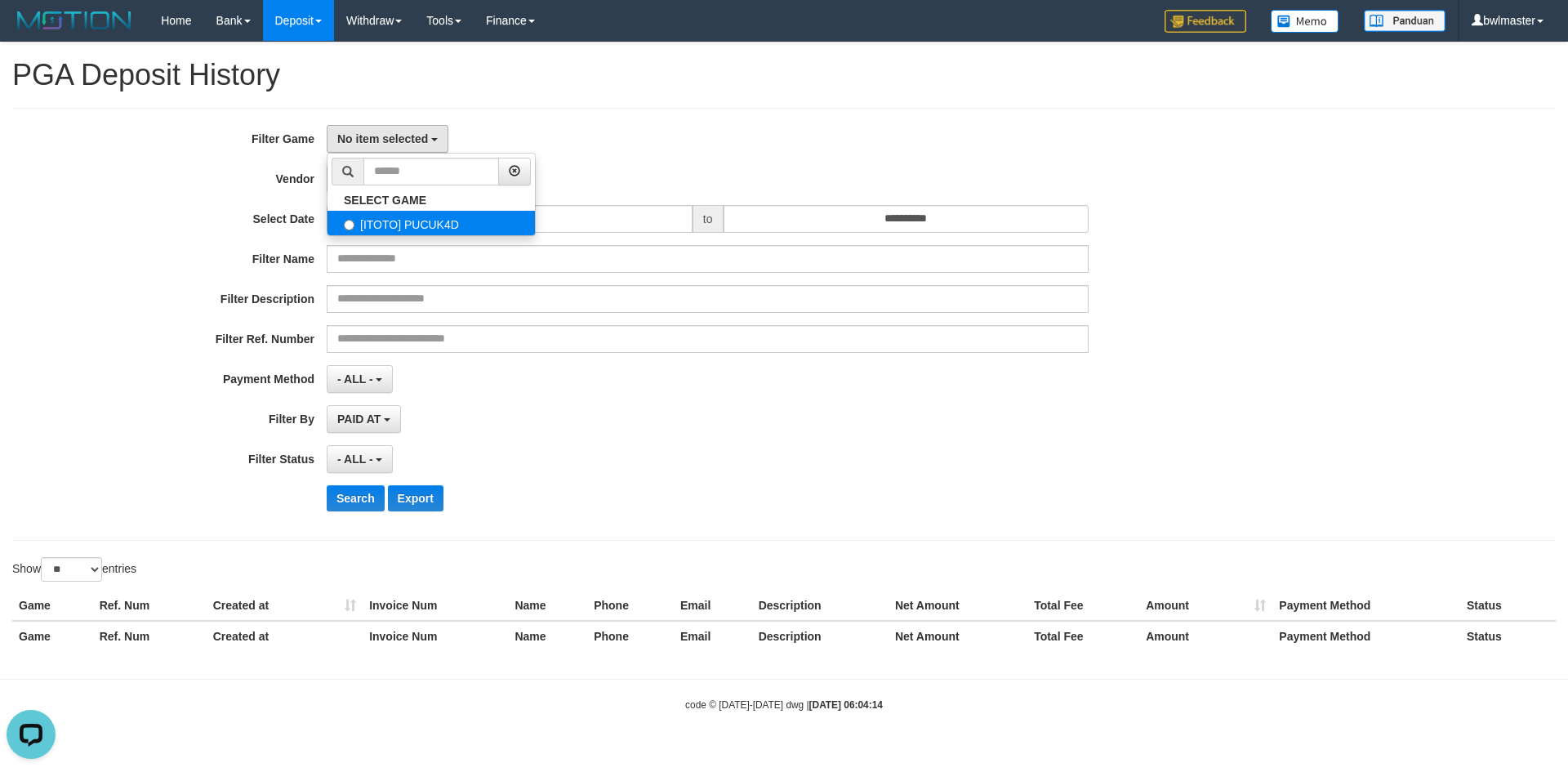 select on "****" 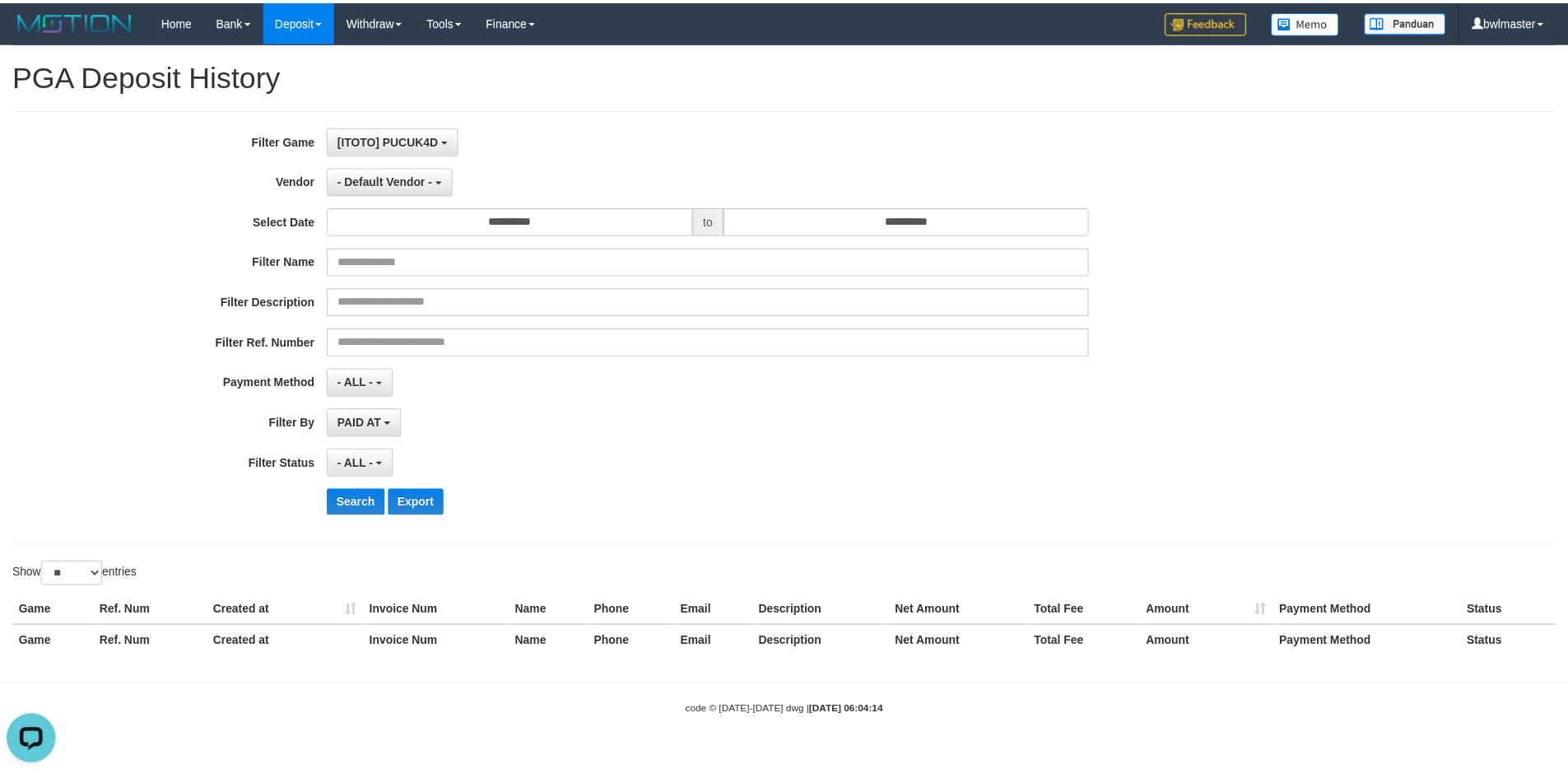 scroll, scrollTop: 15, scrollLeft: 0, axis: vertical 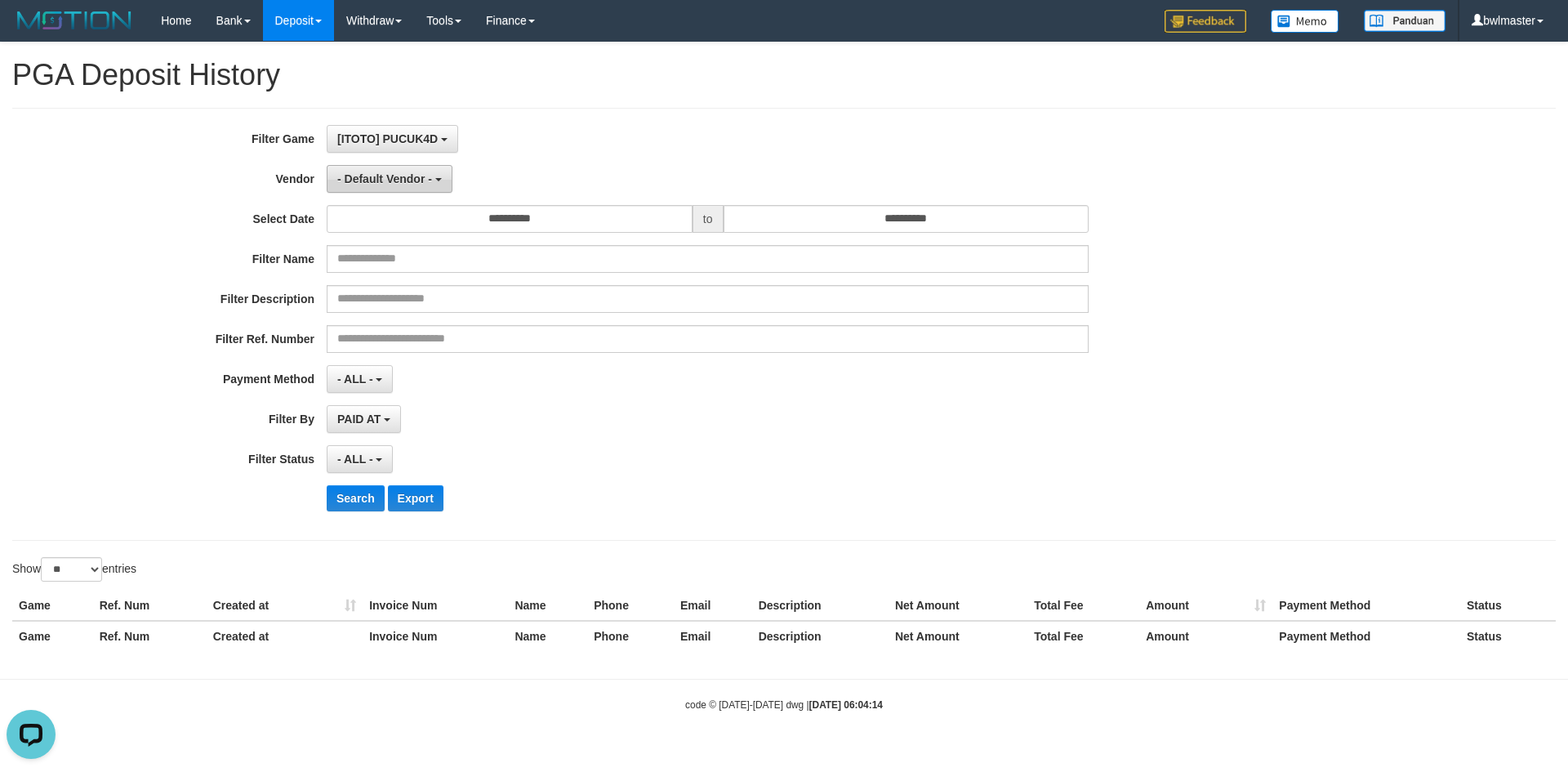 click on "- Default Vendor -" at bounding box center [385, 179] 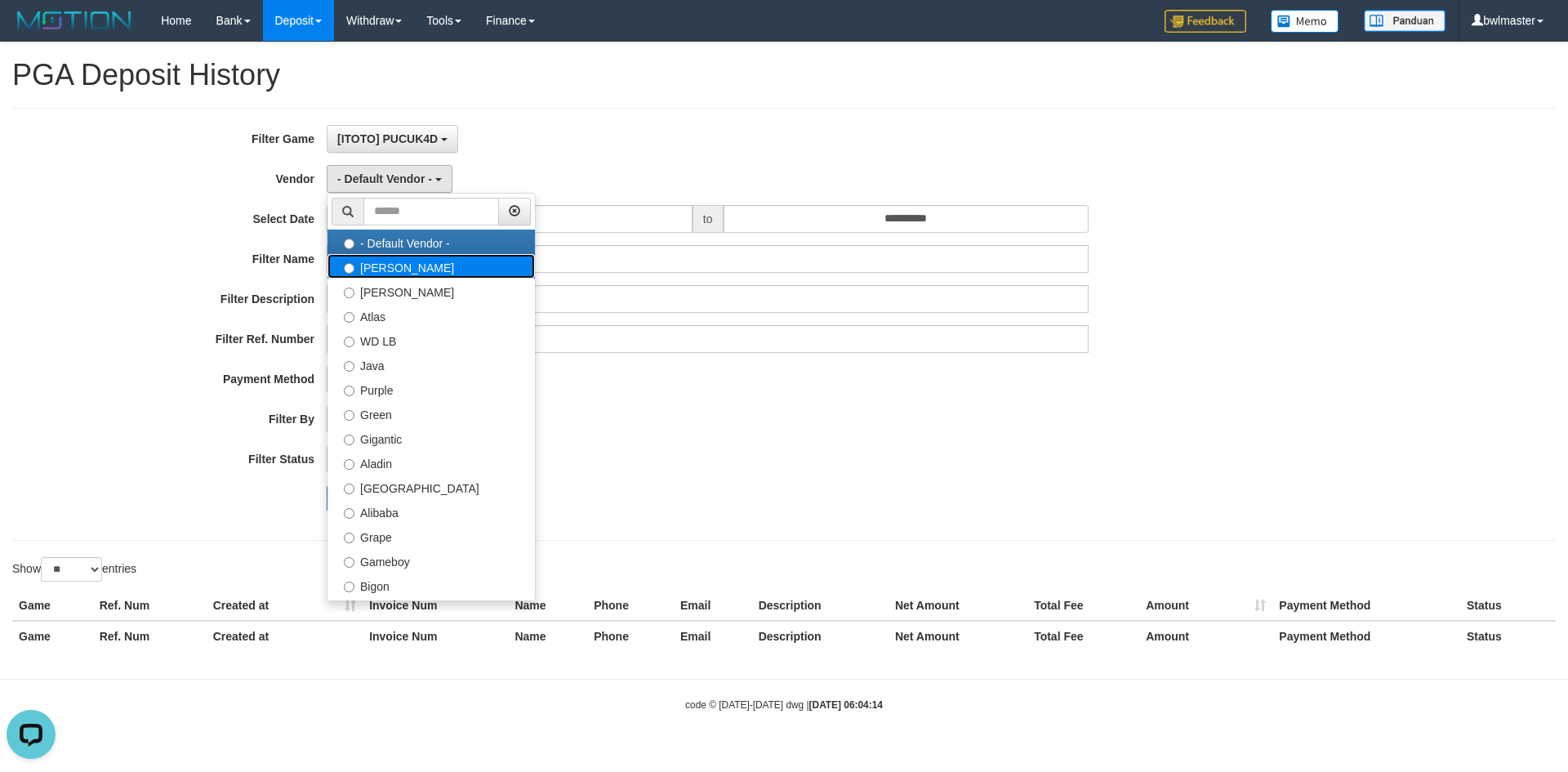 click on "Lucy" at bounding box center [431, 266] 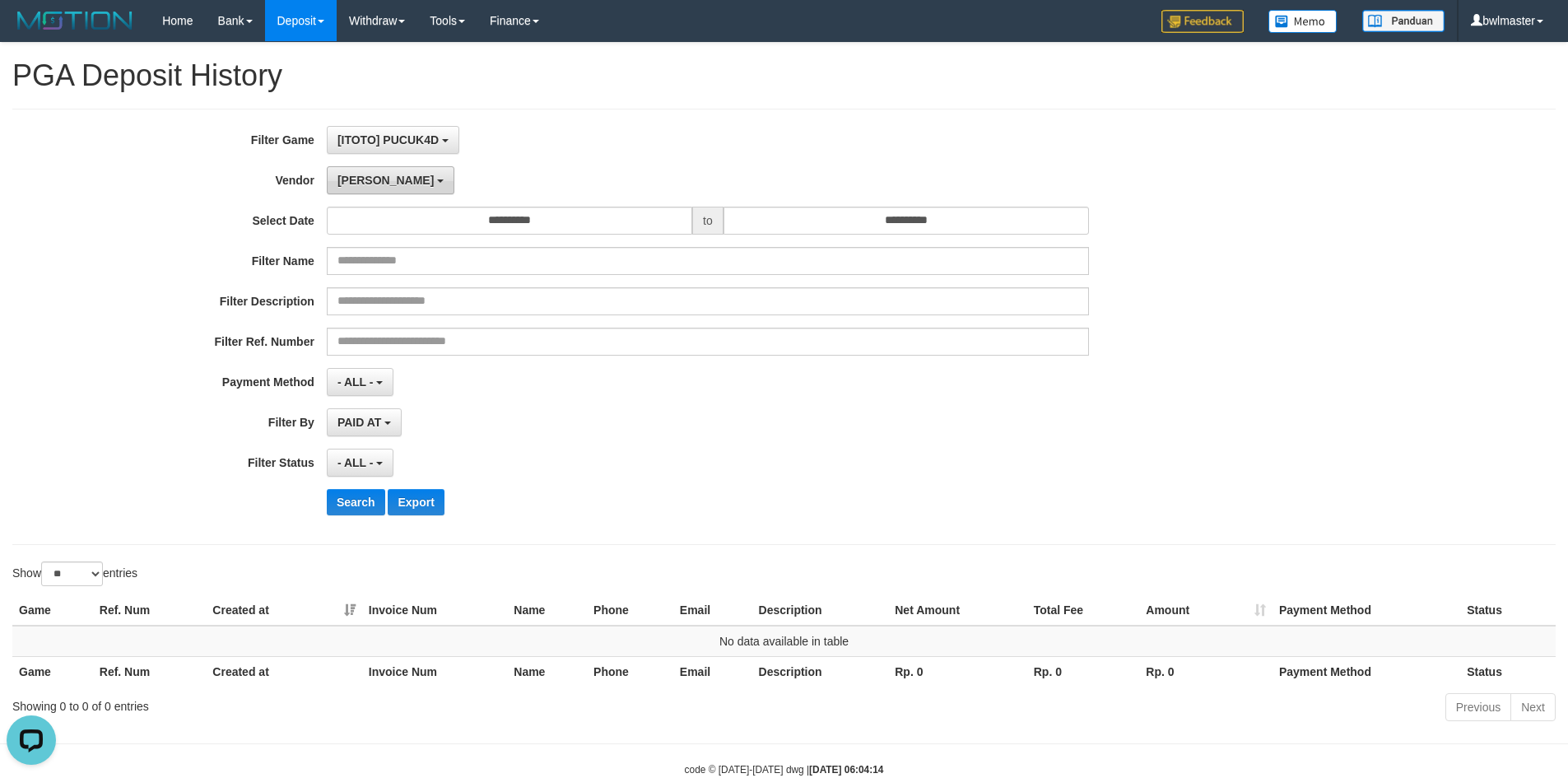 drag, startPoint x: 348, startPoint y: 182, endPoint x: 370, endPoint y: 174, distance: 23.4094 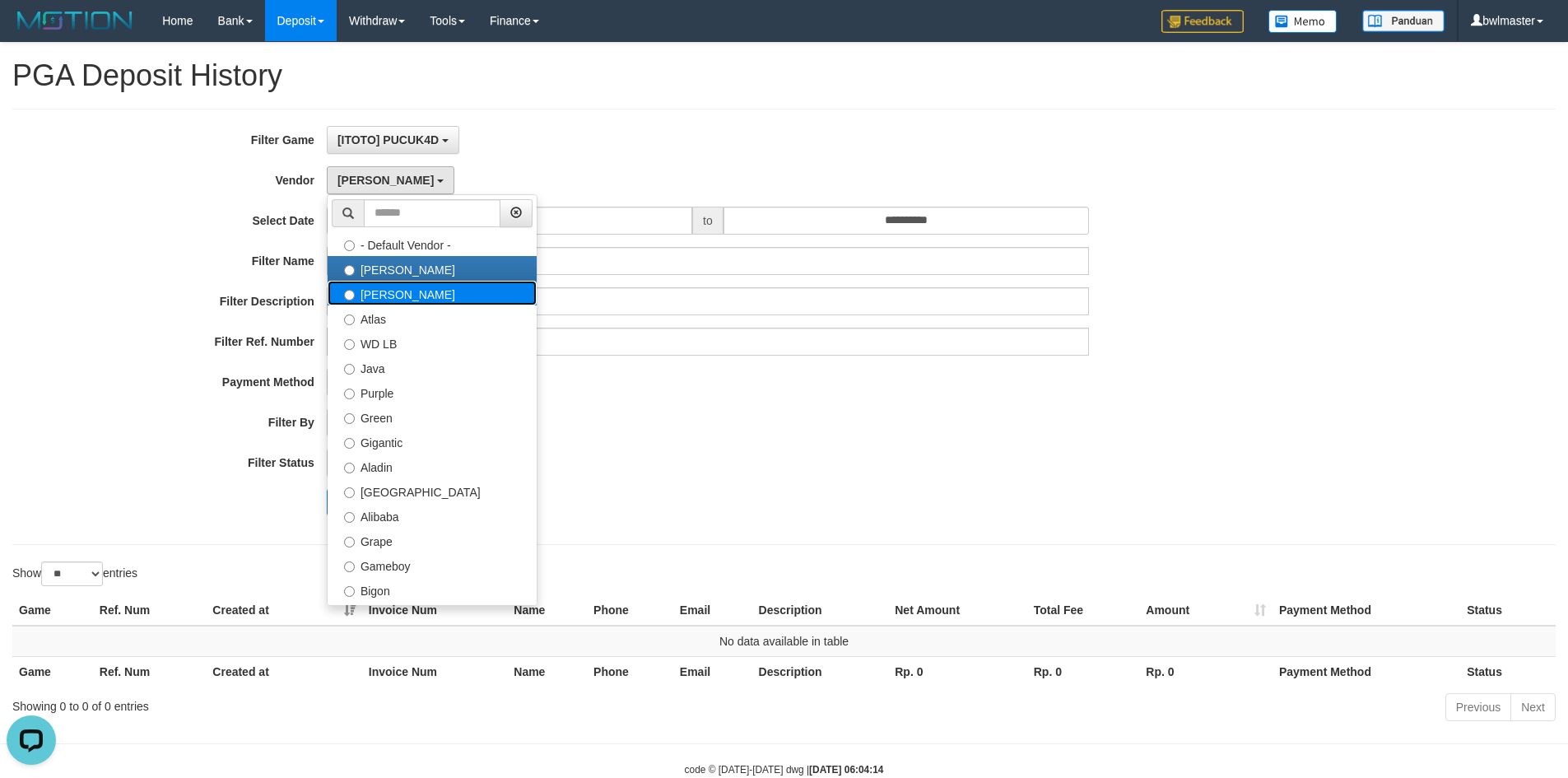click on "Luna" at bounding box center [432, 293] 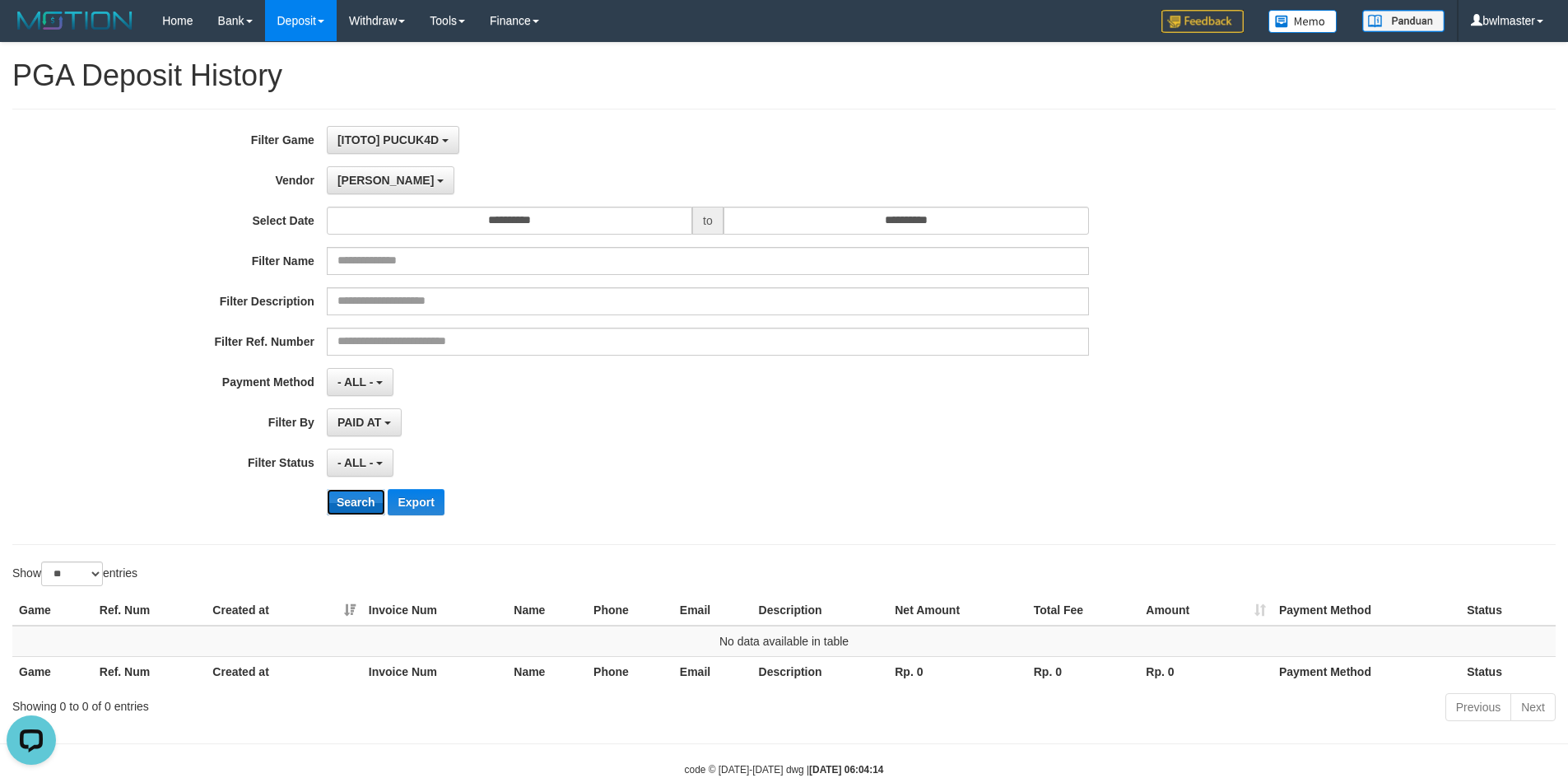 click on "Search" at bounding box center (356, 502) 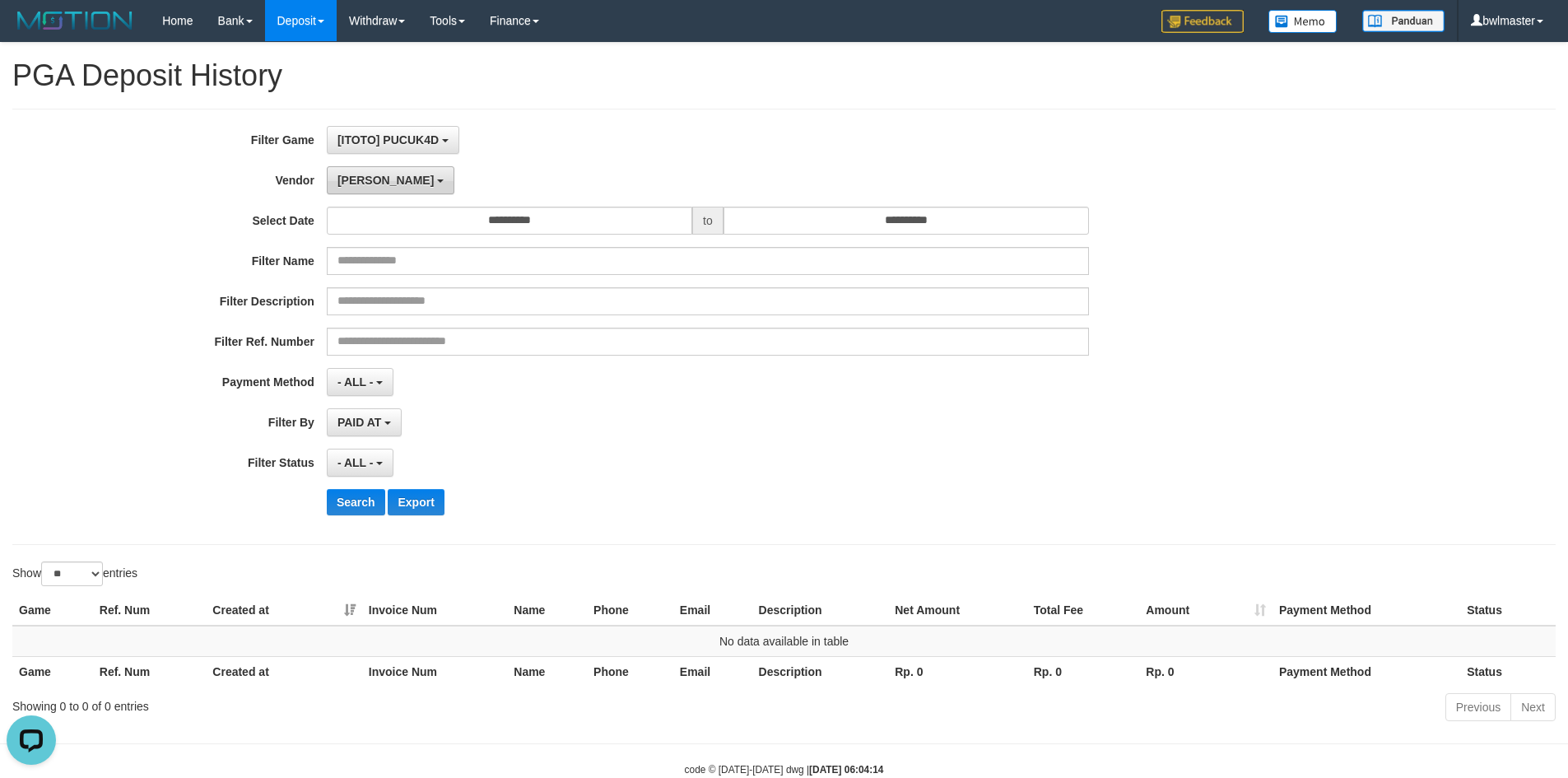 click on "Luna" at bounding box center [385, 180] 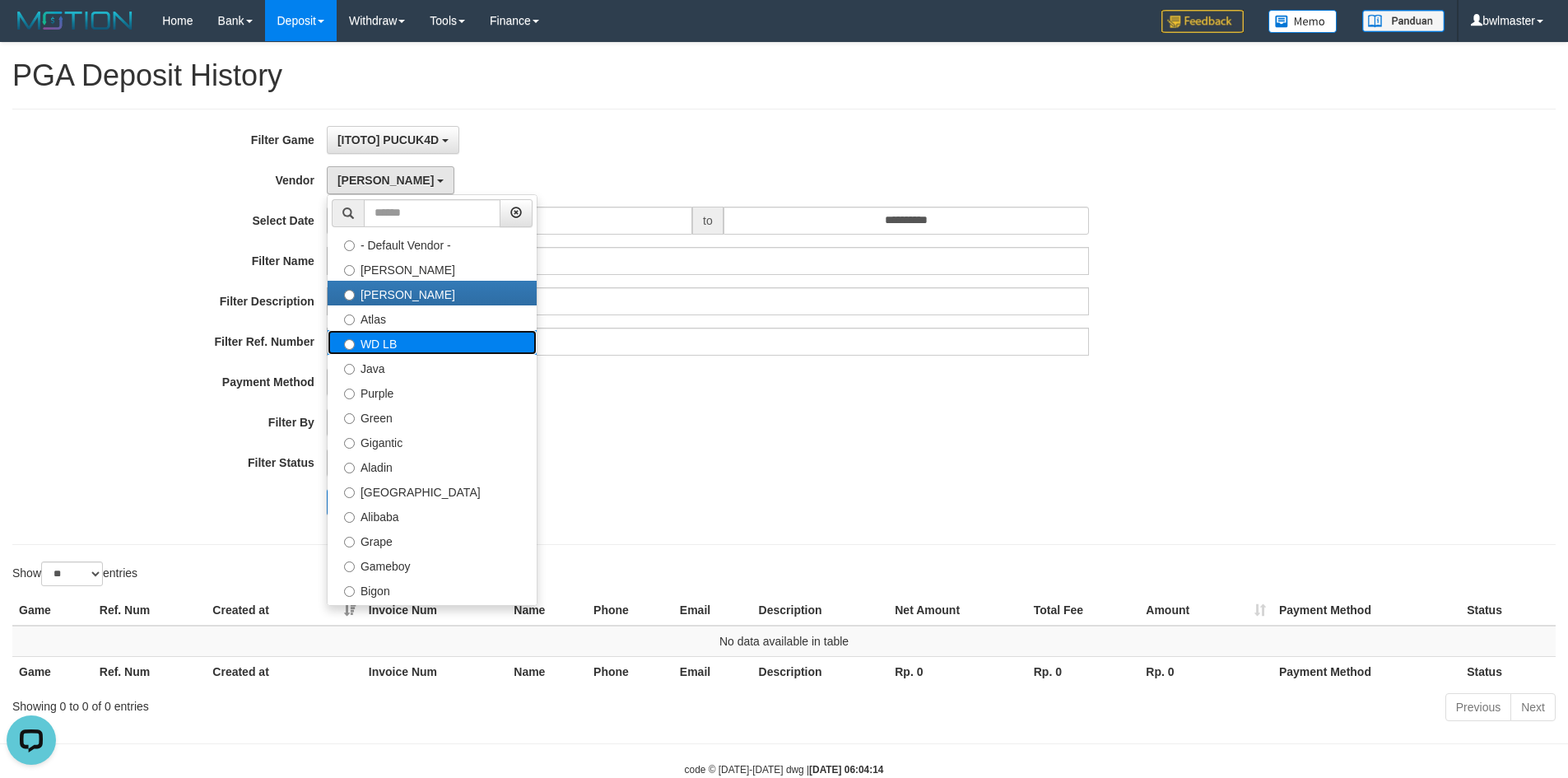 click on "WD LB" at bounding box center [432, 342] 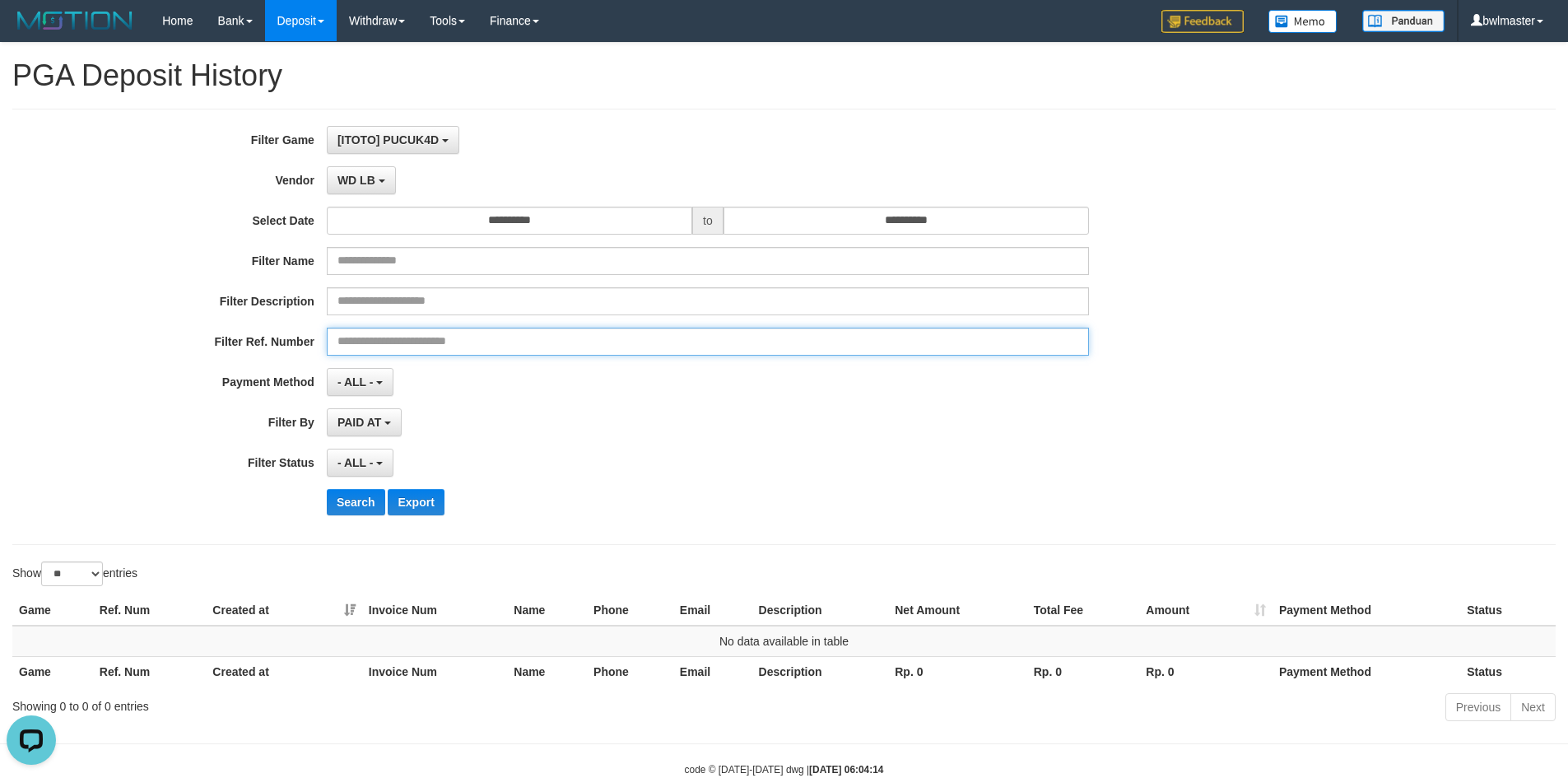 click at bounding box center (708, 342) 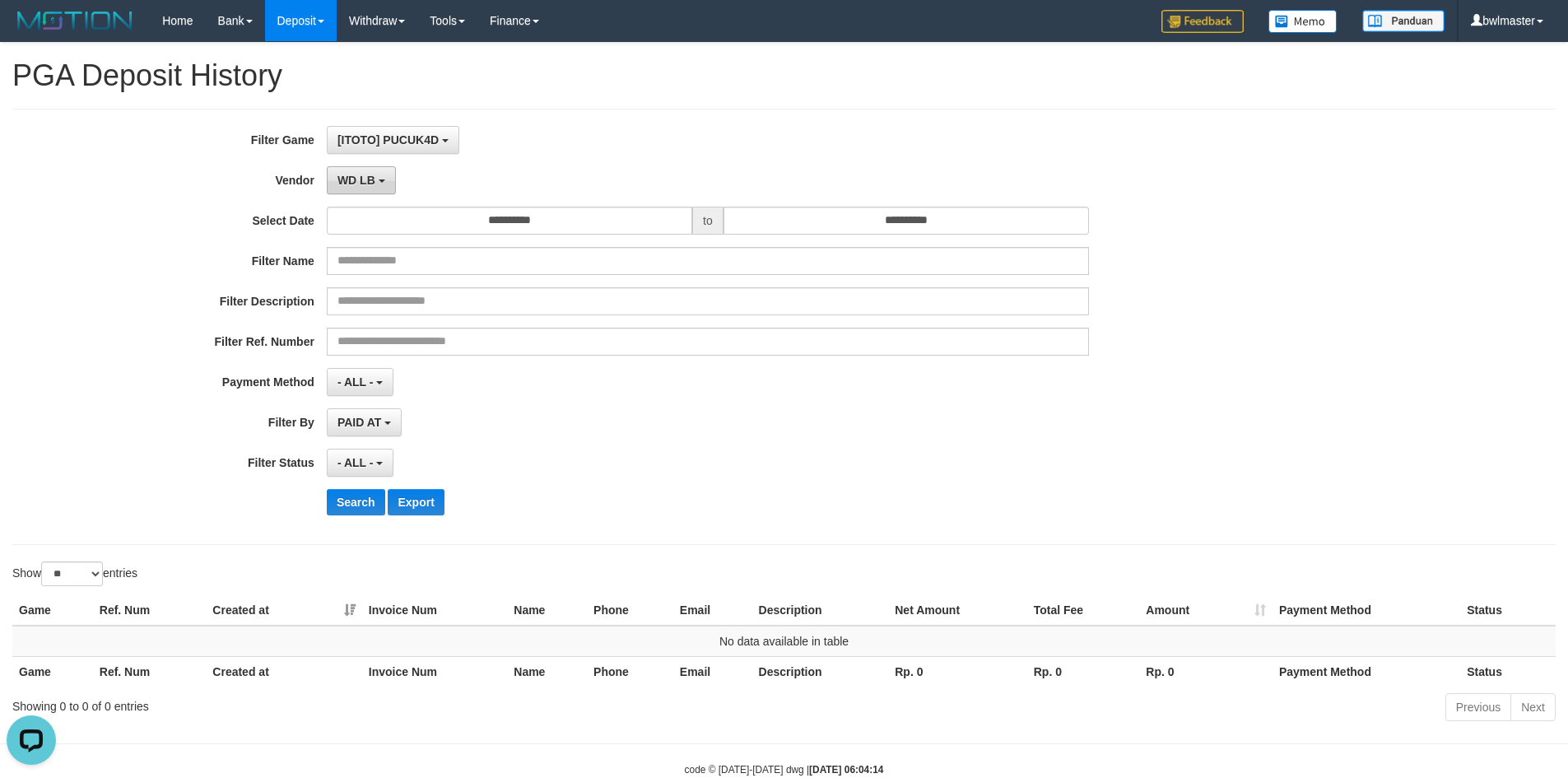 click on "WD LB" at bounding box center (356, 180) 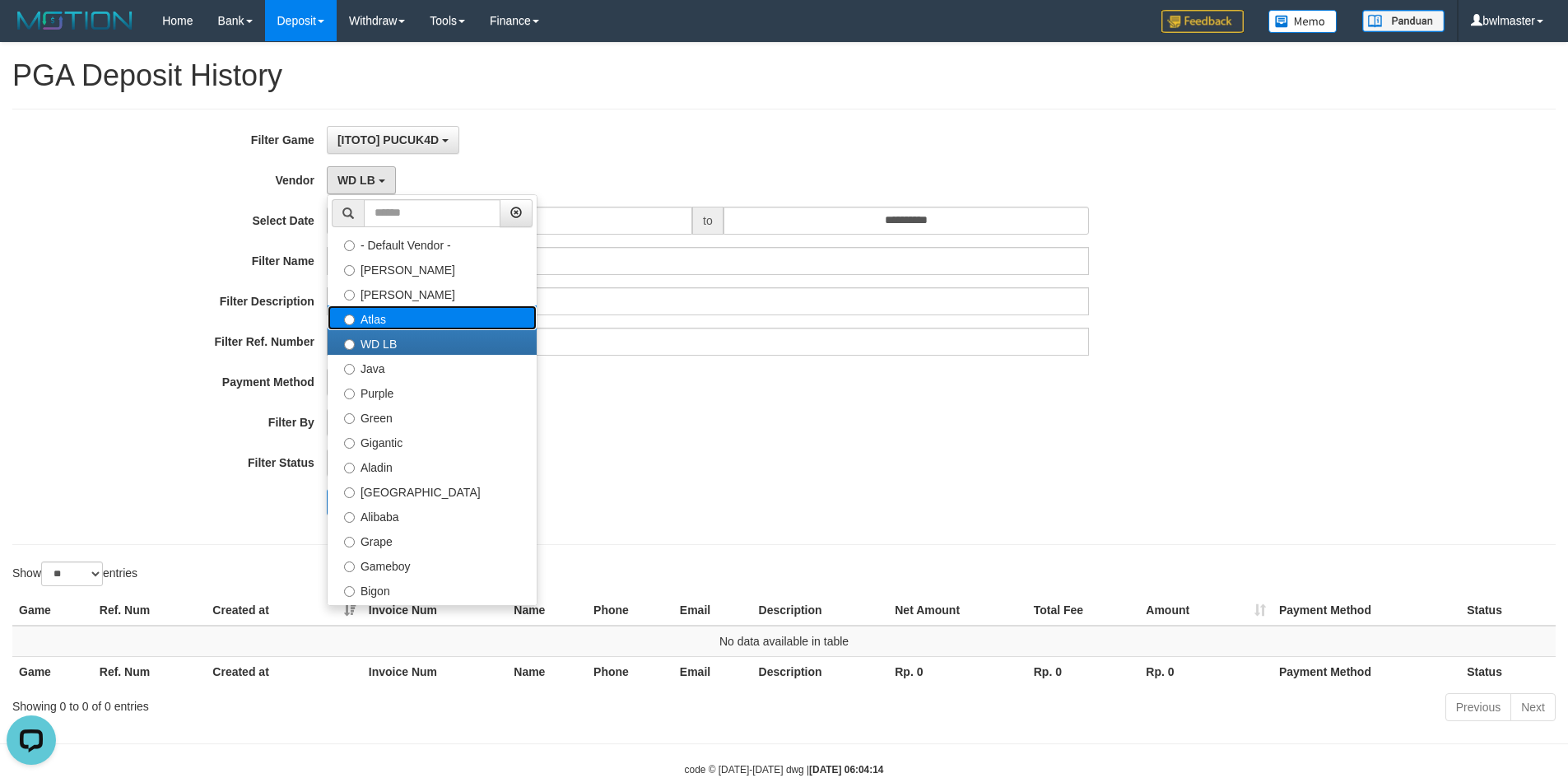 click on "Atlas" at bounding box center [432, 318] 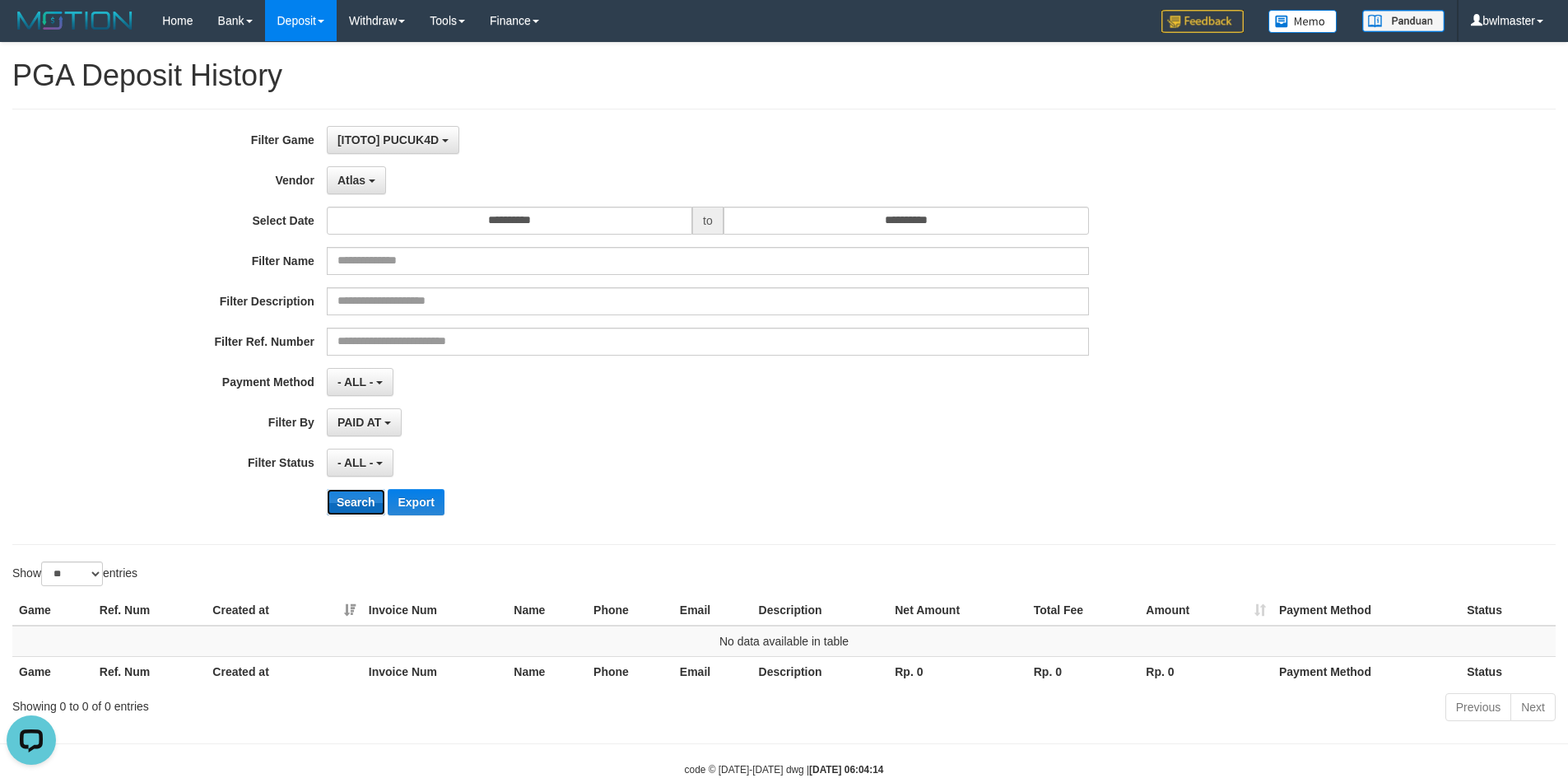 click on "Search" at bounding box center (356, 502) 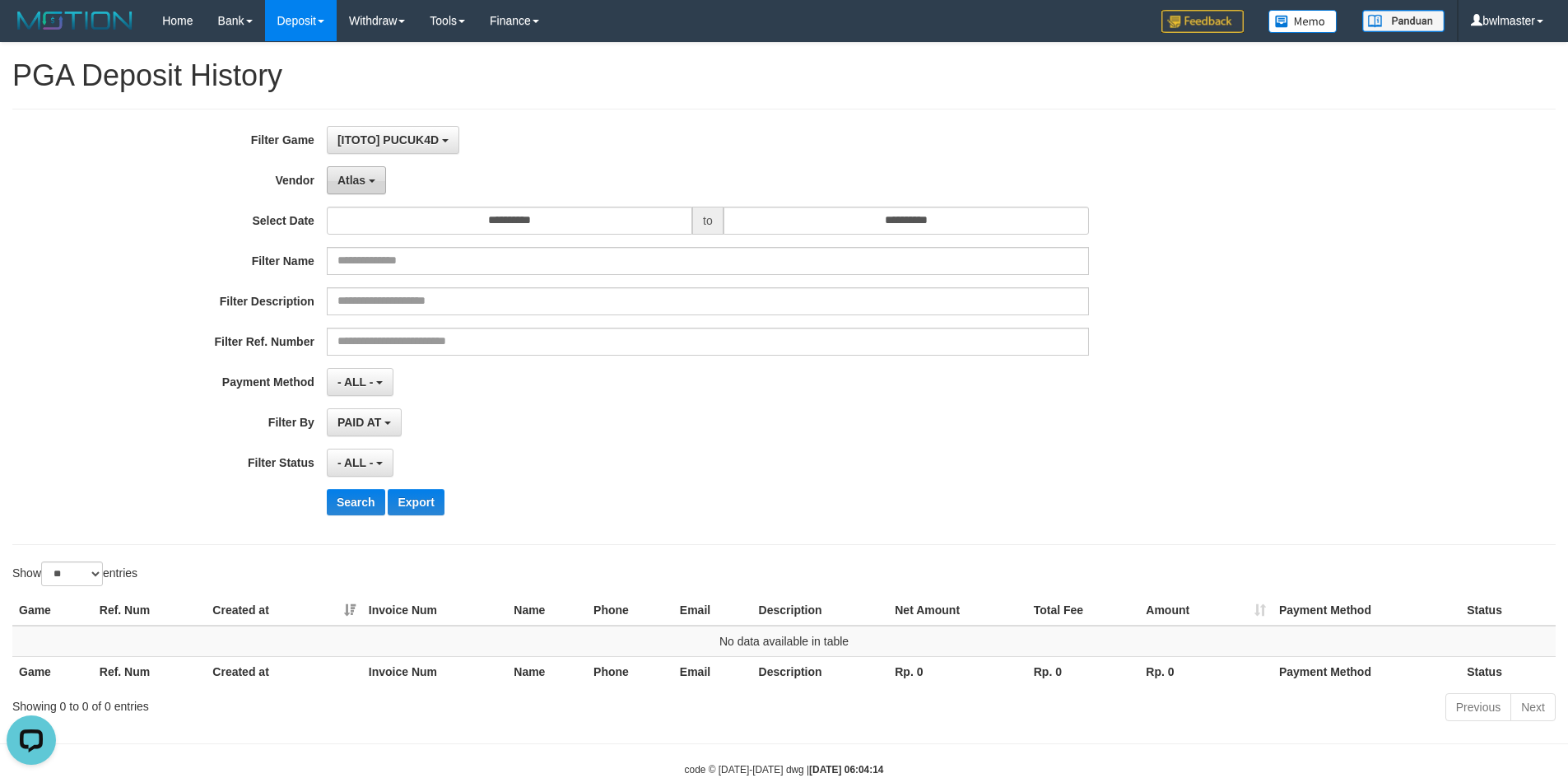 click on "Atlas" at bounding box center [351, 180] 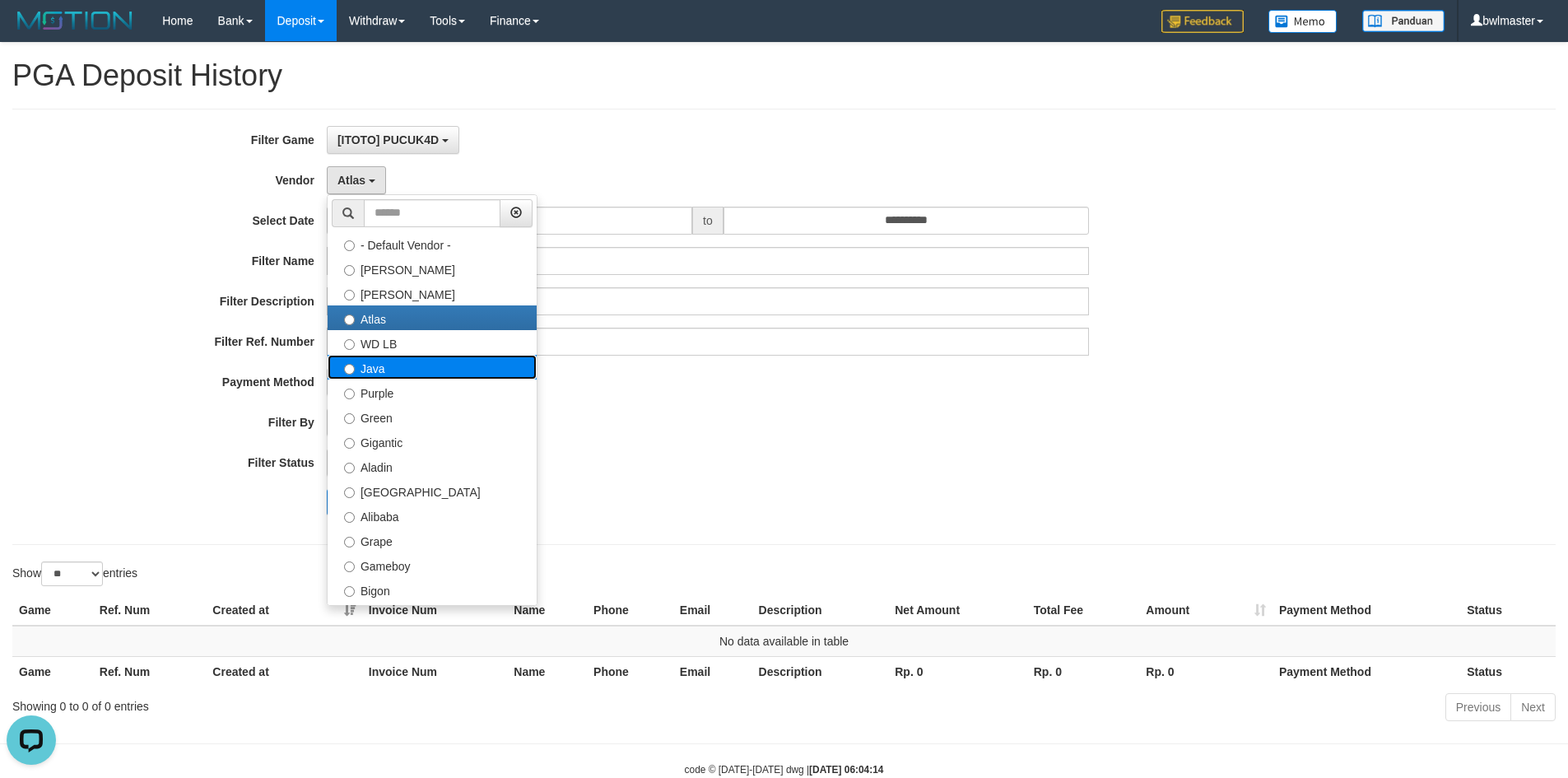 click on "Java" at bounding box center [432, 367] 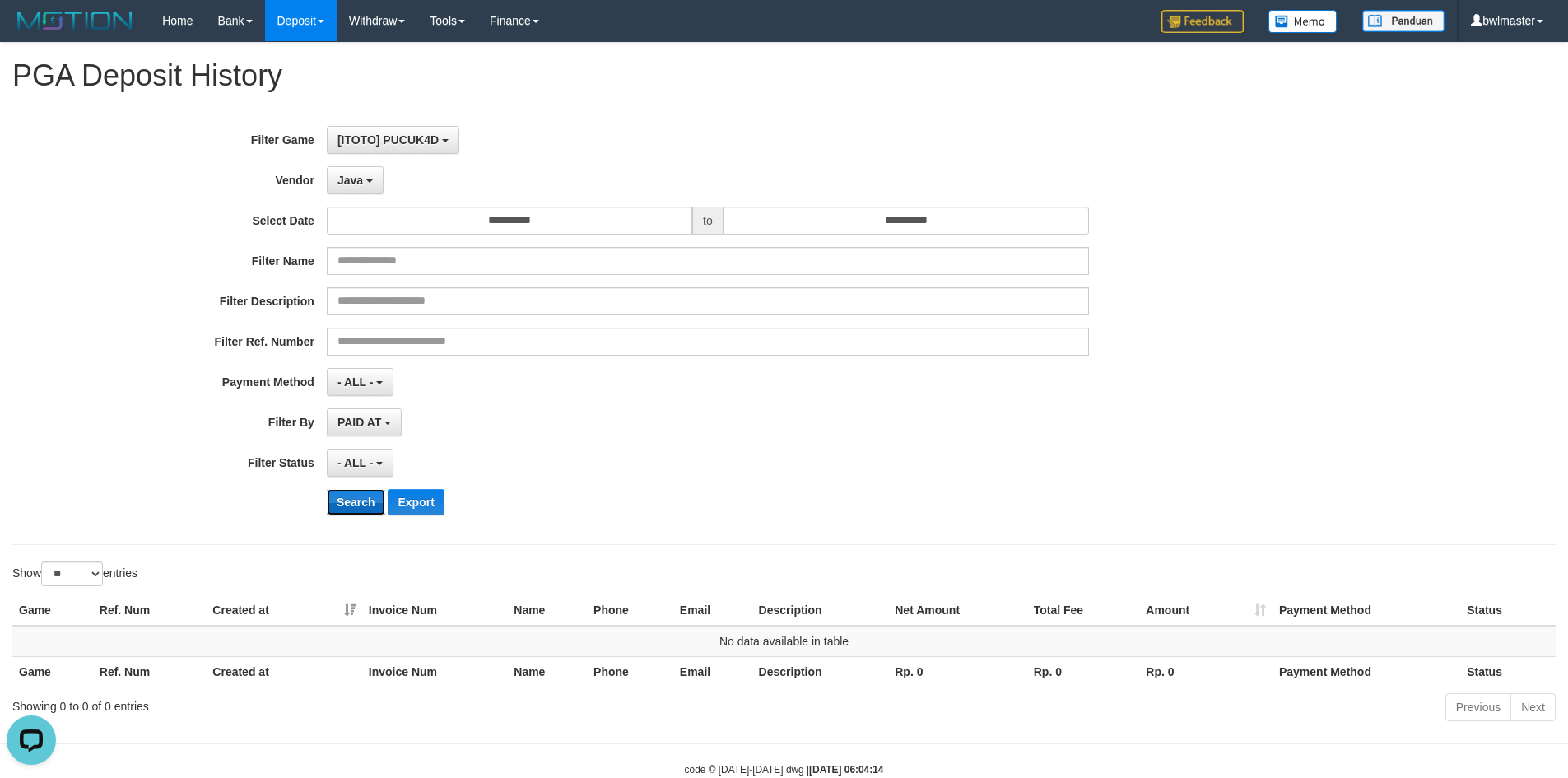 click on "Search" at bounding box center (356, 502) 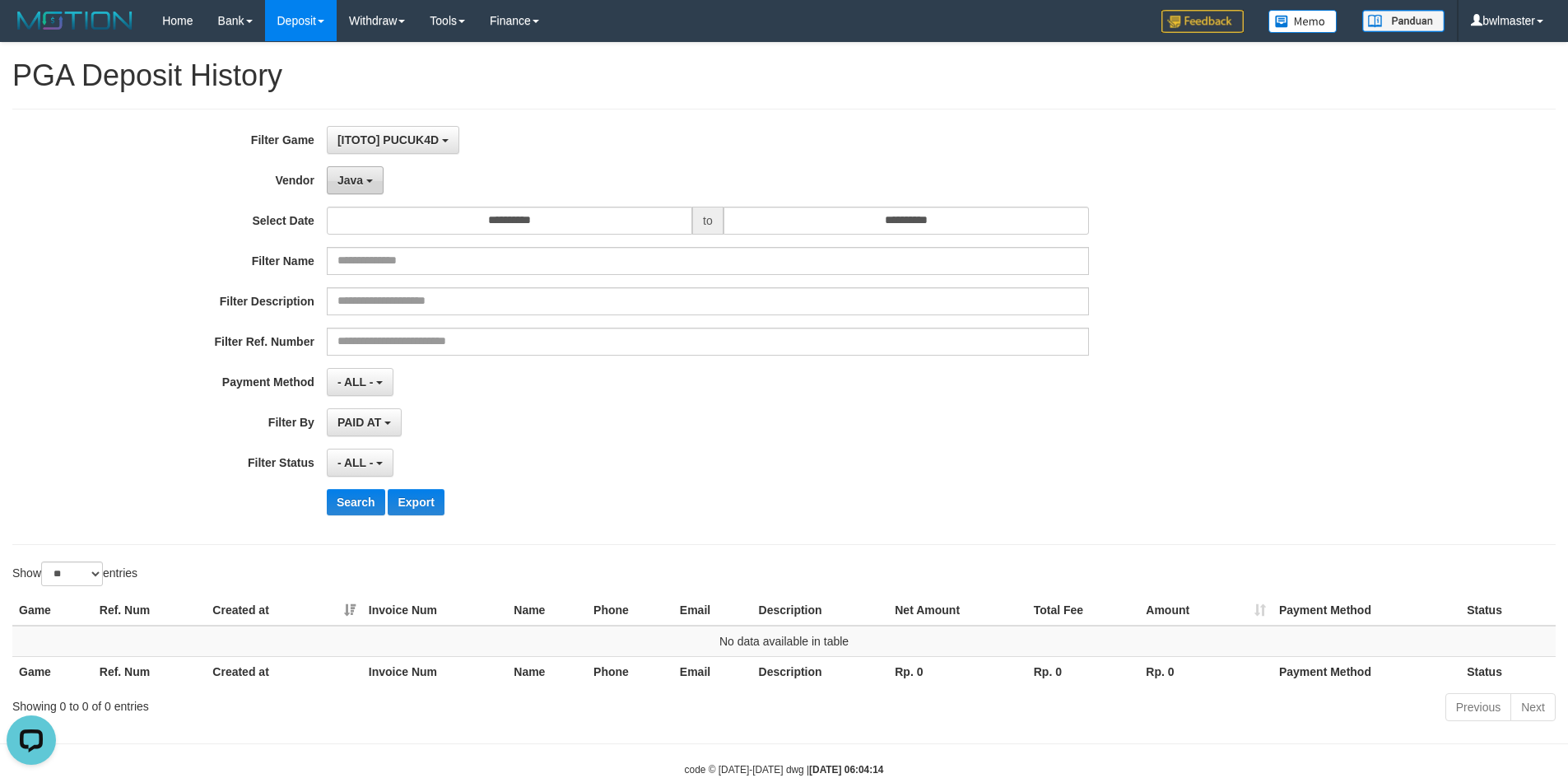 click on "Java" at bounding box center [350, 180] 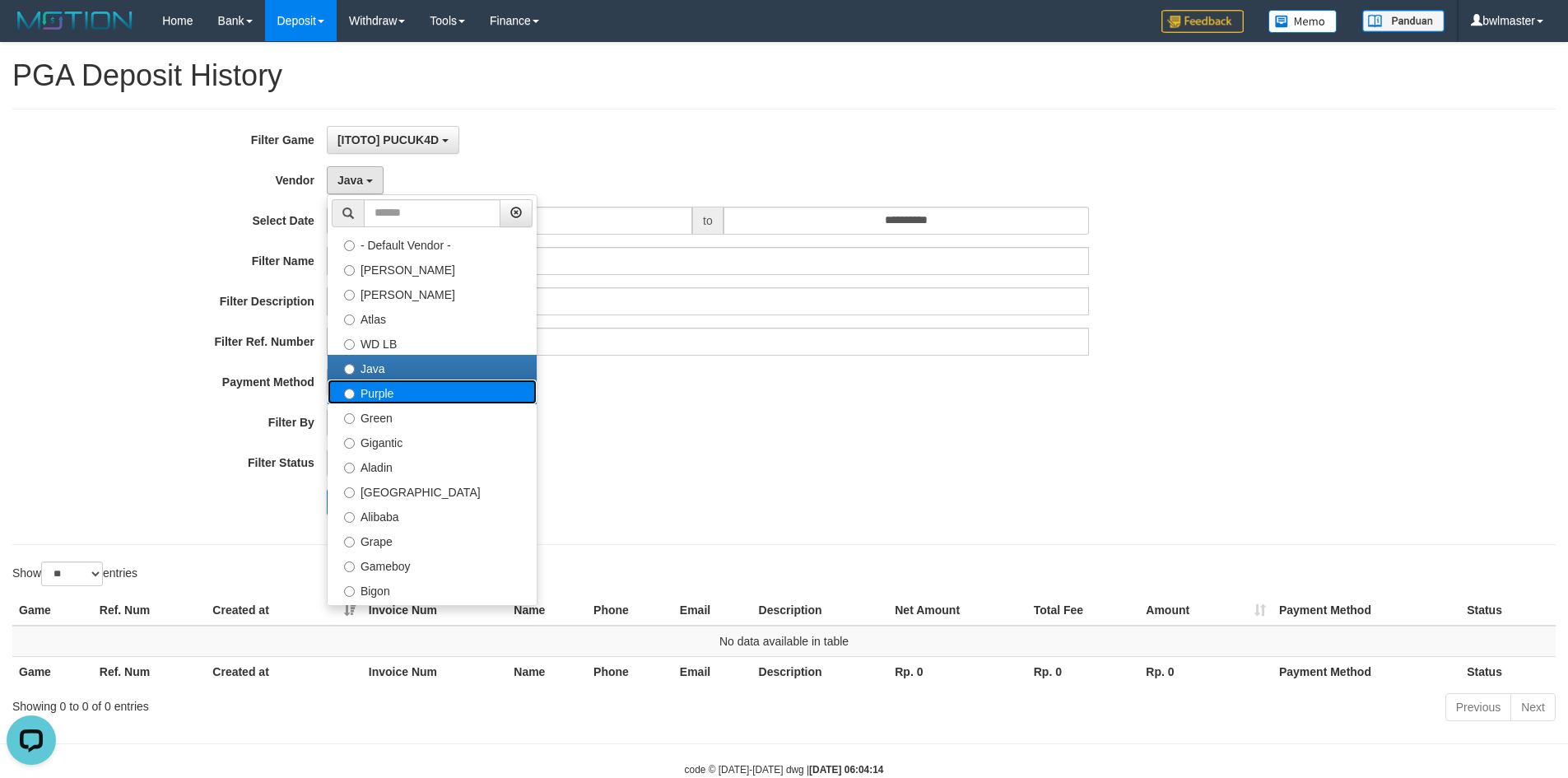 click on "Purple" at bounding box center (432, 392) 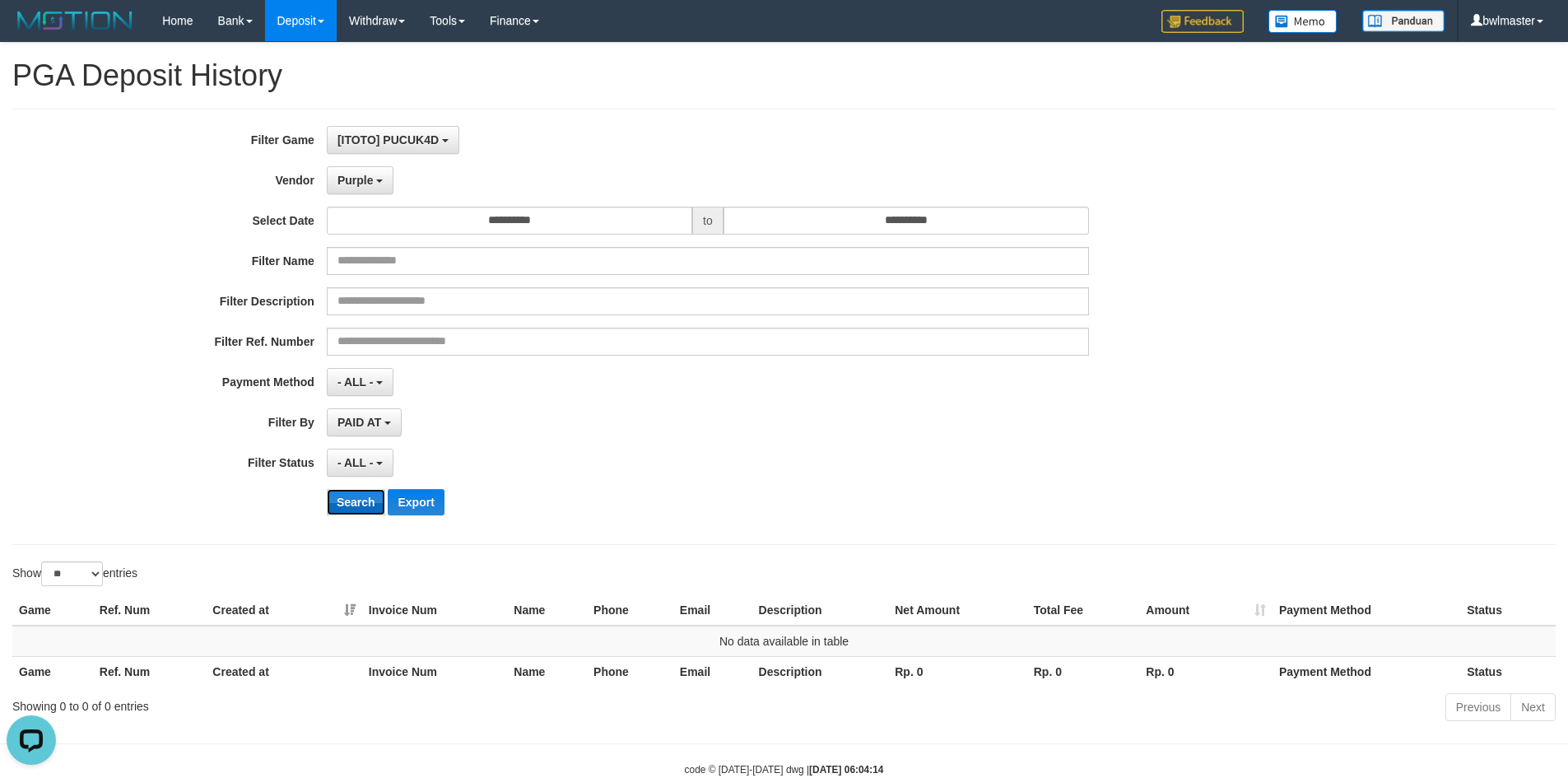 click on "Search" at bounding box center [356, 502] 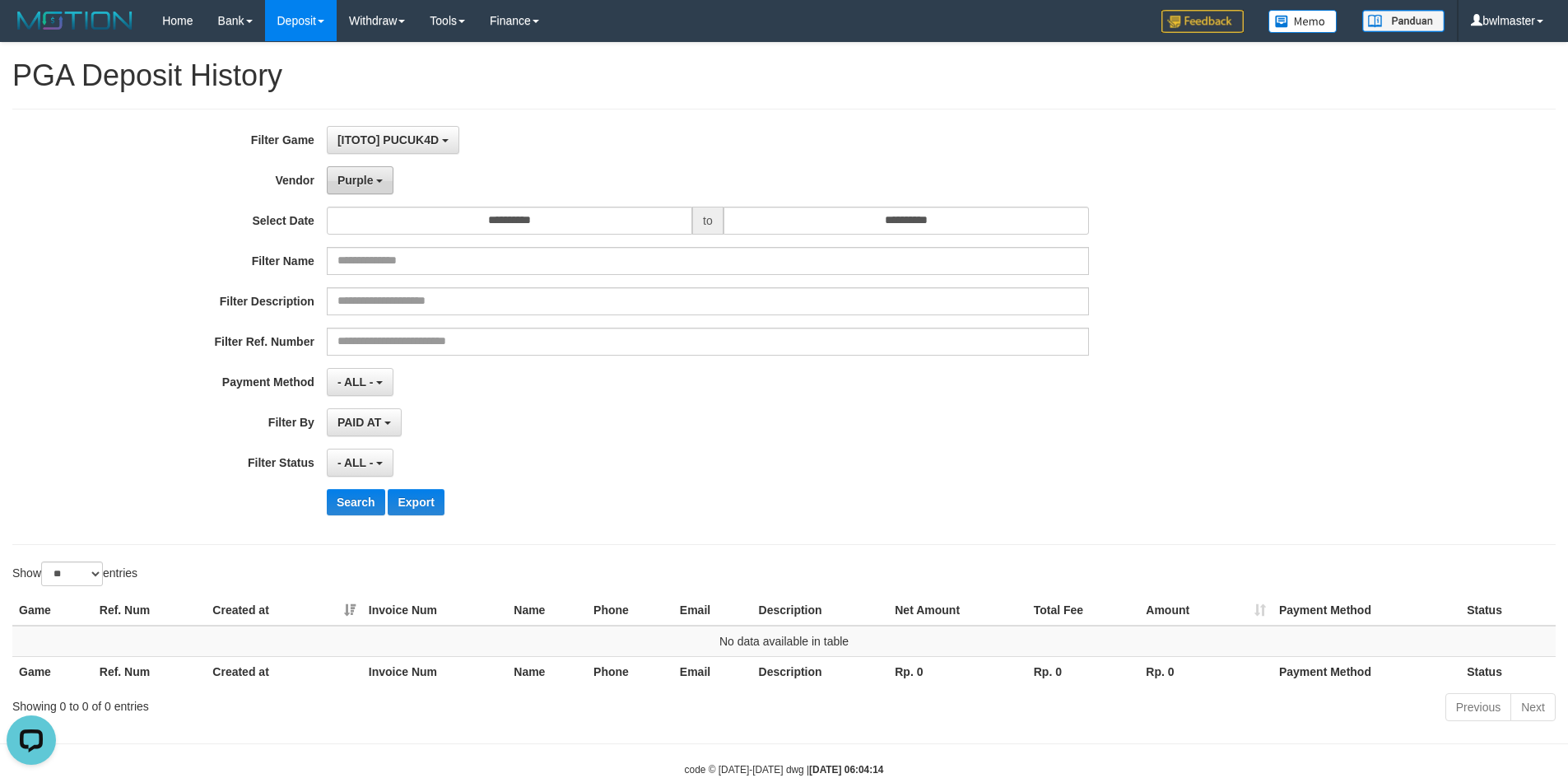 click on "Purple" at bounding box center [360, 180] 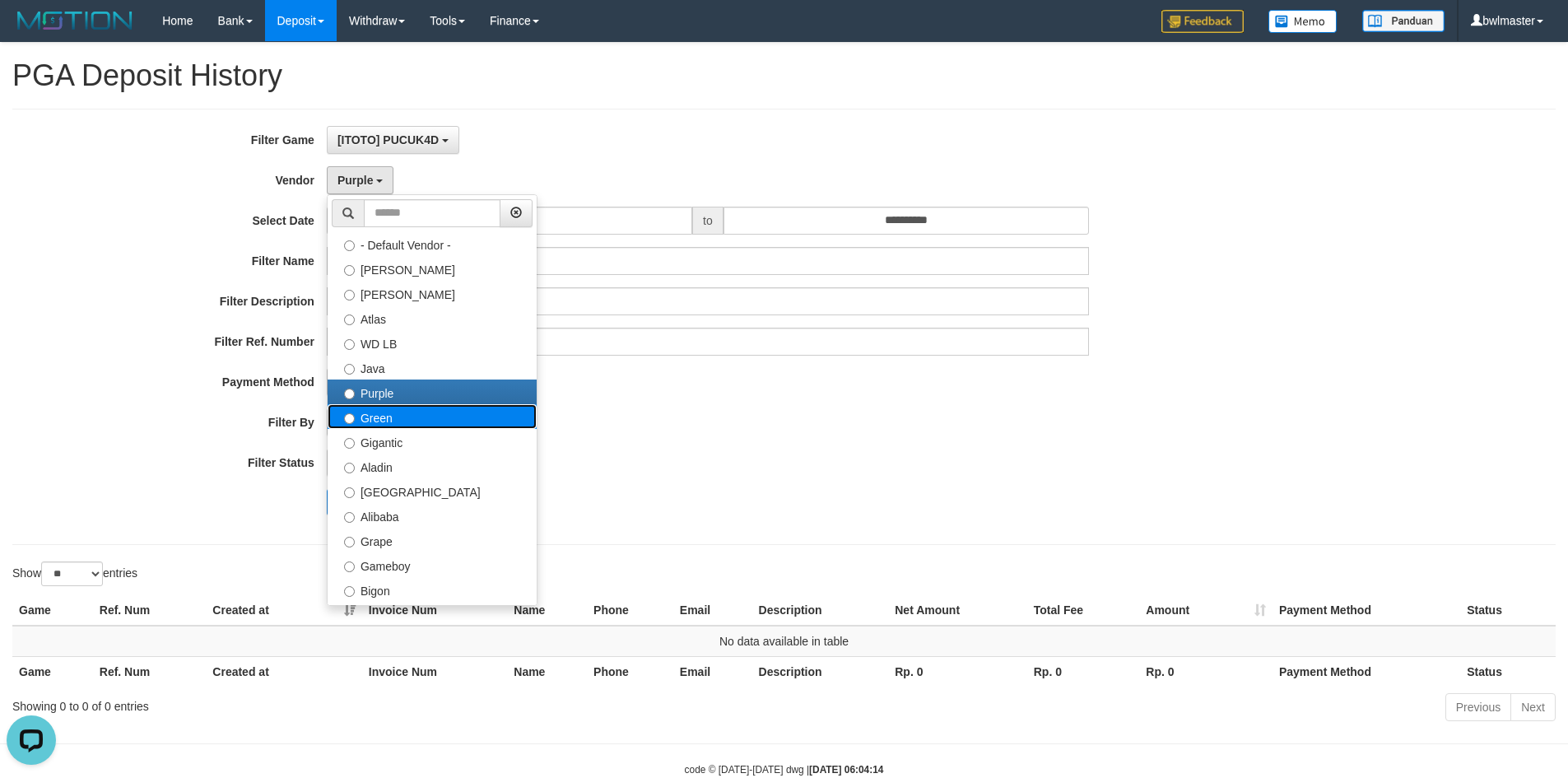 click on "Green" at bounding box center (432, 417) 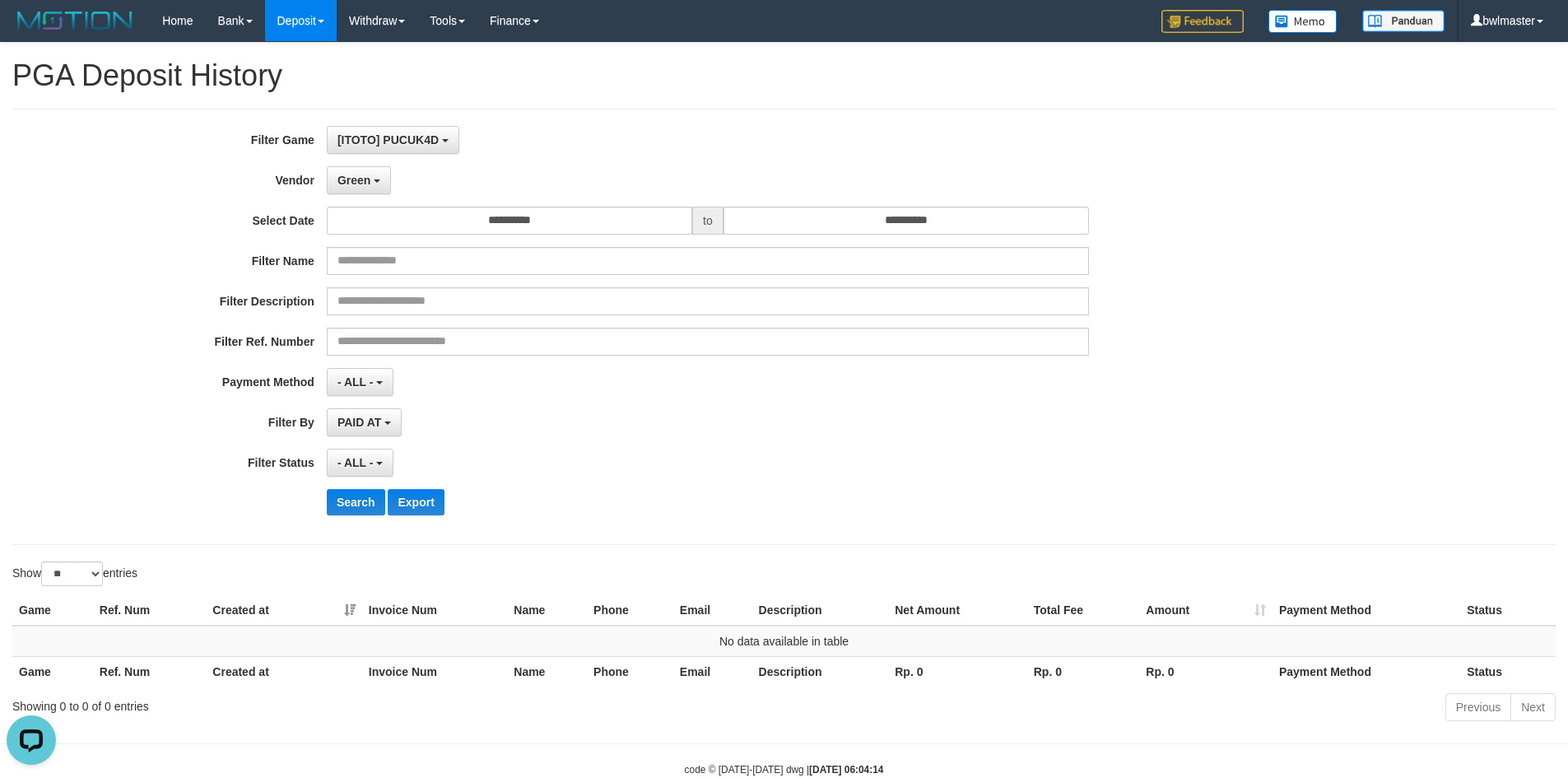 click on "**********" at bounding box center (654, 327) 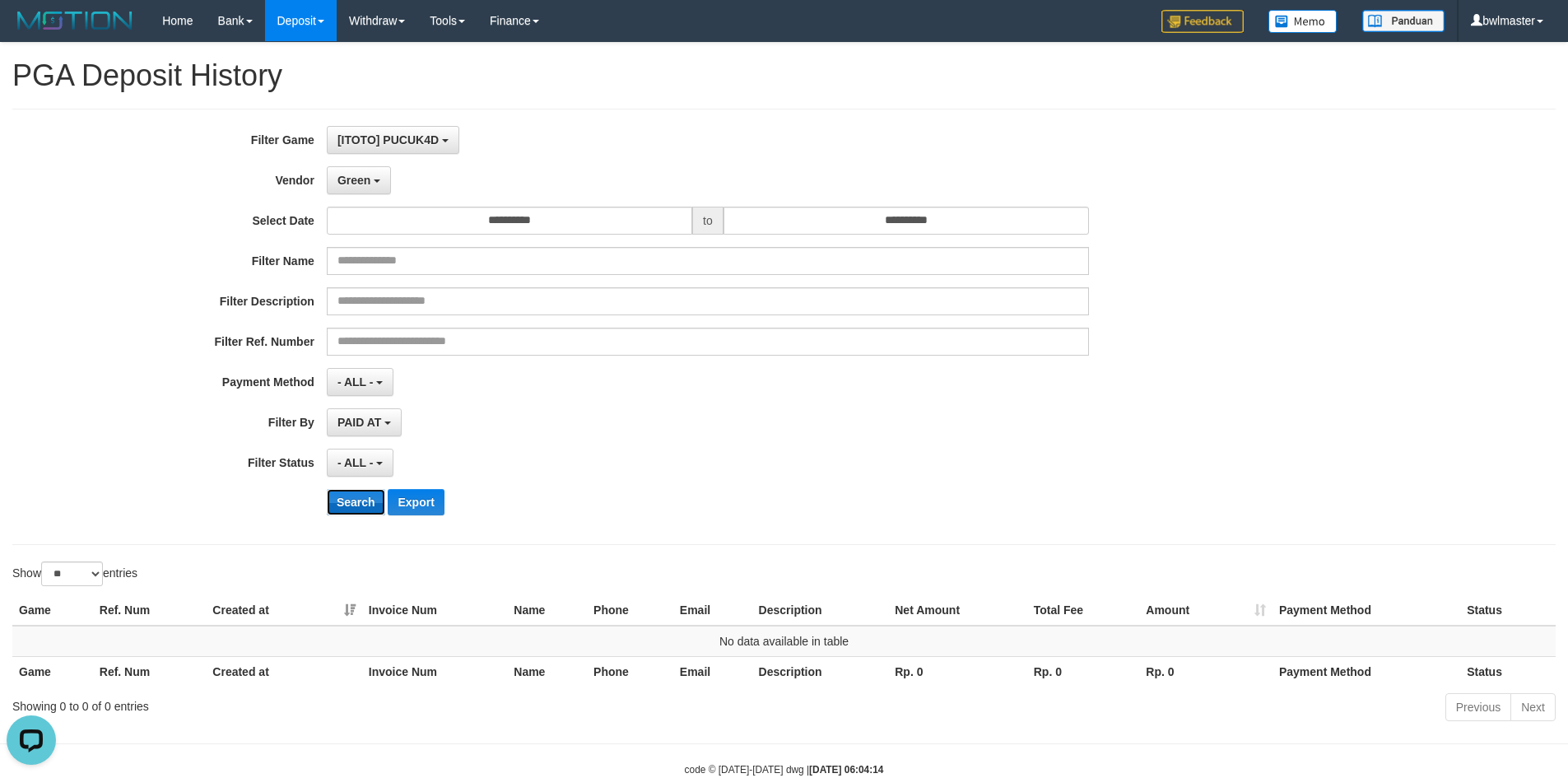 click on "Search" at bounding box center [356, 502] 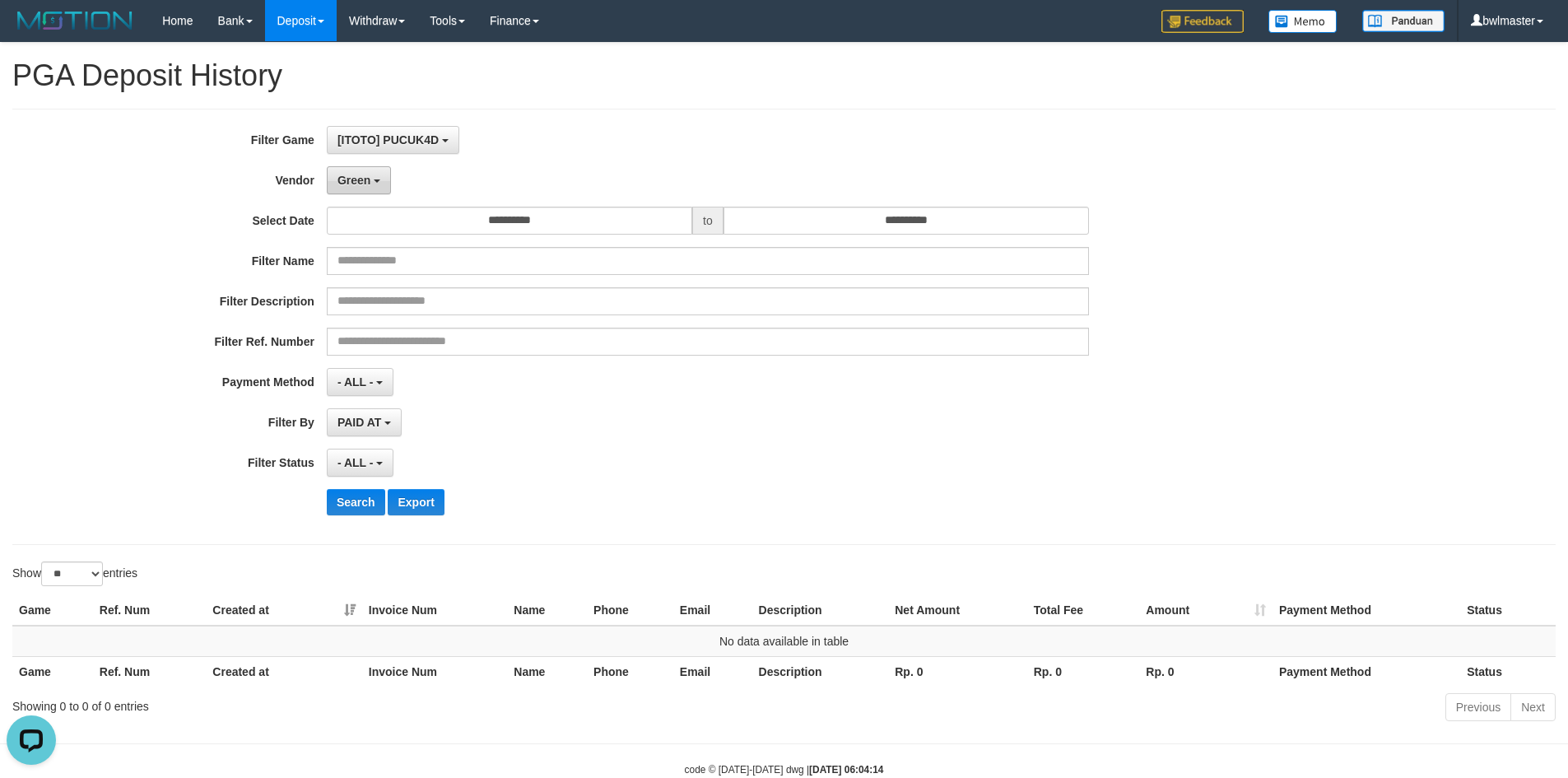 click on "Green" at bounding box center [359, 180] 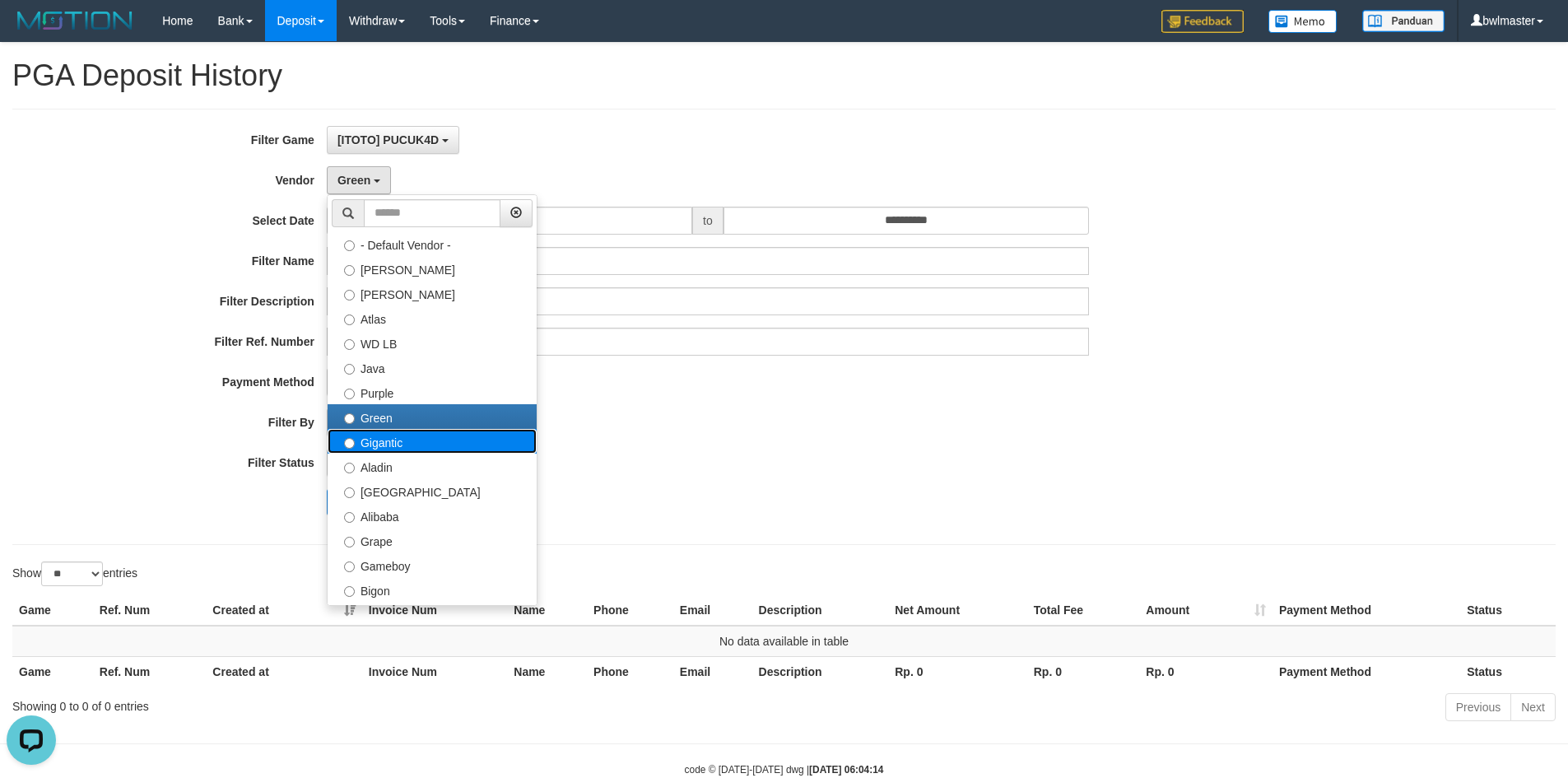 click on "Gigantic" at bounding box center (432, 441) 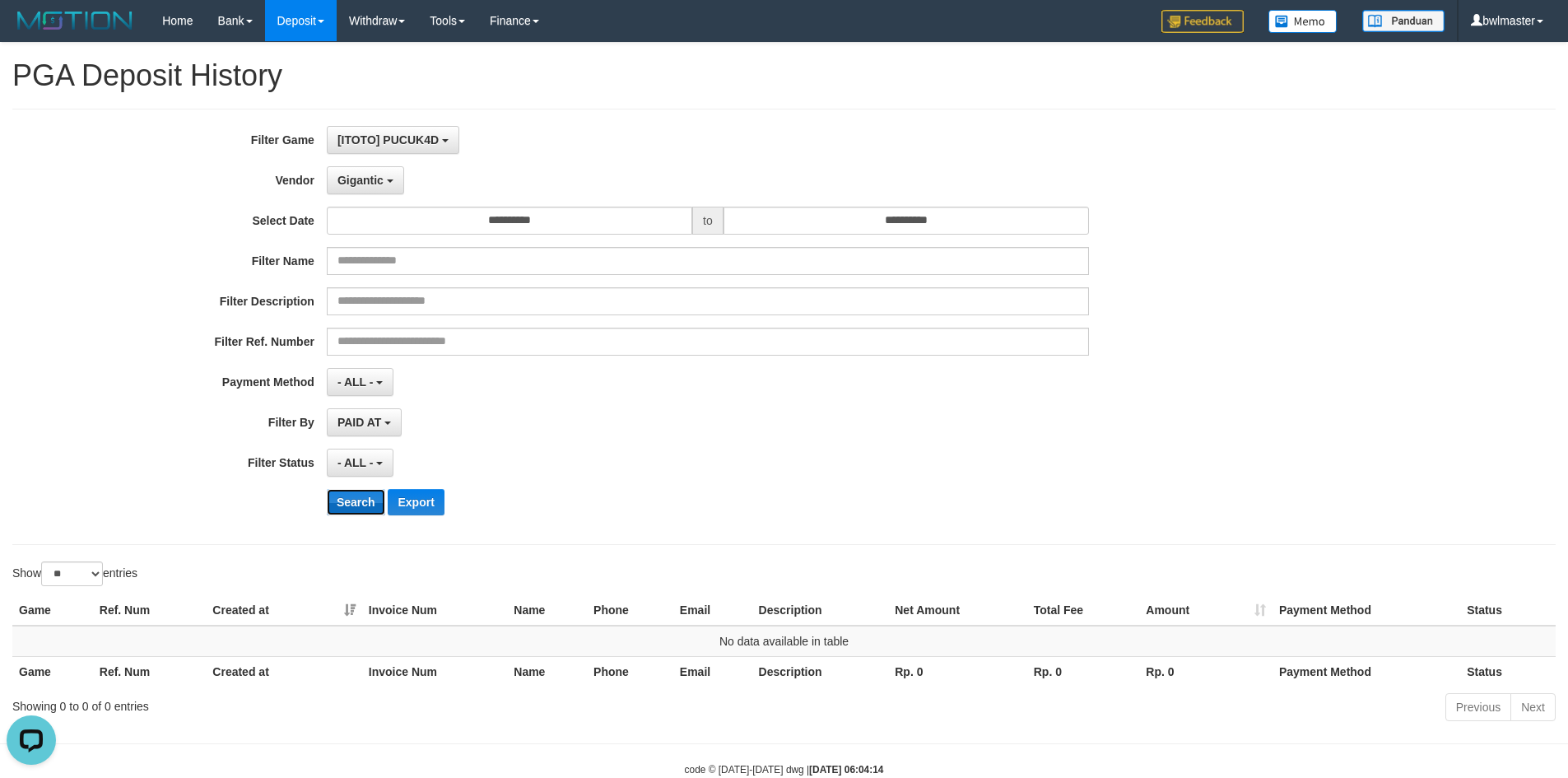 click on "Search" at bounding box center [356, 502] 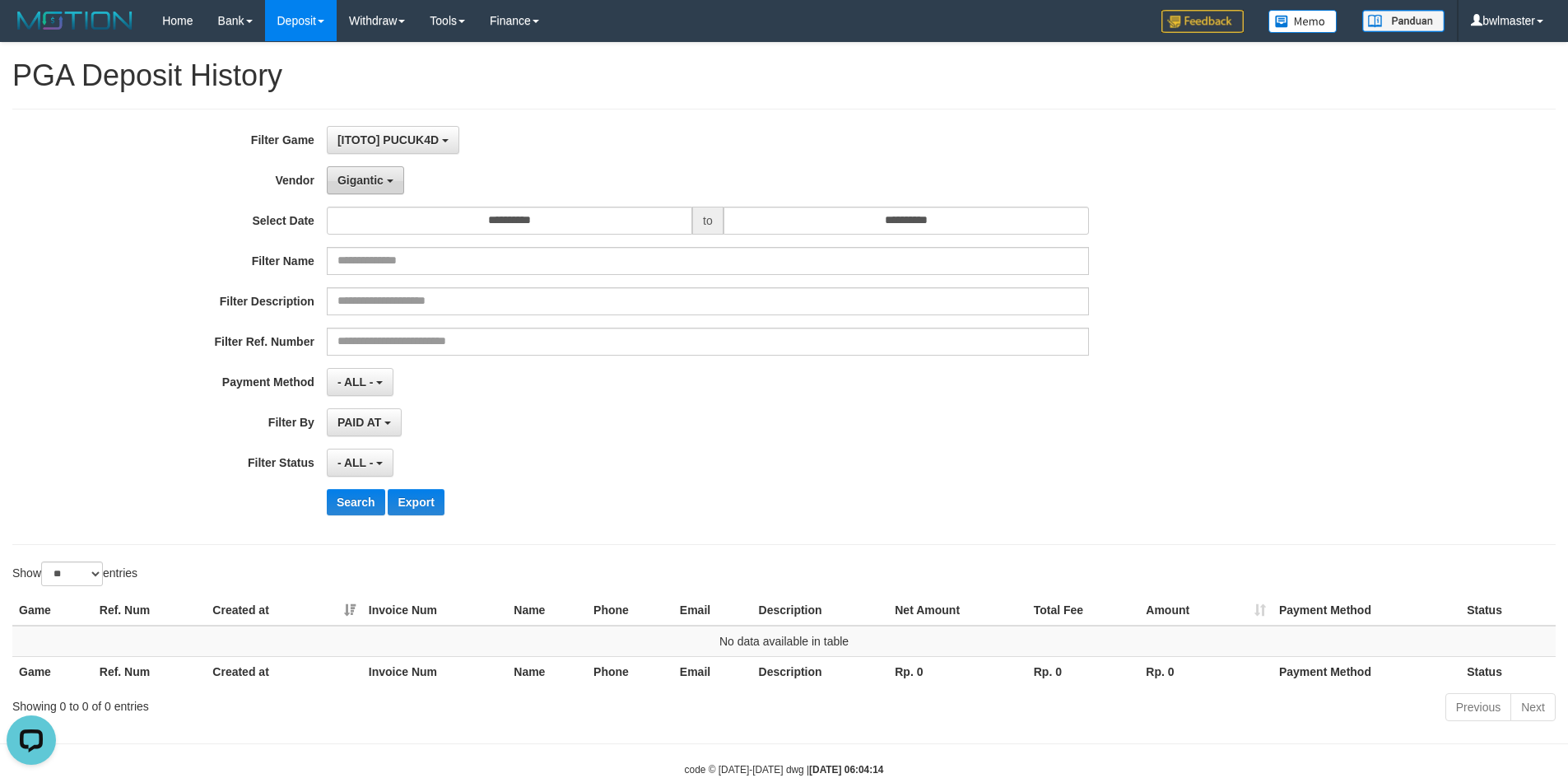 click on "Gigantic" at bounding box center (365, 180) 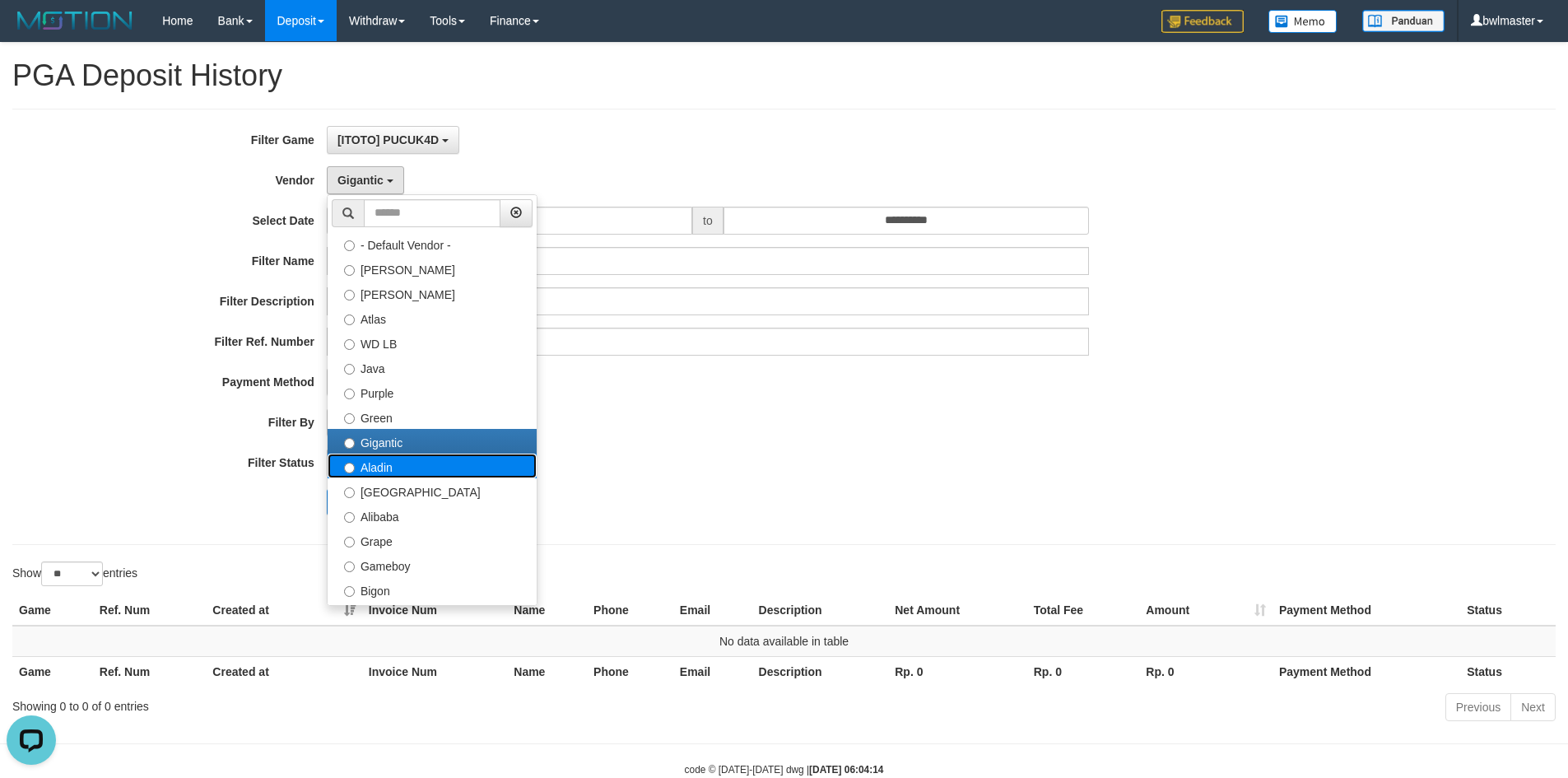 click on "Aladin" at bounding box center [432, 466] 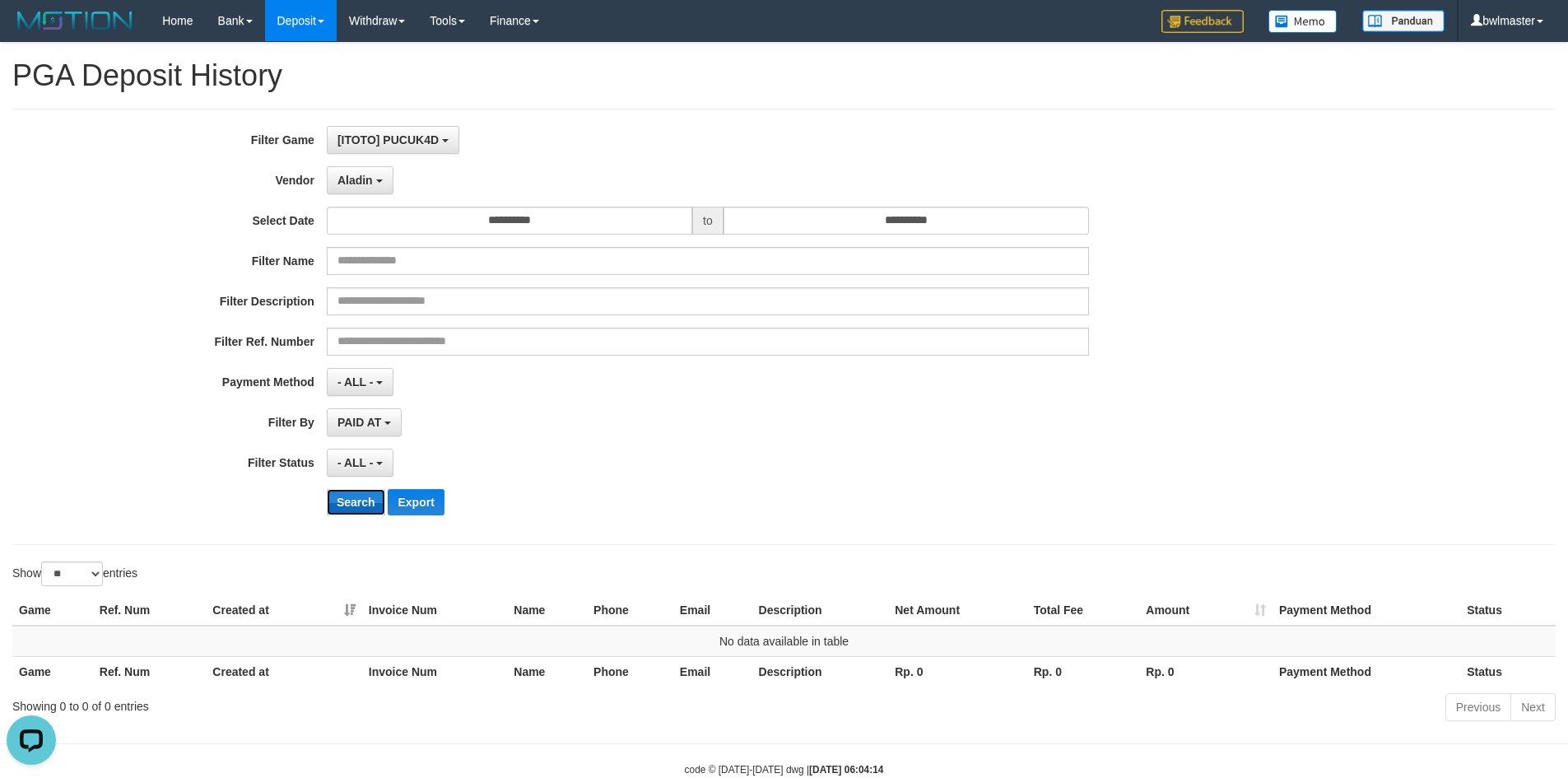 click on "Search" at bounding box center (356, 502) 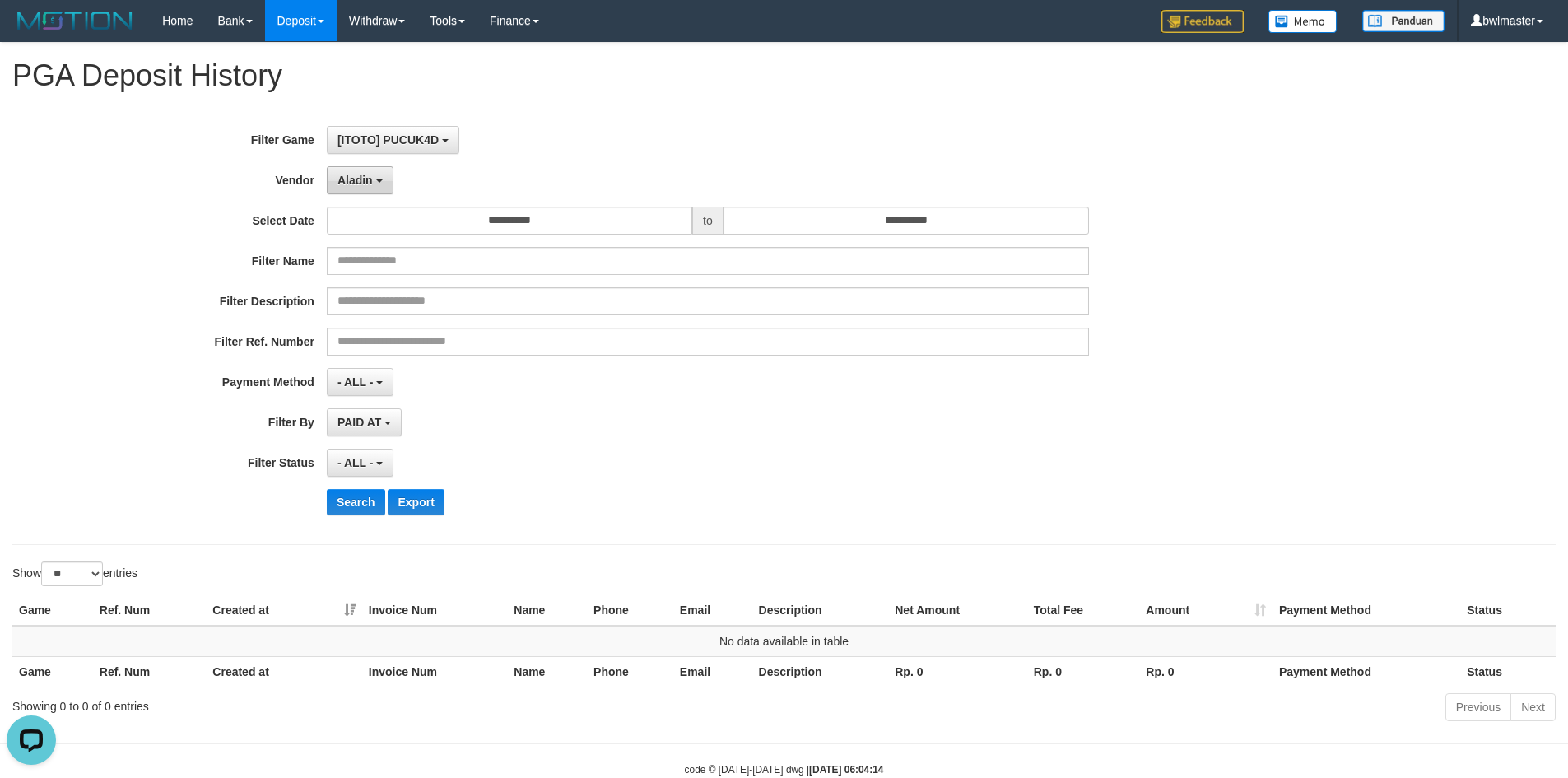click on "Aladin" at bounding box center (355, 180) 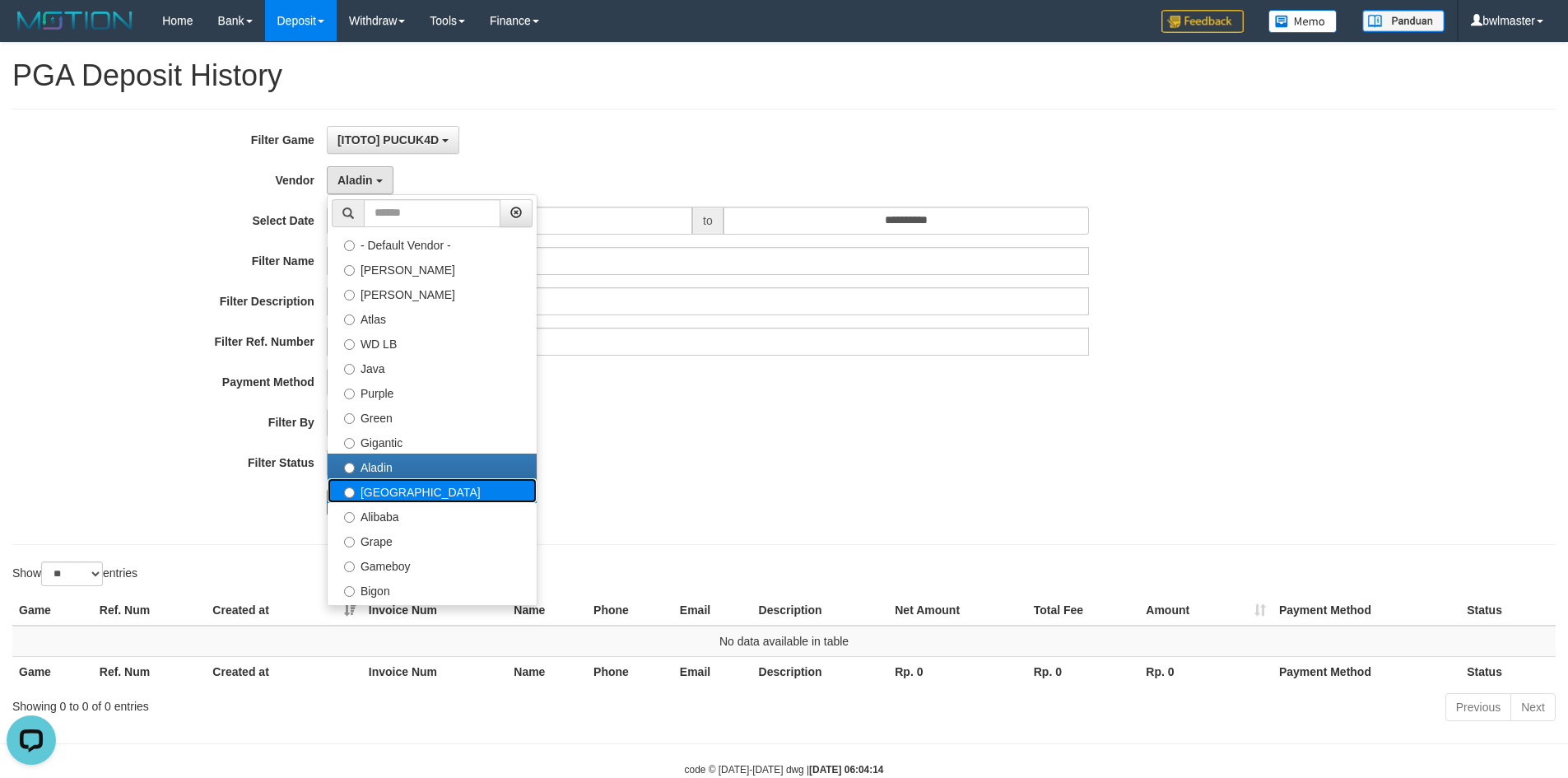 click on "Dubai" at bounding box center (432, 491) 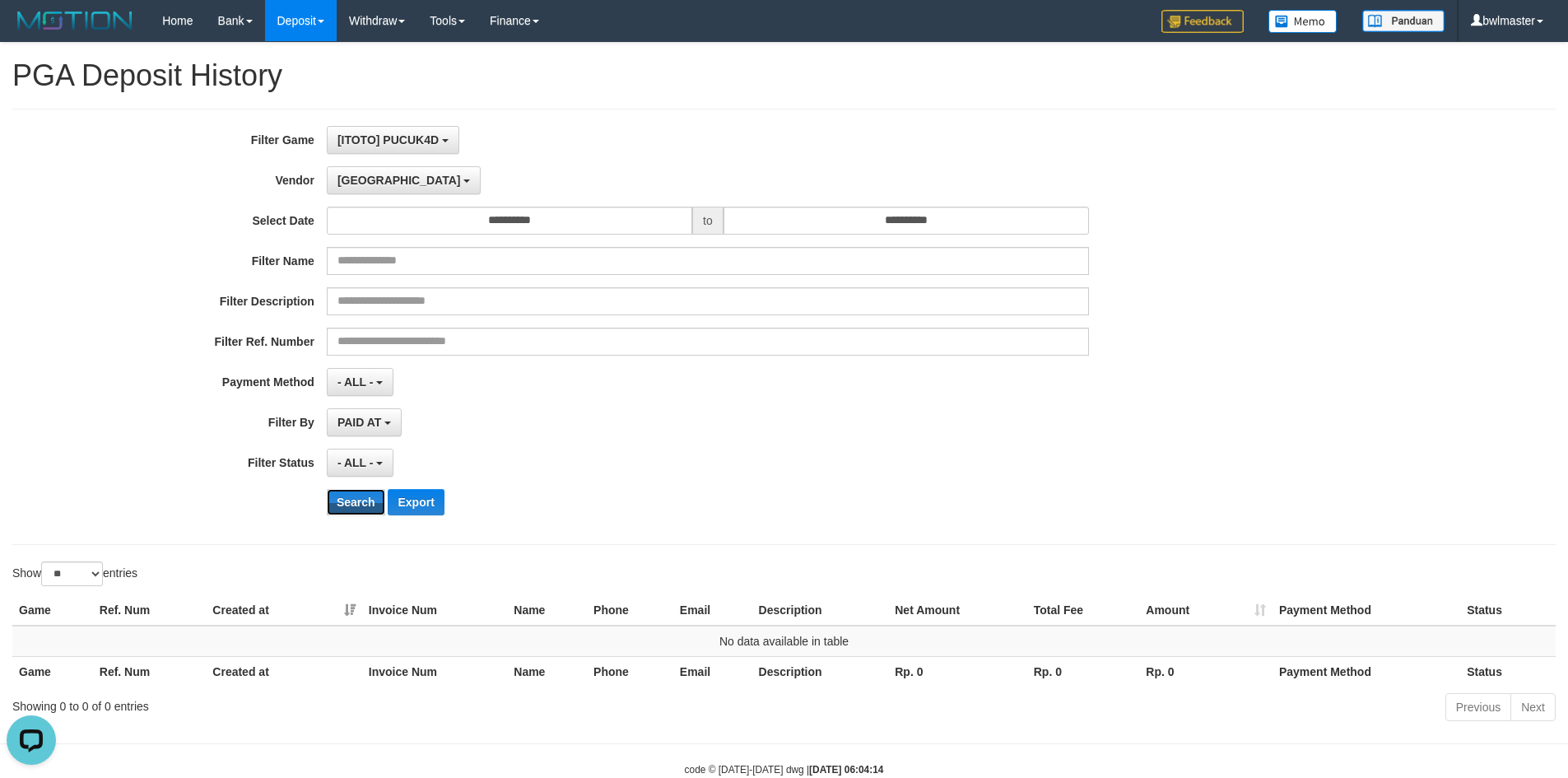click on "Search" at bounding box center [356, 502] 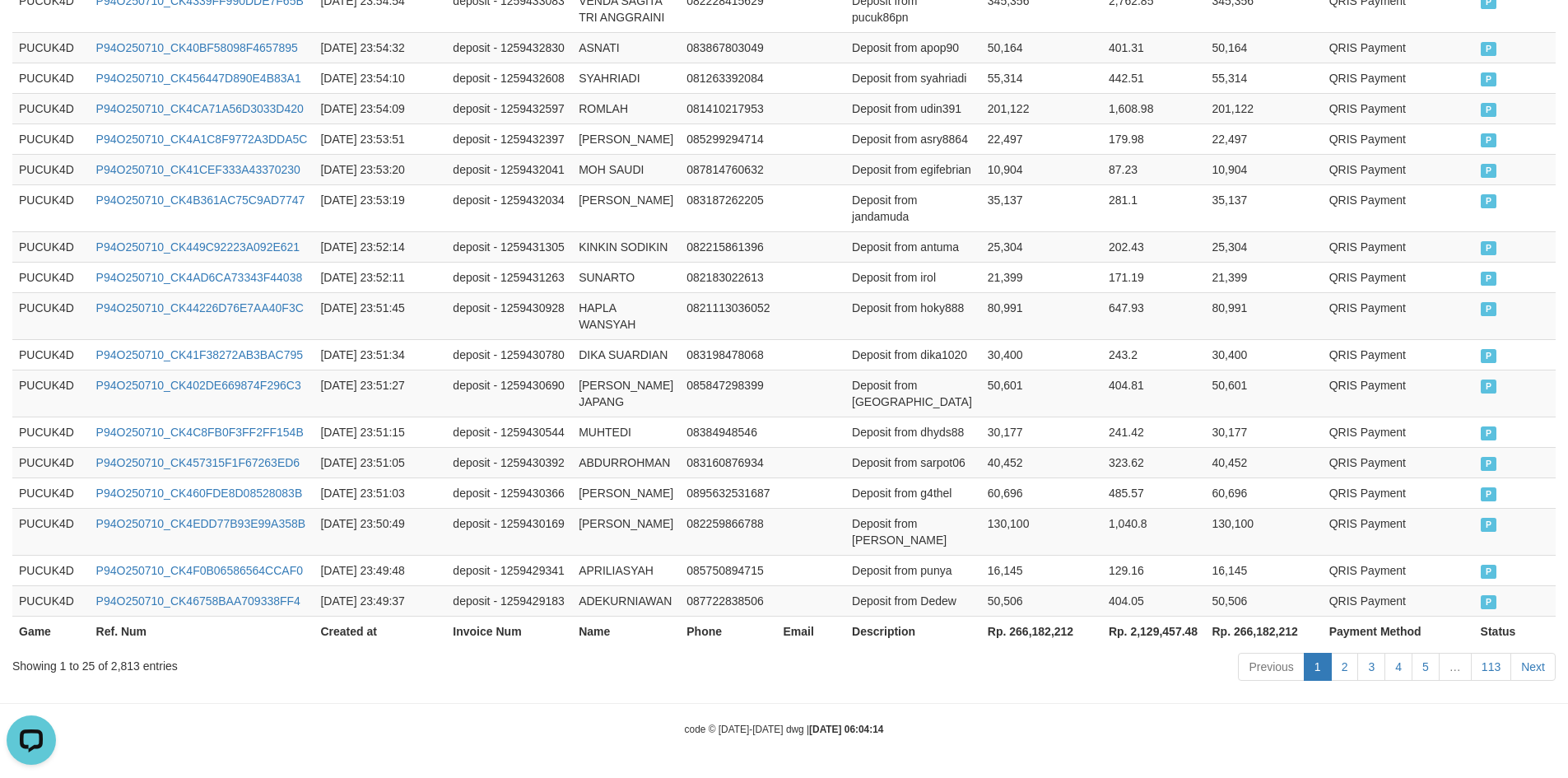 scroll, scrollTop: 1068, scrollLeft: 0, axis: vertical 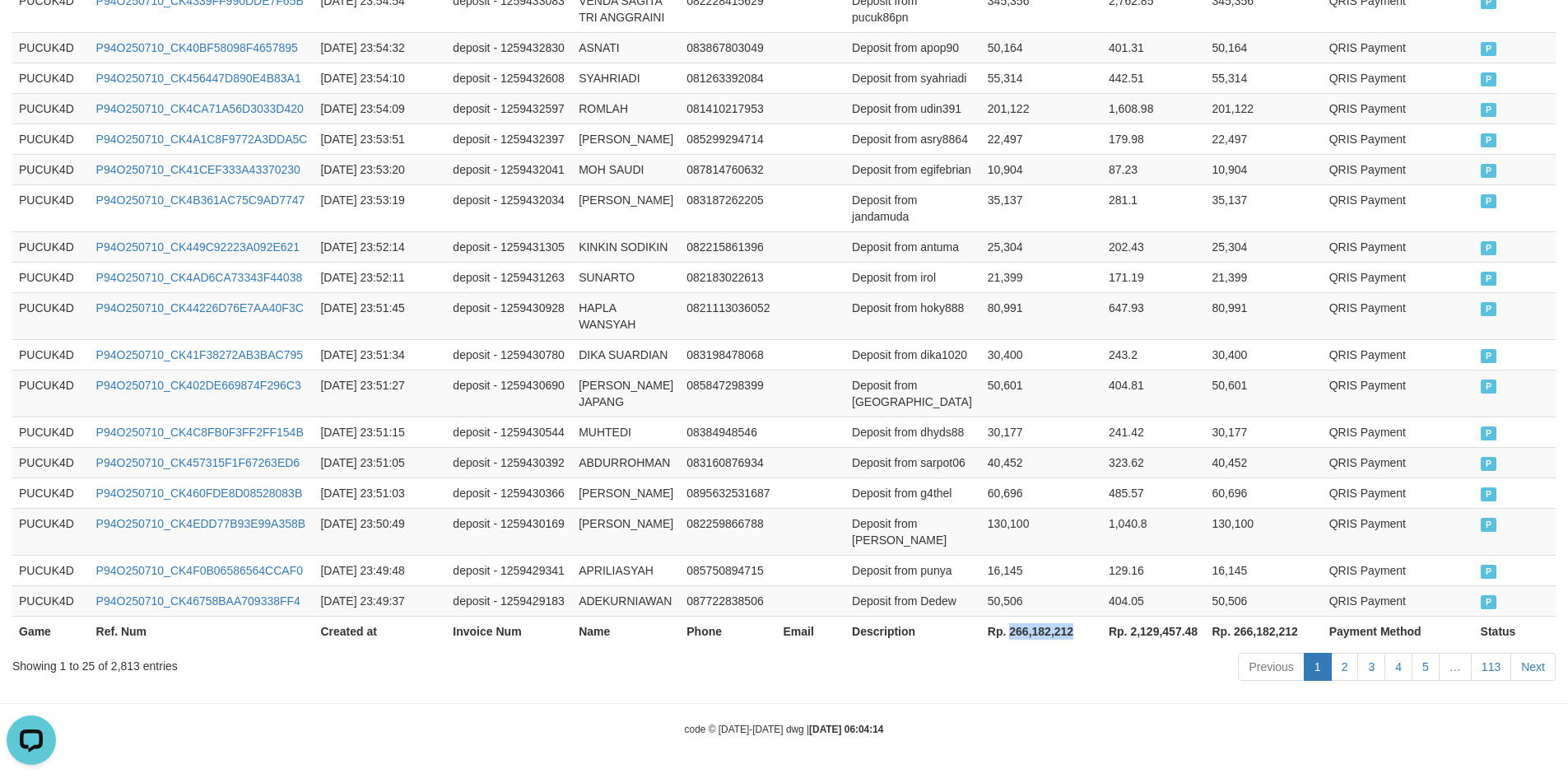 click on "Rp. 266,182,212" at bounding box center [1041, 631] 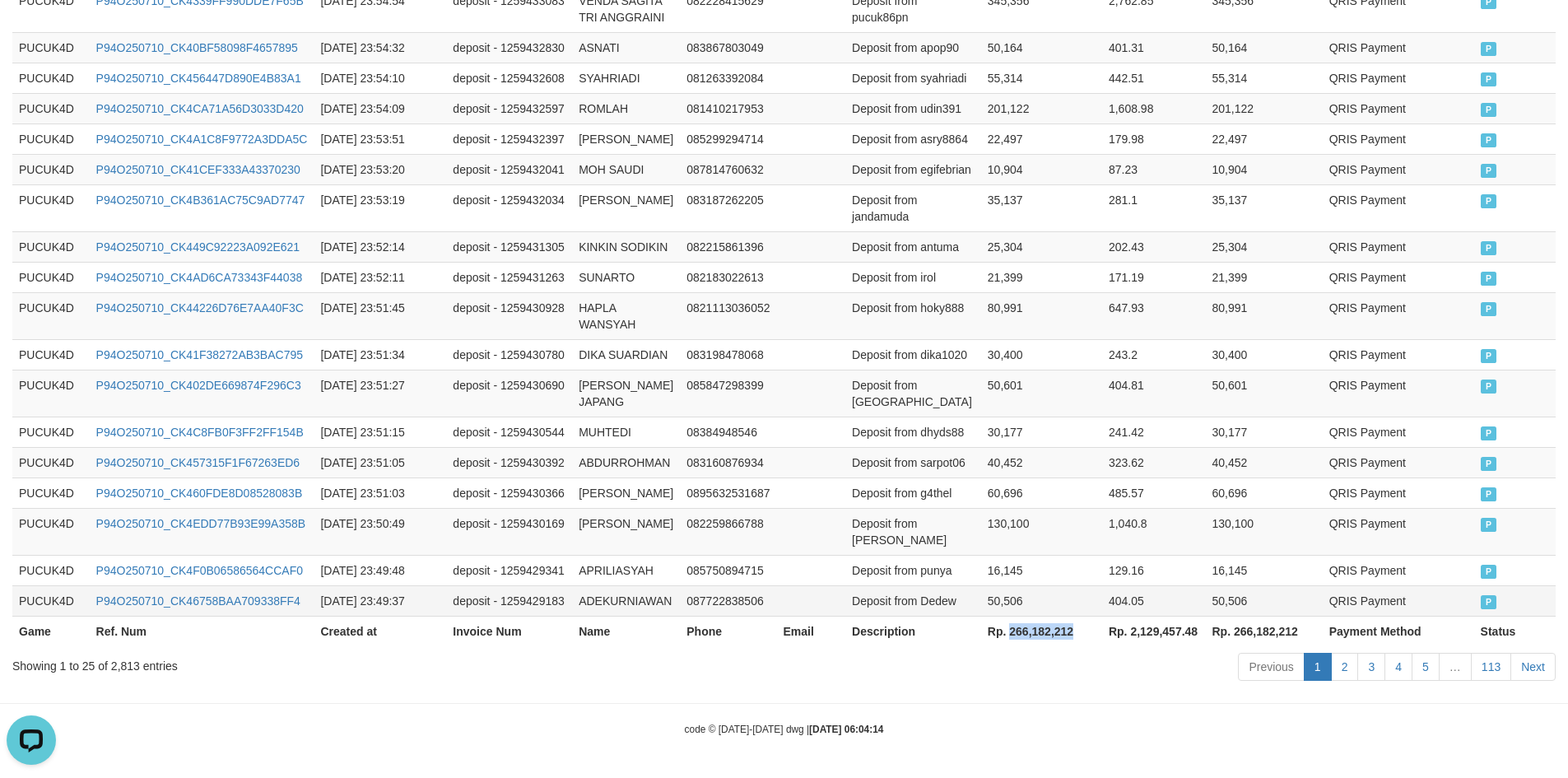 copy on "266,182,212" 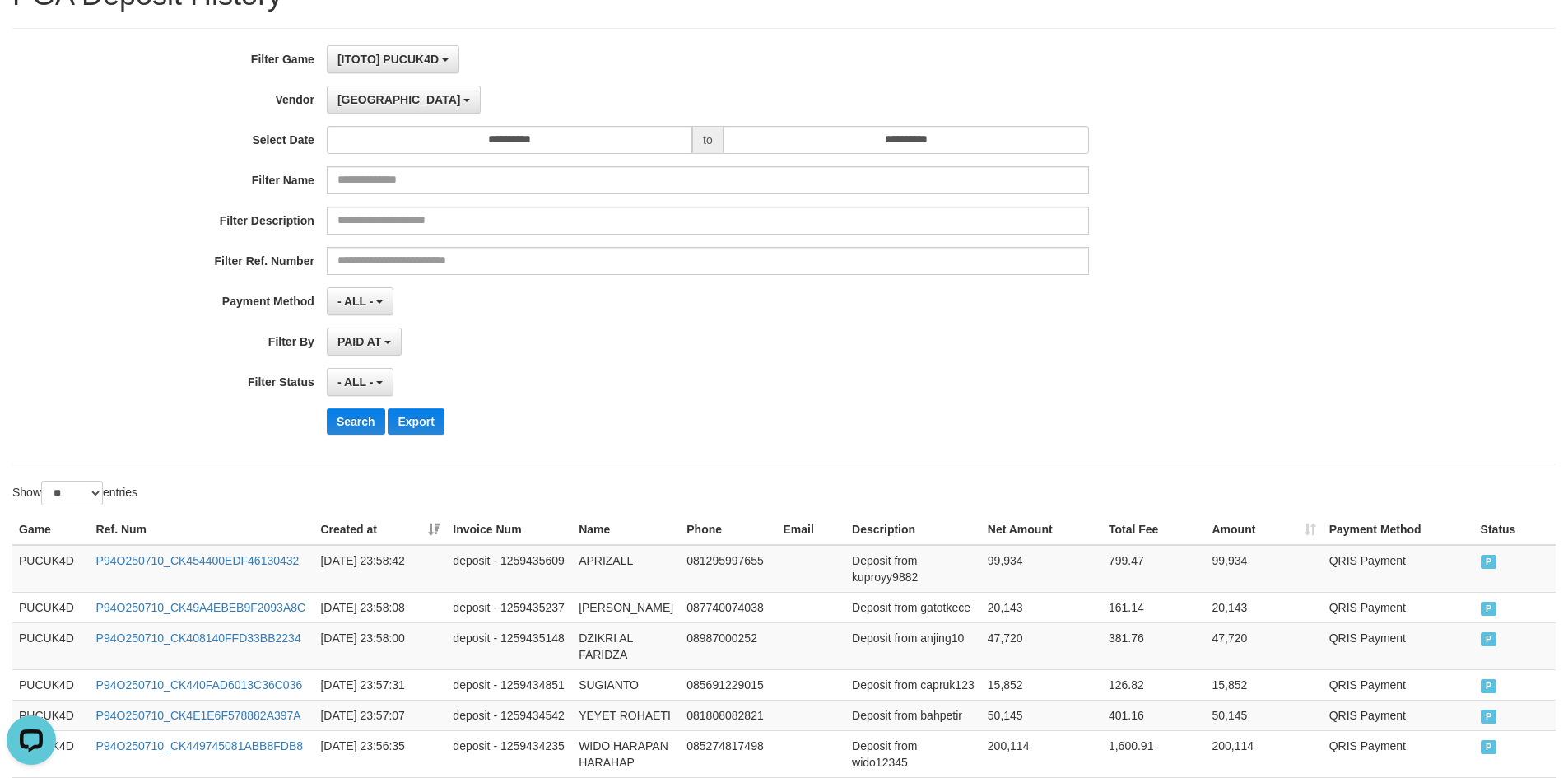 scroll, scrollTop: 80, scrollLeft: 0, axis: vertical 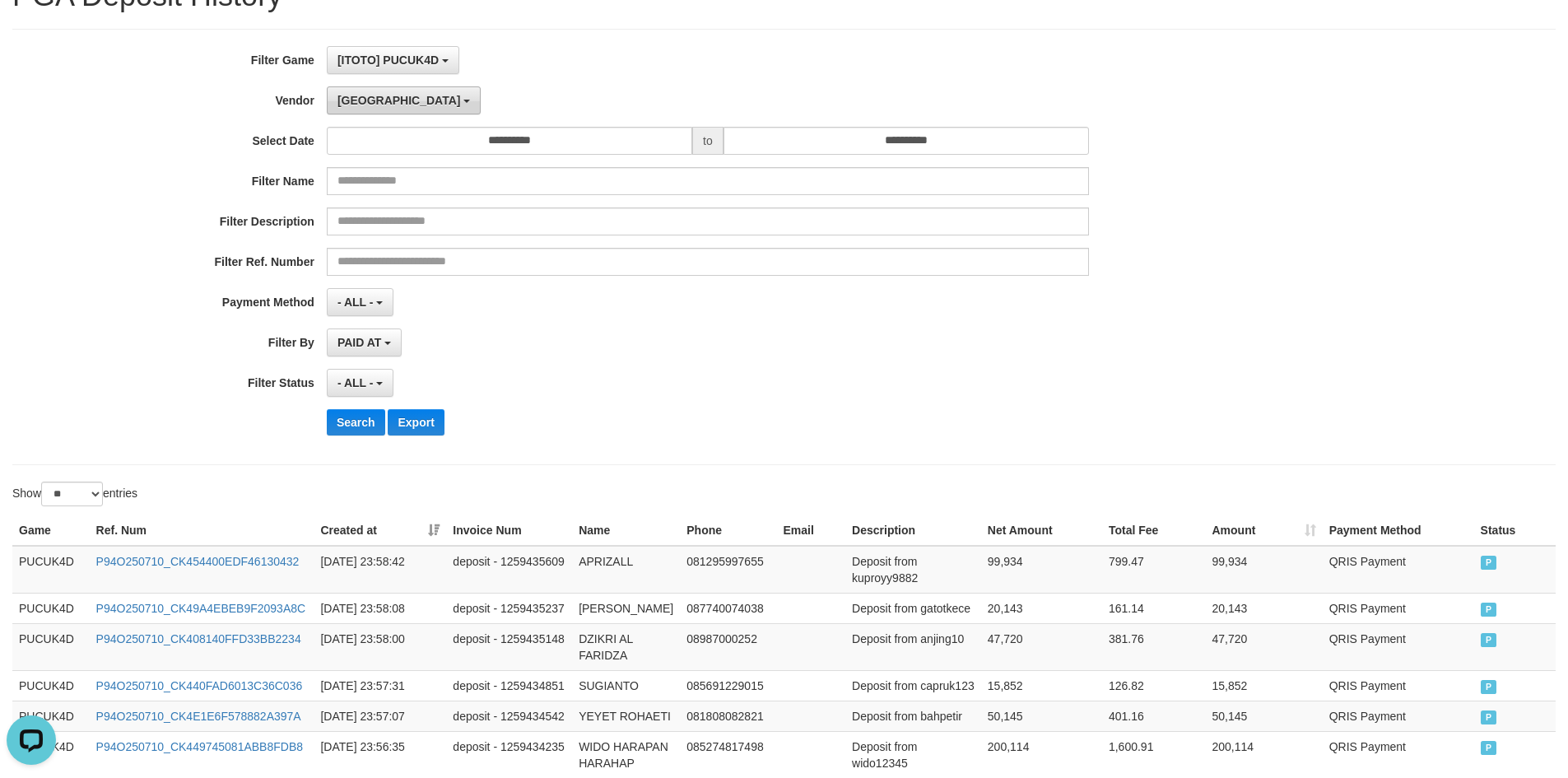 click on "Dubai" at bounding box center (399, 100) 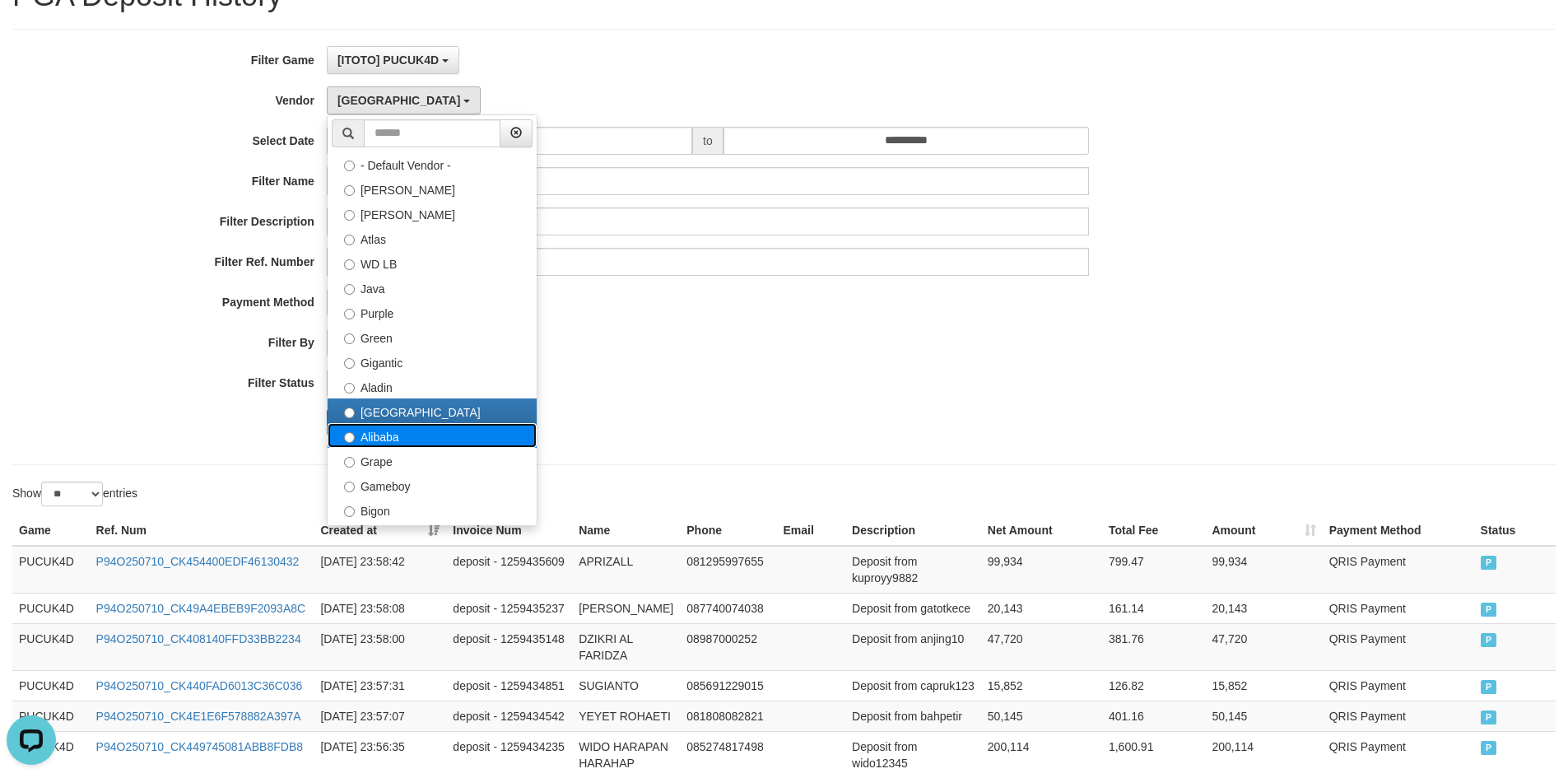 click on "Alibaba" at bounding box center (432, 436) 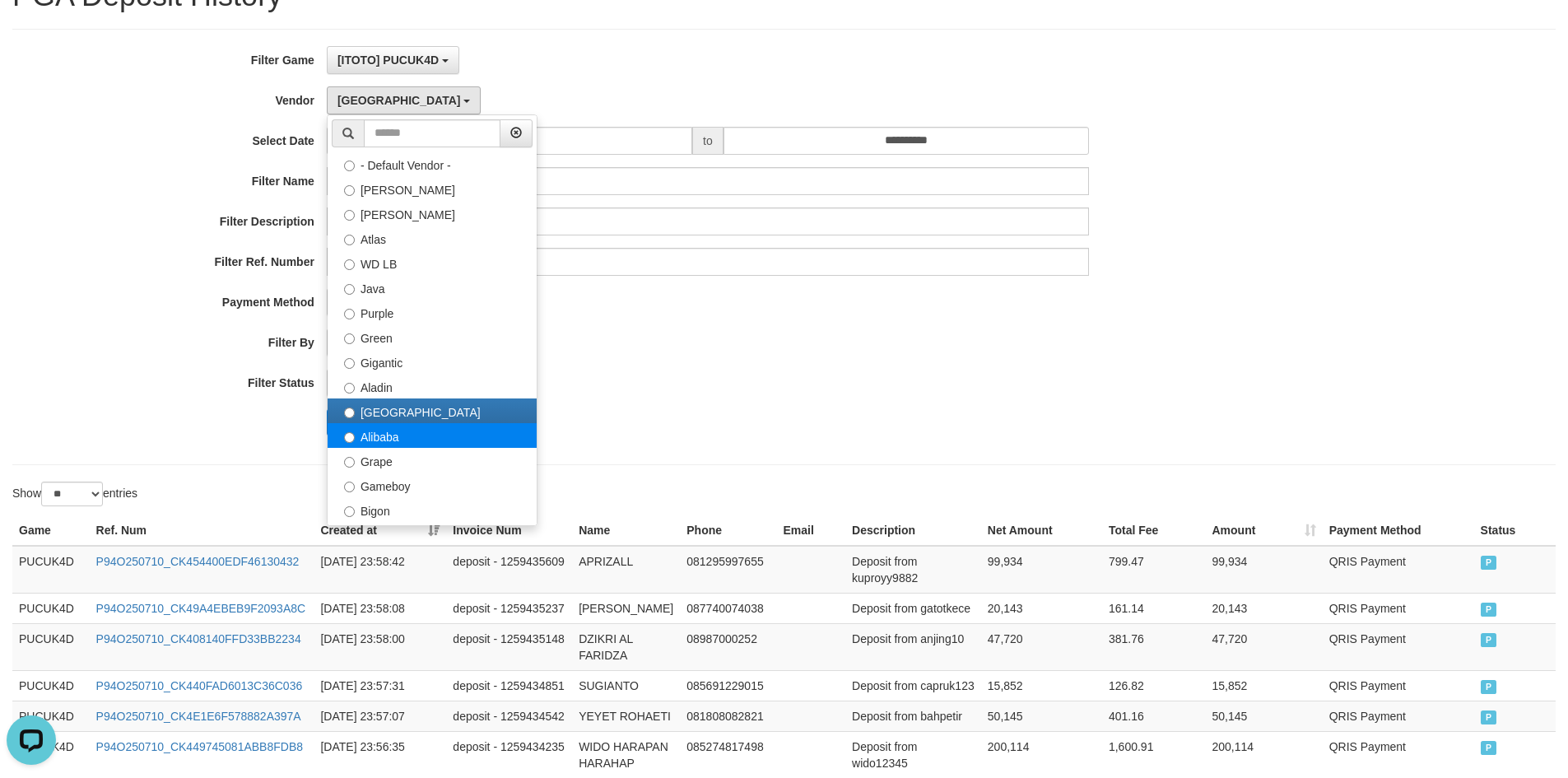 select on "**********" 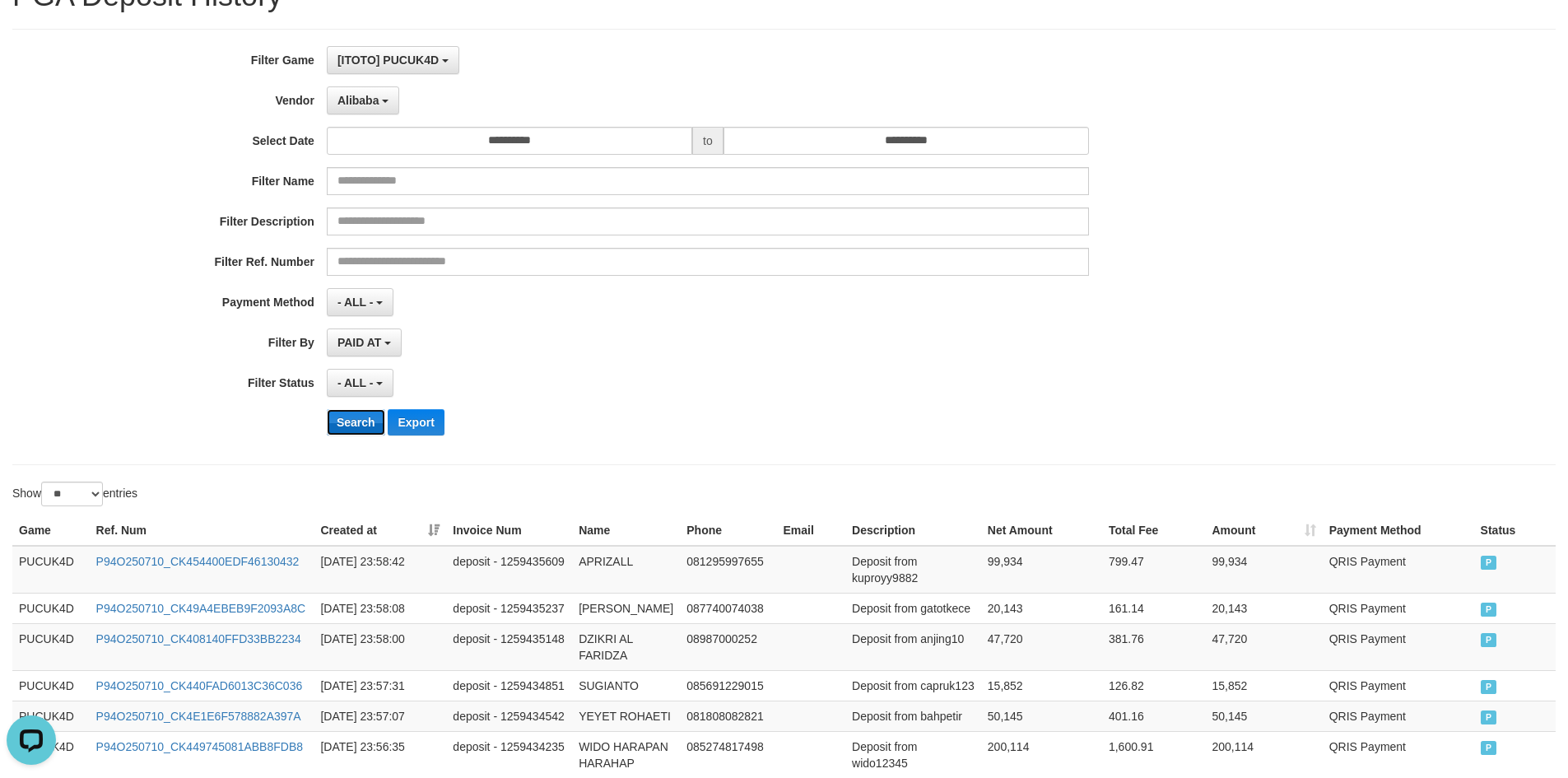 click on "Search" at bounding box center [356, 422] 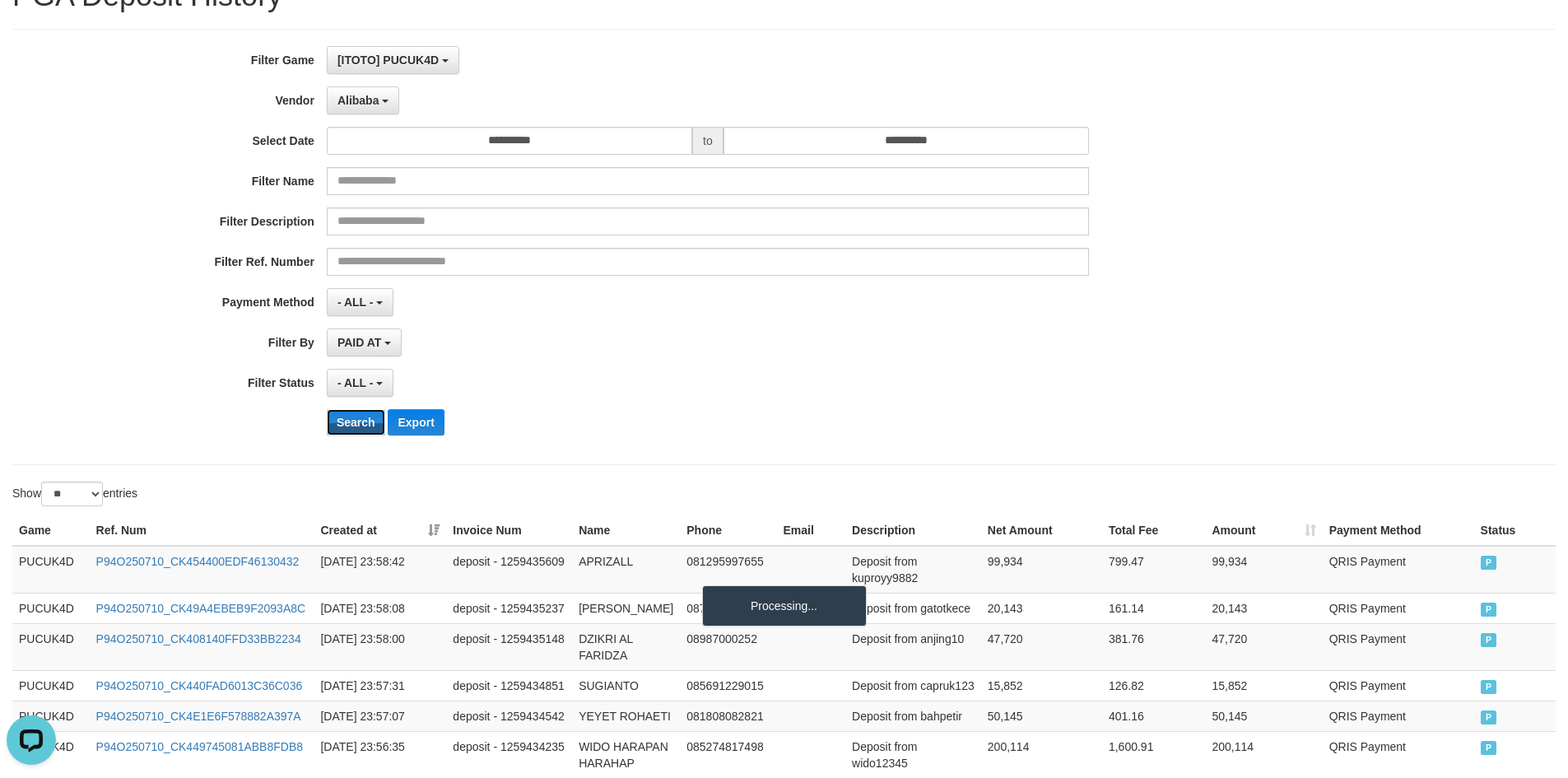 scroll, scrollTop: 40, scrollLeft: 0, axis: vertical 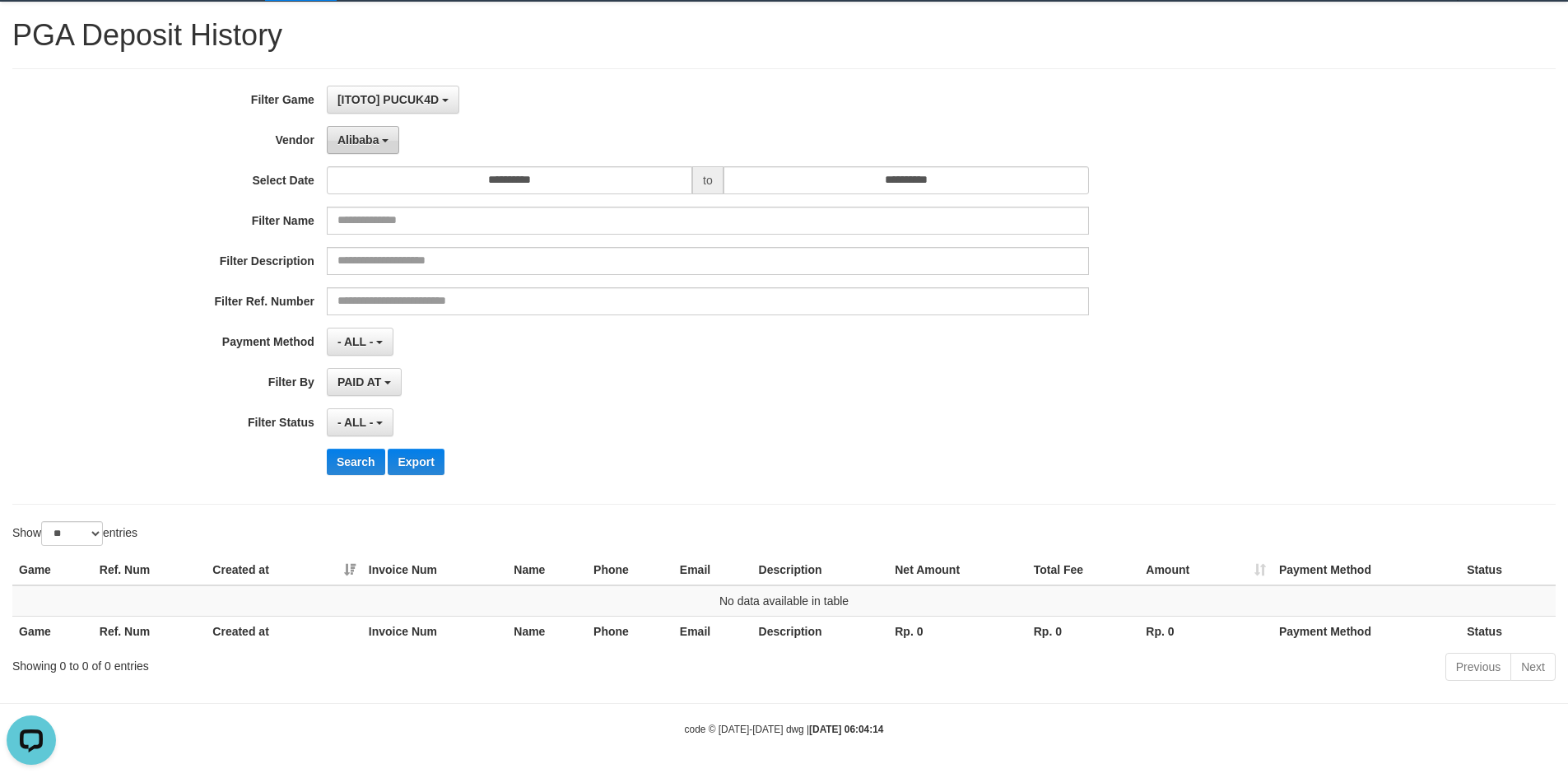 click on "Alibaba" at bounding box center (363, 140) 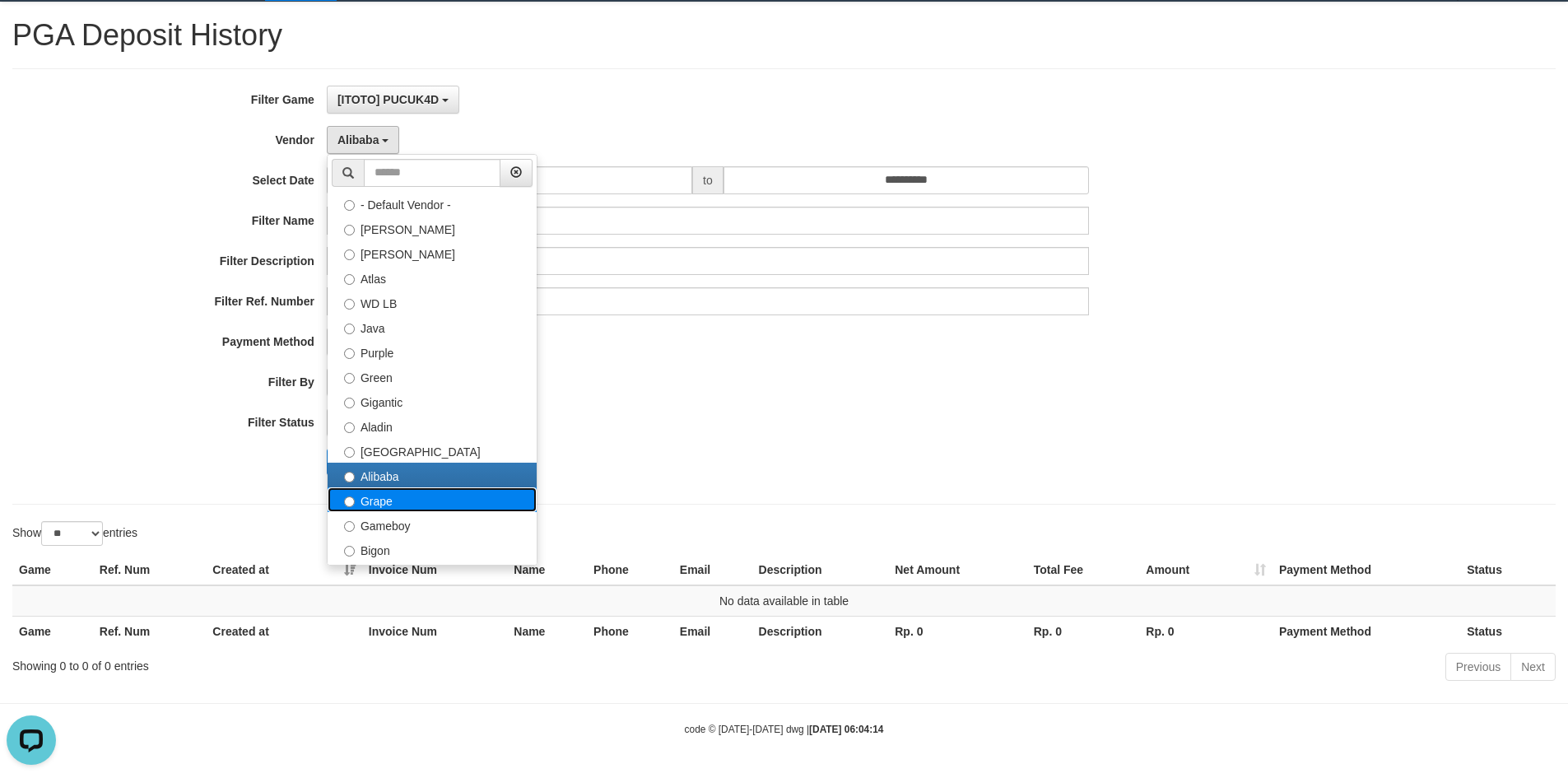 click on "Grape" at bounding box center [432, 500] 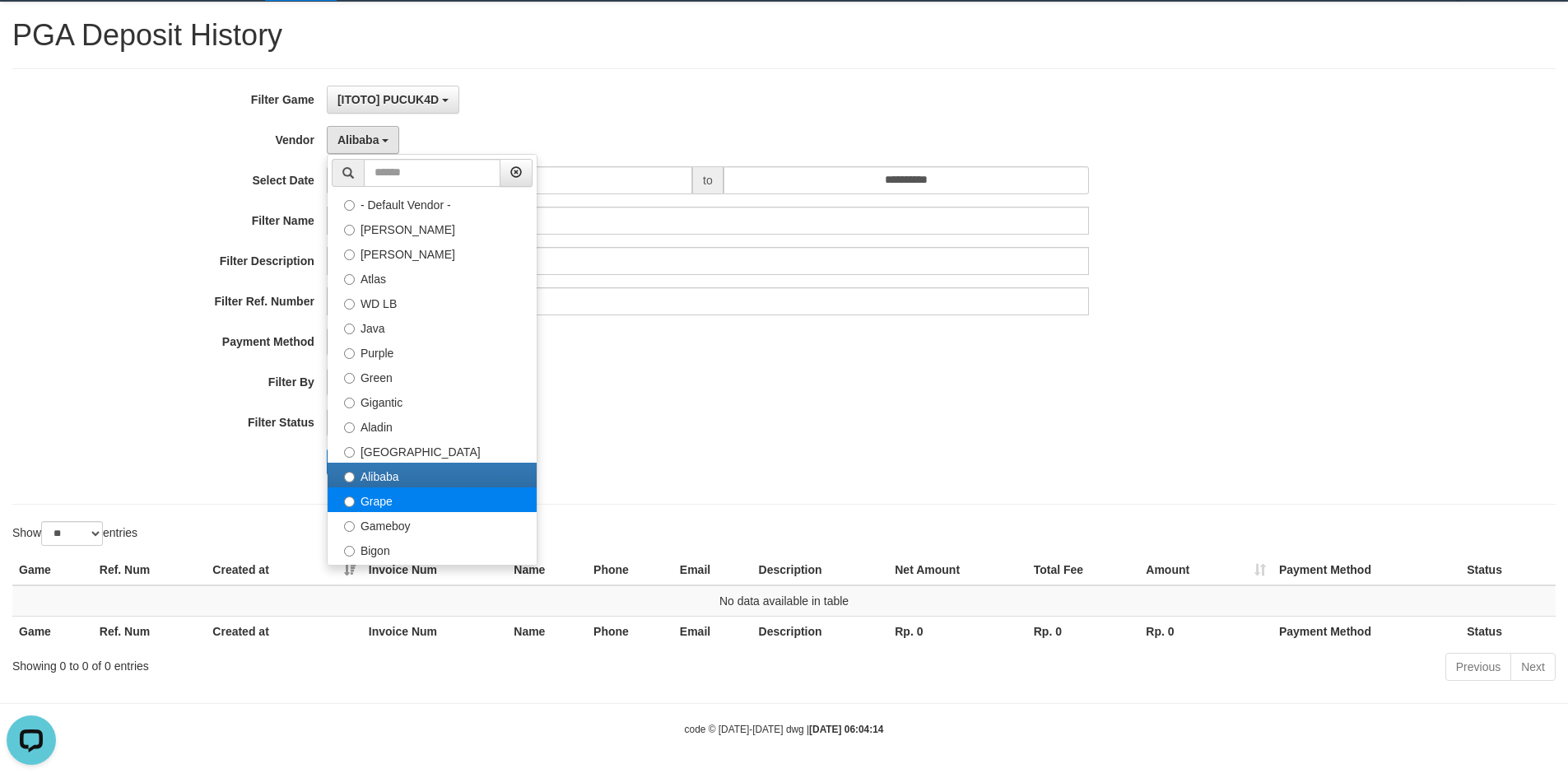 select on "**********" 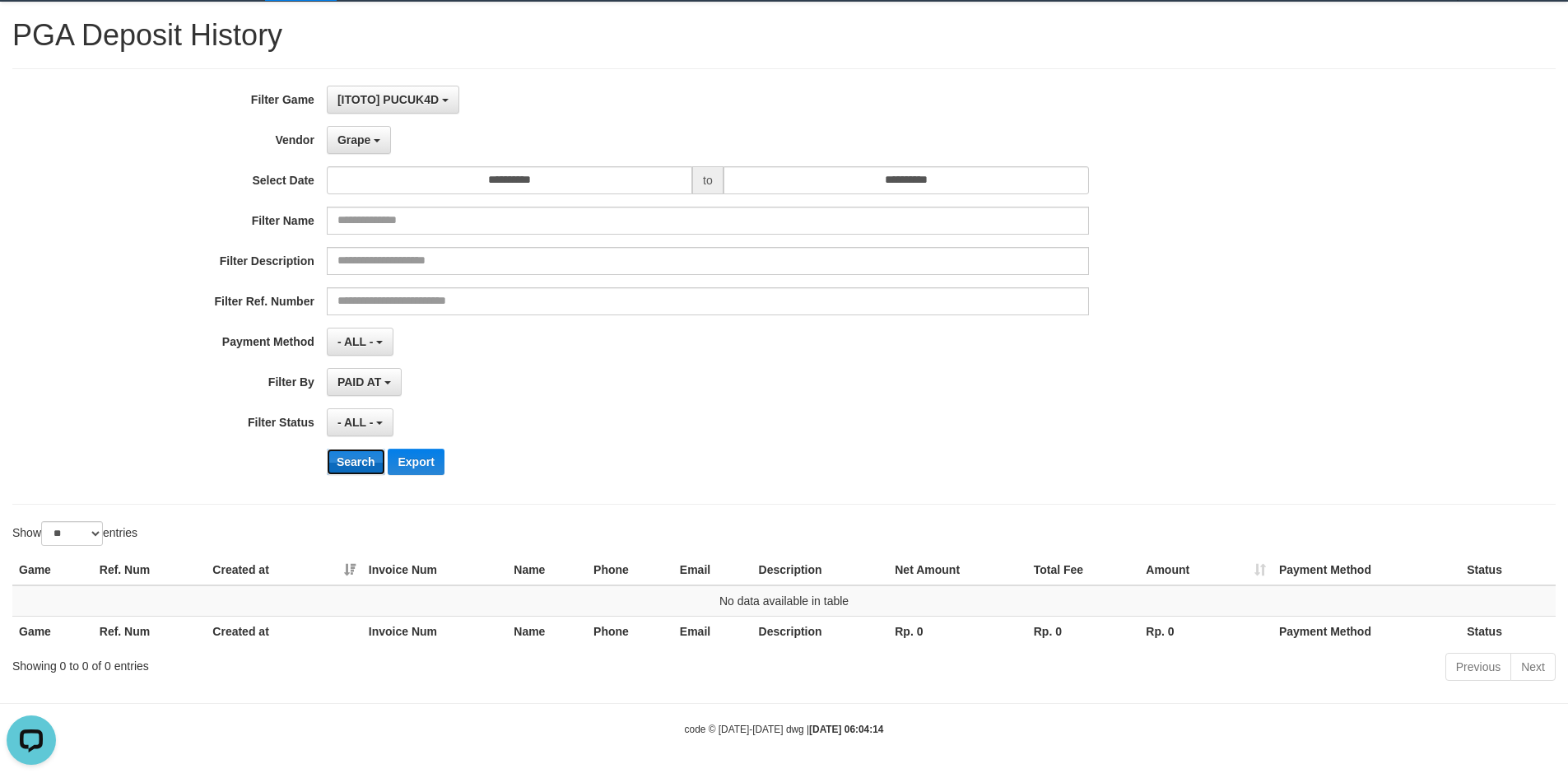 click on "Search" at bounding box center (356, 462) 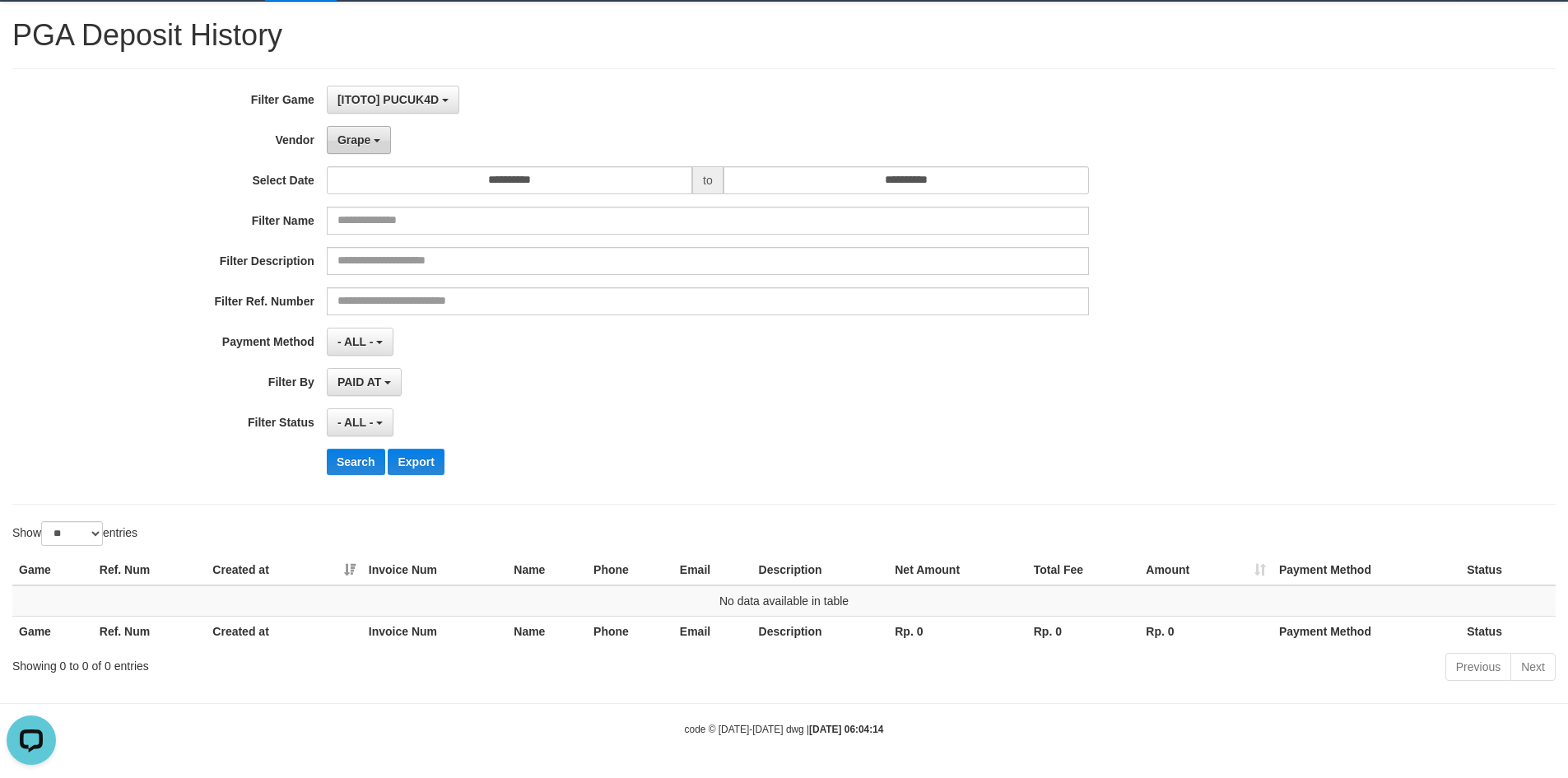 click on "Grape" at bounding box center [359, 140] 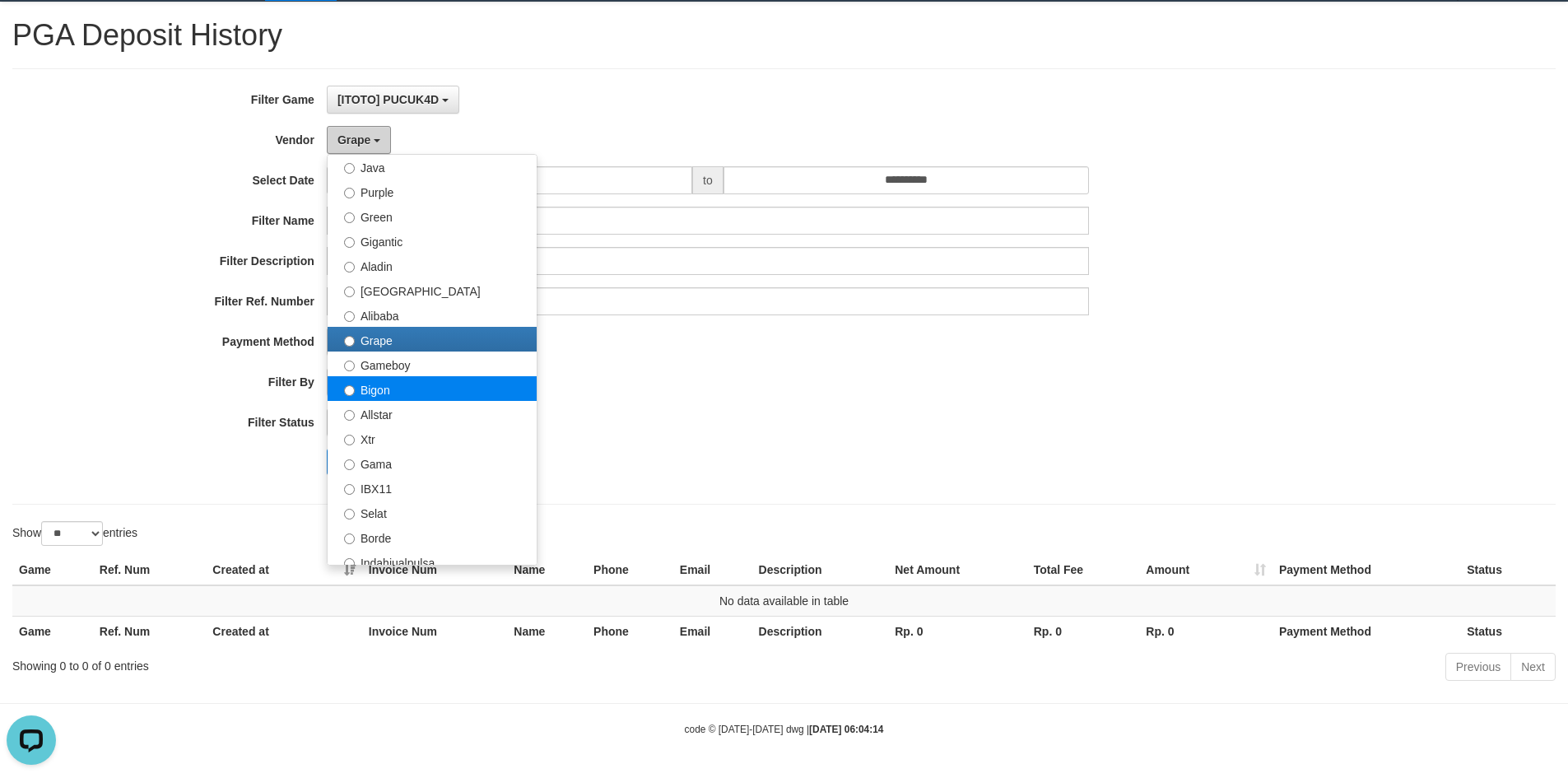 scroll, scrollTop: 165, scrollLeft: 0, axis: vertical 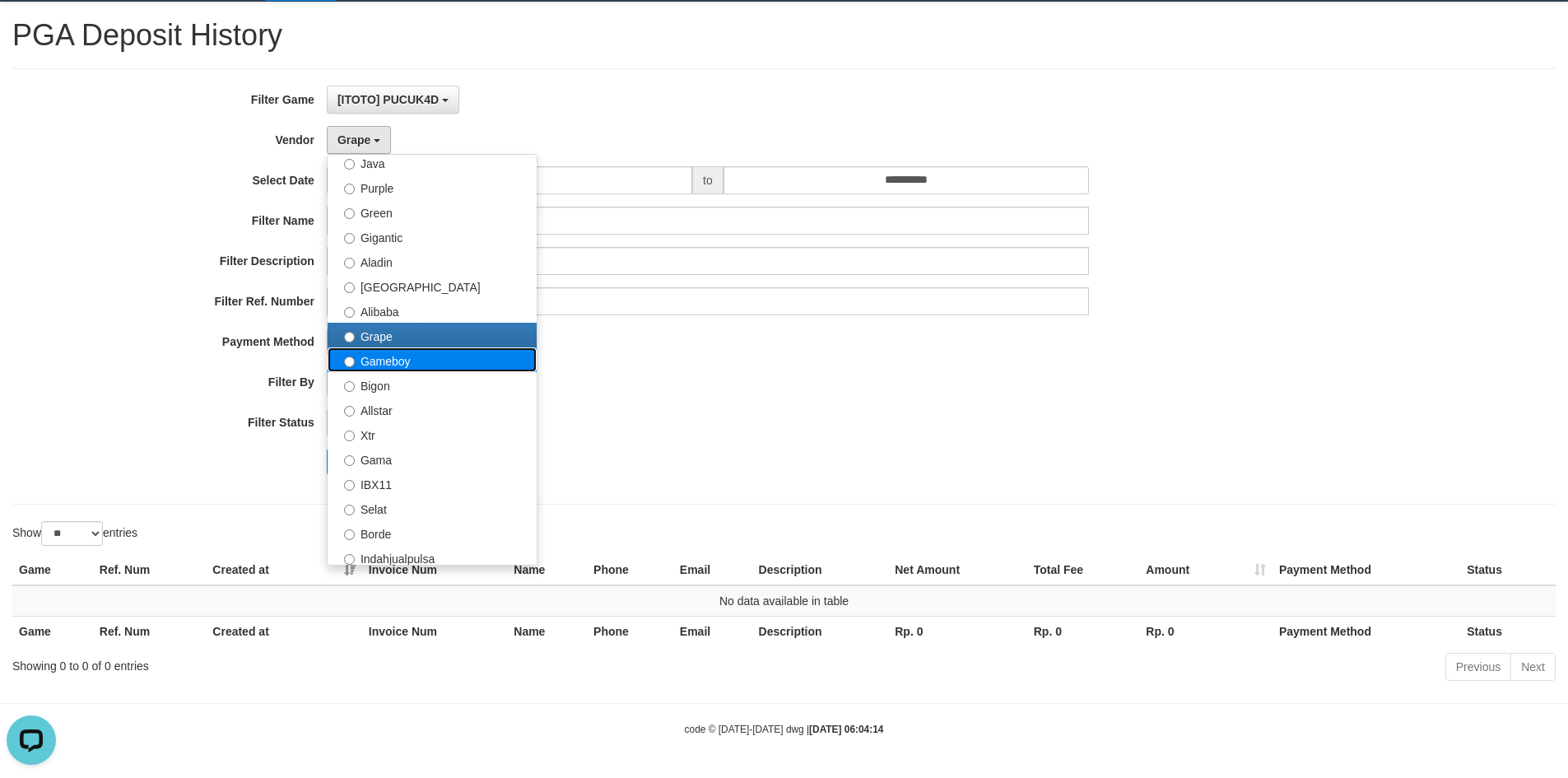 click on "Gameboy" at bounding box center (432, 360) 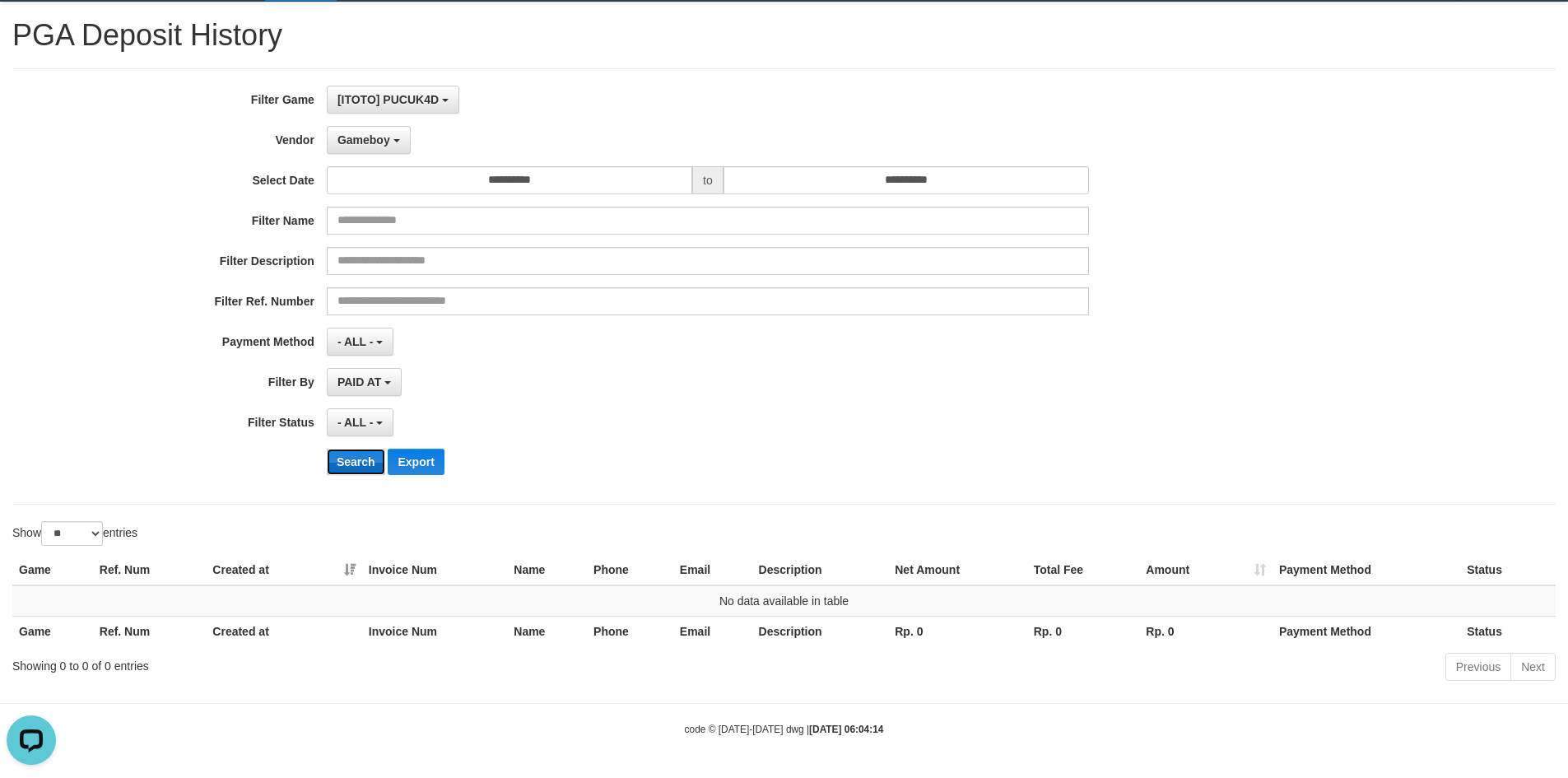 click on "Search" at bounding box center [356, 462] 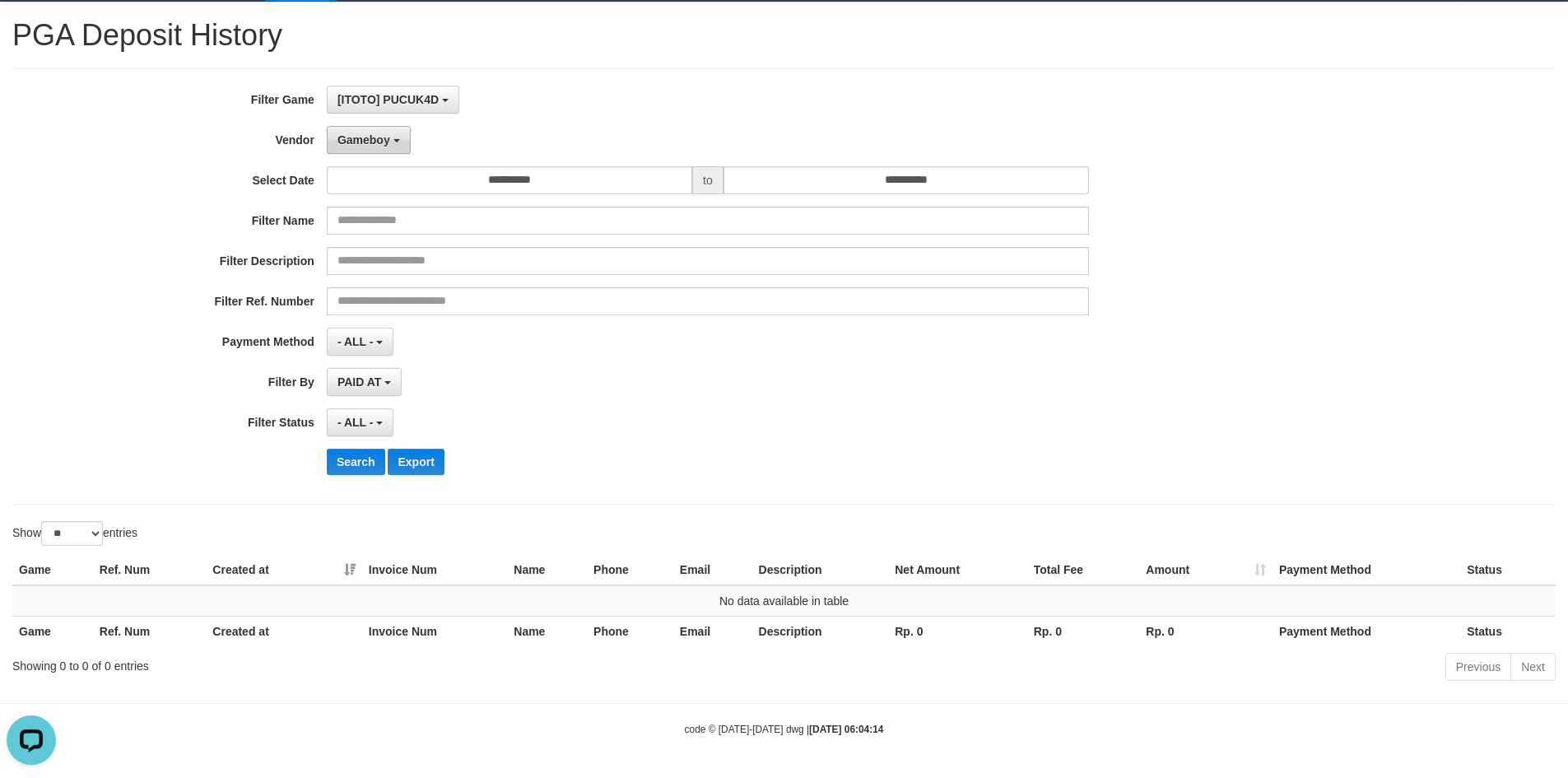 click on "Gameboy" at bounding box center (364, 140) 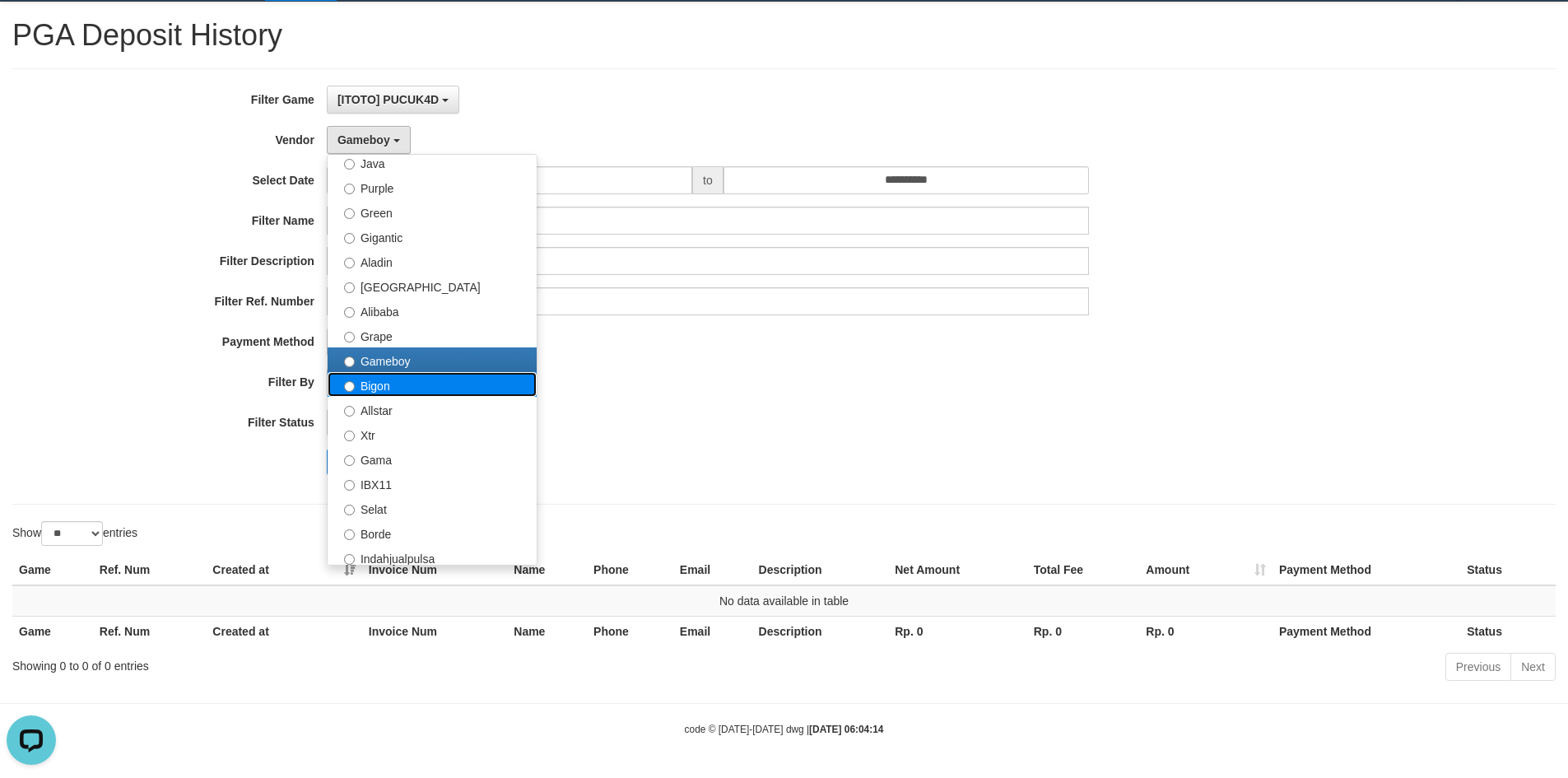 click on "Bigon" at bounding box center (432, 384) 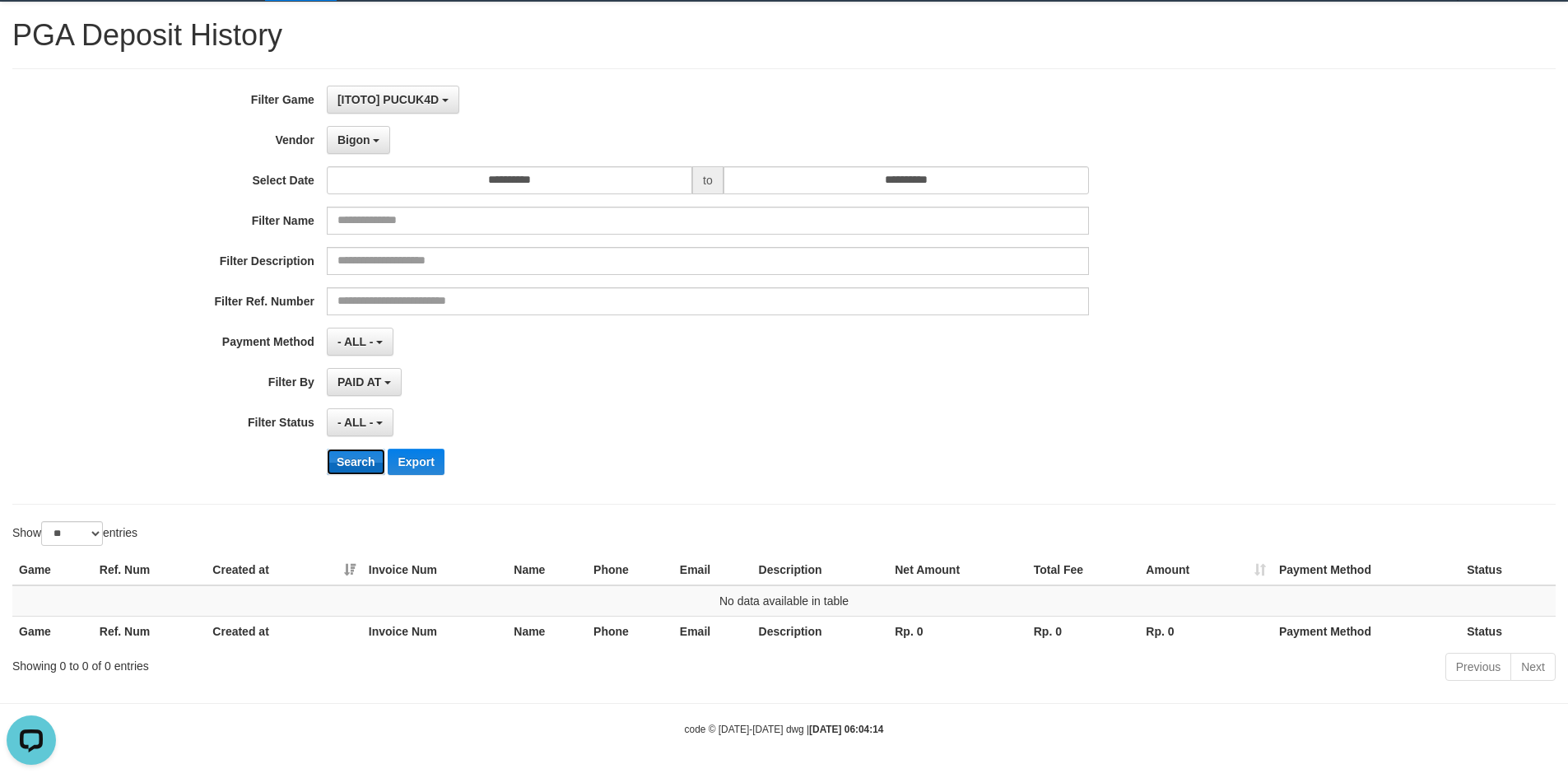 click on "Search" at bounding box center (356, 462) 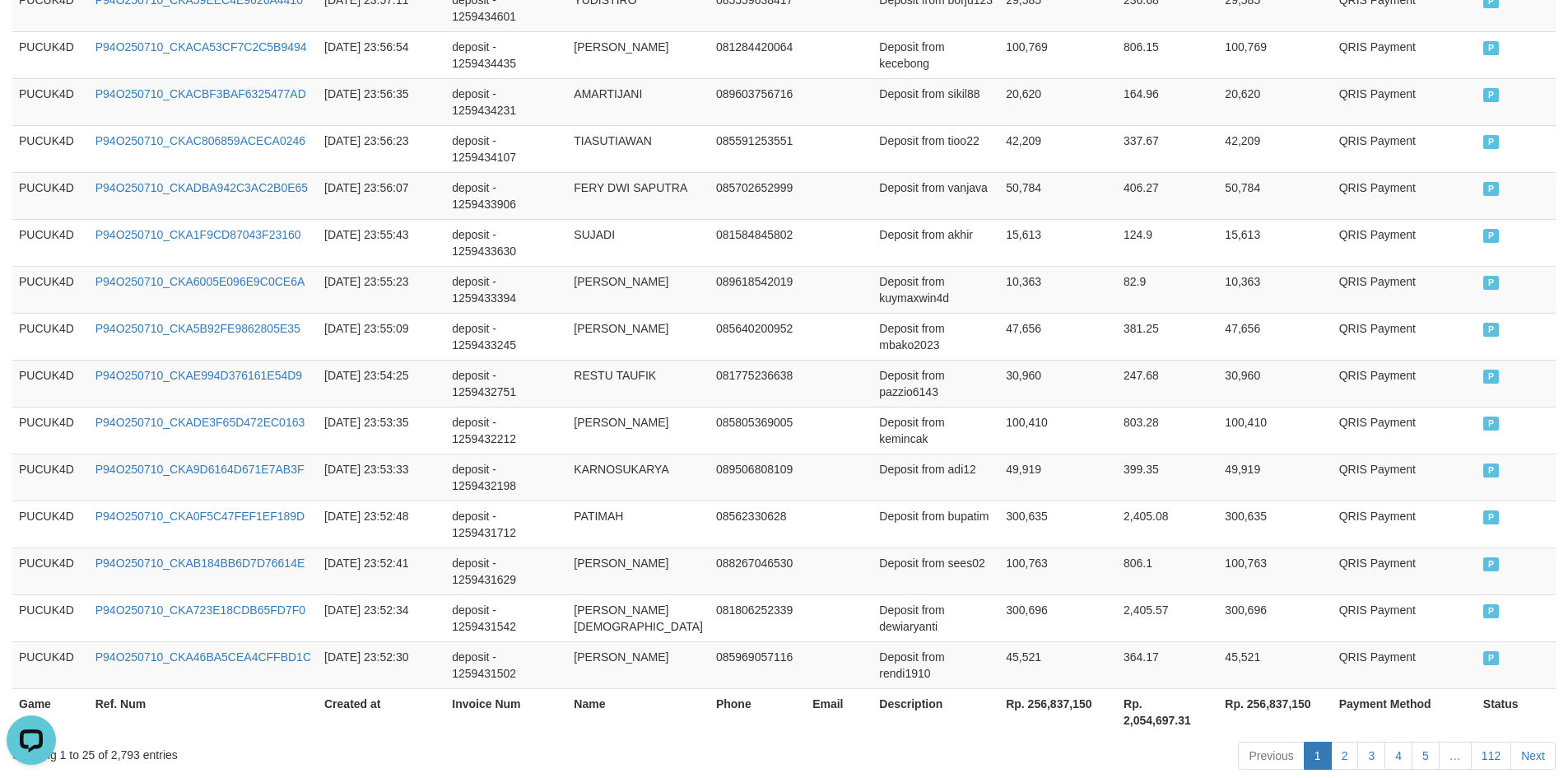 scroll, scrollTop: 1183, scrollLeft: 0, axis: vertical 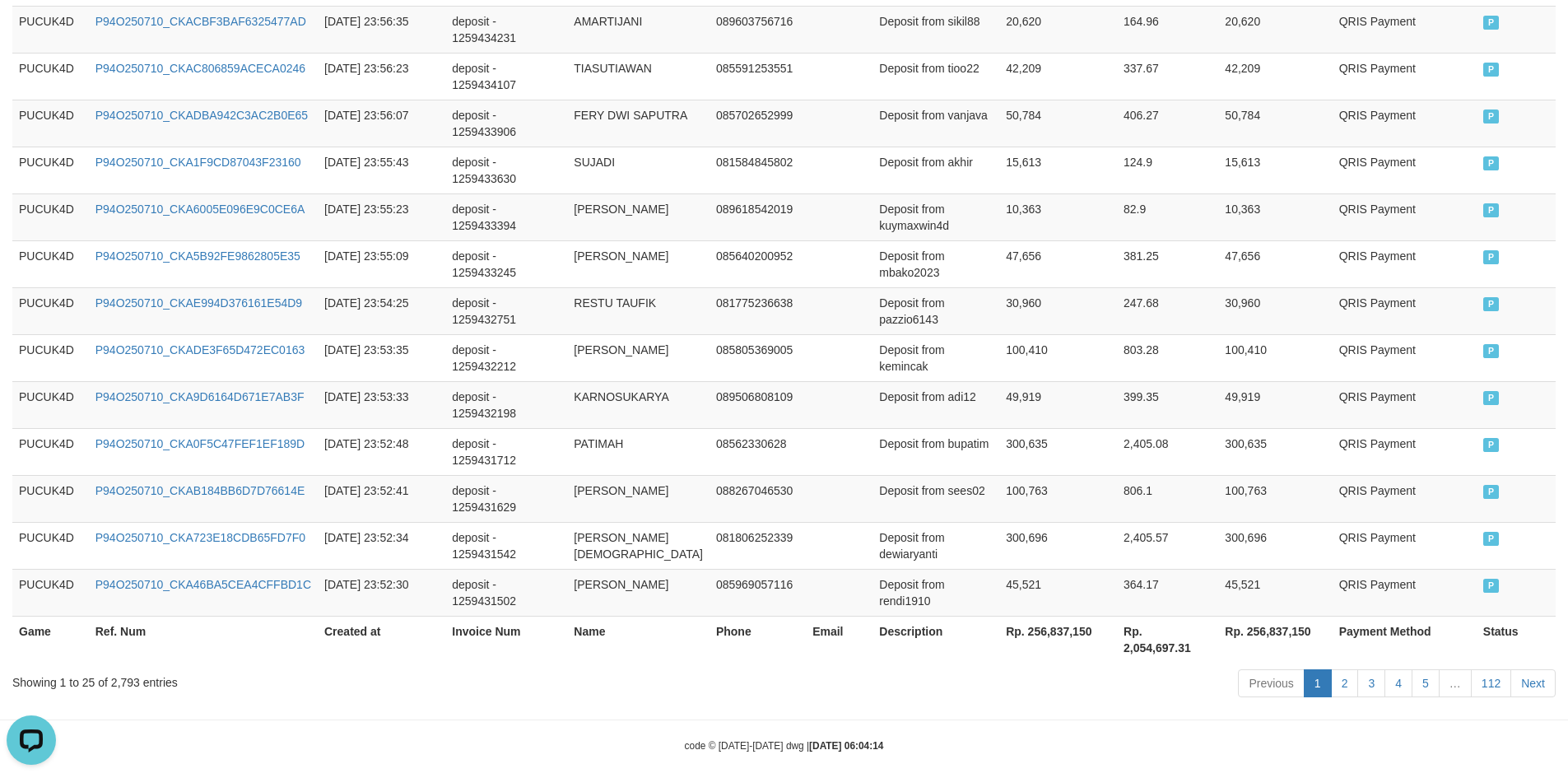 click on "Rp. 256,837,150" at bounding box center (1058, 639) 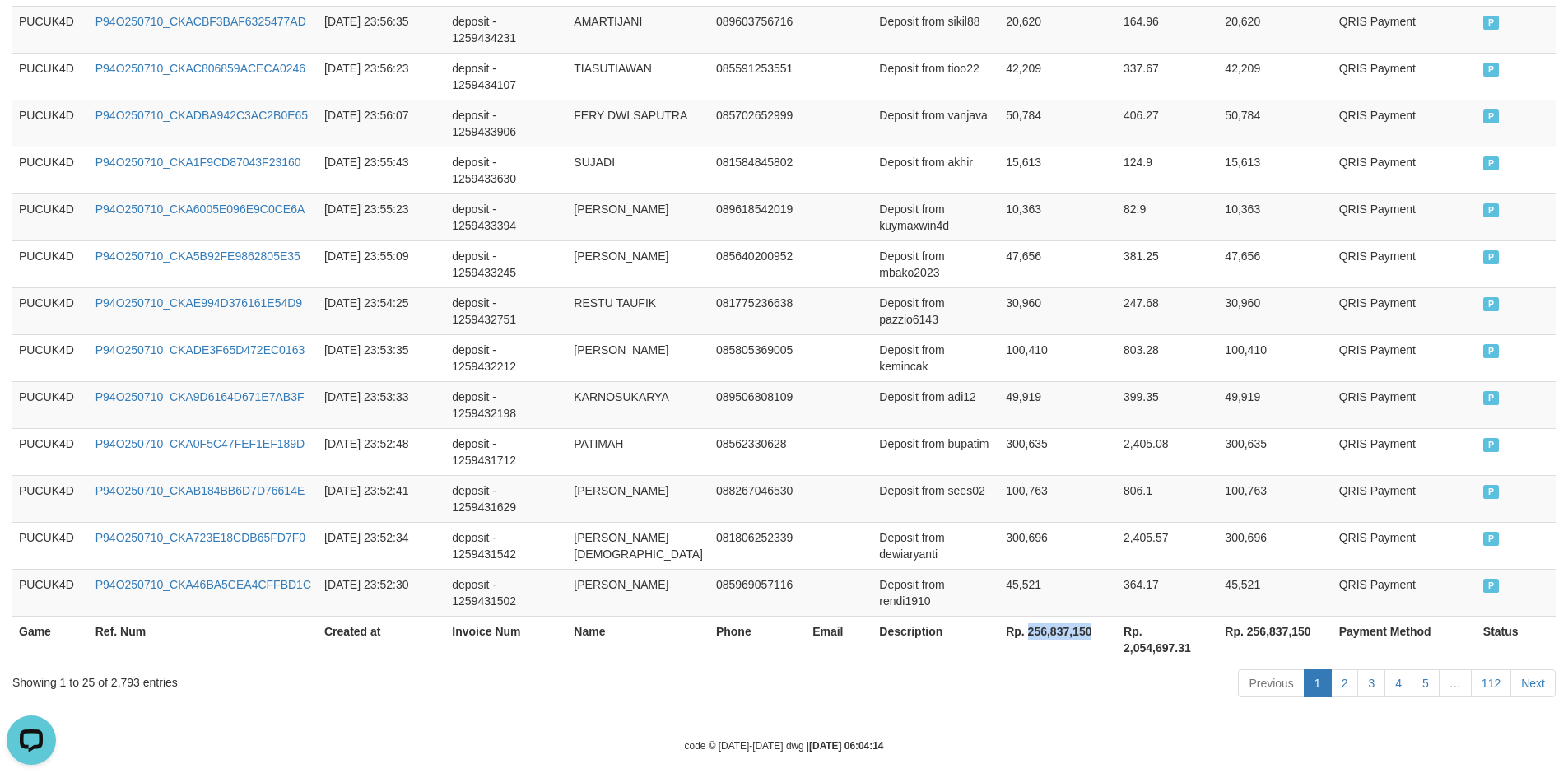 click on "Rp. 256,837,150" at bounding box center (1058, 639) 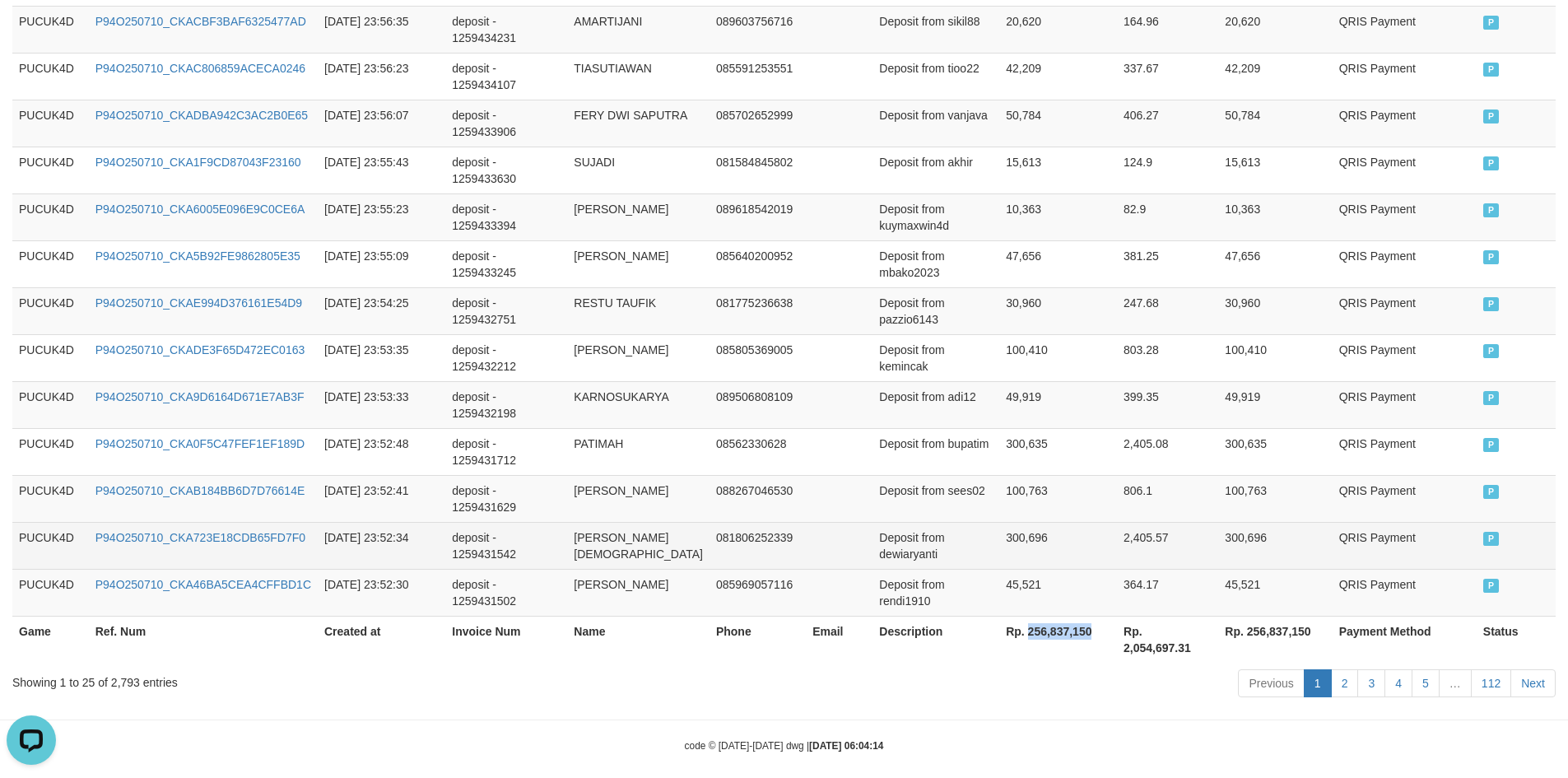 copy on "256,837,150" 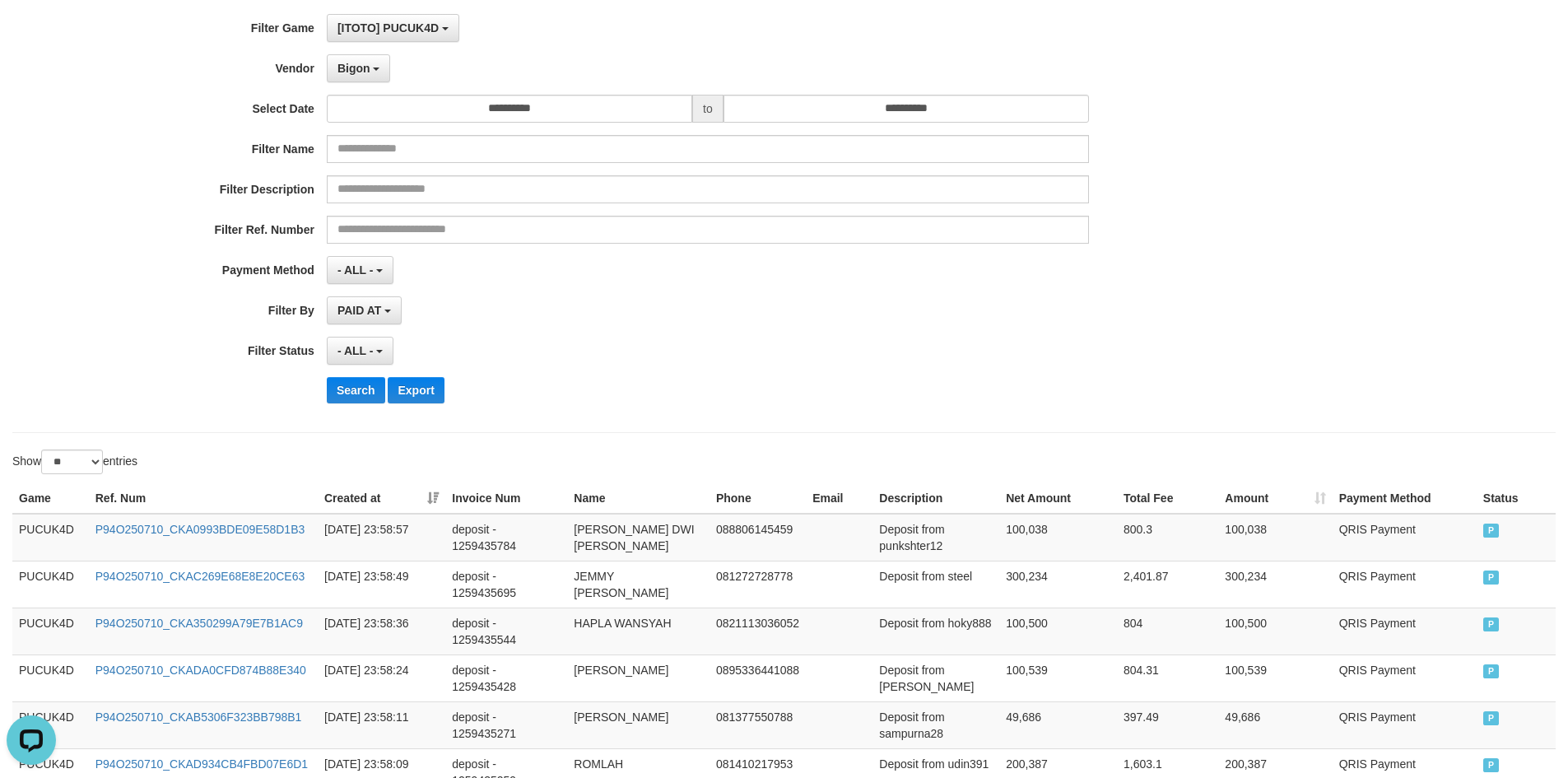 scroll, scrollTop: 0, scrollLeft: 0, axis: both 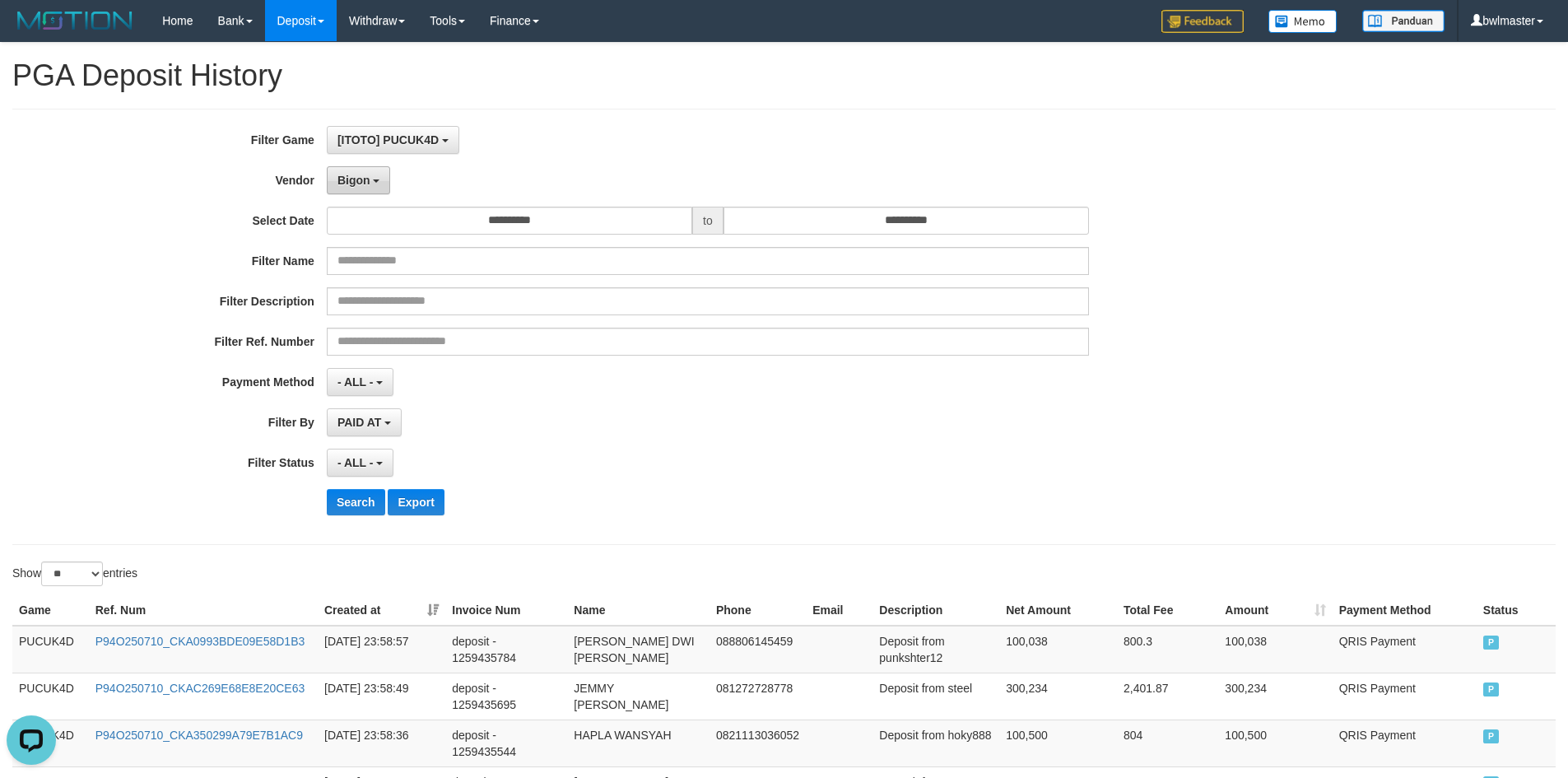 click on "Bigon" at bounding box center (354, 180) 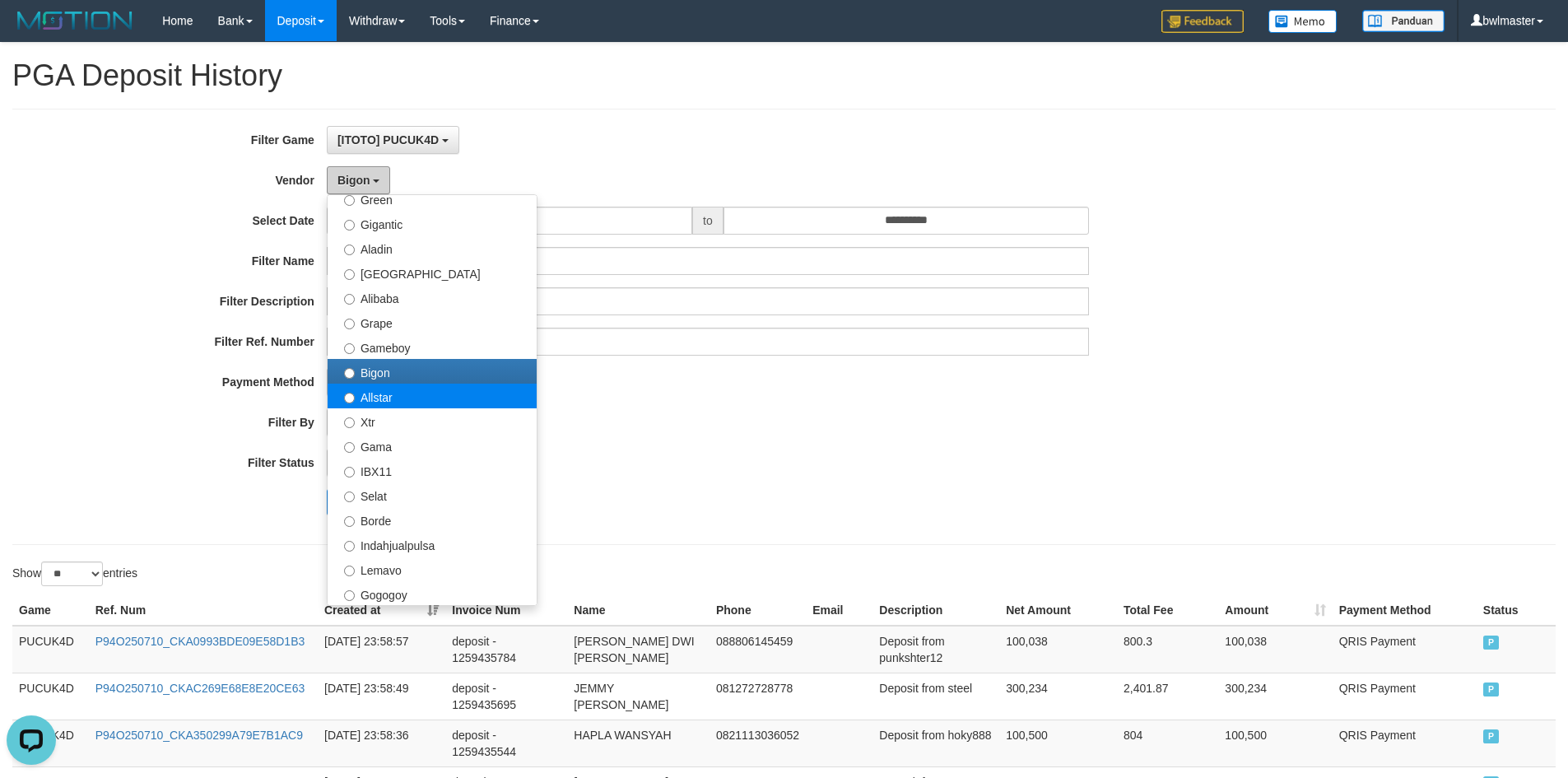 scroll, scrollTop: 247, scrollLeft: 0, axis: vertical 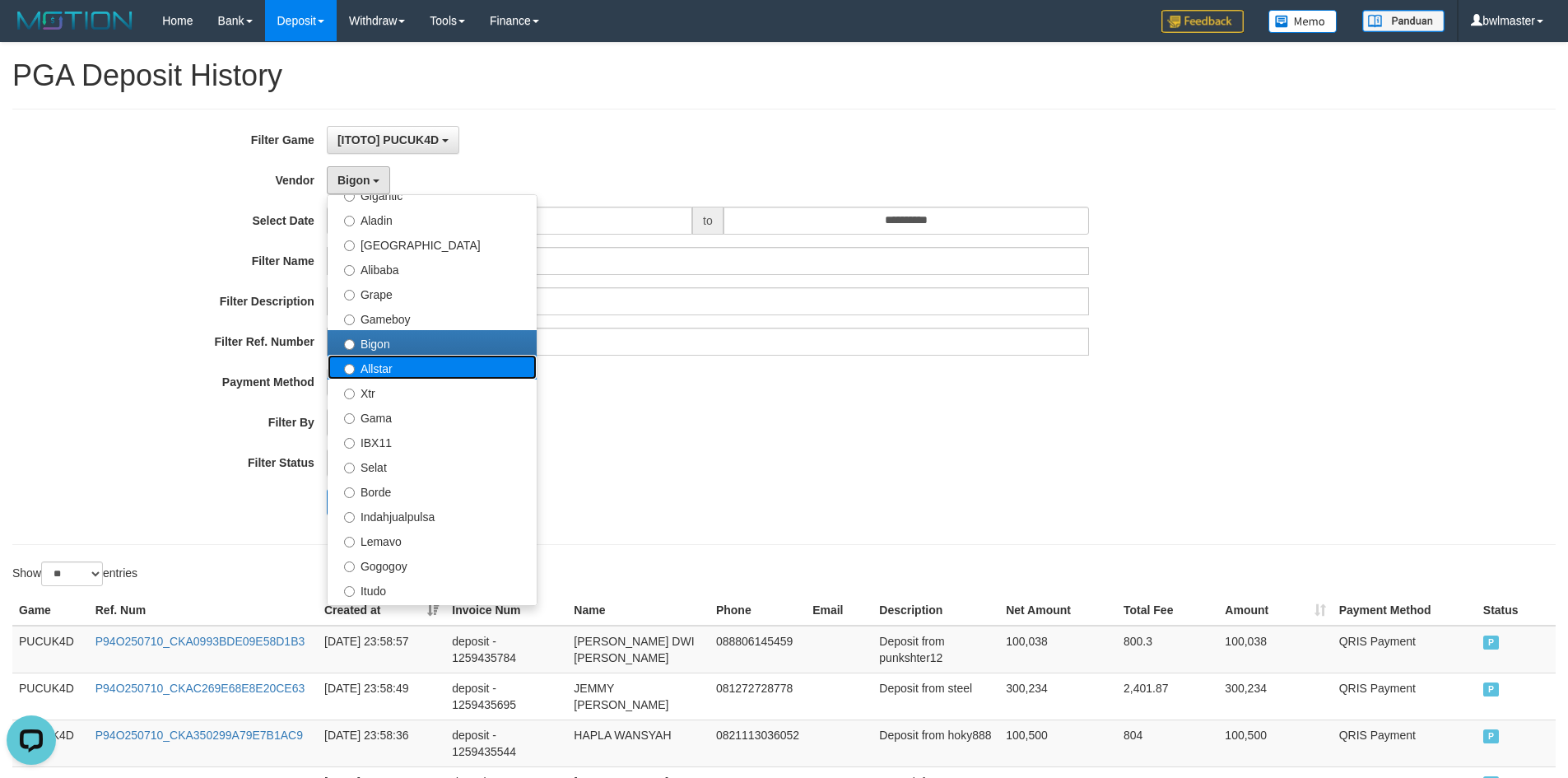 click on "Allstar" at bounding box center (432, 367) 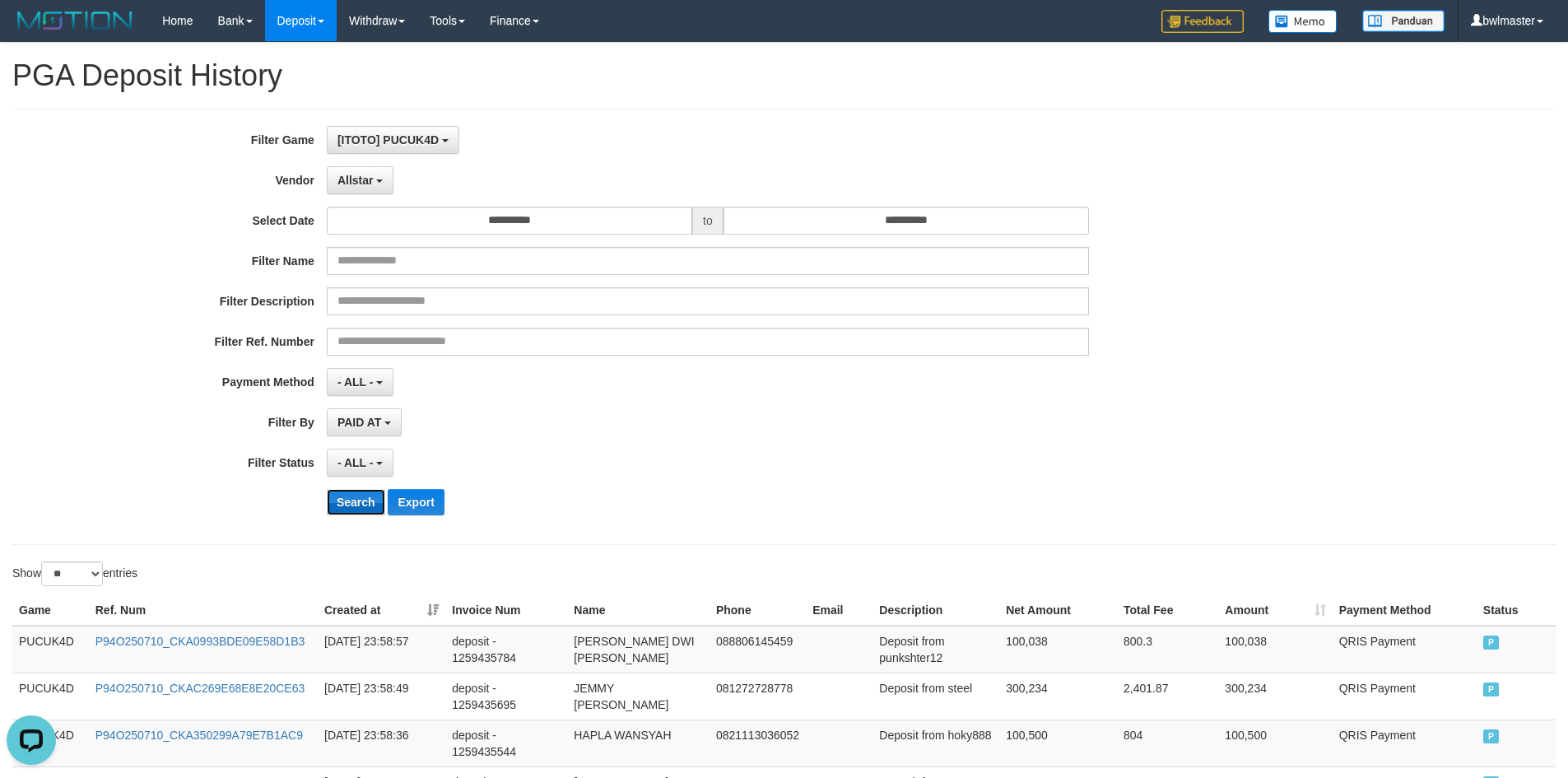 click on "Search" at bounding box center [356, 502] 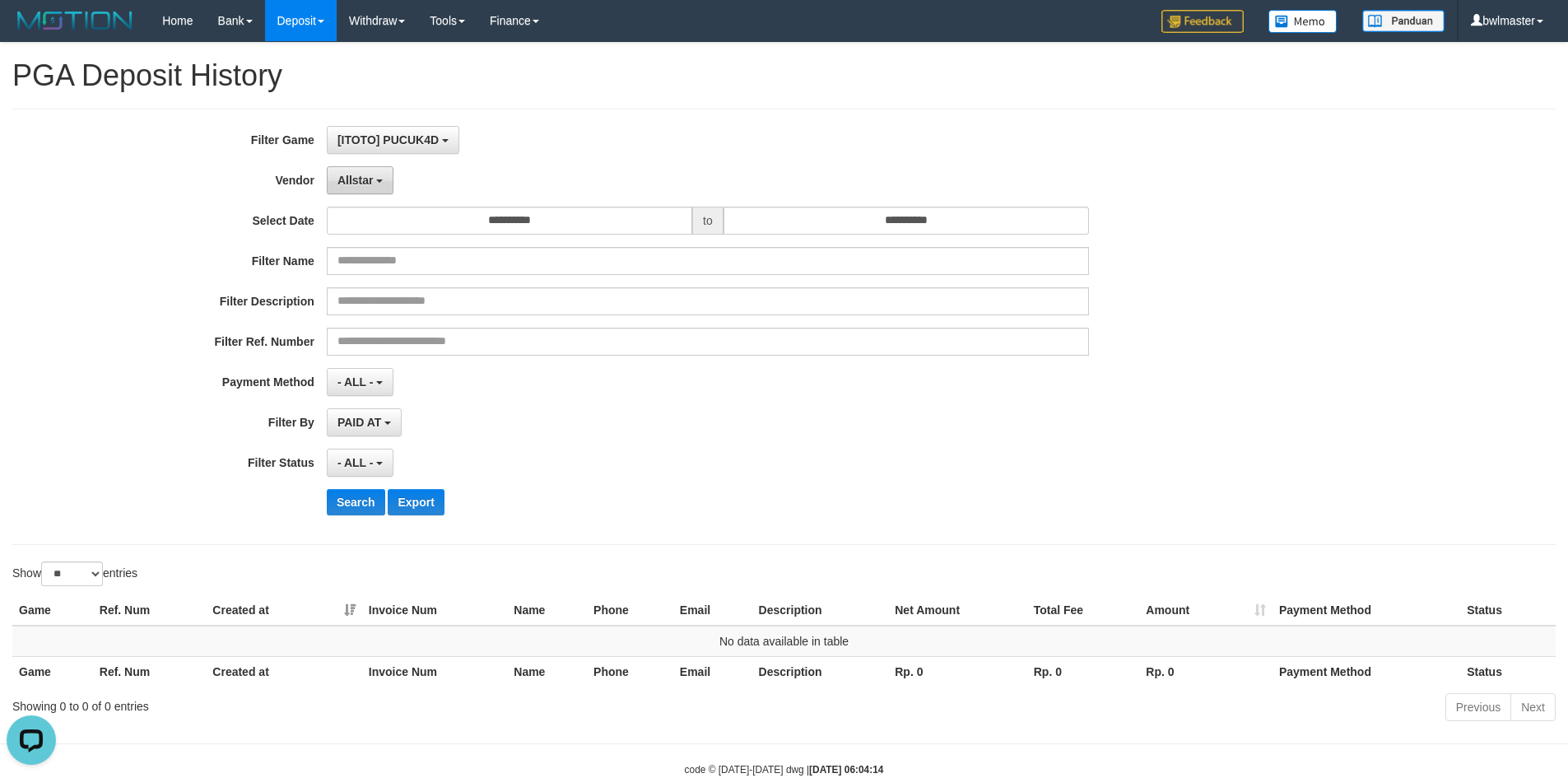 click on "Allstar" at bounding box center (360, 180) 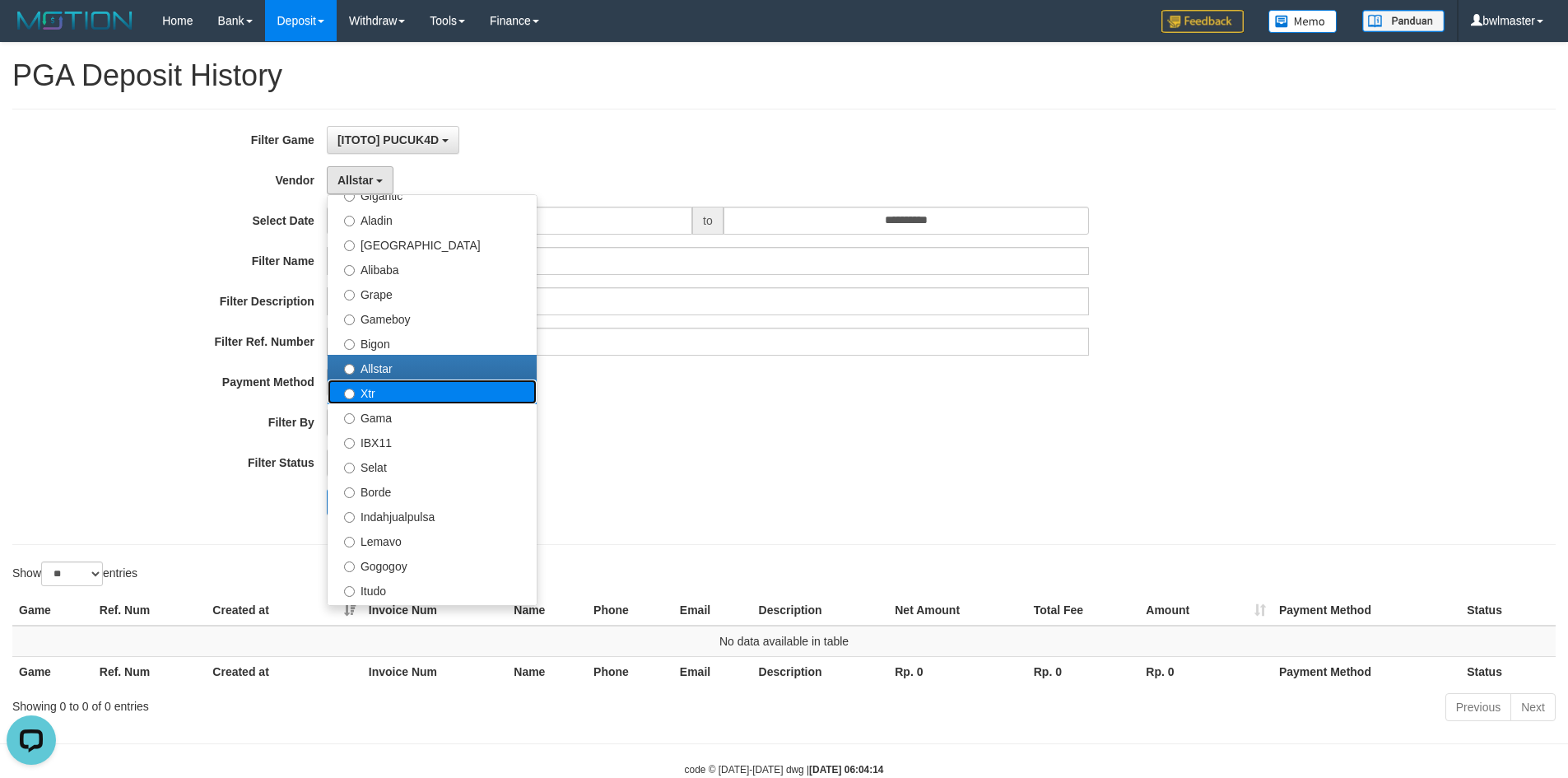 click on "Xtr" at bounding box center [432, 392] 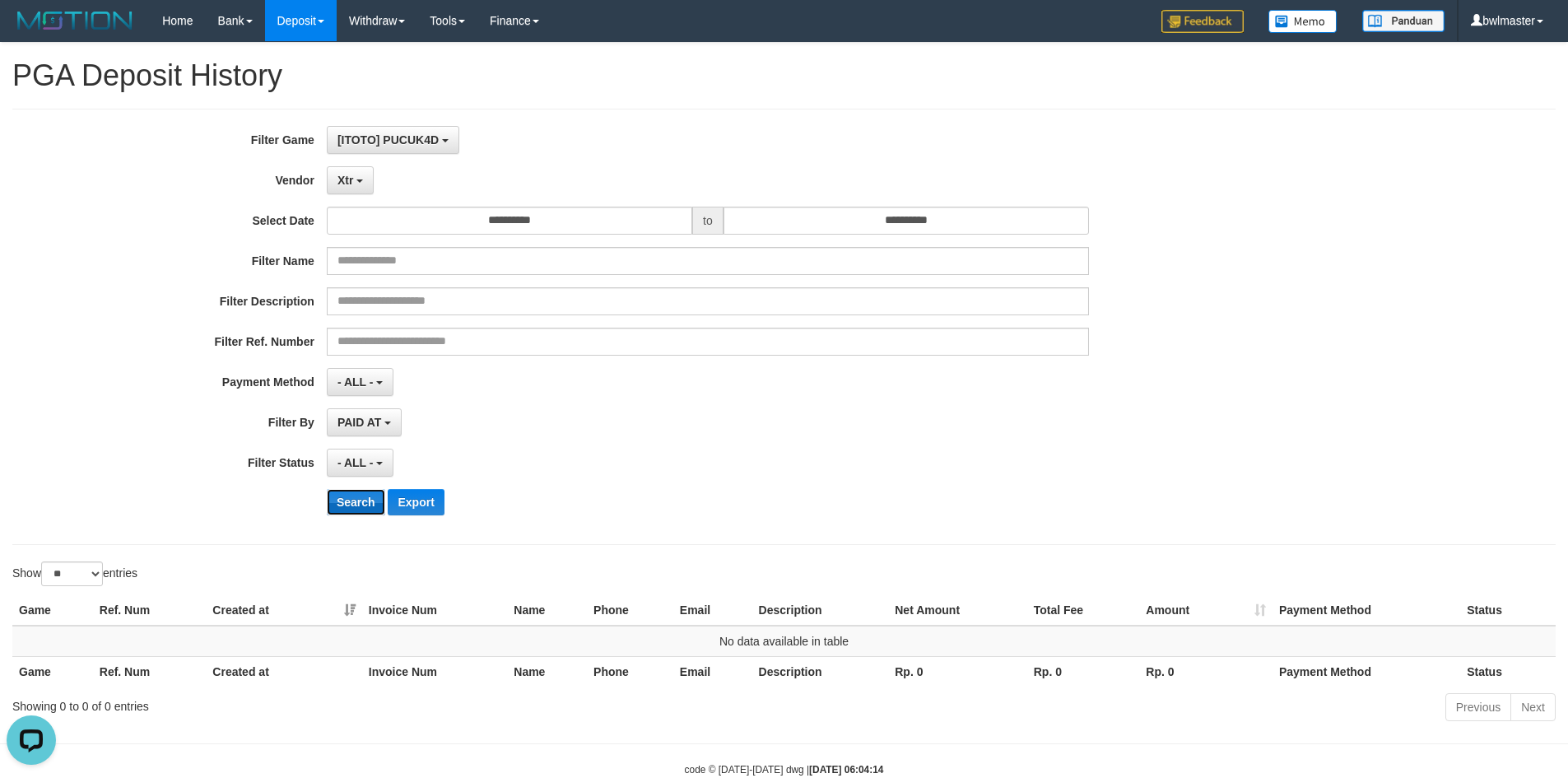 click on "Search" at bounding box center (356, 502) 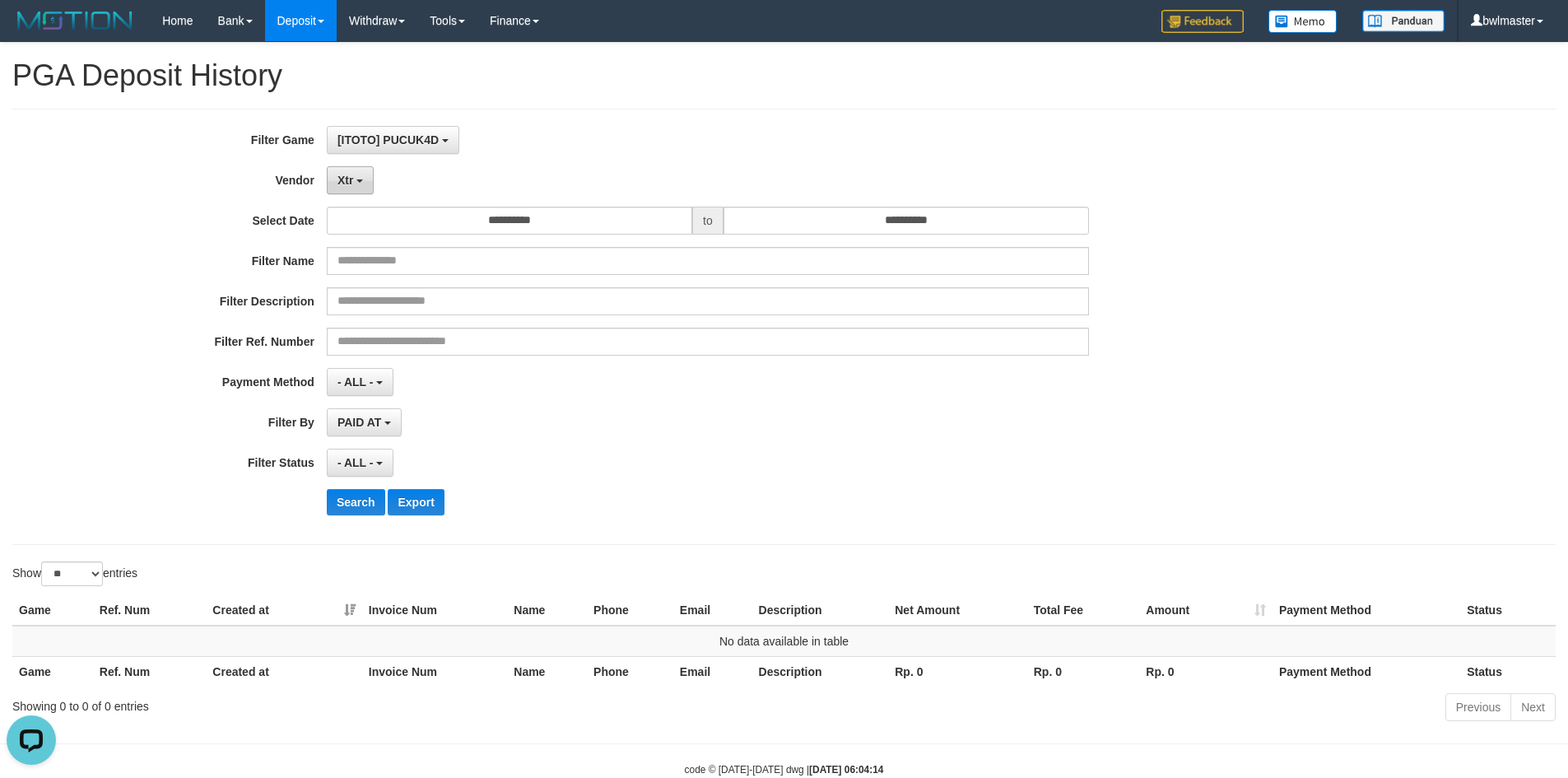 click on "Xtr" at bounding box center (350, 180) 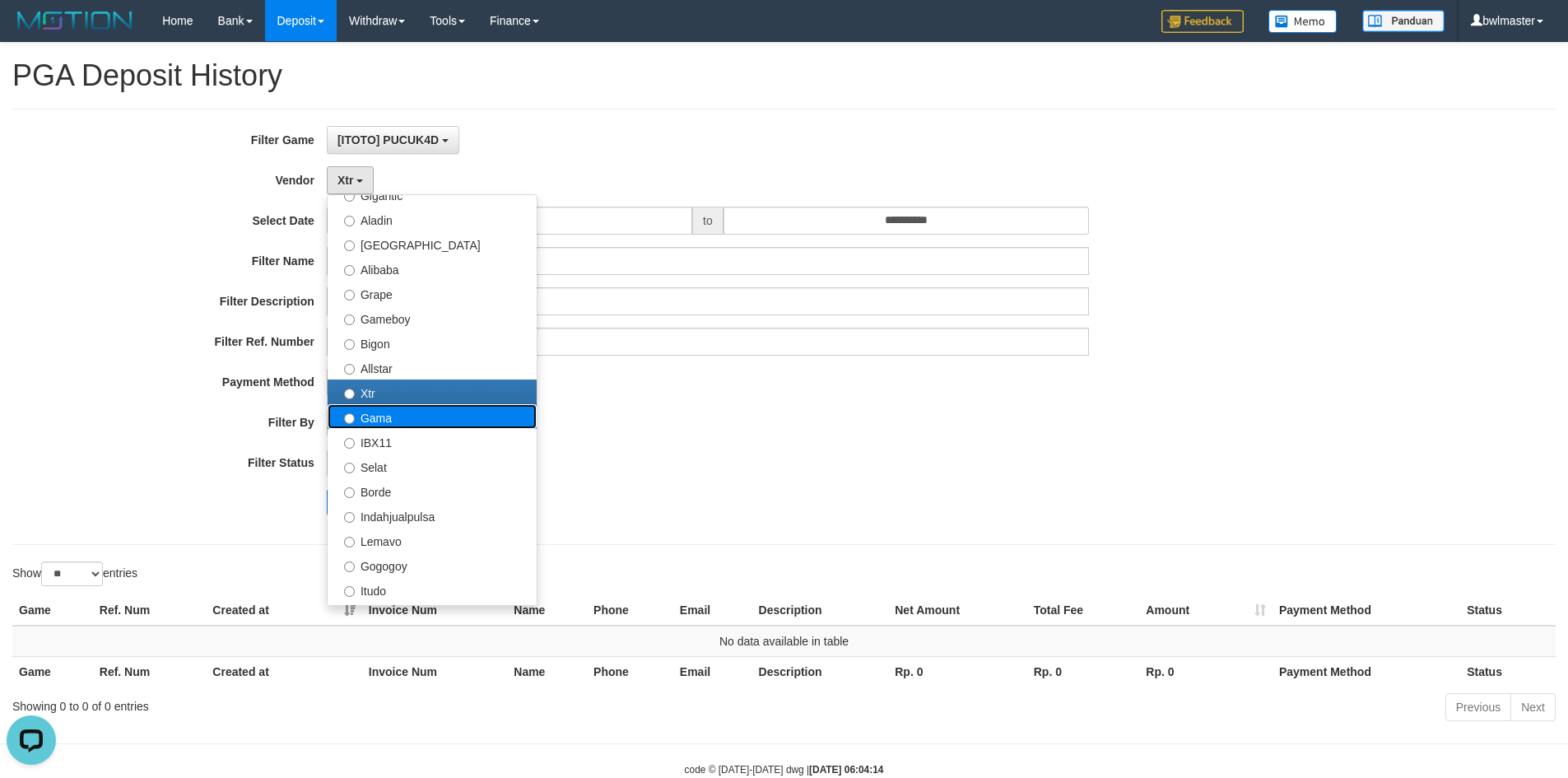 click on "Gama" at bounding box center [432, 417] 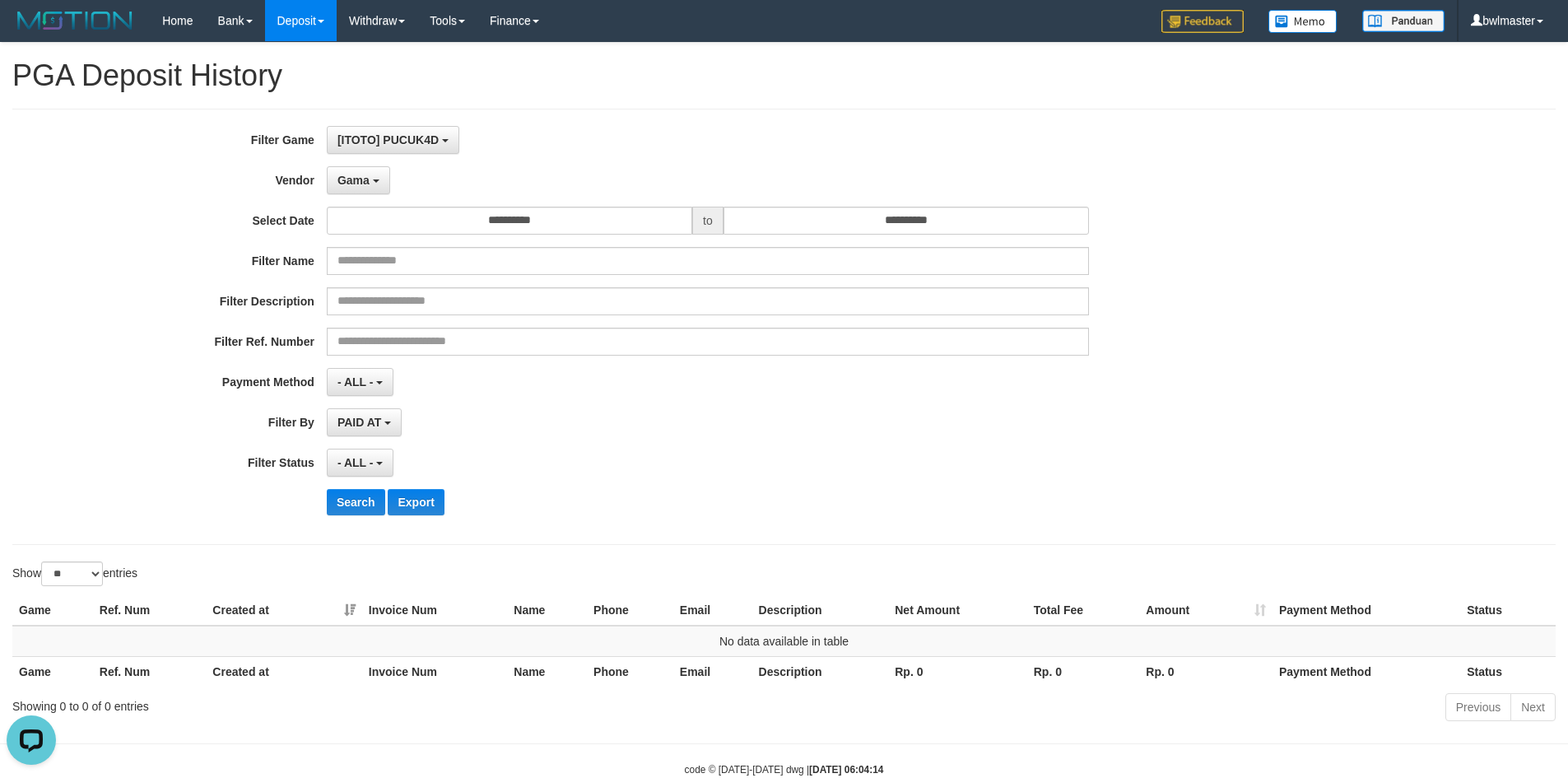 click on "**********" at bounding box center [654, 327] 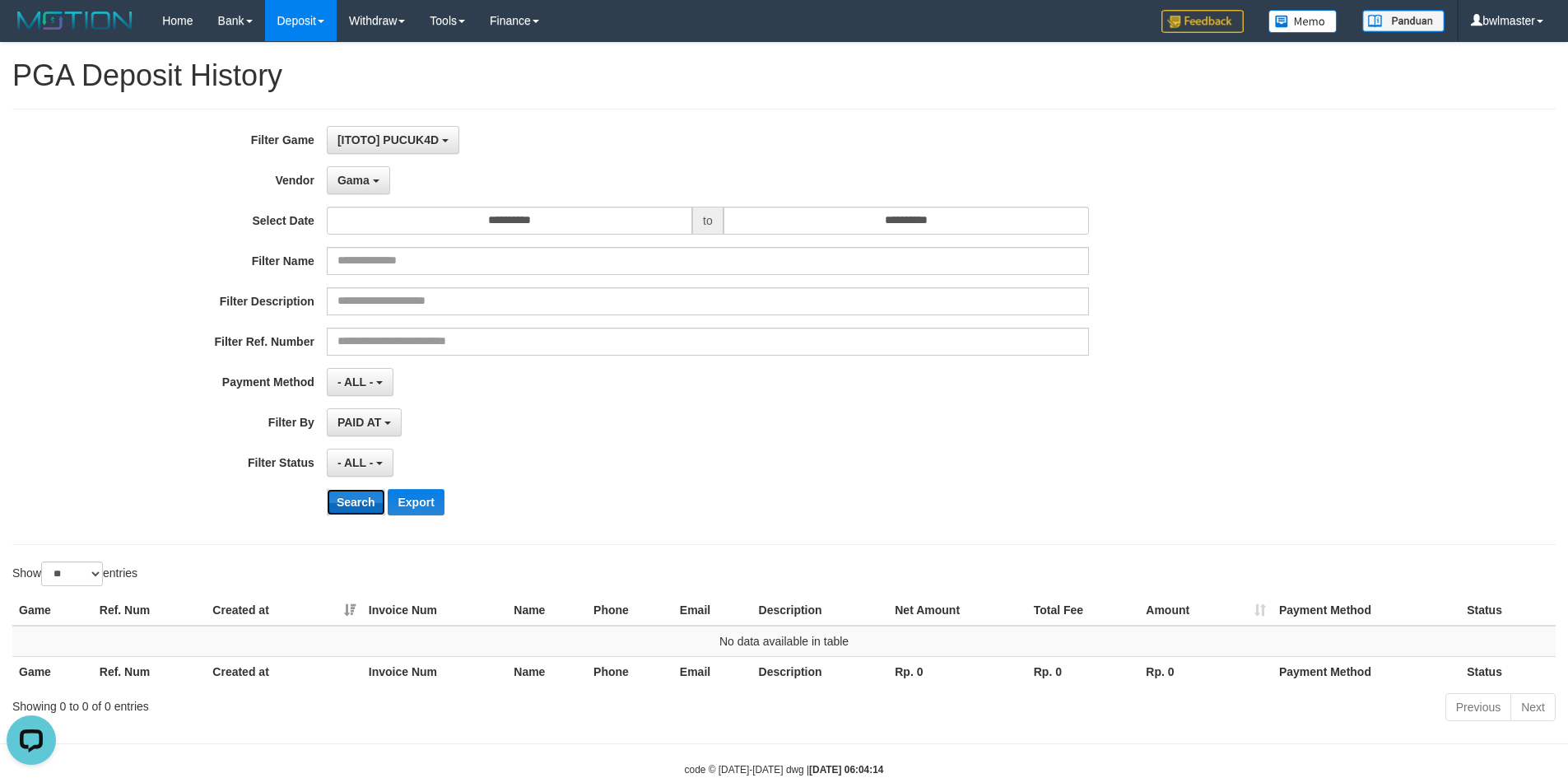 click on "Search" at bounding box center [356, 502] 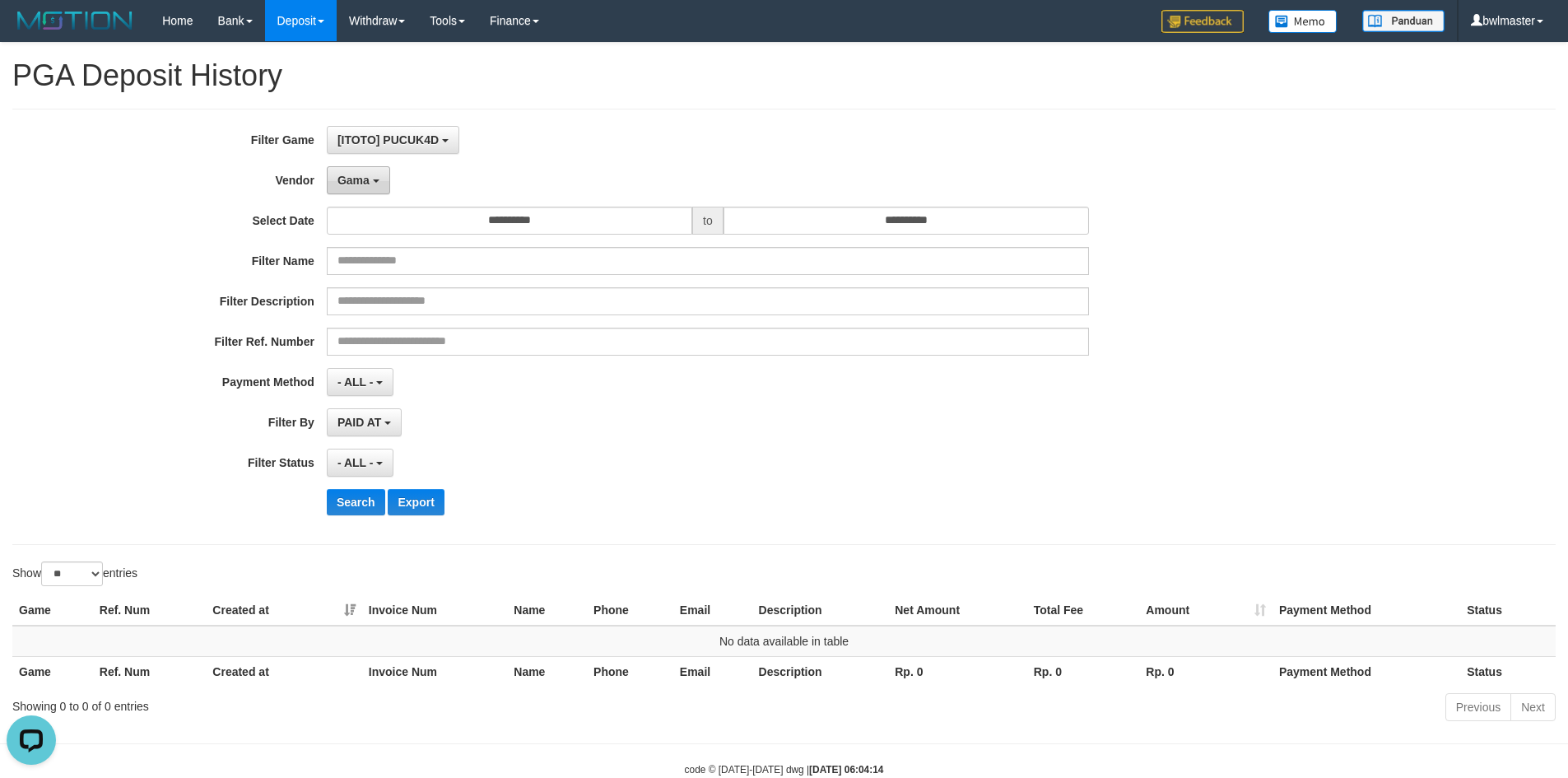 click on "Gama" at bounding box center [358, 180] 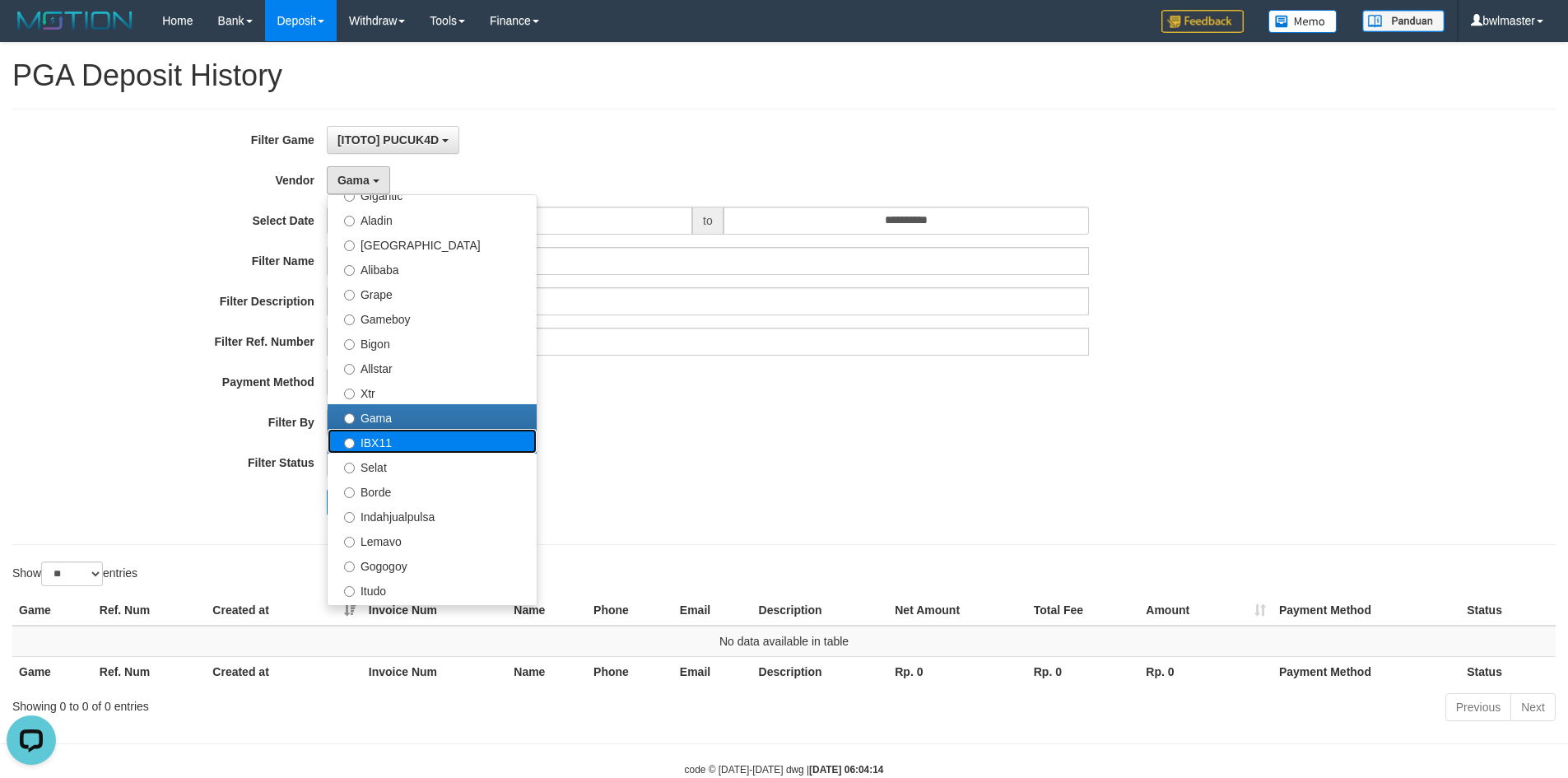 click on "IBX11" at bounding box center [432, 441] 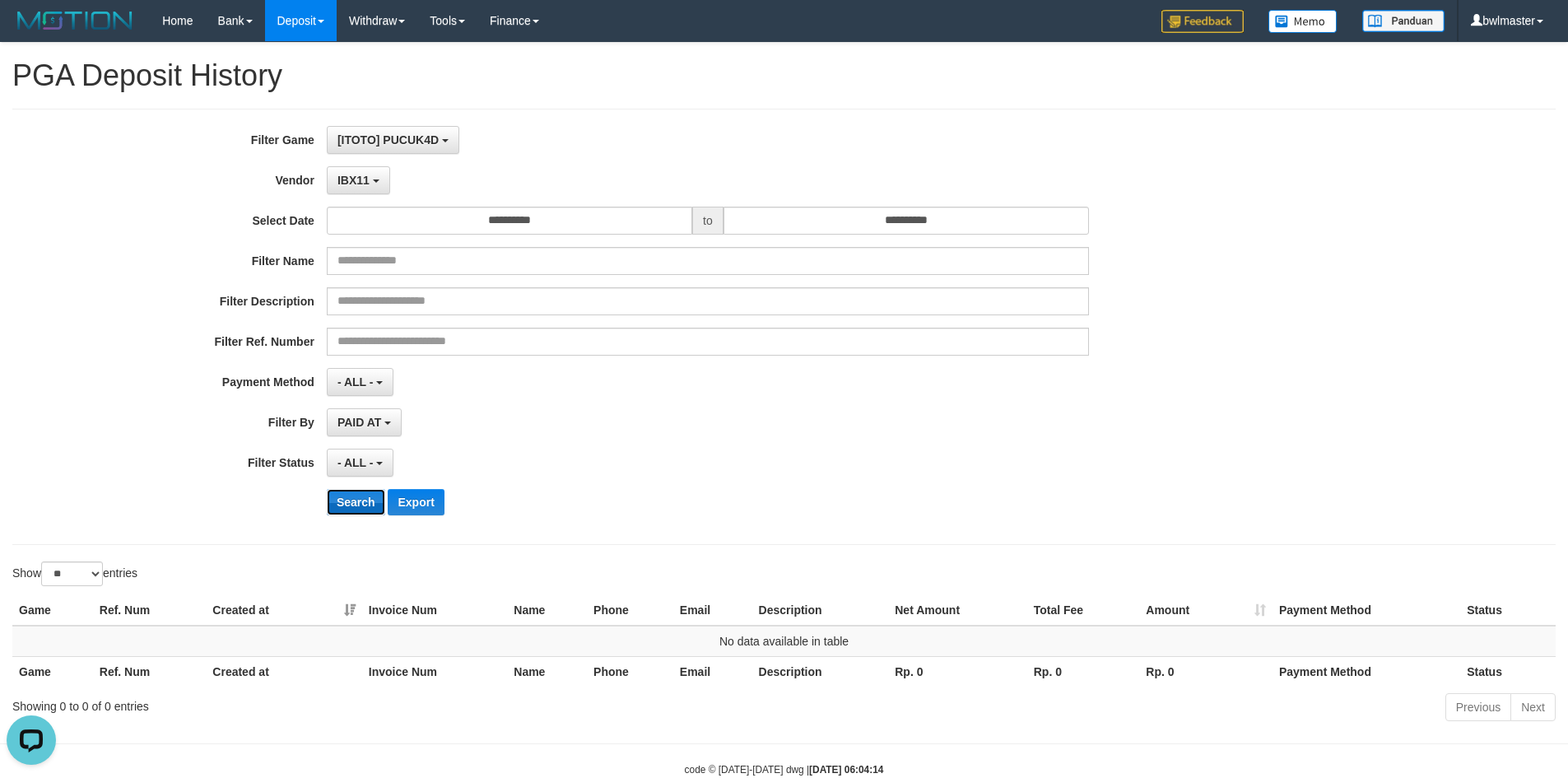 click on "Search" at bounding box center (356, 502) 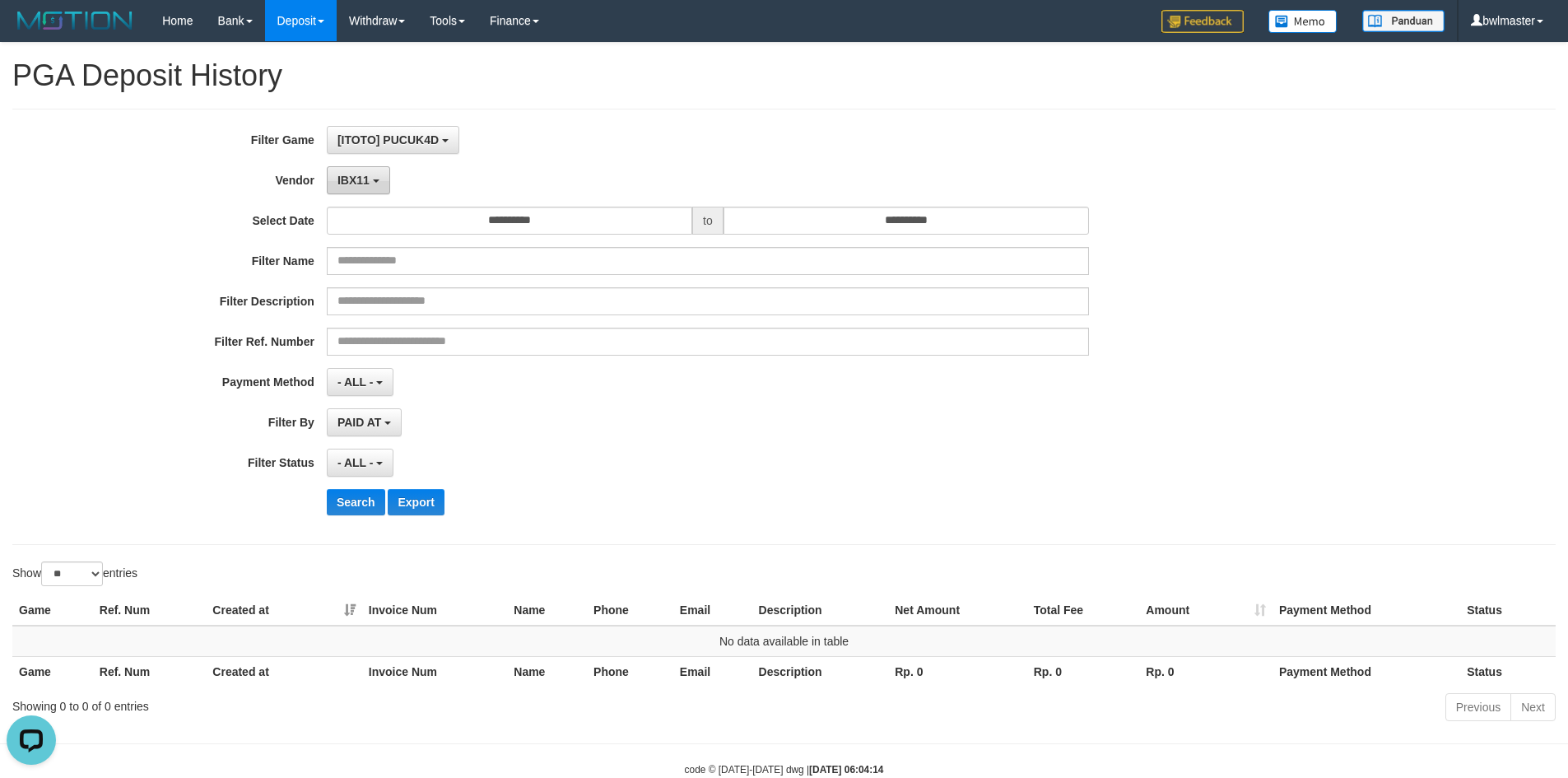 click on "IBX11" at bounding box center (358, 180) 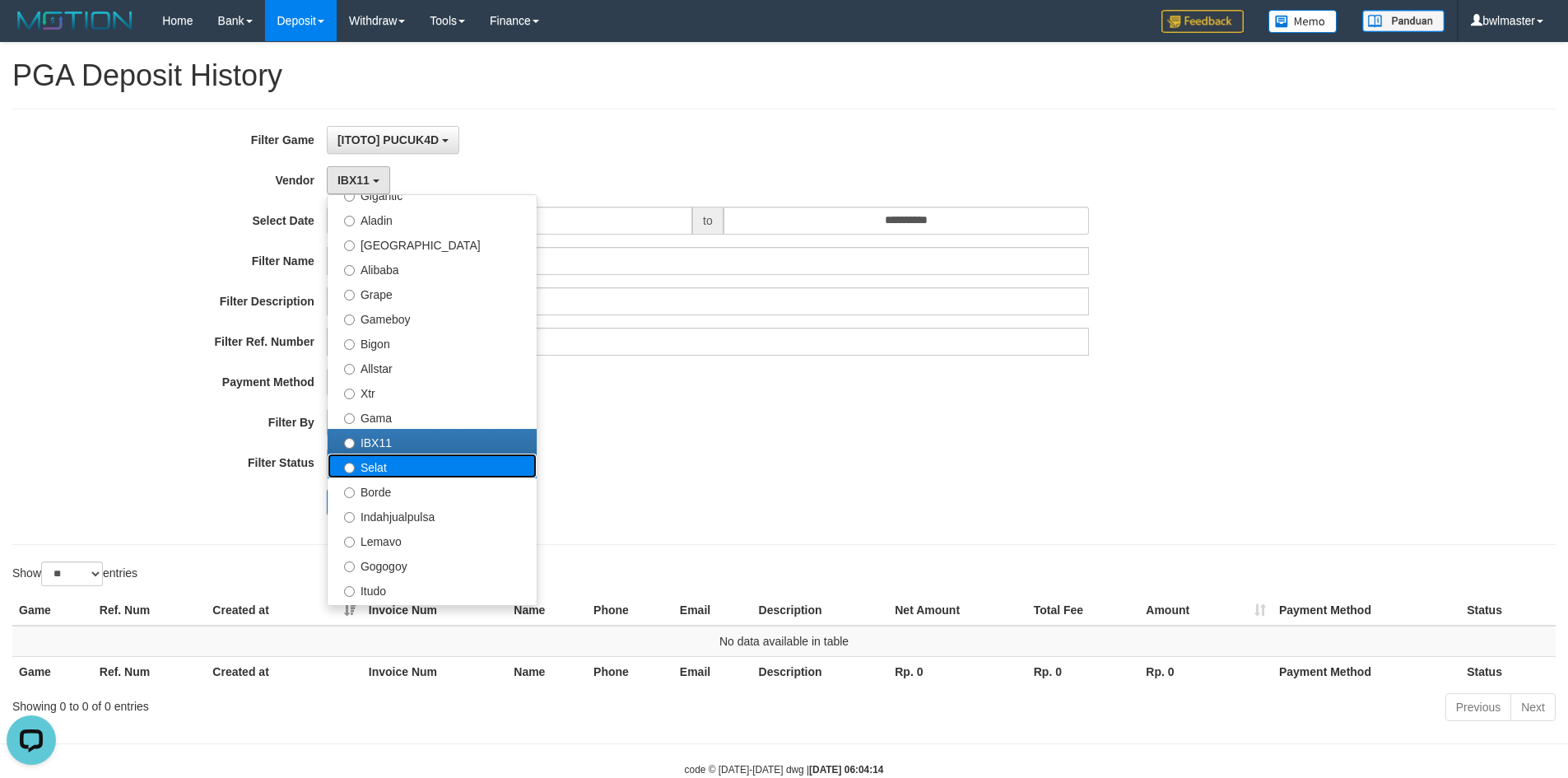 click on "Selat" at bounding box center [432, 466] 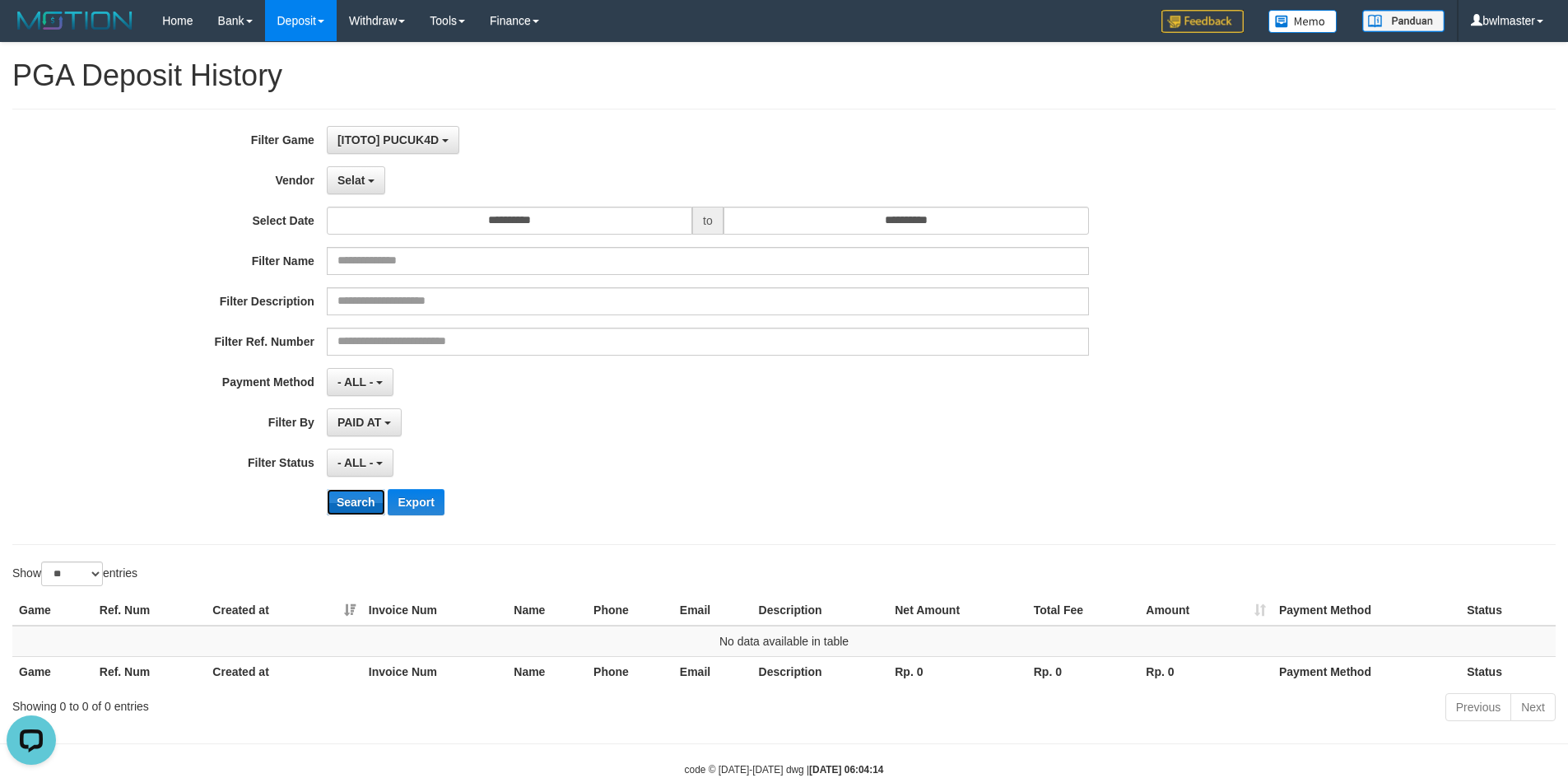 click on "Search" at bounding box center [356, 502] 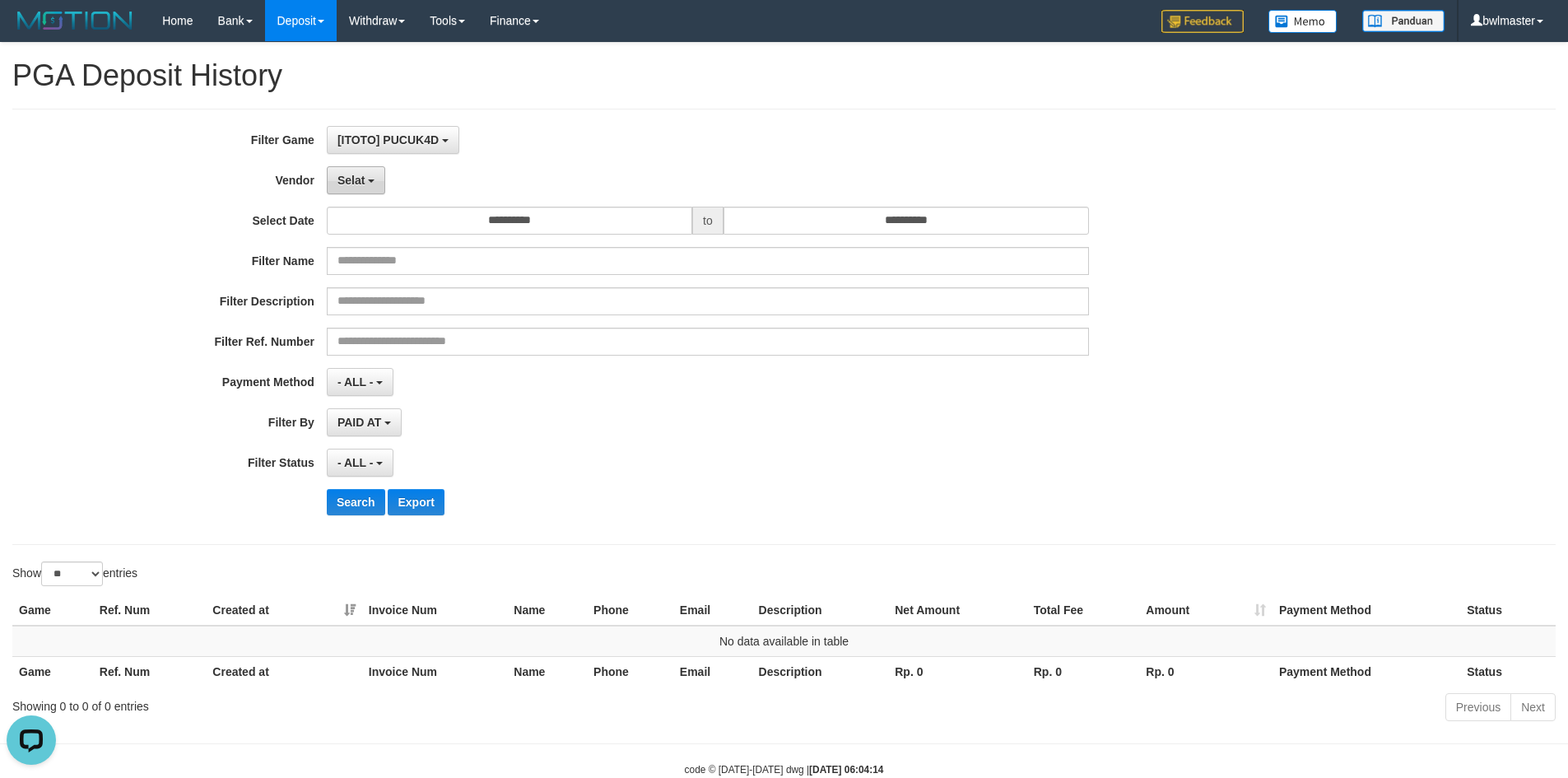 click on "Selat" at bounding box center [351, 180] 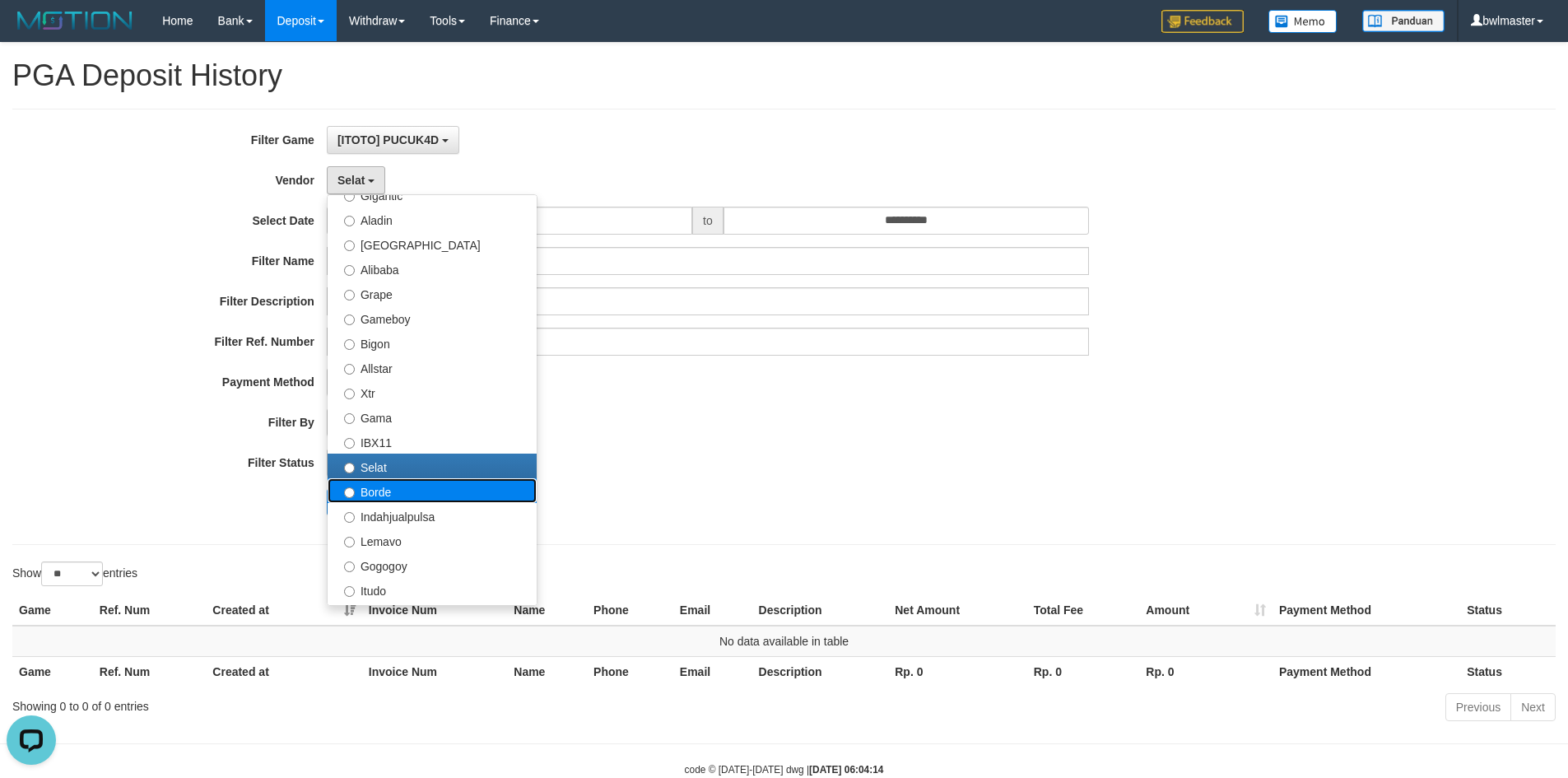 click on "Borde" at bounding box center [432, 491] 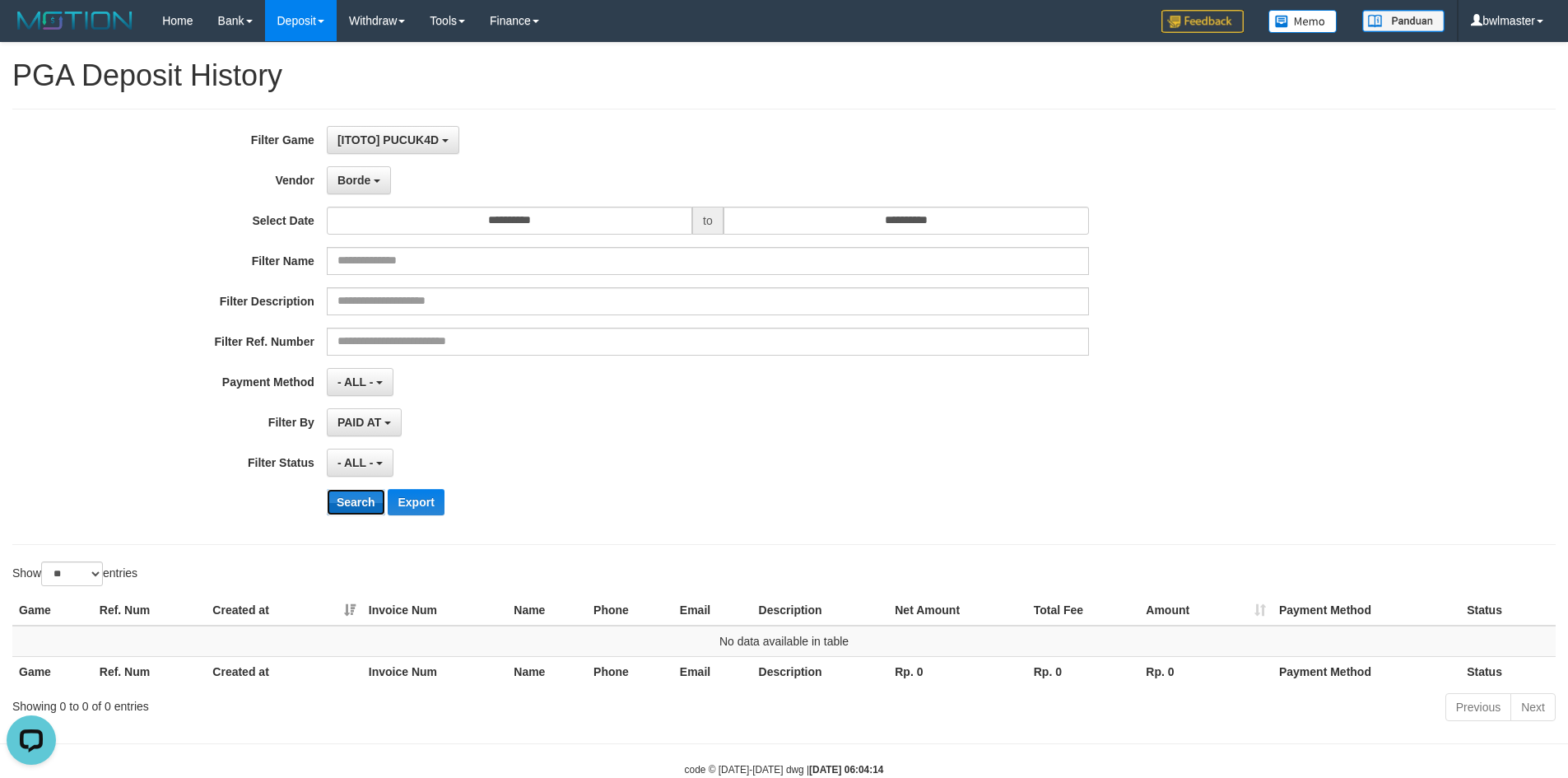 click on "Search" at bounding box center (356, 502) 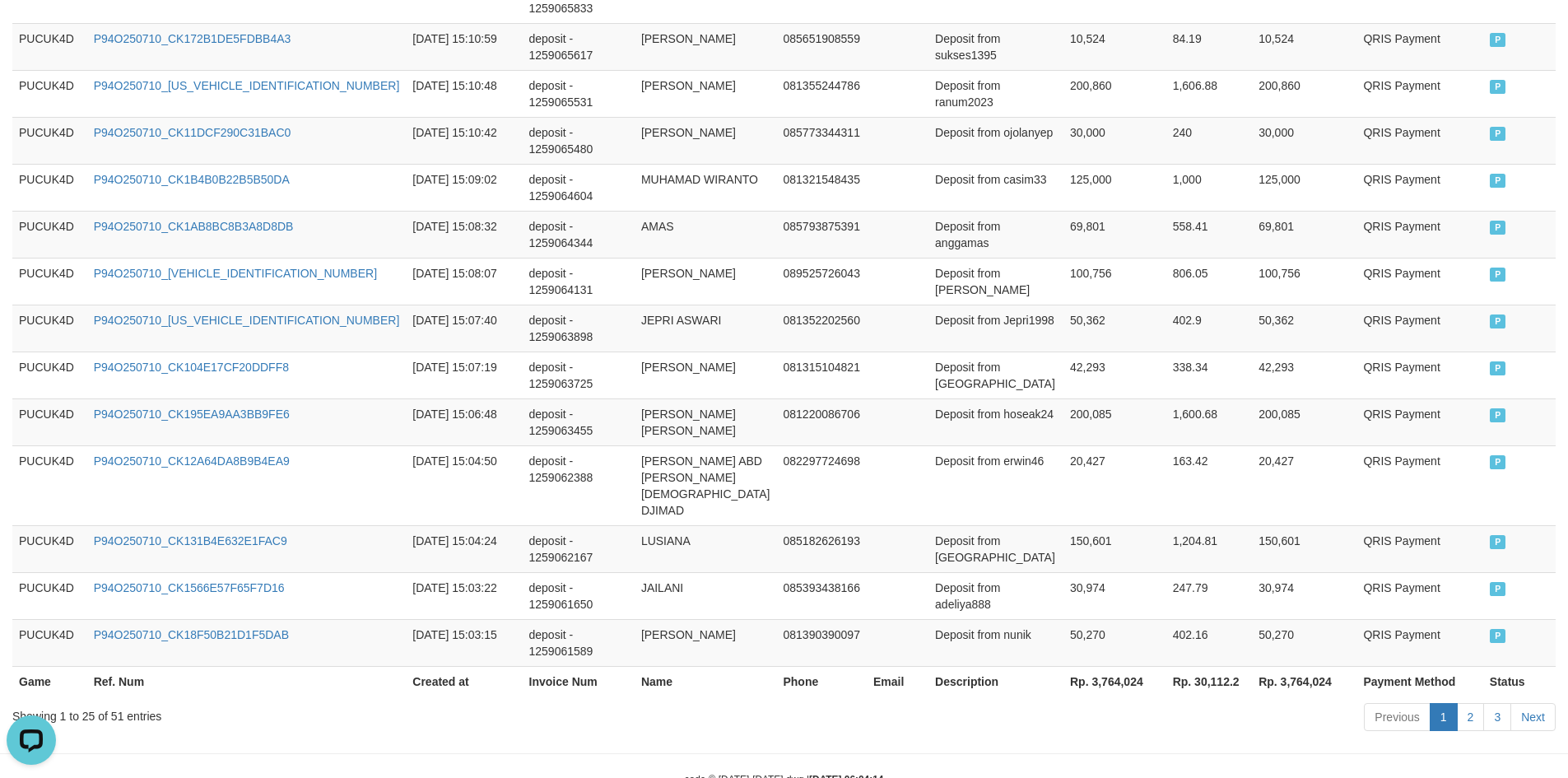 scroll, scrollTop: 1167, scrollLeft: 0, axis: vertical 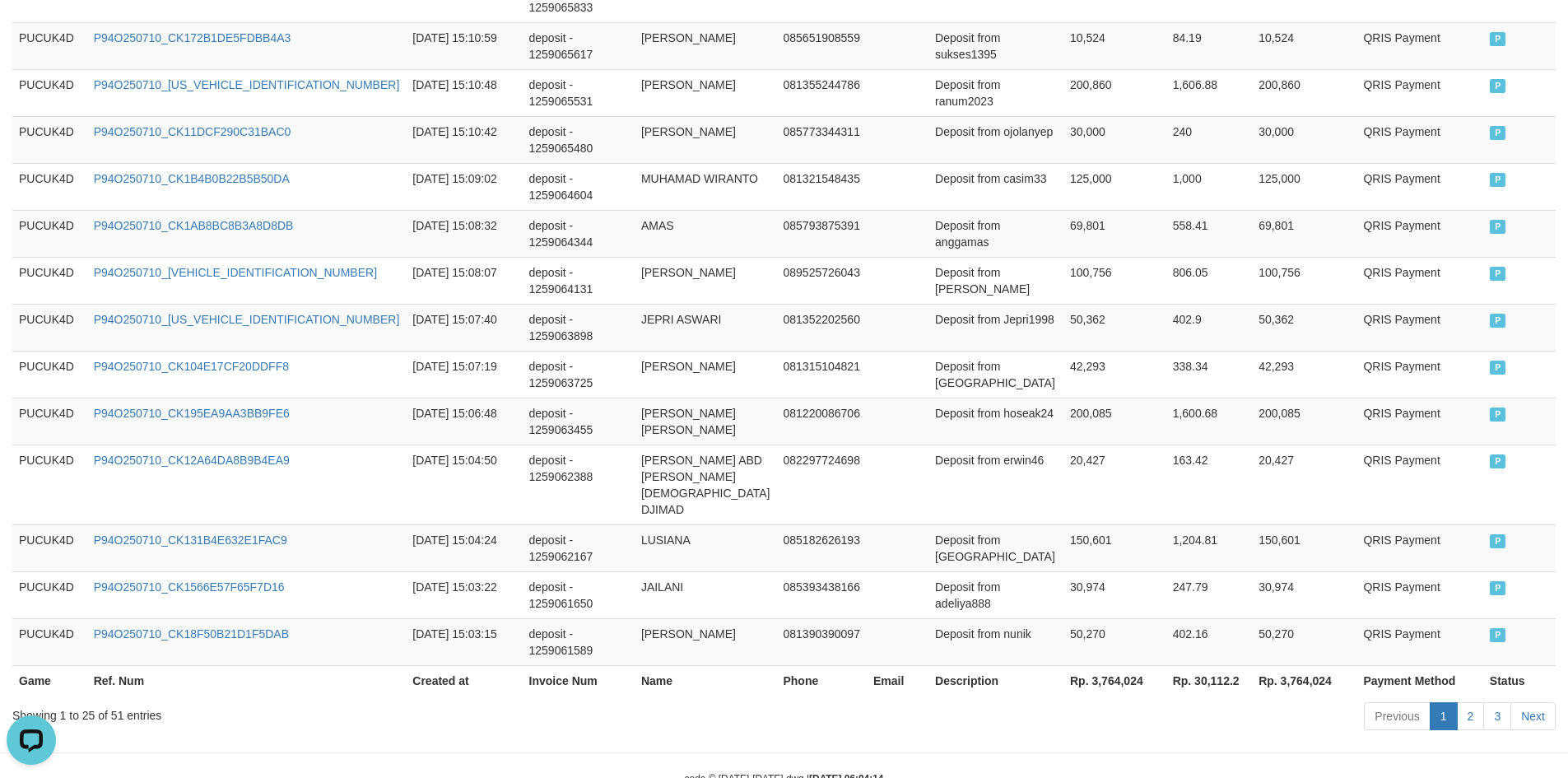 click on "Rp. 3,764,024" at bounding box center [1114, 680] 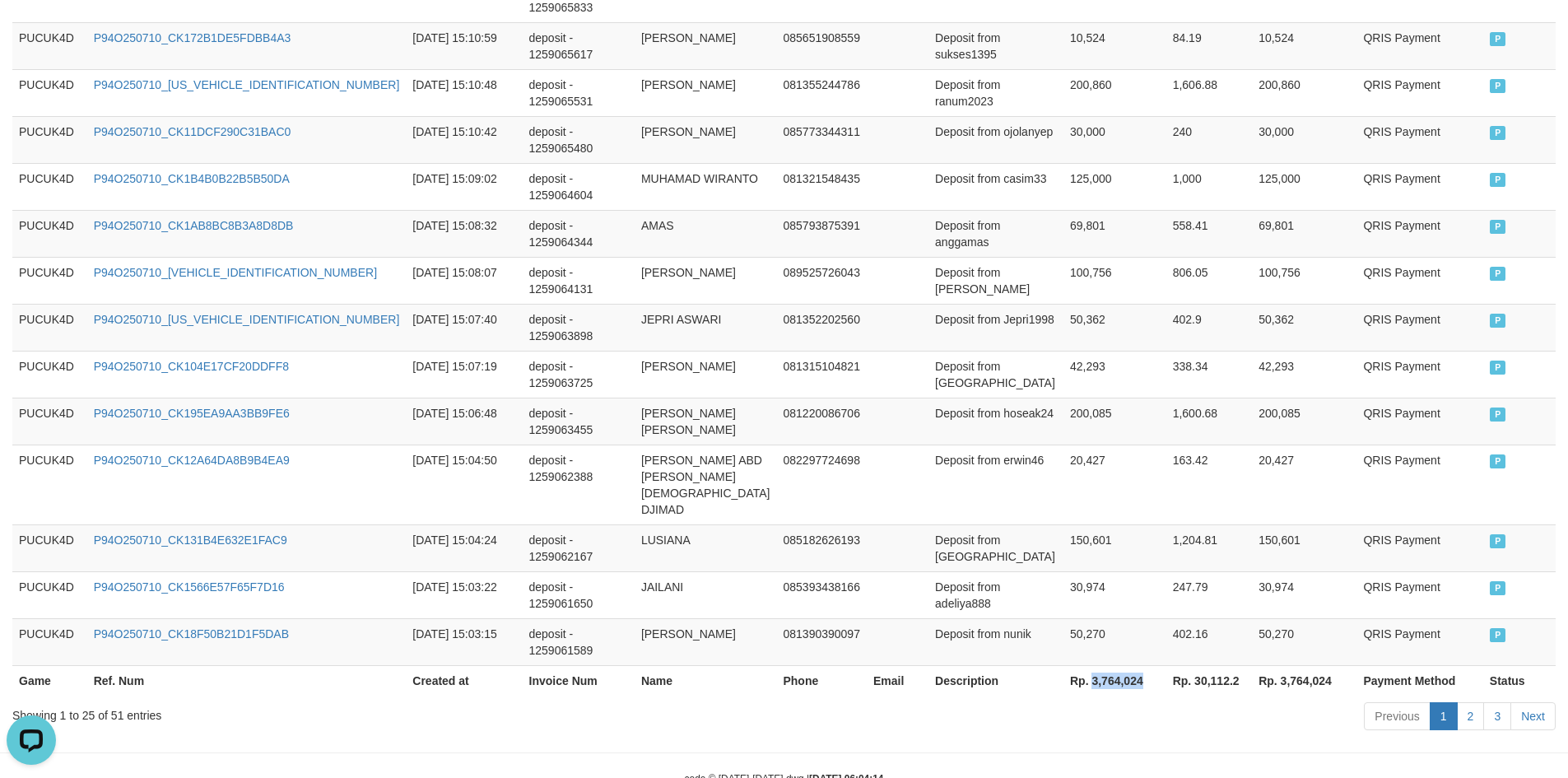 click on "Rp. 3,764,024" at bounding box center [1114, 680] 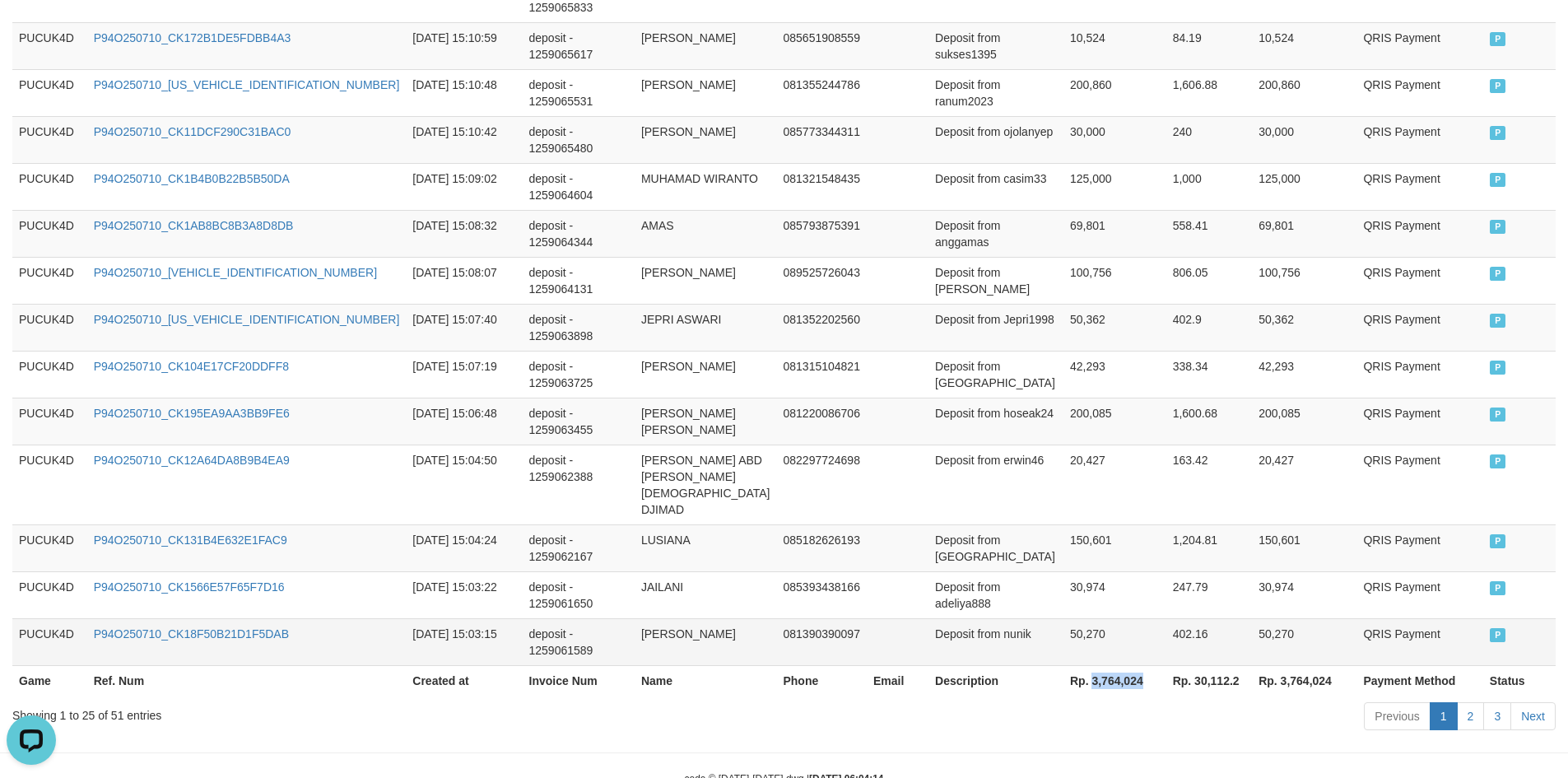 copy on "3,764,024" 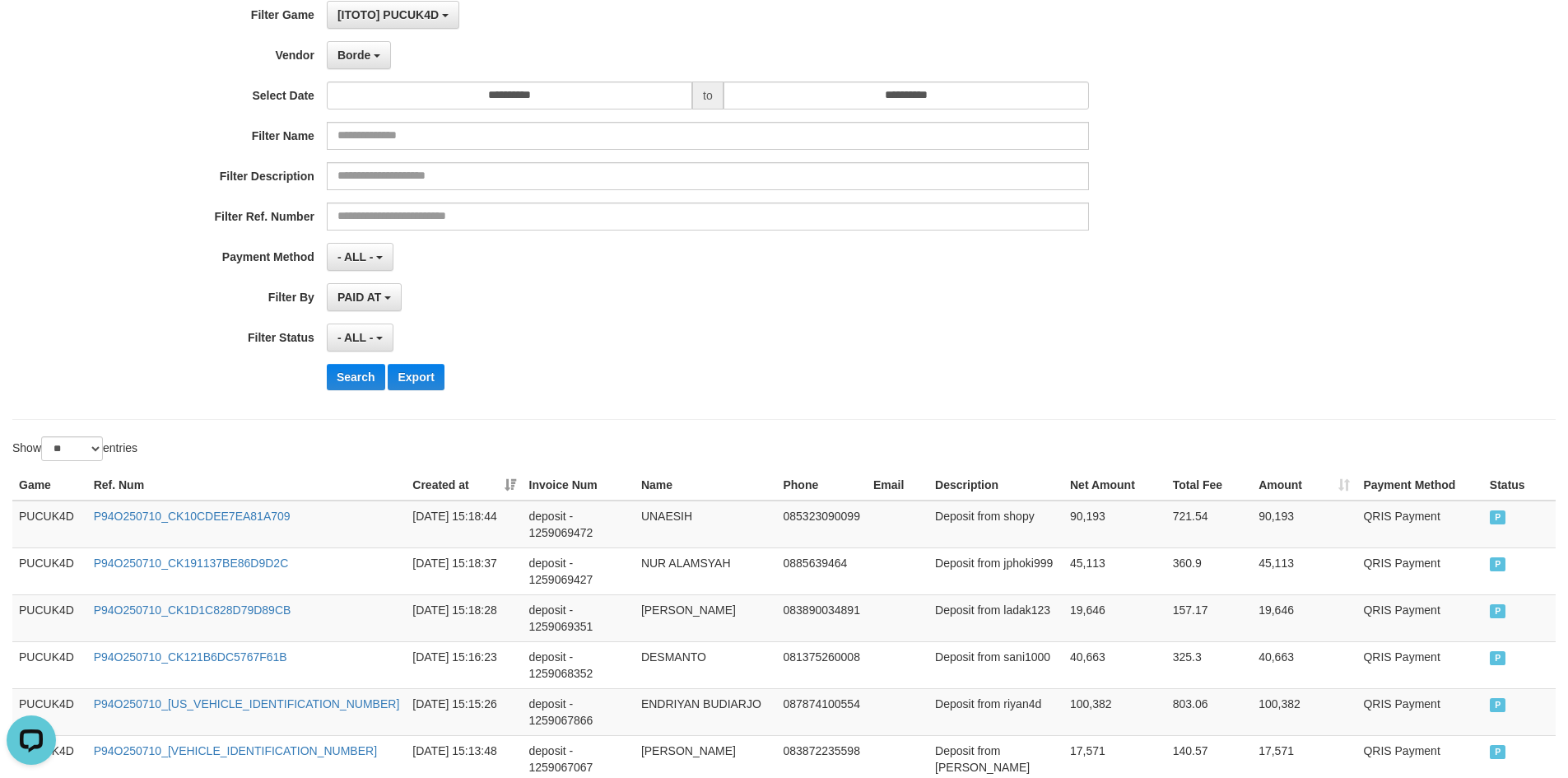 scroll, scrollTop: 96, scrollLeft: 0, axis: vertical 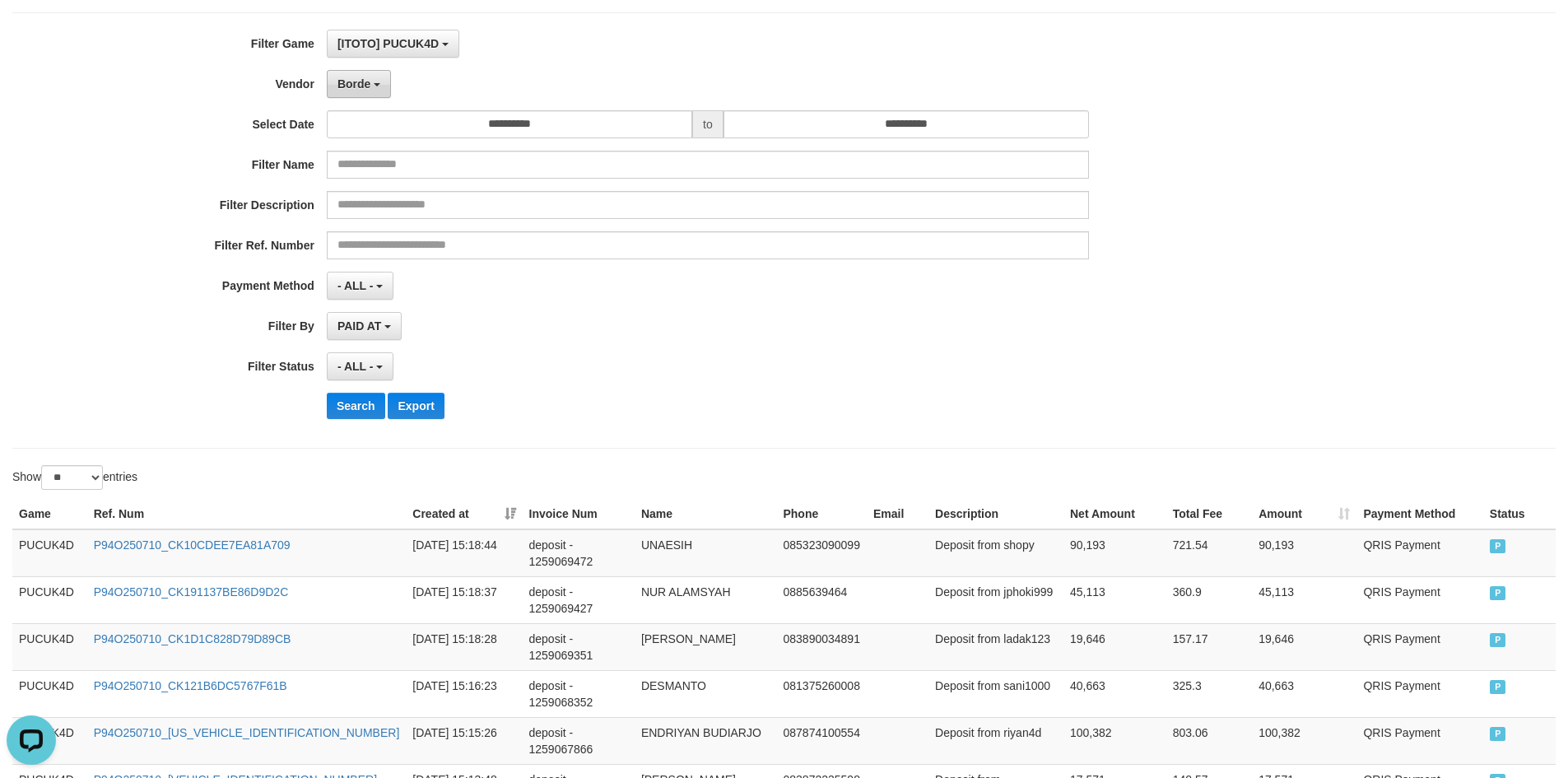 click on "Borde" at bounding box center (359, 84) 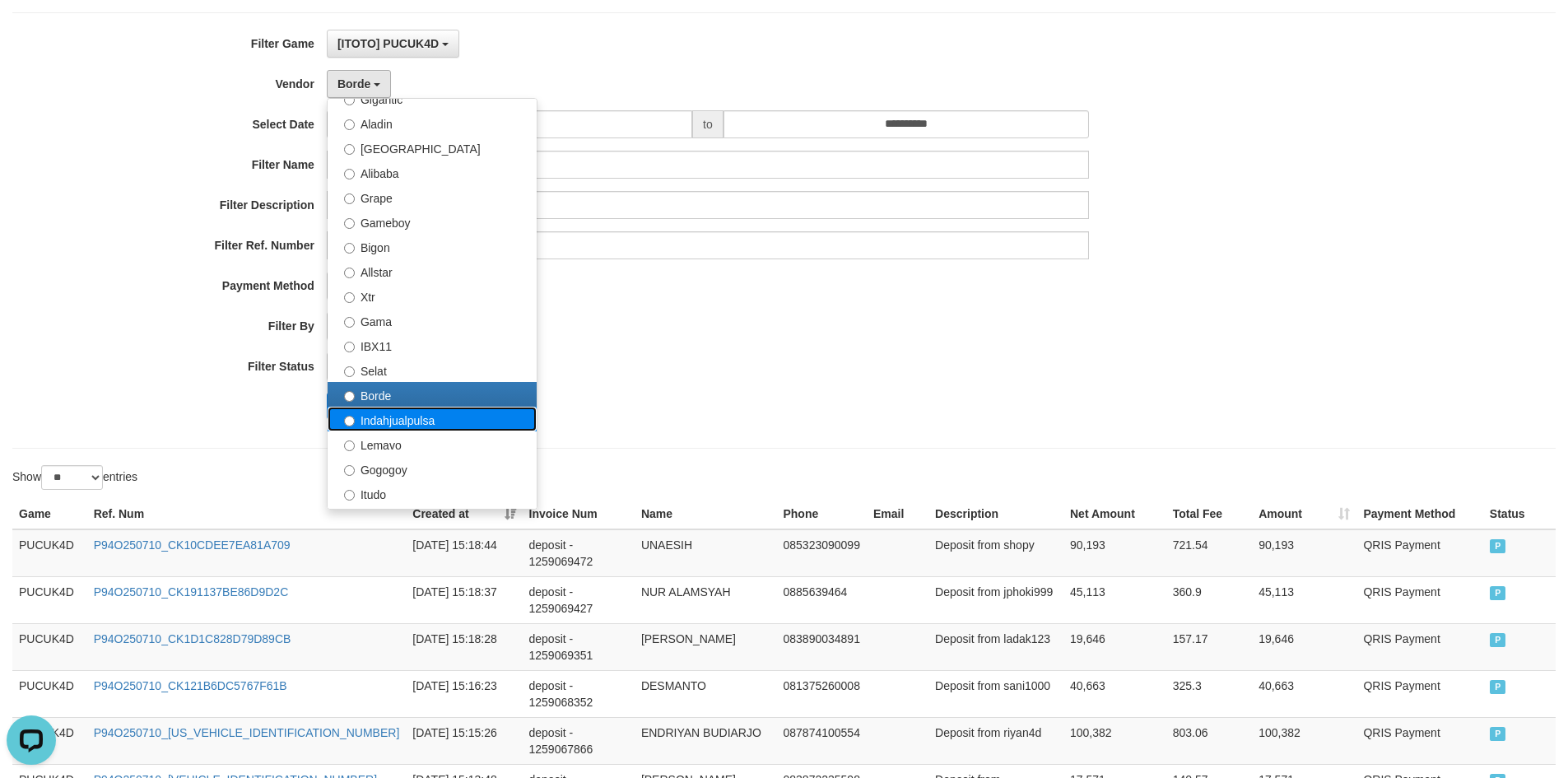 click on "Indahjualpulsa" at bounding box center (432, 419) 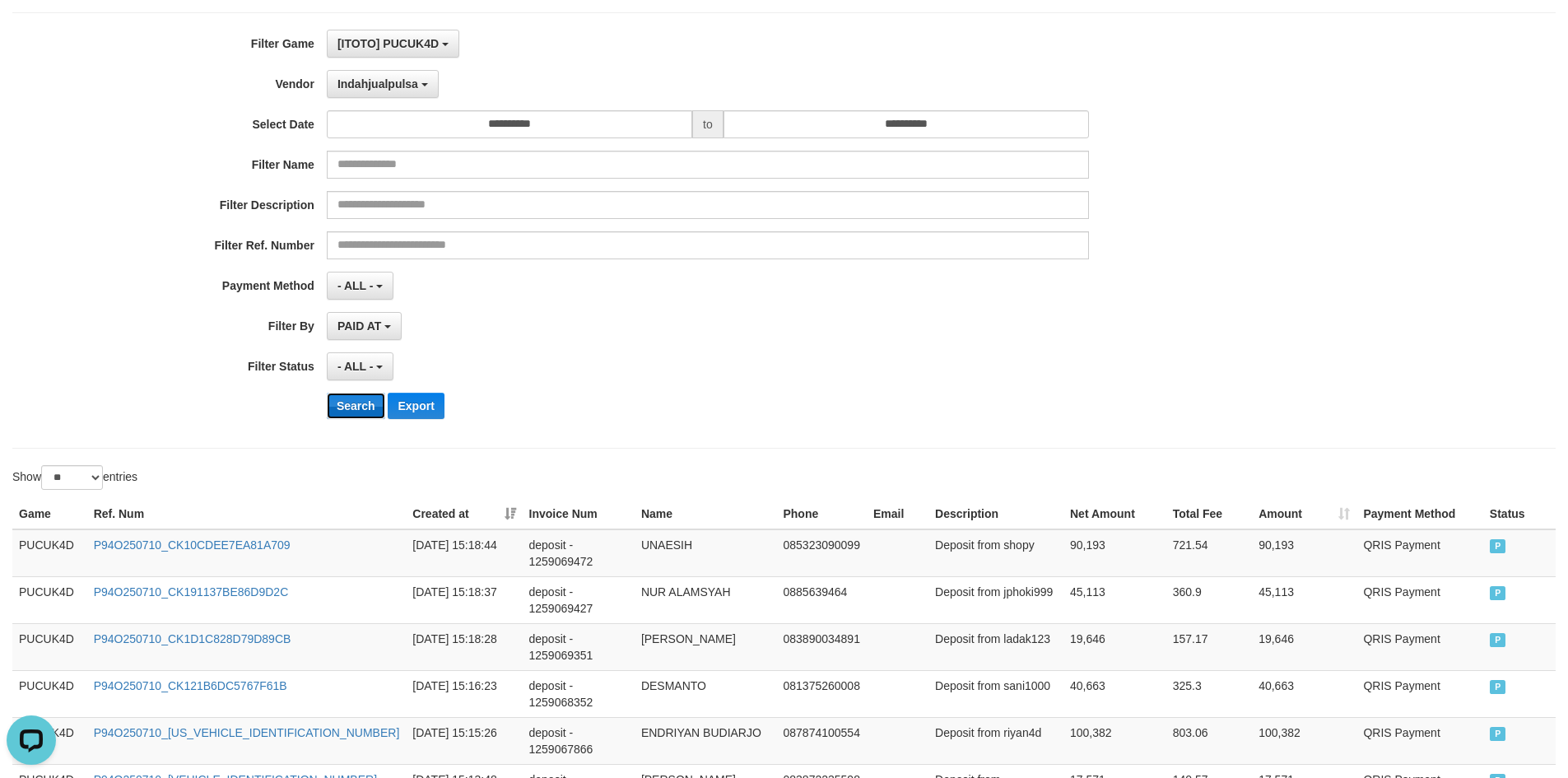 click on "Search" at bounding box center (356, 406) 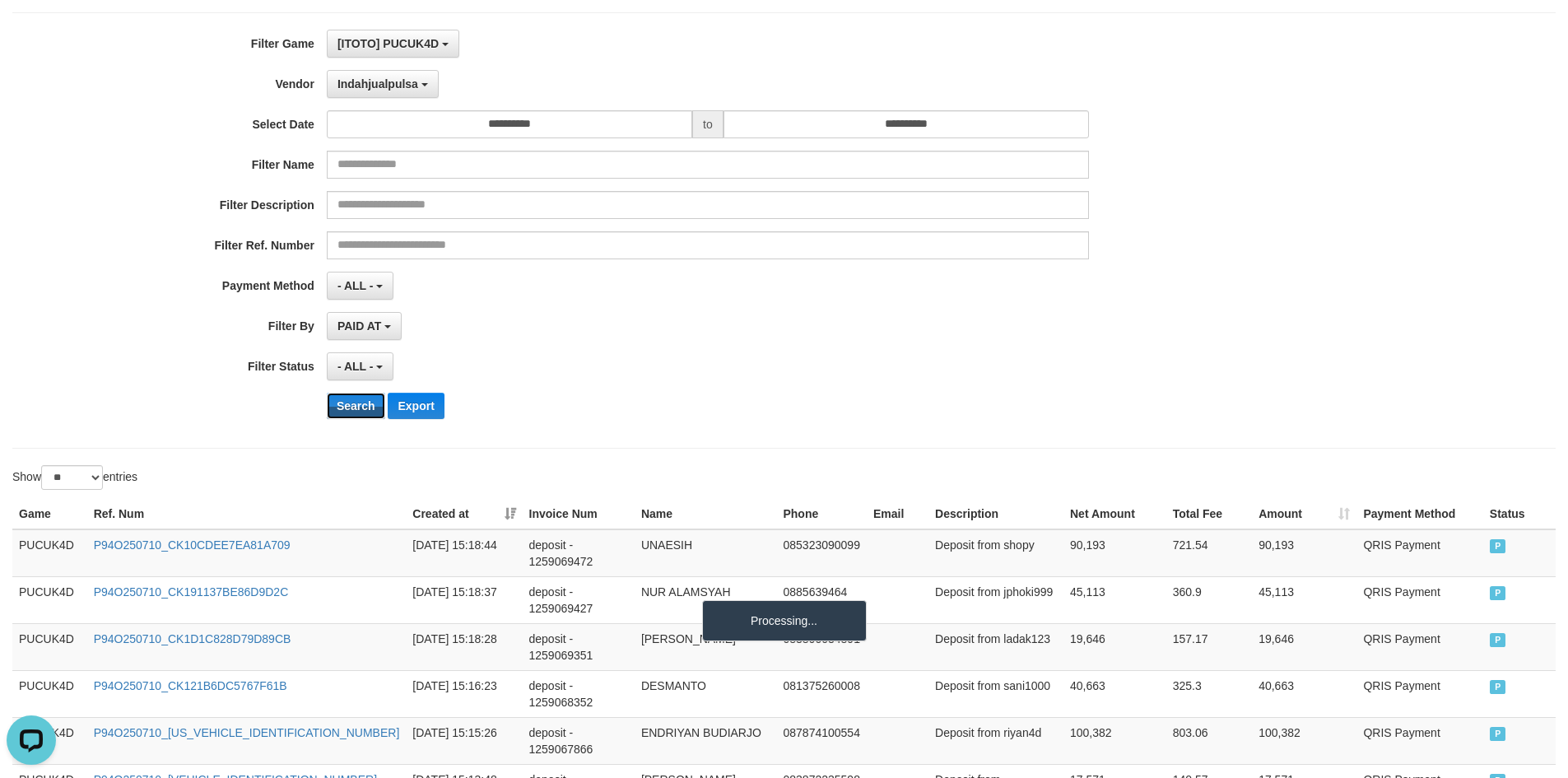 scroll, scrollTop: 40, scrollLeft: 0, axis: vertical 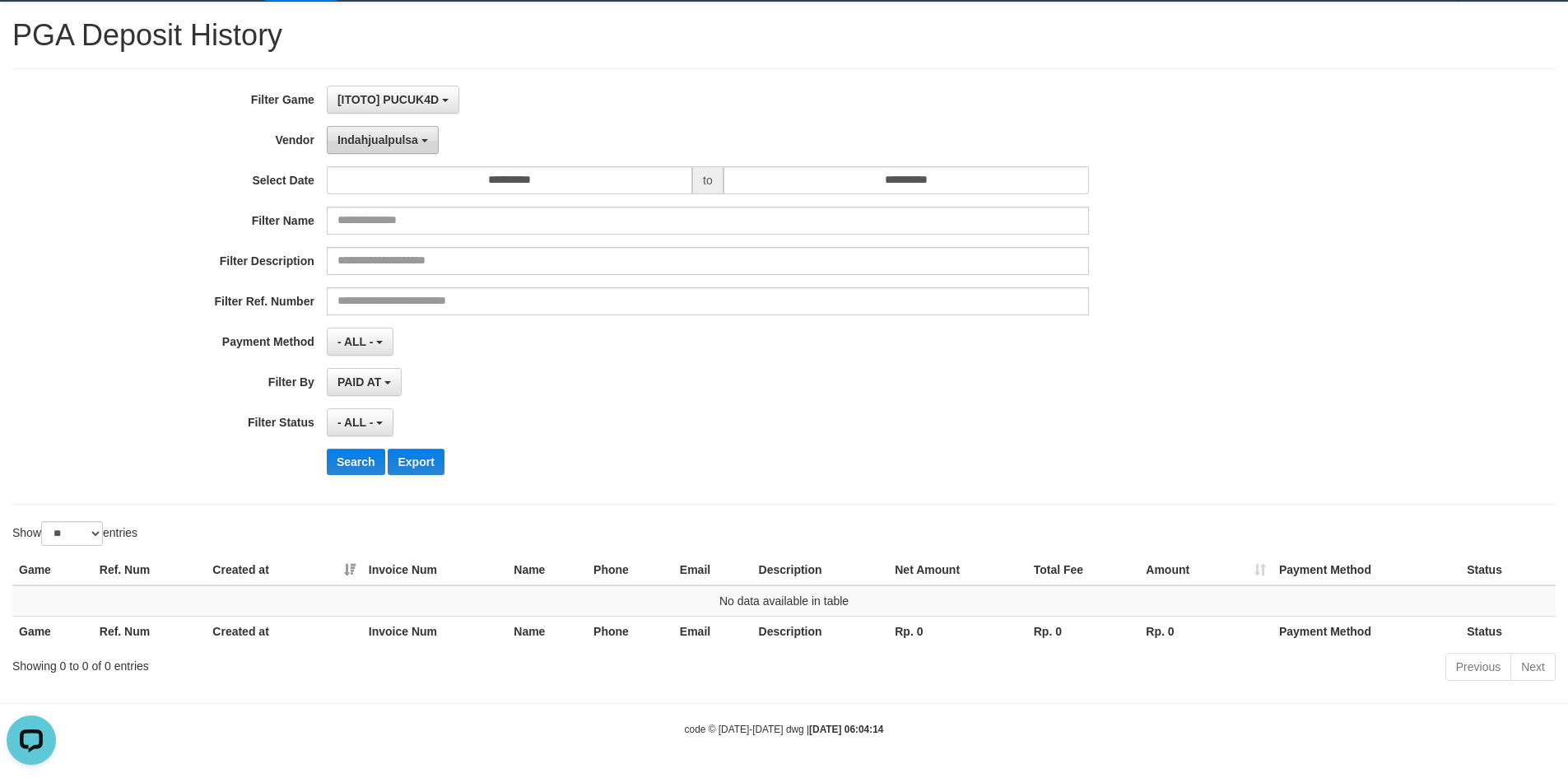 click on "Indahjualpulsa" at bounding box center [378, 140] 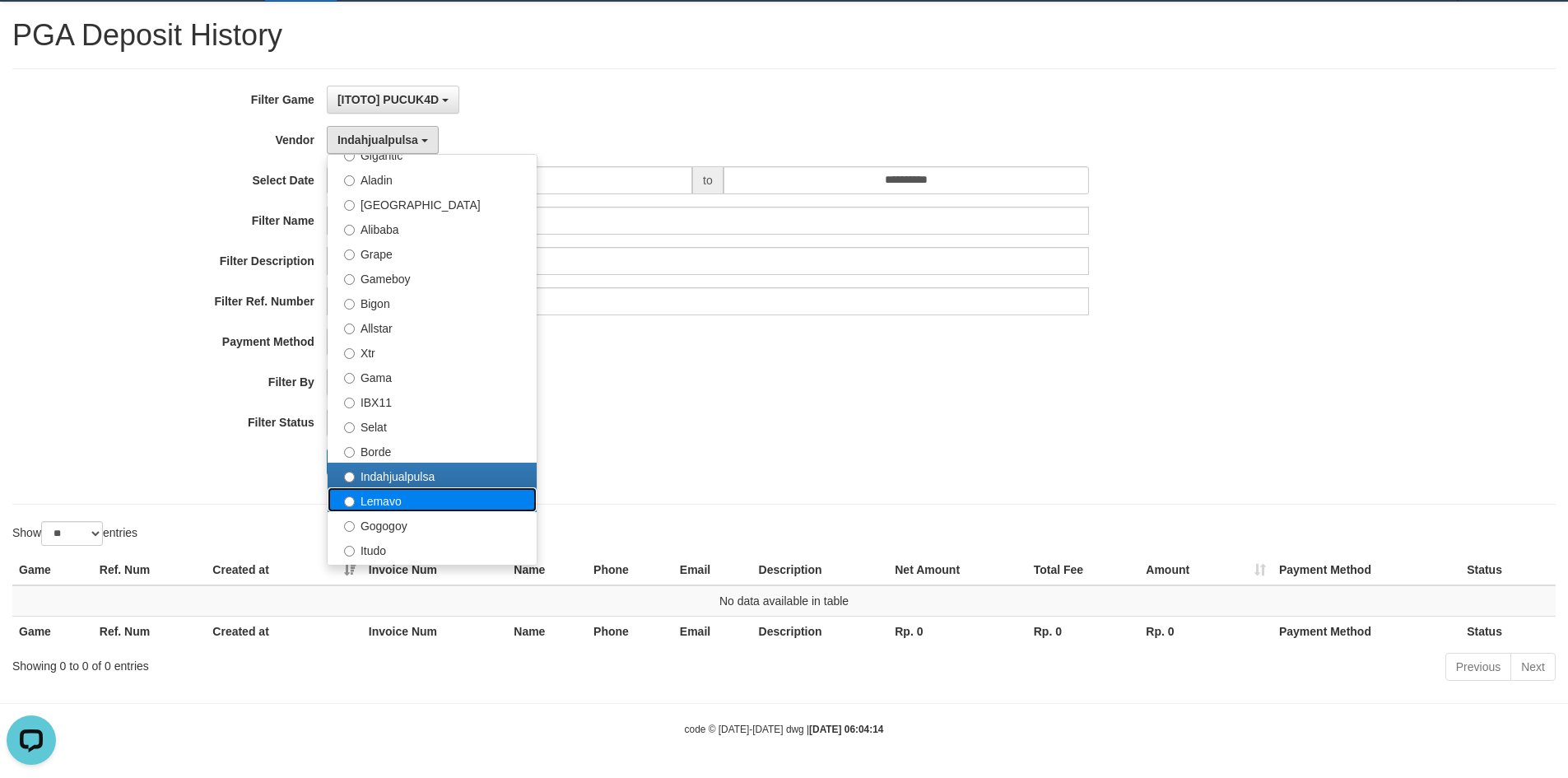 click on "Lemavo" at bounding box center [432, 500] 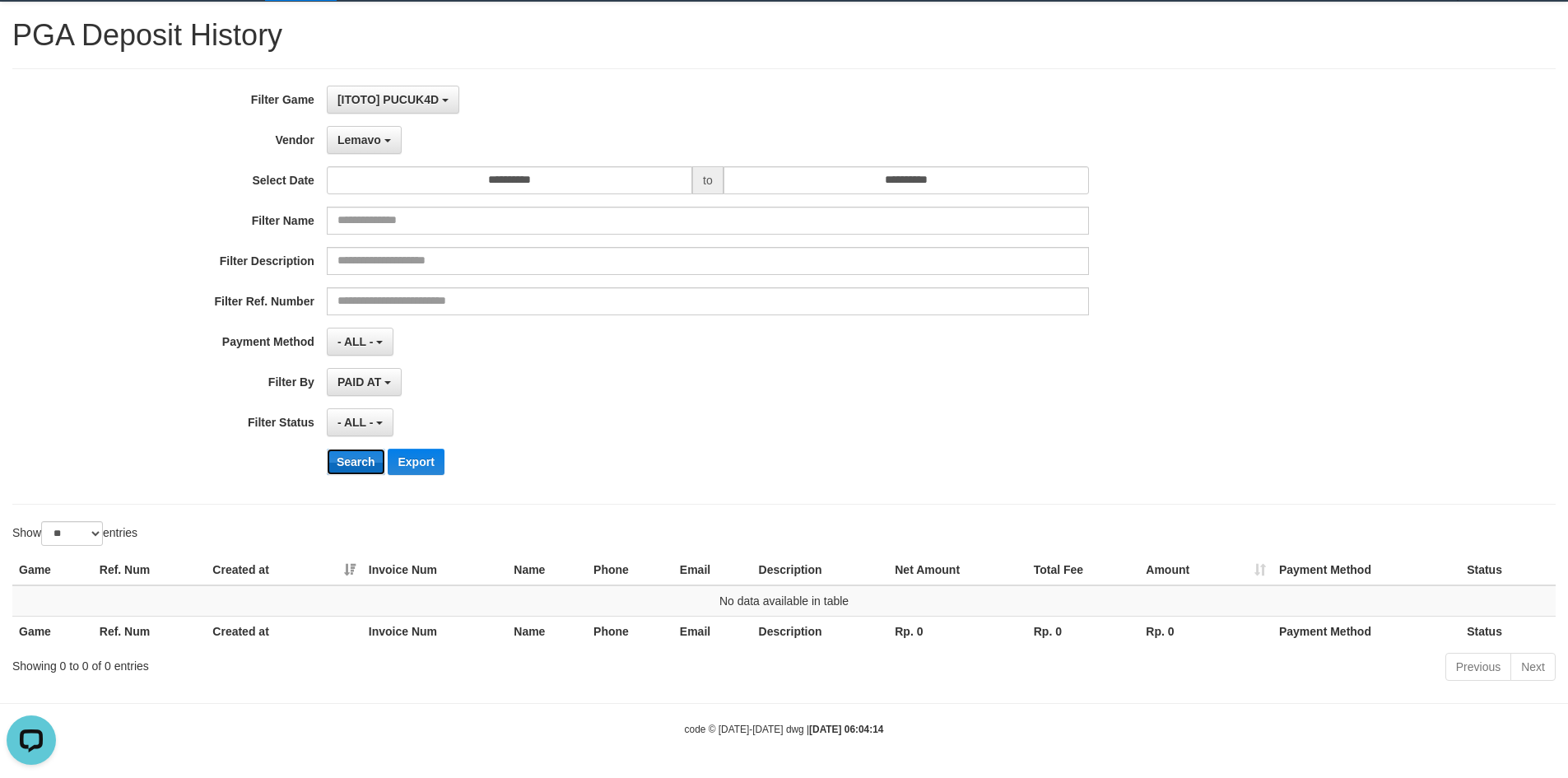click on "Search" at bounding box center [356, 462] 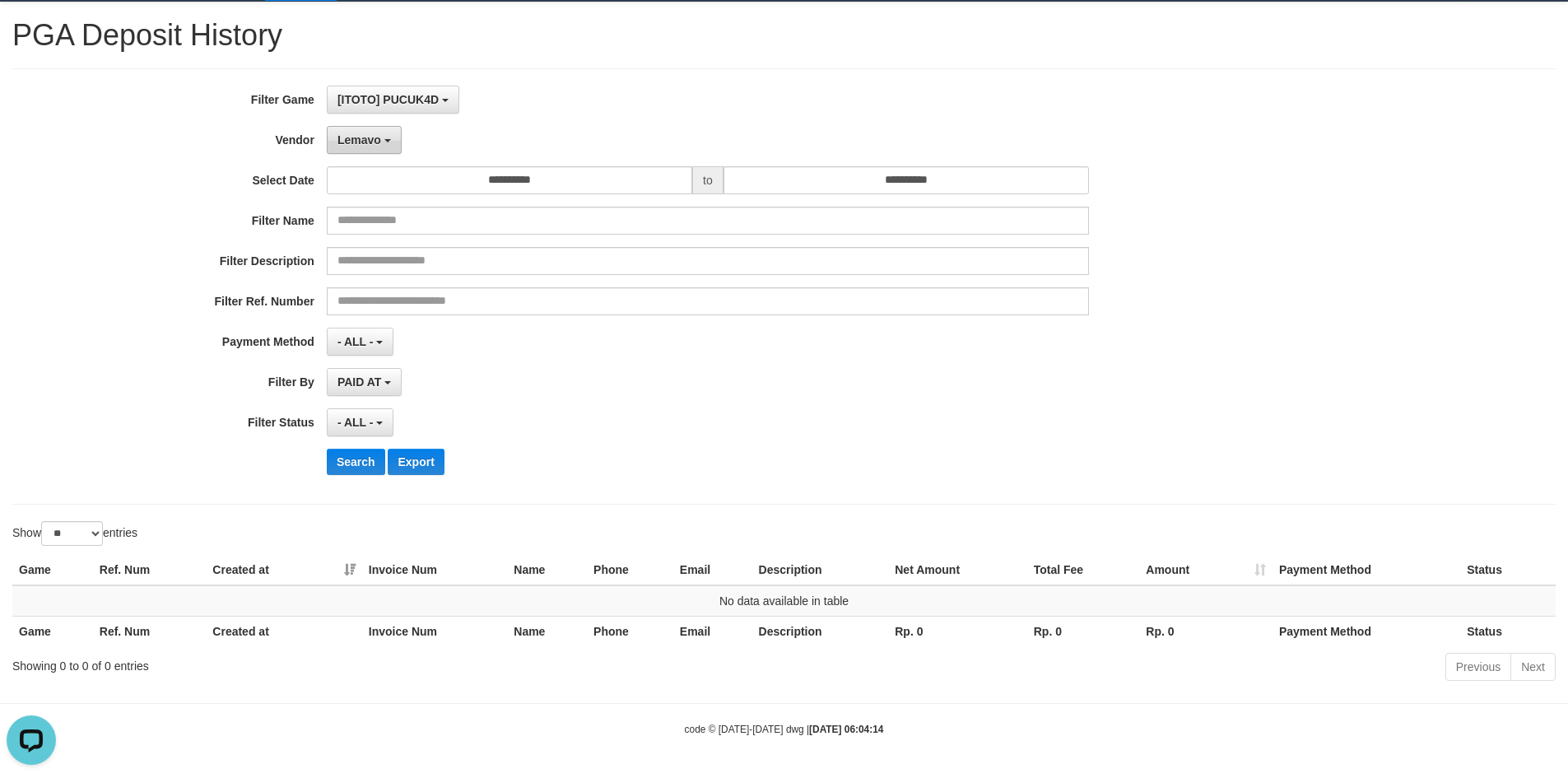 click on "Lemavo" at bounding box center [364, 140] 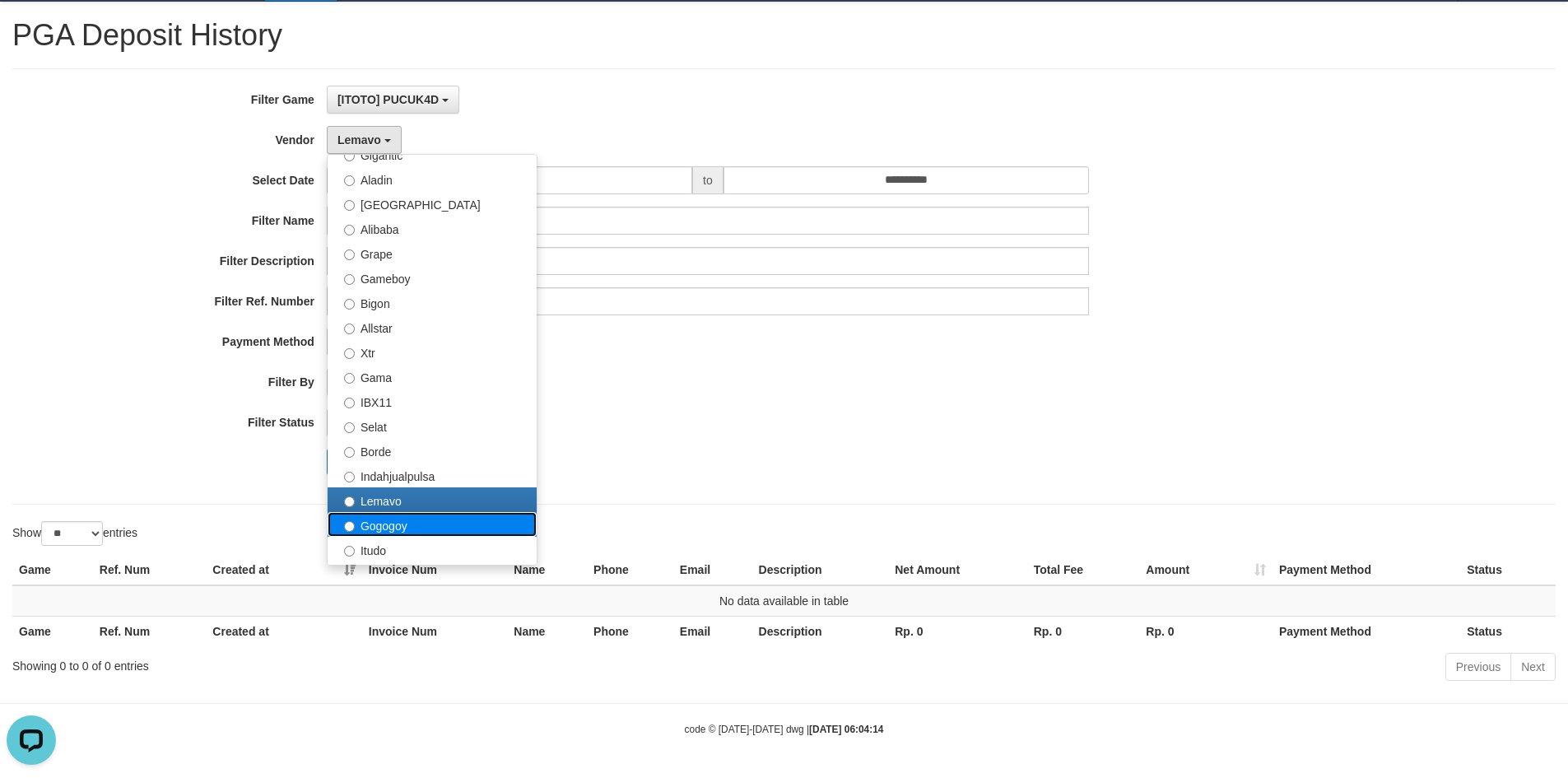 click on "Gogogoy" at bounding box center [432, 524] 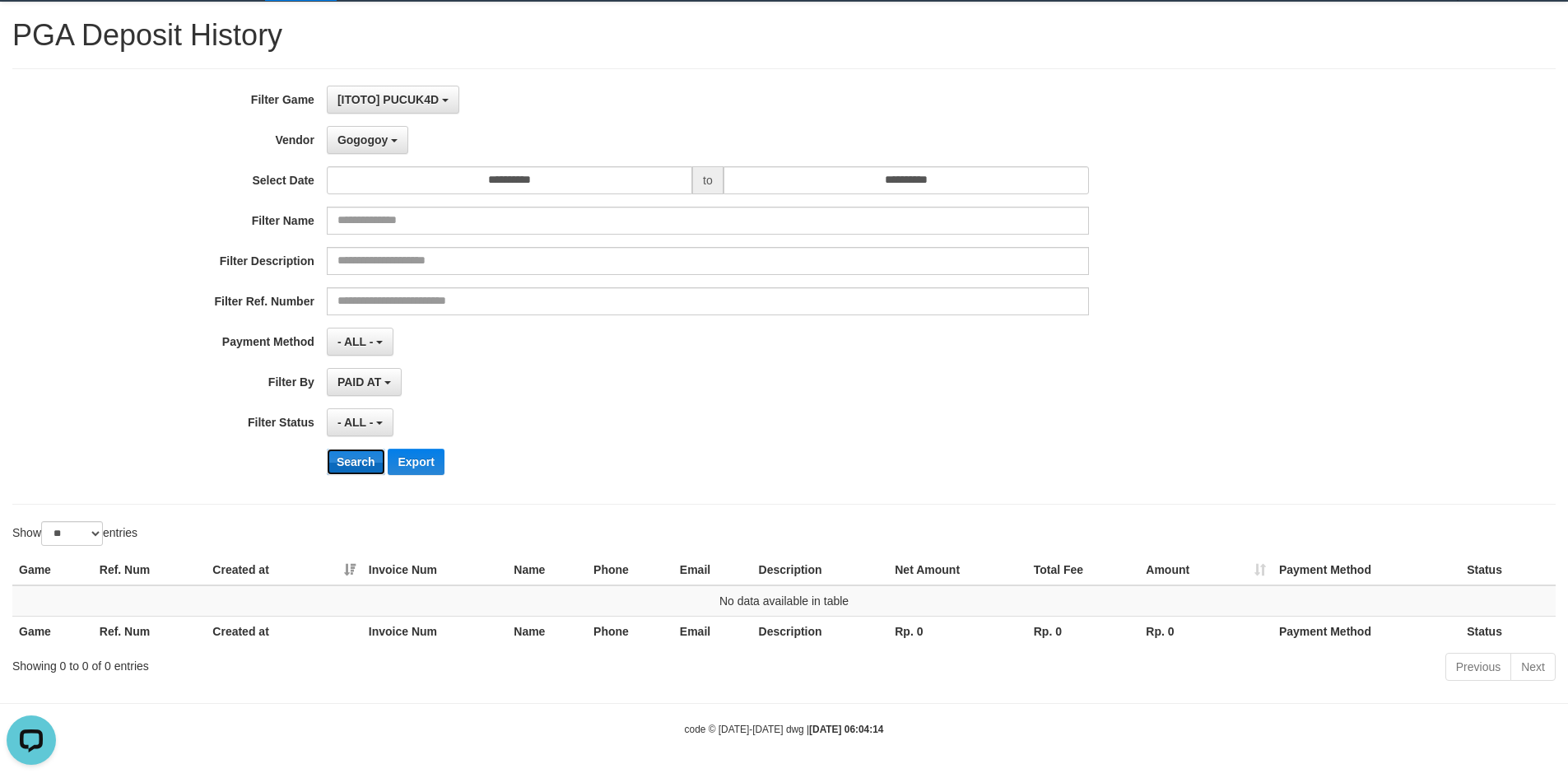 click on "Search" at bounding box center (356, 462) 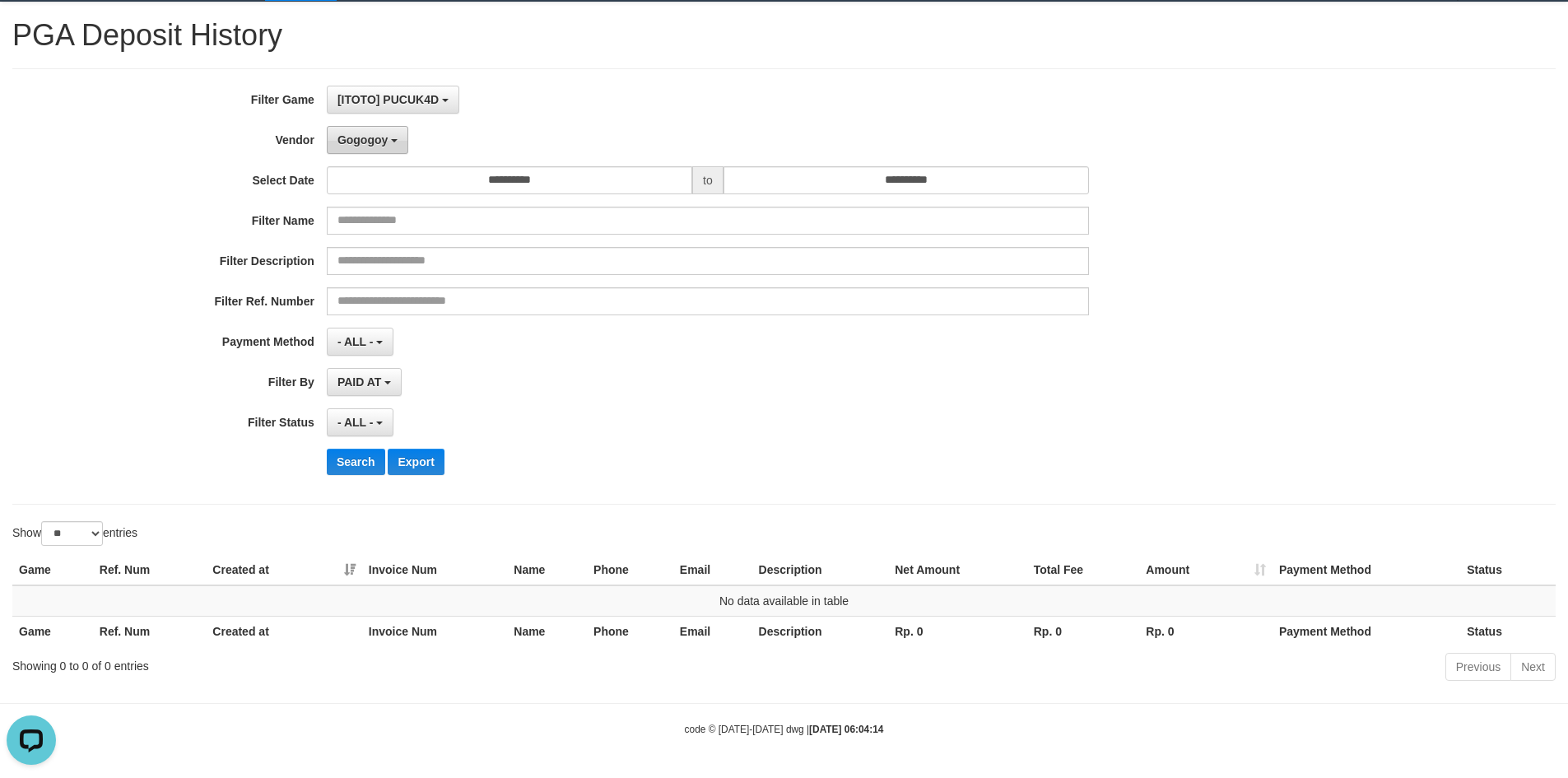 click on "Gogogoy" at bounding box center [362, 140] 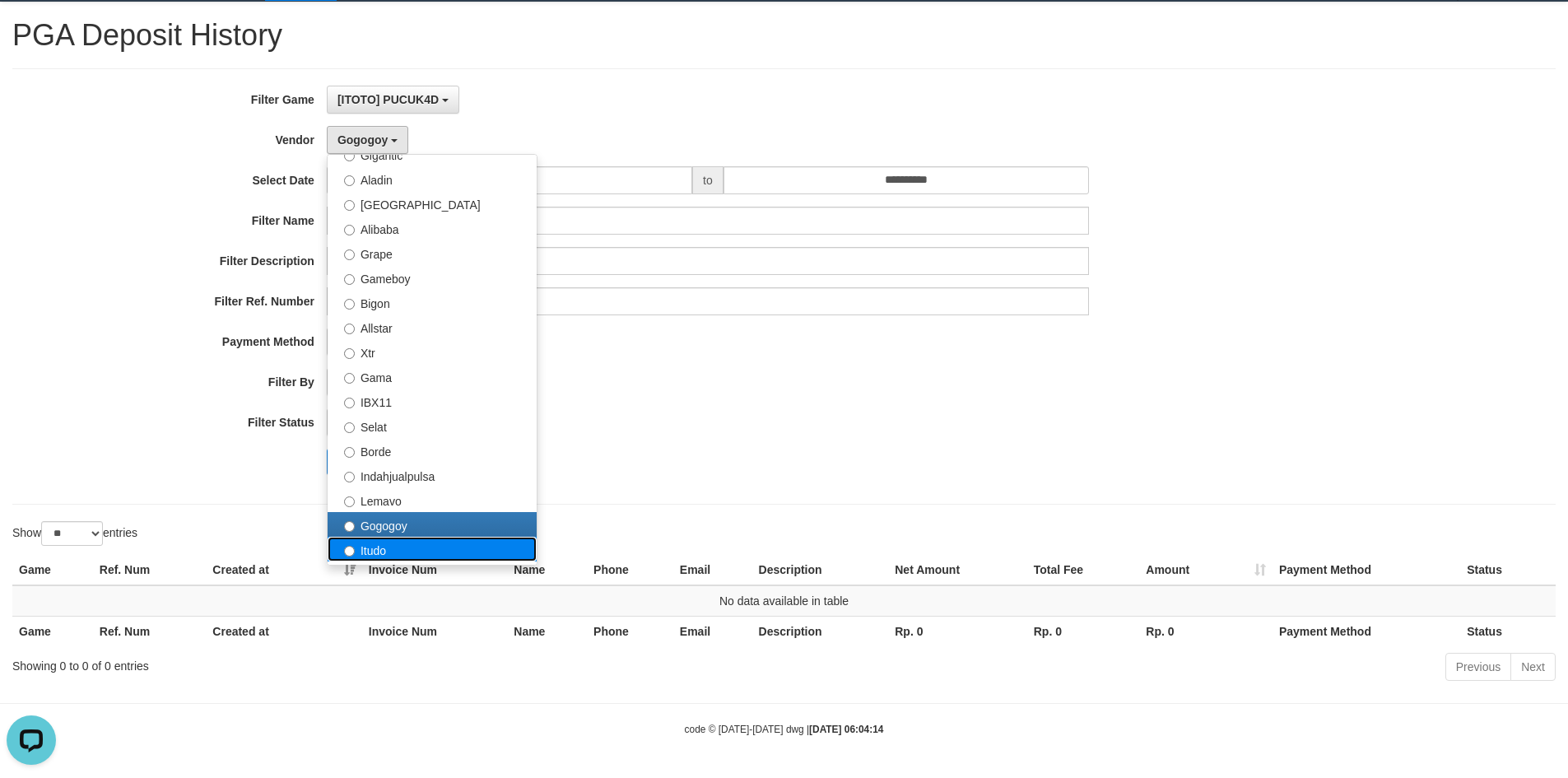 click on "Itudo" at bounding box center [432, 549] 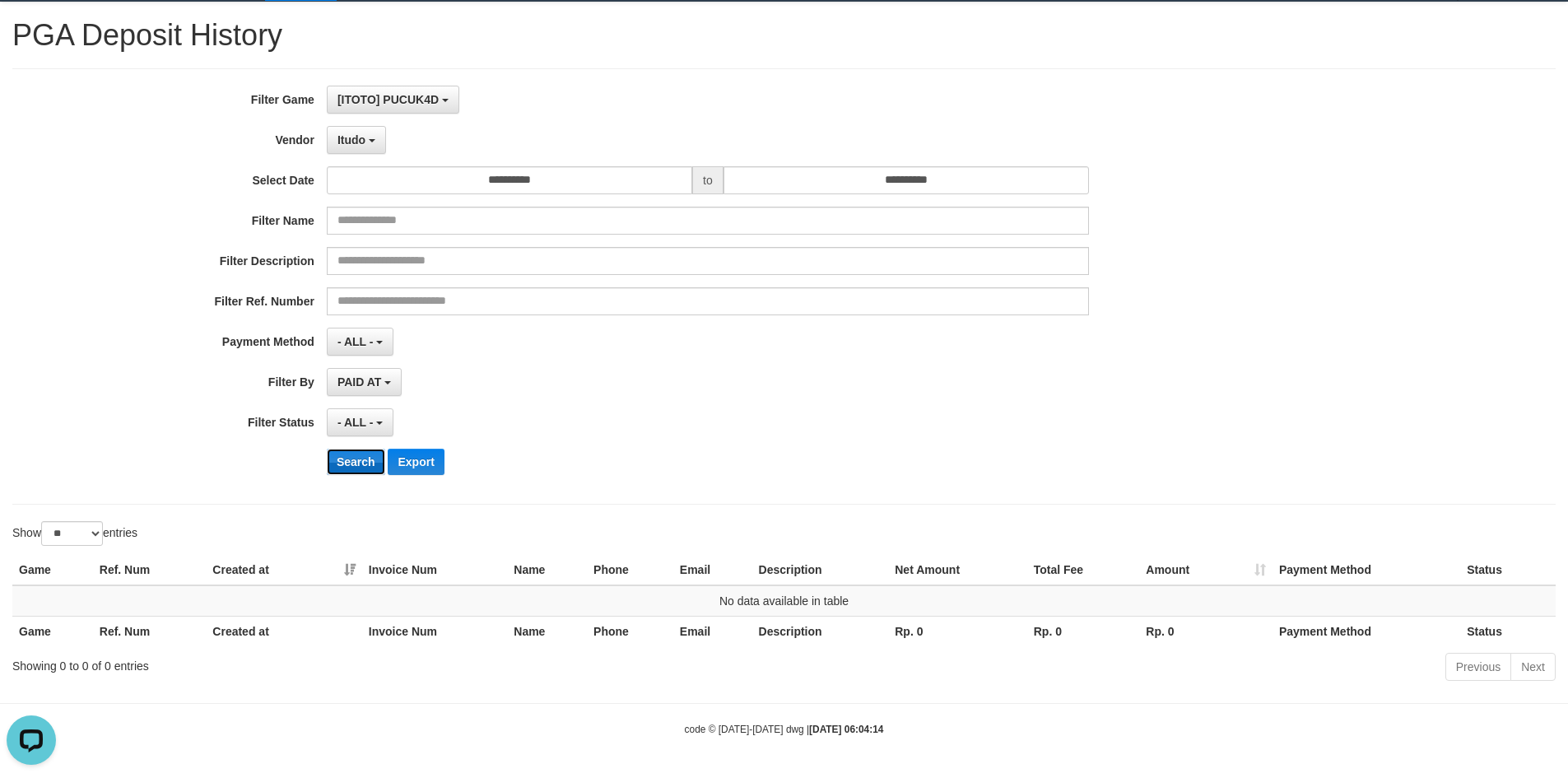 click on "Search" at bounding box center (356, 462) 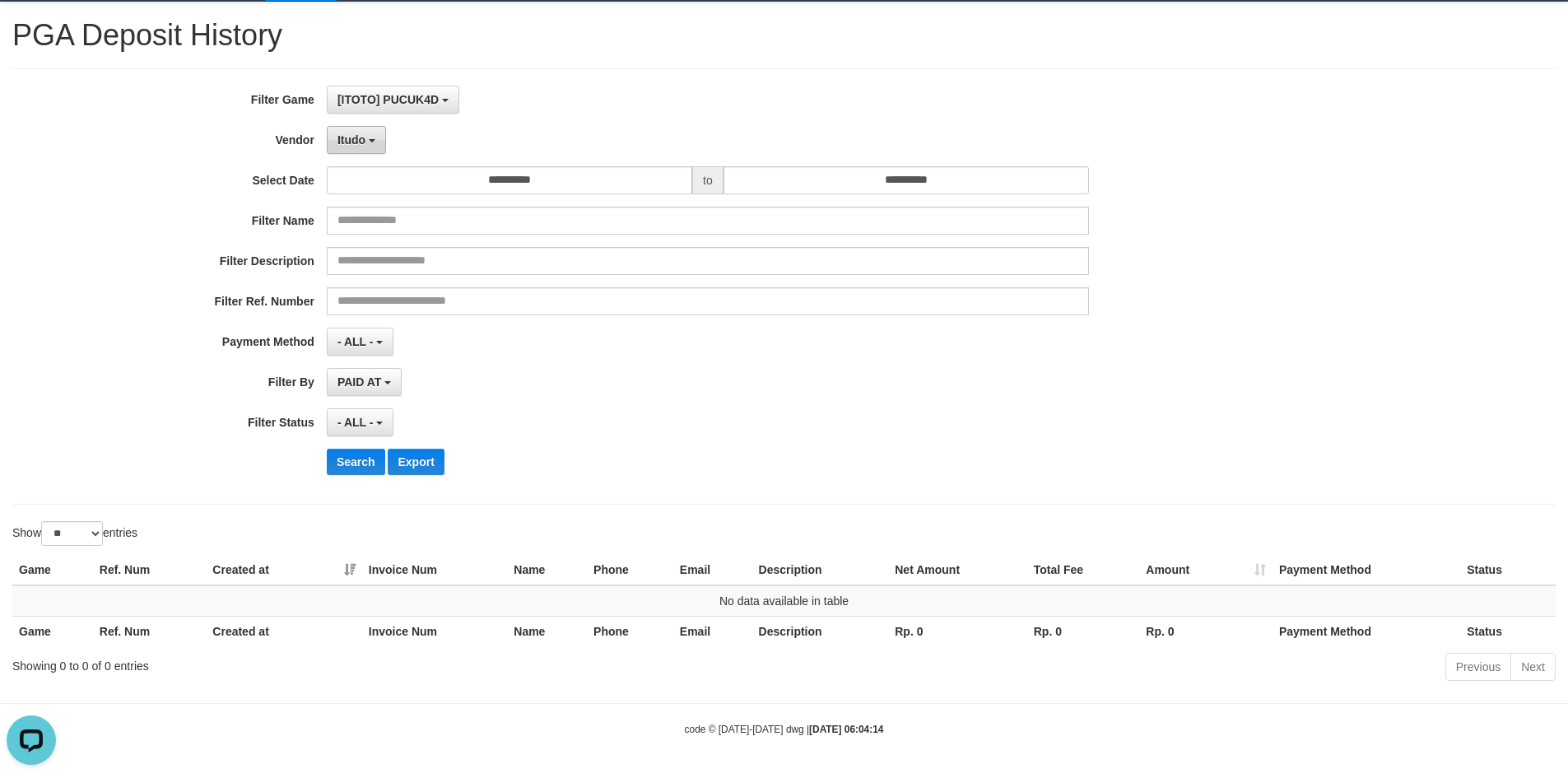 click on "Itudo" at bounding box center (356, 140) 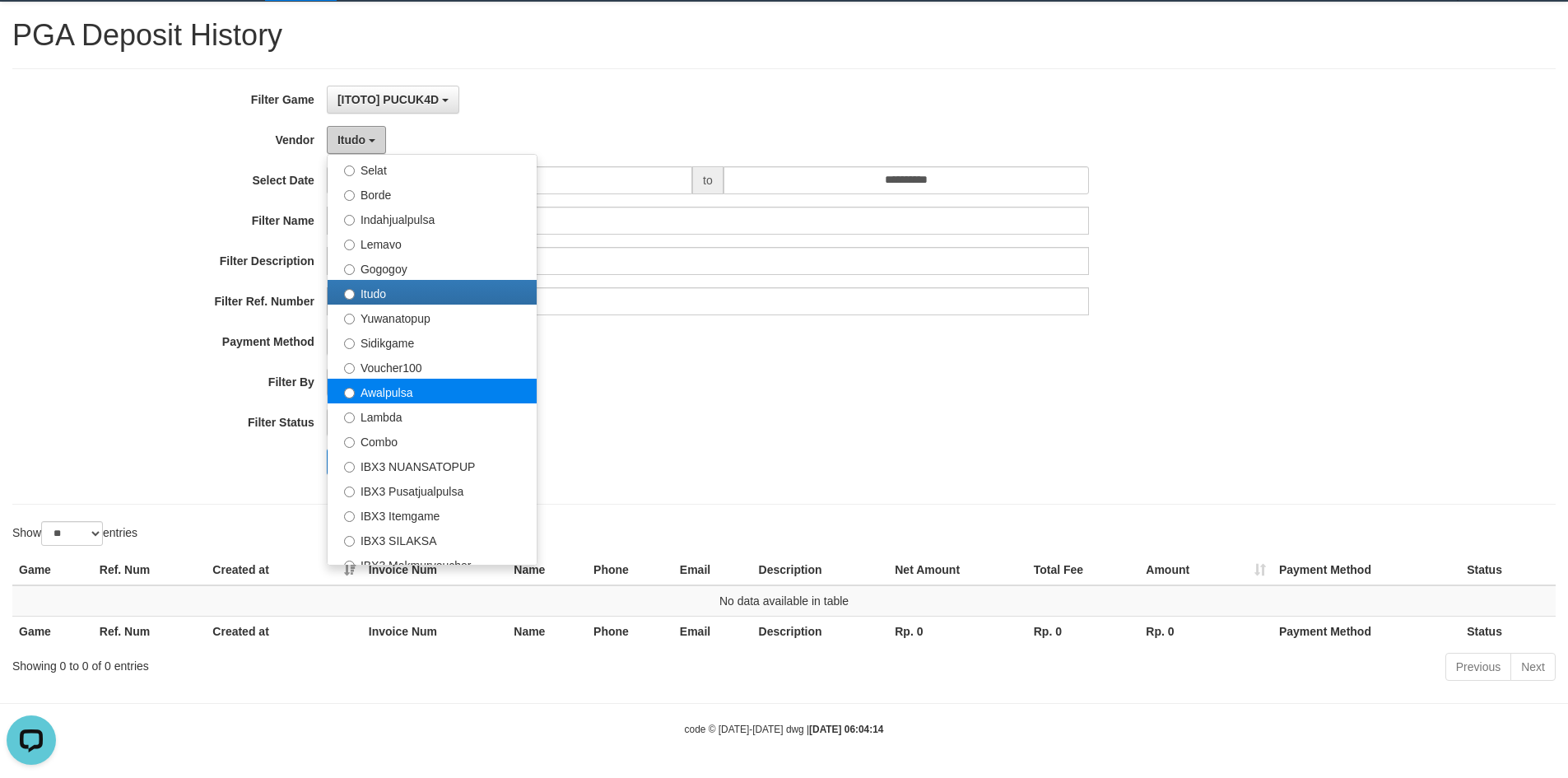 scroll, scrollTop: 565, scrollLeft: 0, axis: vertical 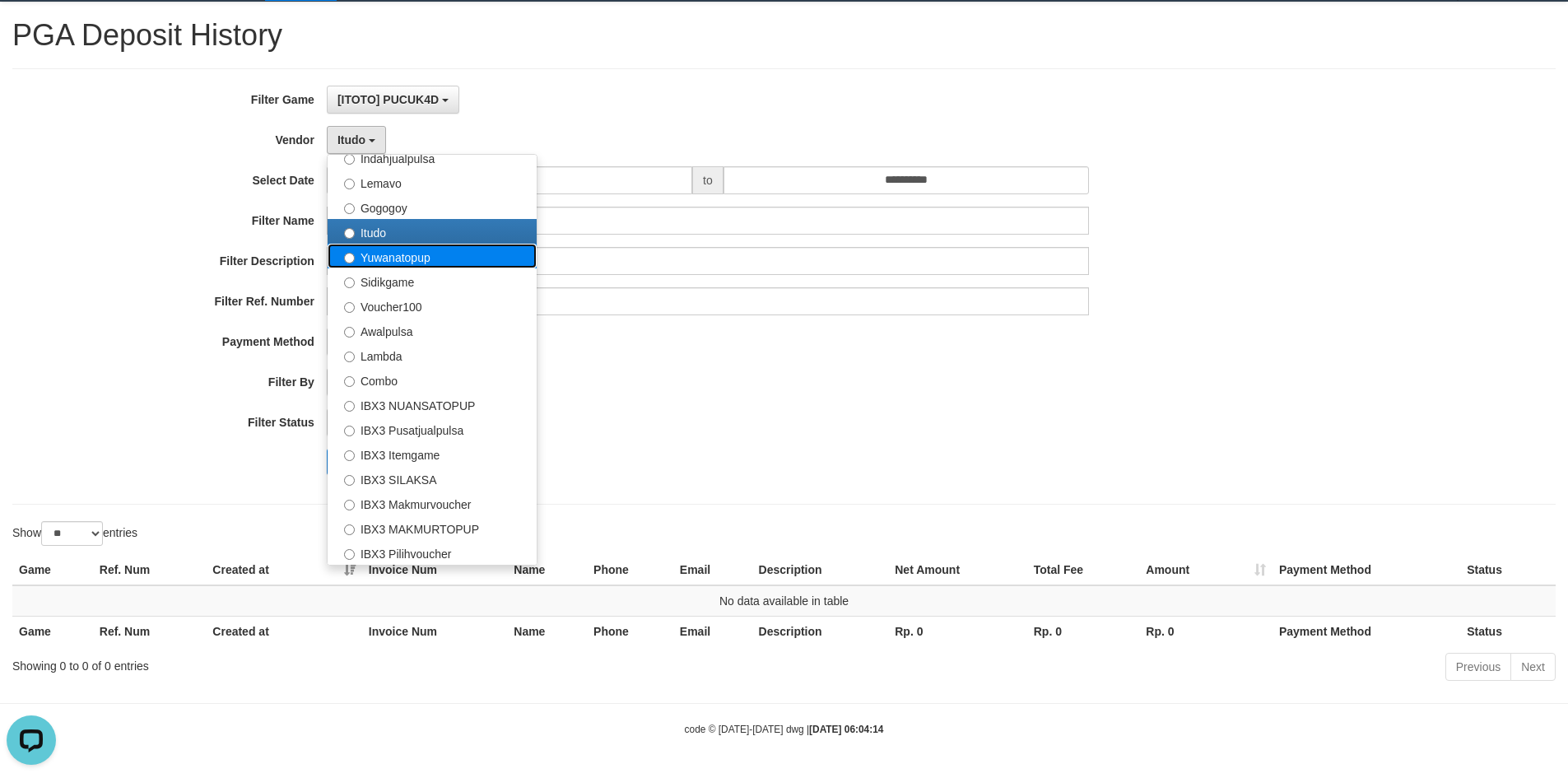 click on "Yuwanatopup" at bounding box center [432, 256] 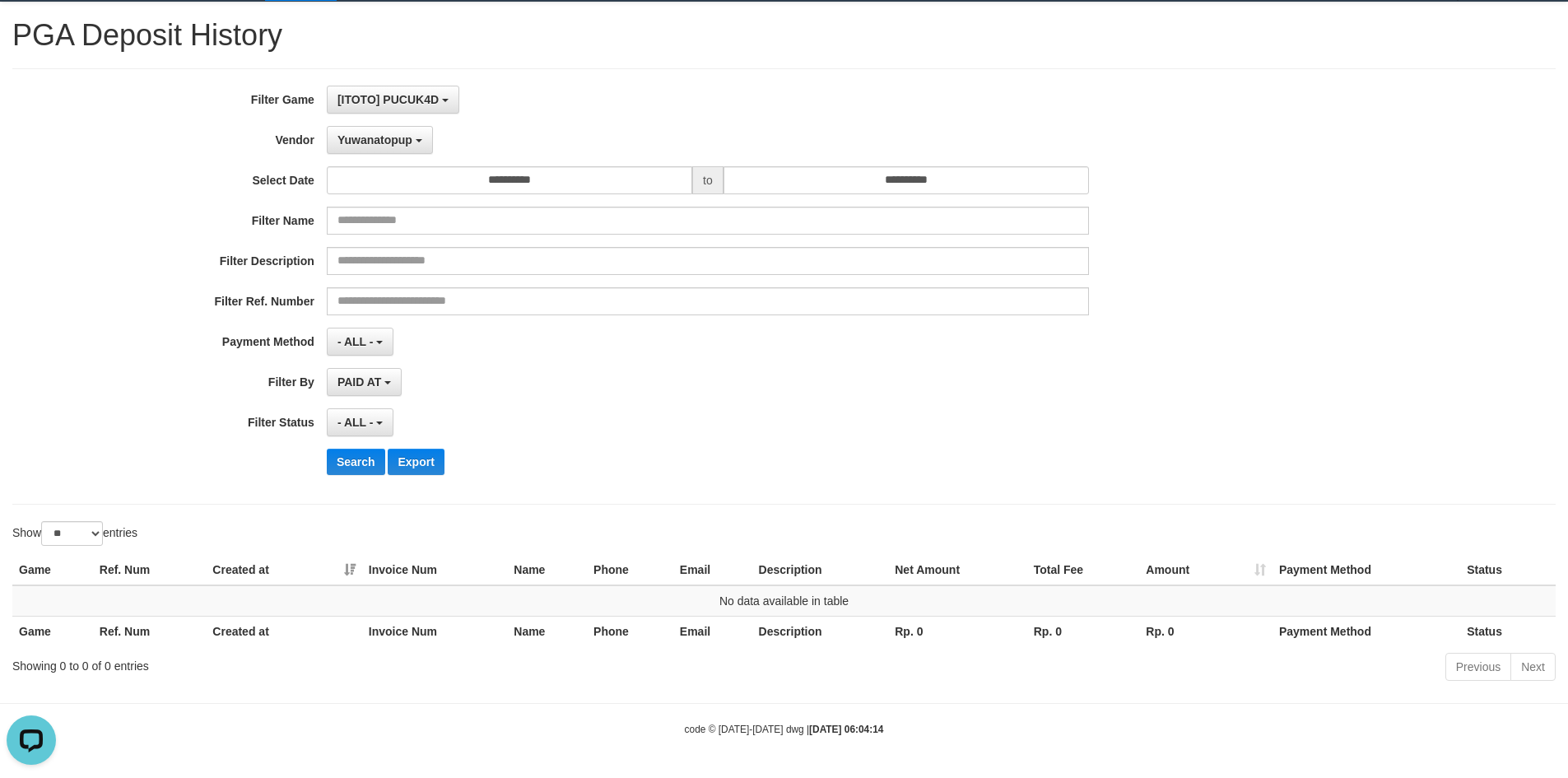 click on "**********" at bounding box center (654, 287) 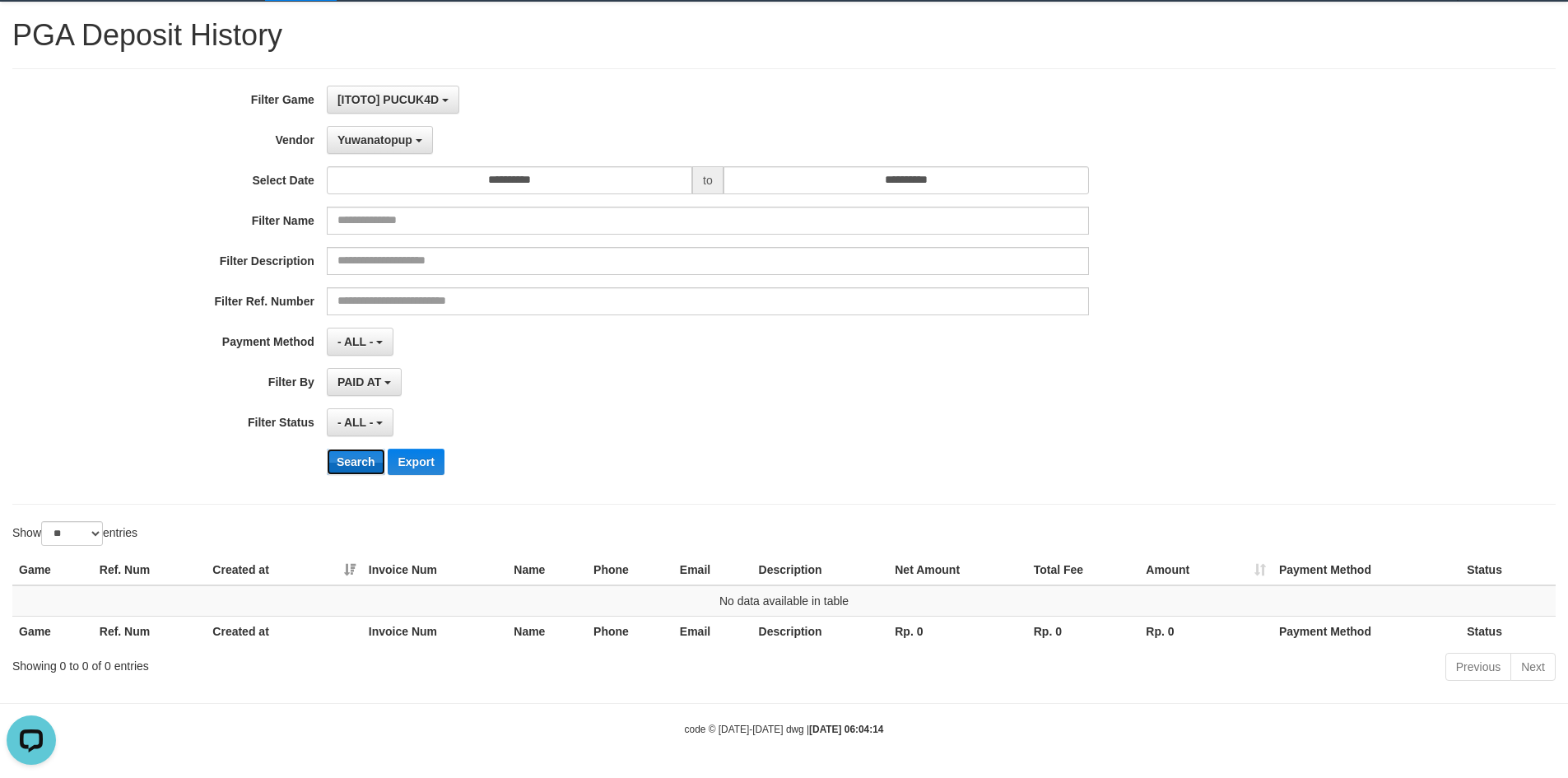 click on "Search" at bounding box center [356, 462] 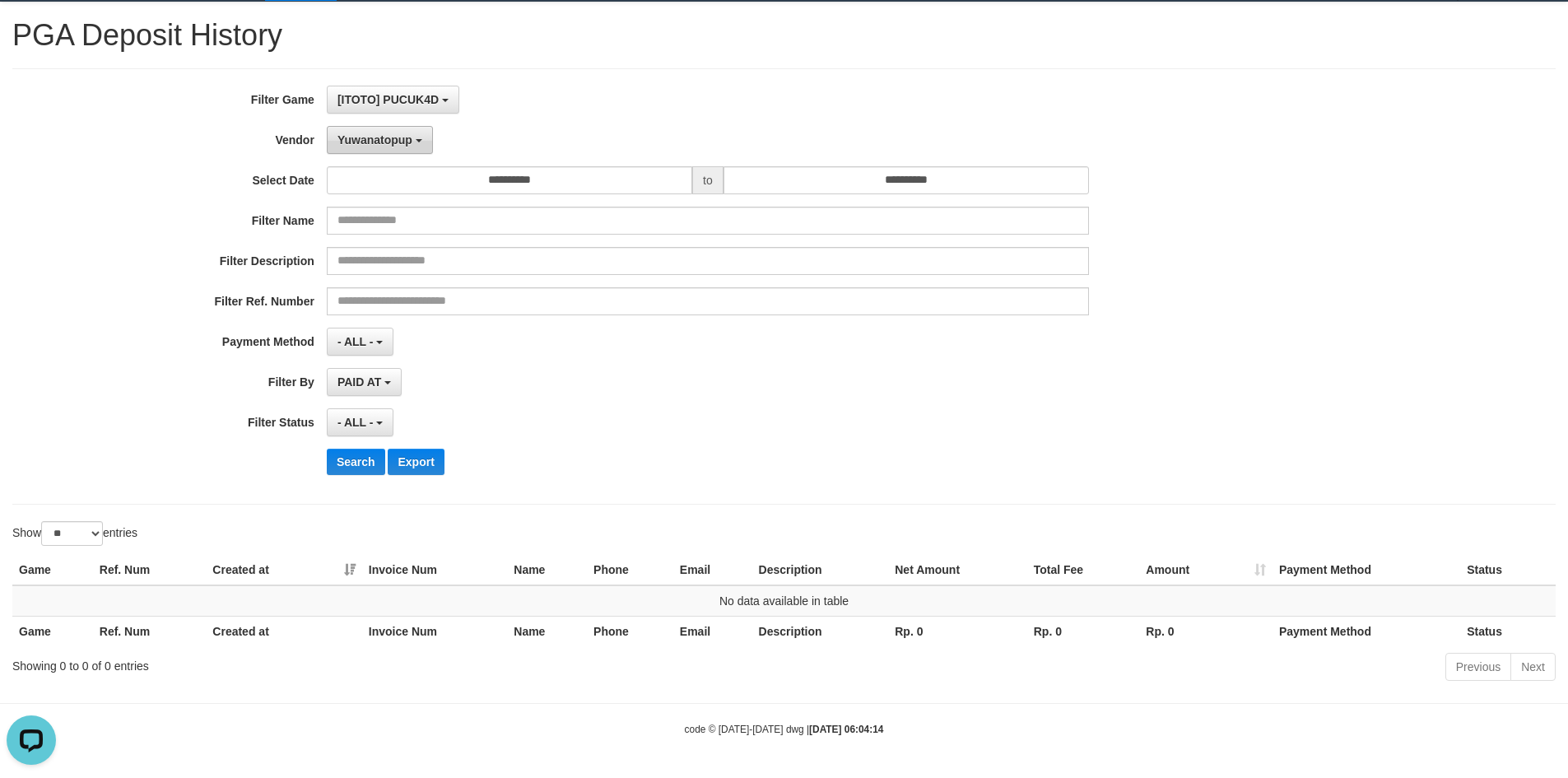 click on "Yuwanatopup" at bounding box center [375, 140] 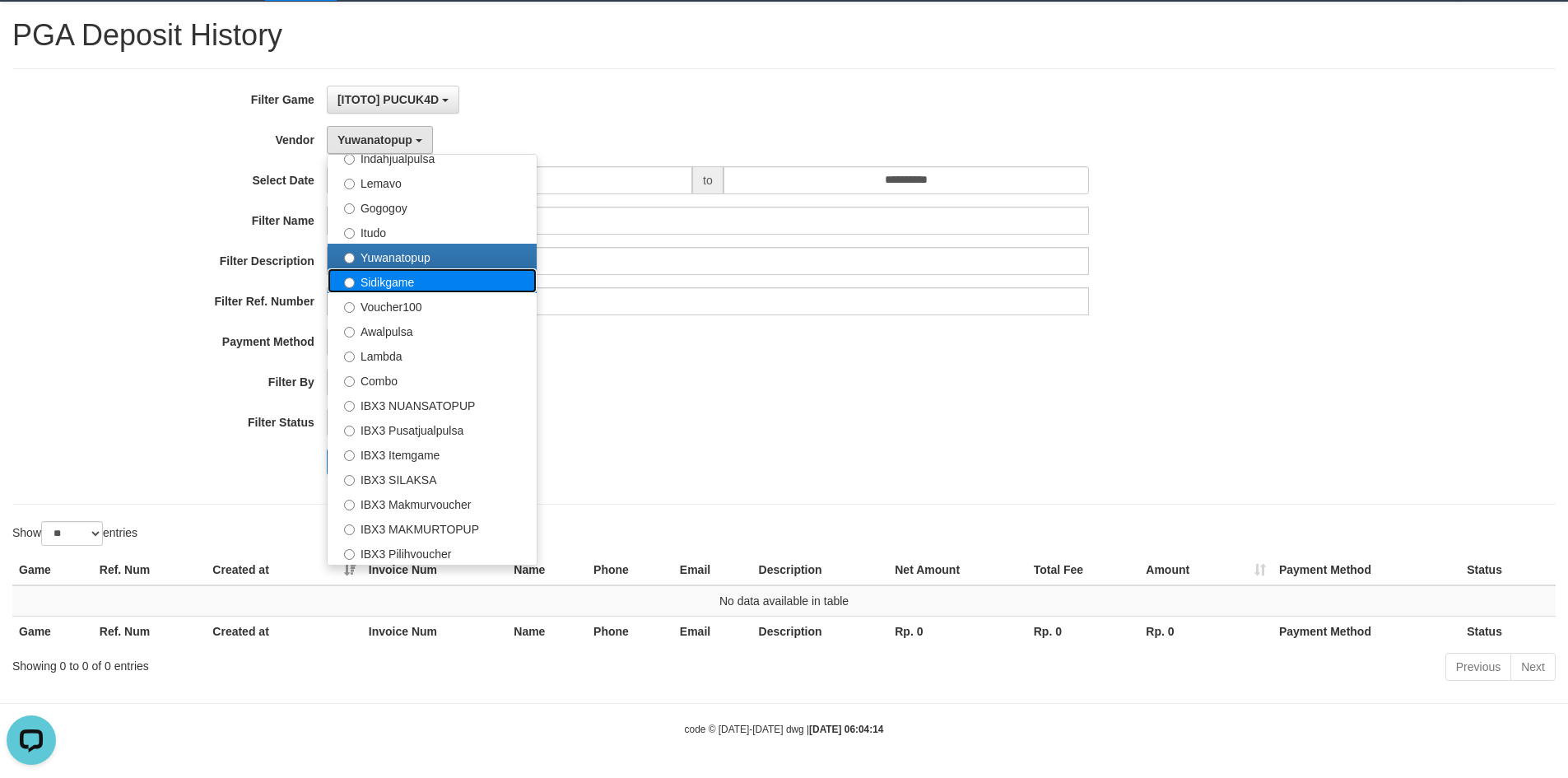 click on "Sidikgame" at bounding box center [432, 281] 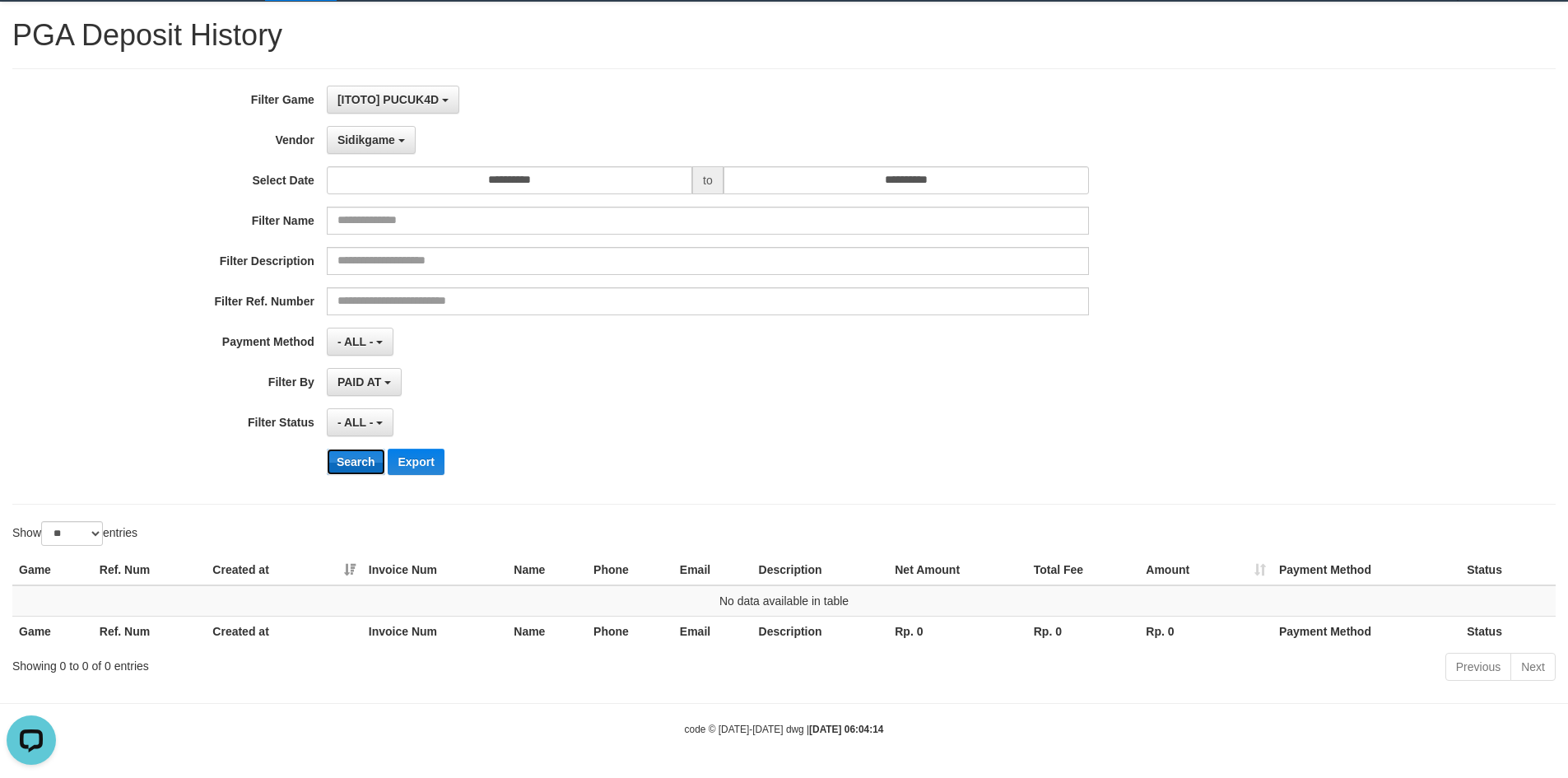 click on "Search" at bounding box center (356, 462) 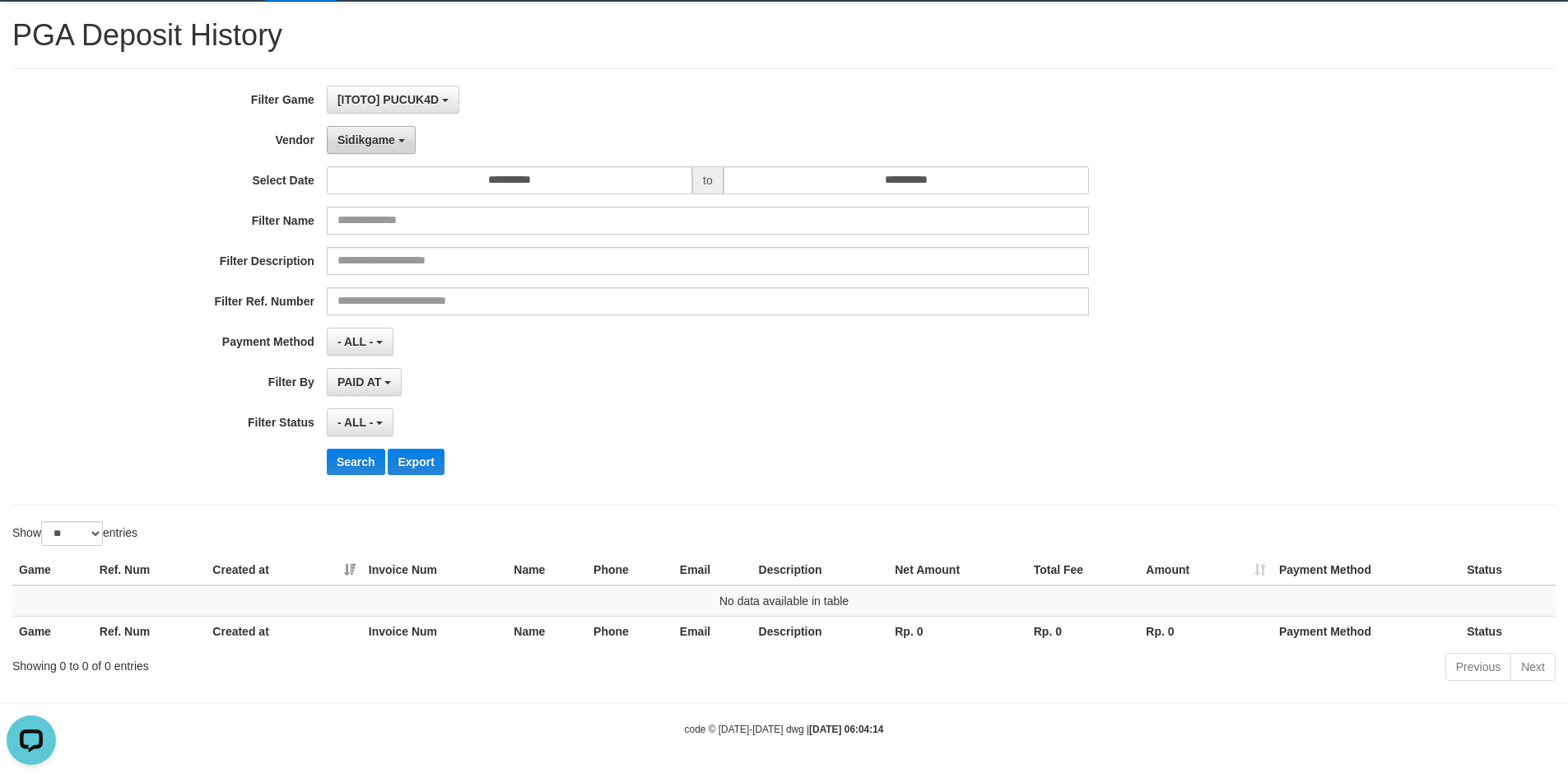 click on "Sidikgame" at bounding box center (371, 140) 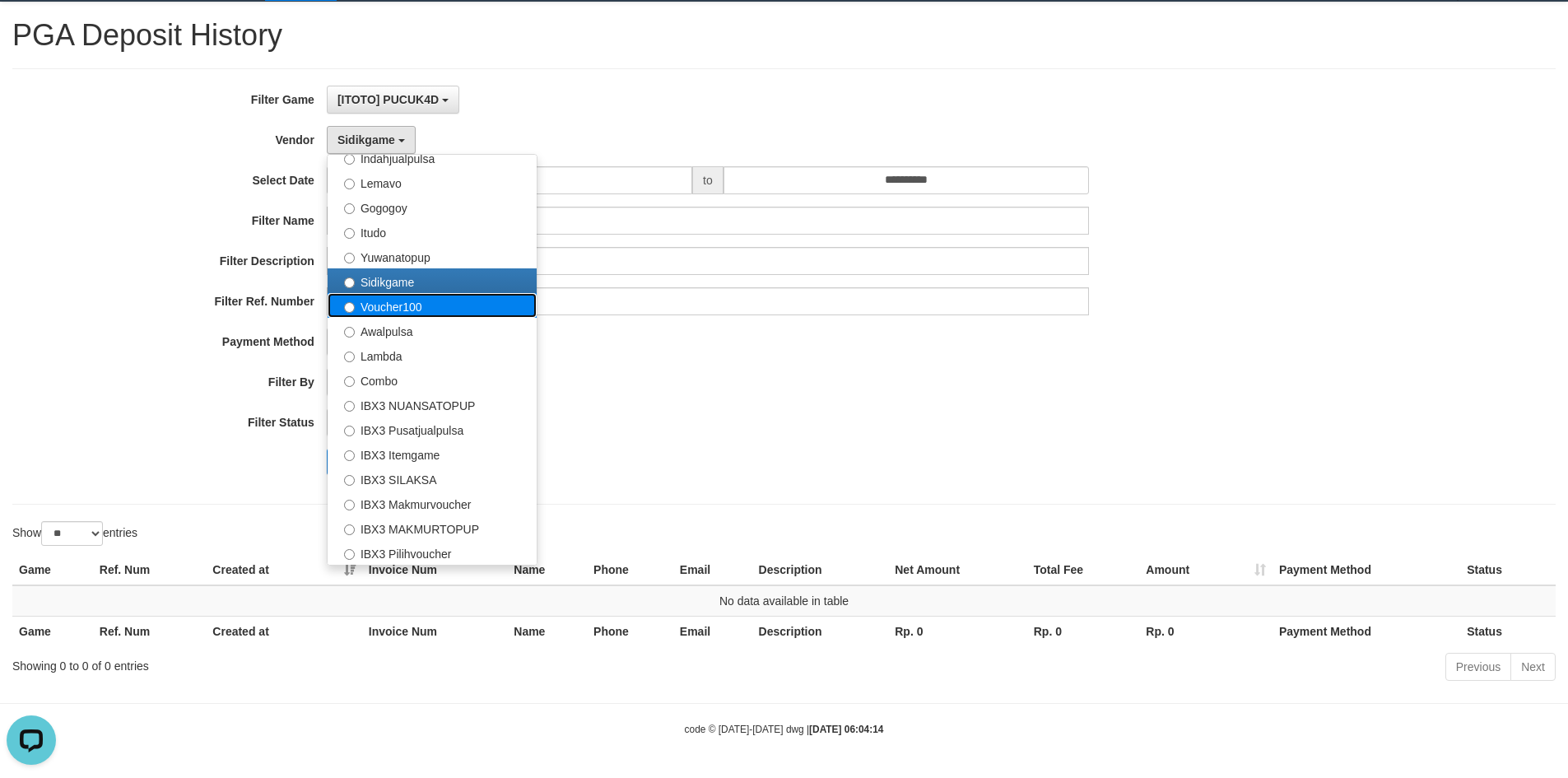 click on "Voucher100" at bounding box center [432, 305] 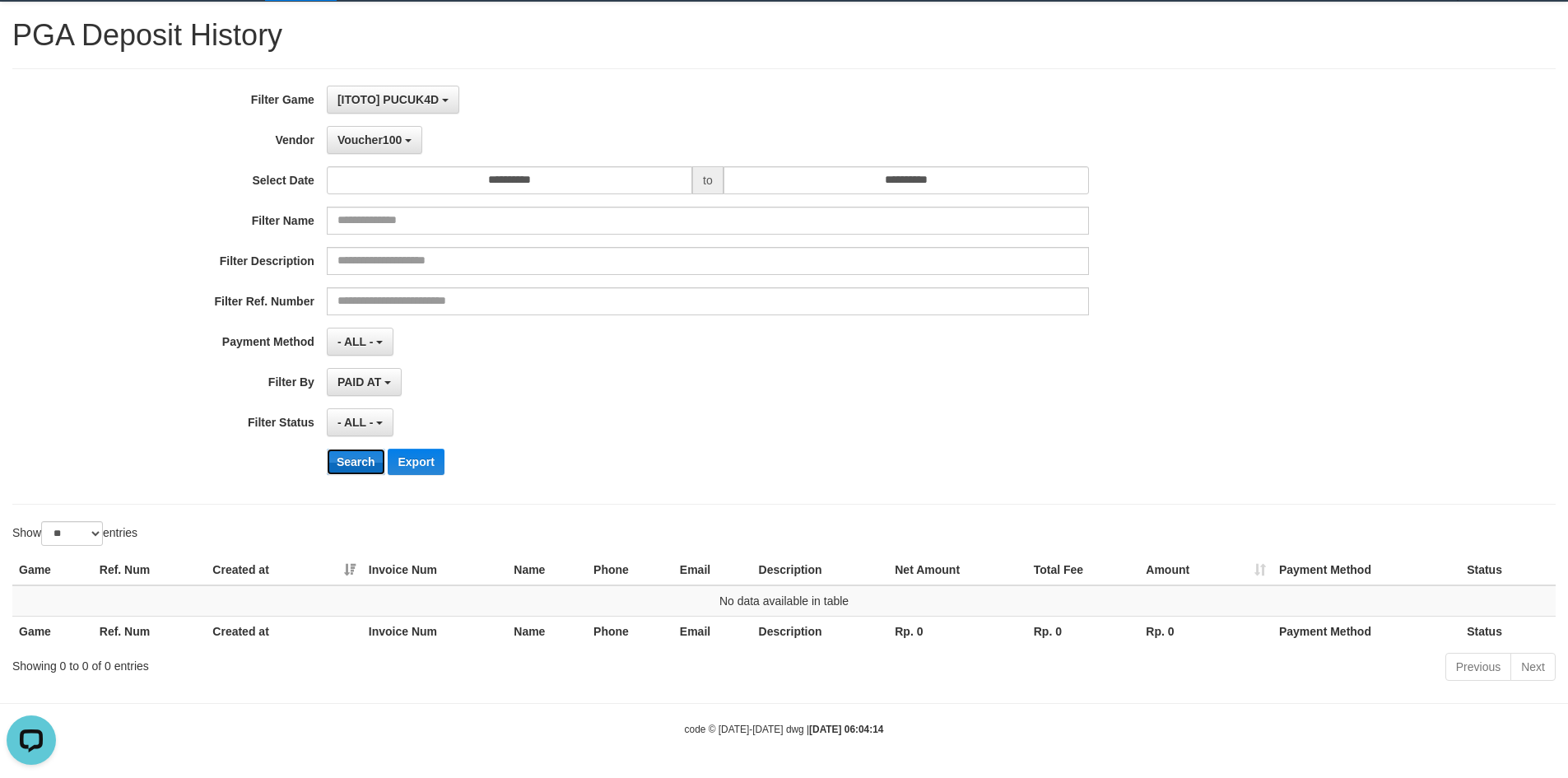 click on "Search" at bounding box center (356, 462) 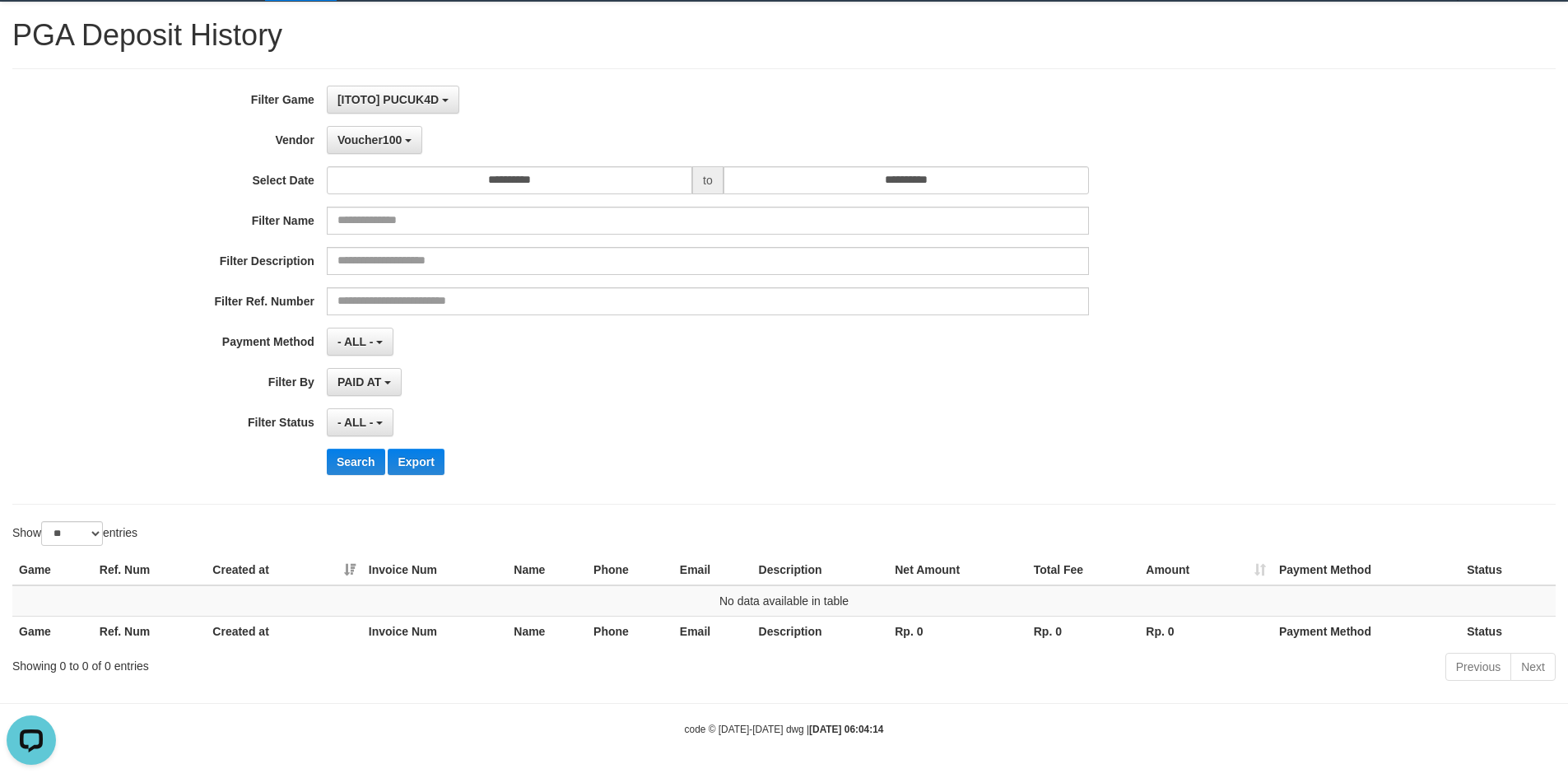click on "**********" at bounding box center (654, 287) 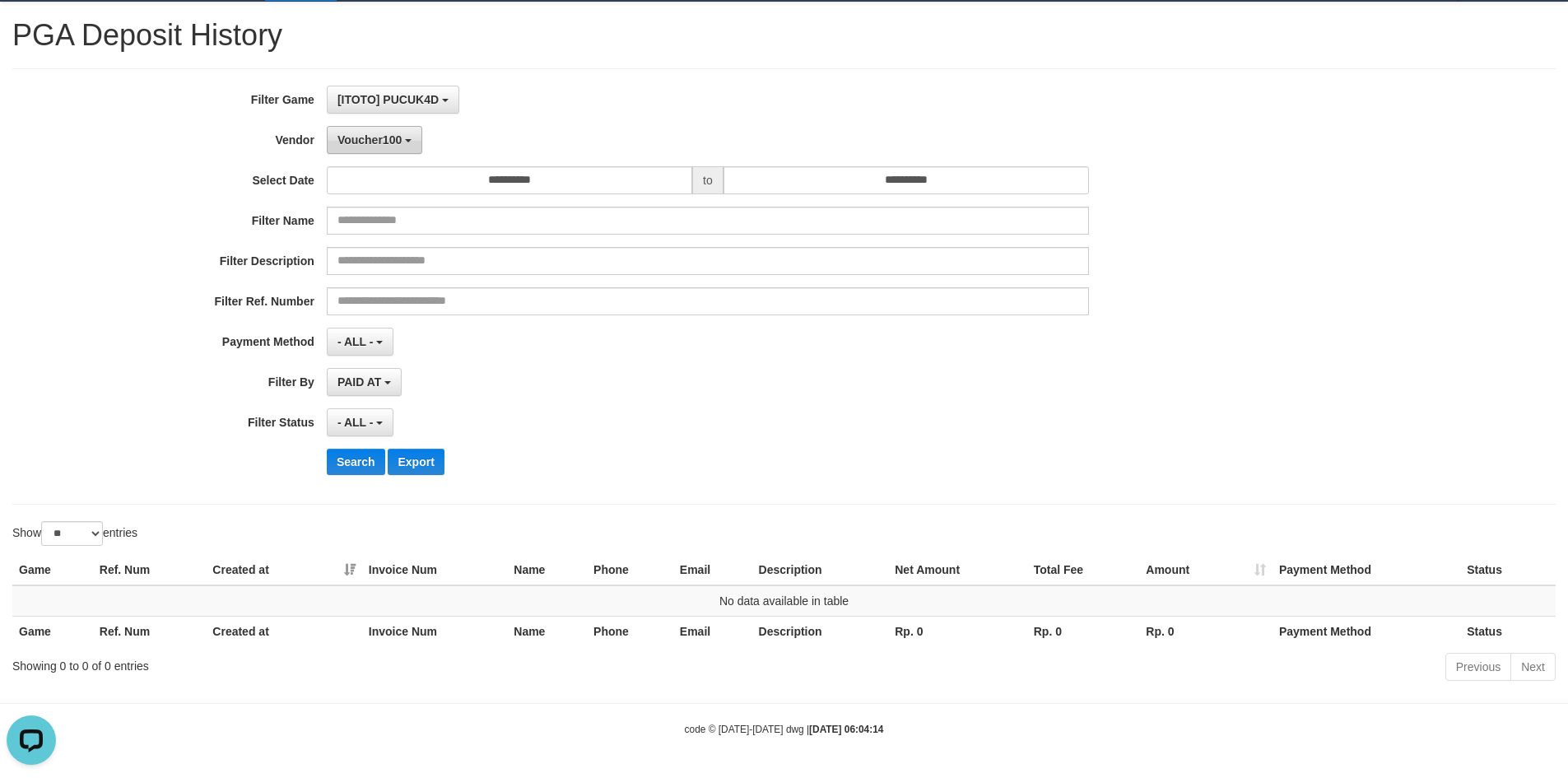 click on "Voucher100" at bounding box center [375, 140] 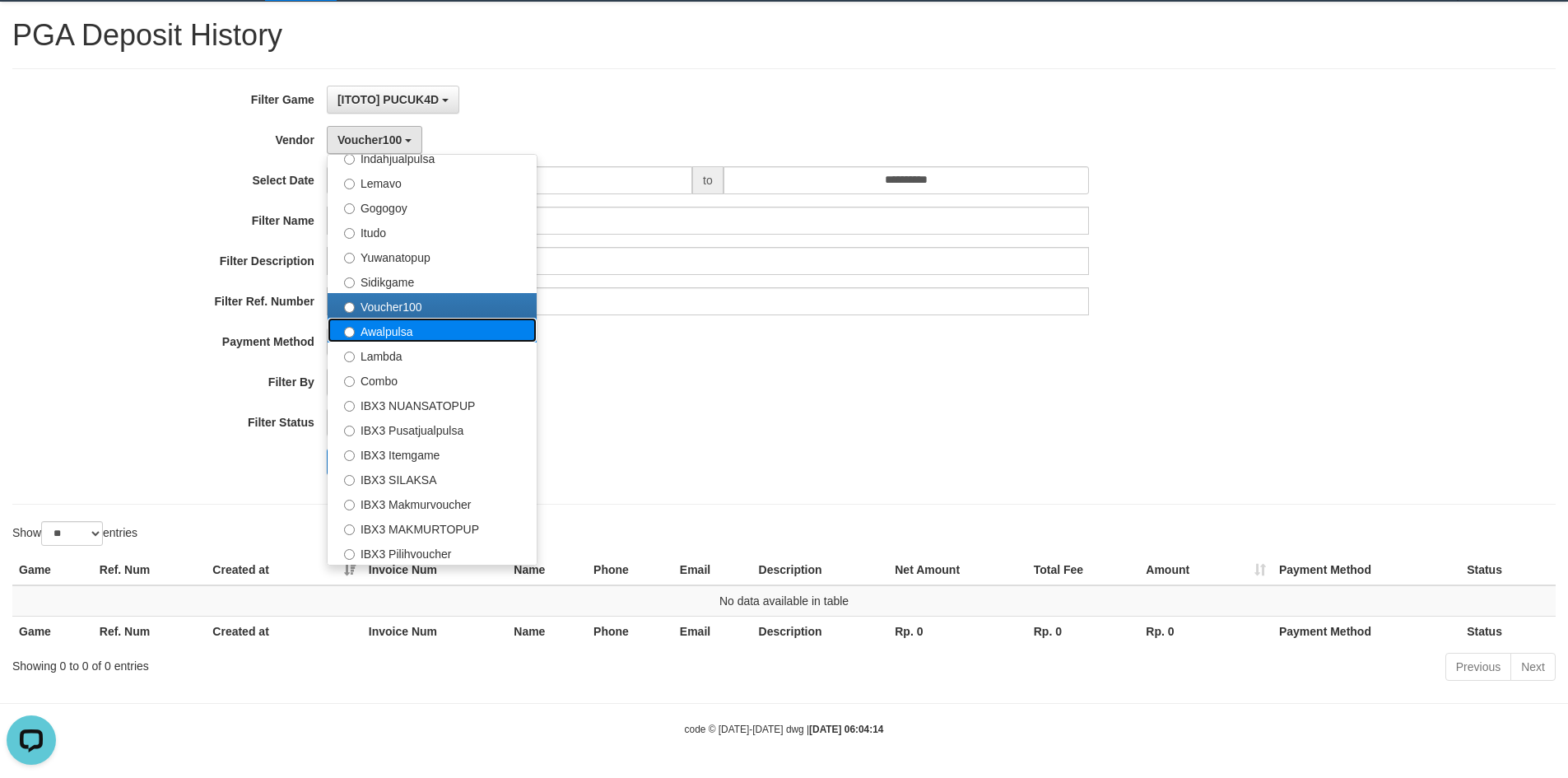 click on "Awalpulsa" at bounding box center [432, 330] 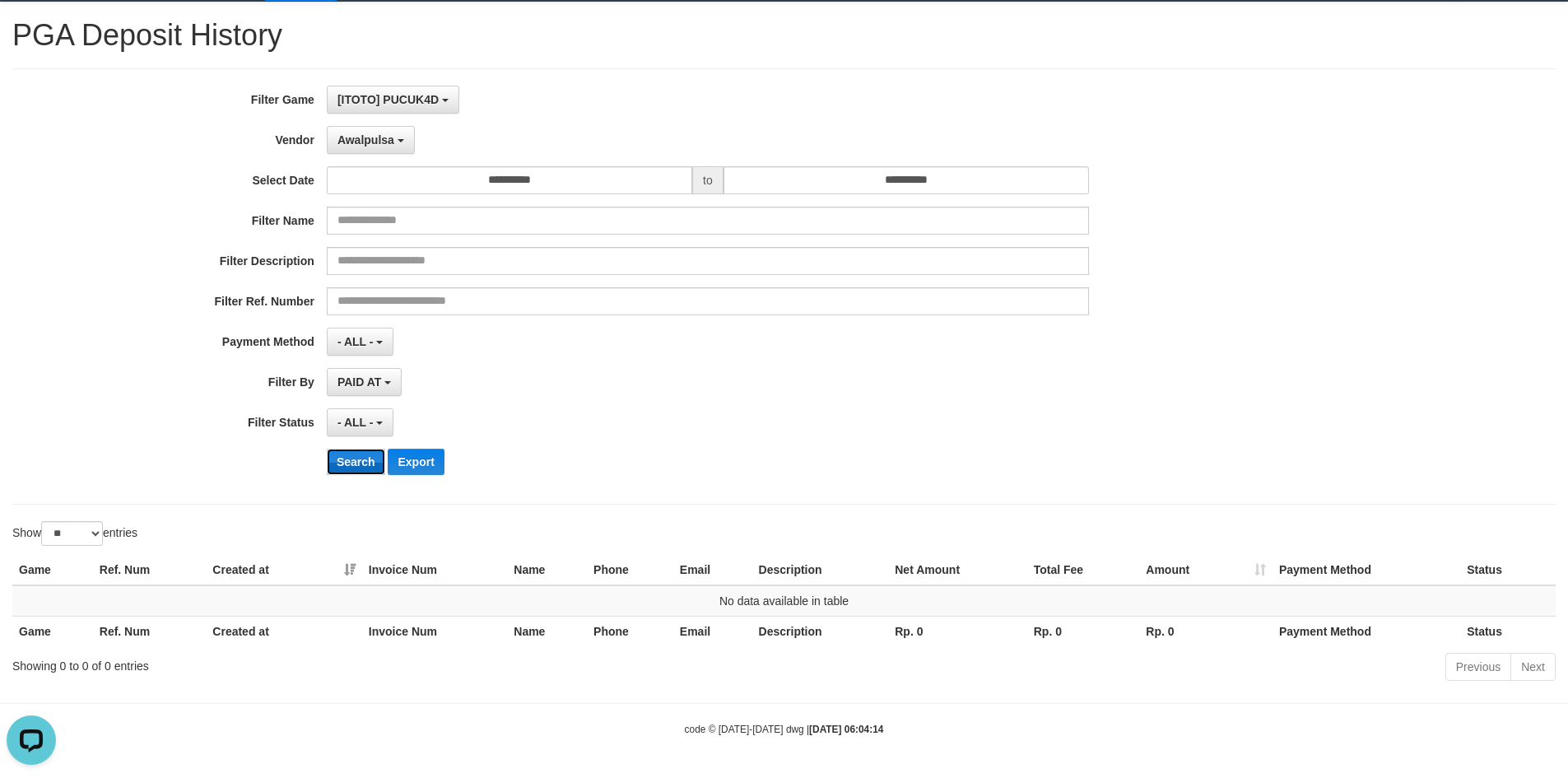 click on "Search" at bounding box center [356, 462] 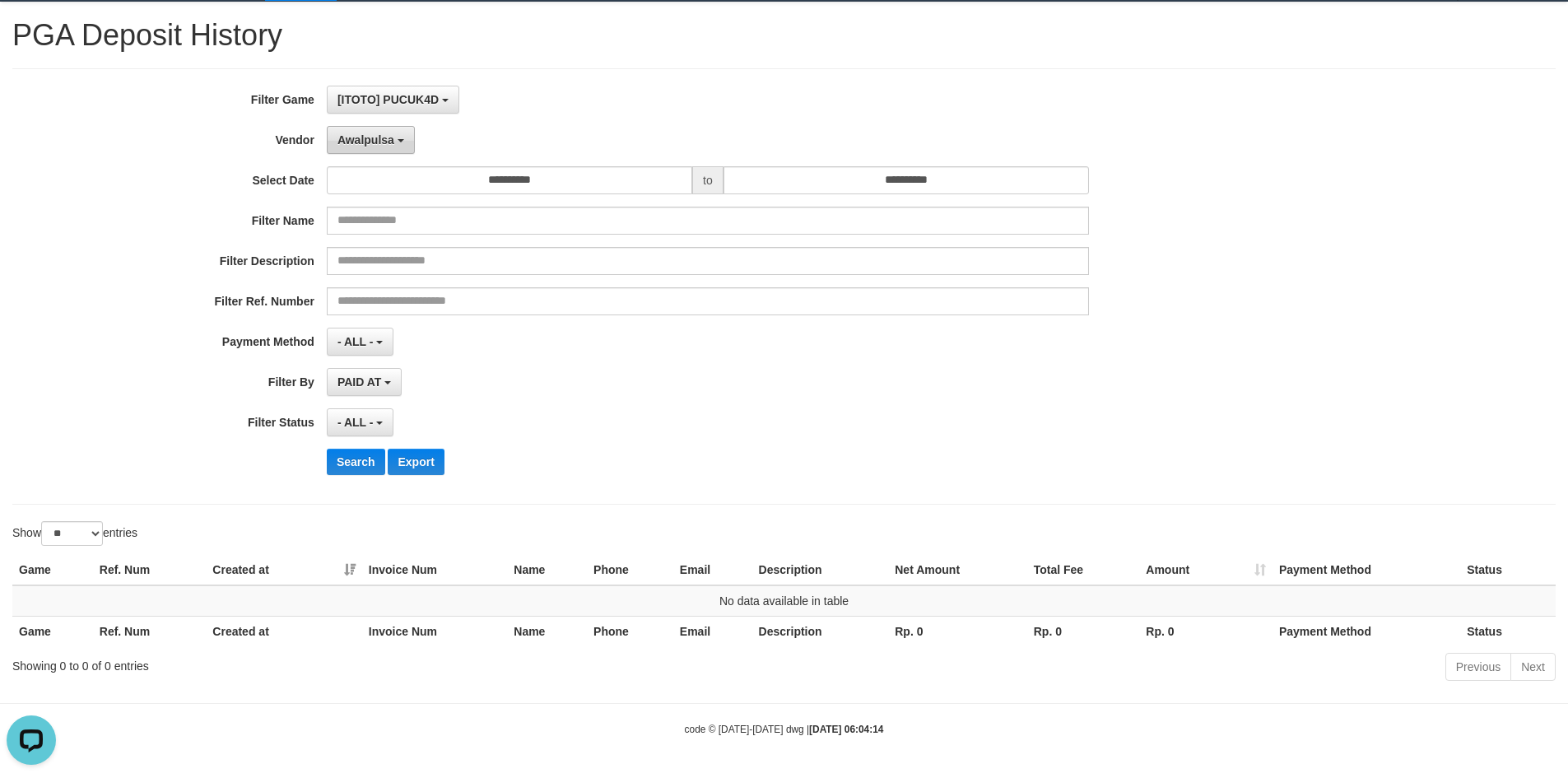 click on "Awalpulsa" at bounding box center (365, 140) 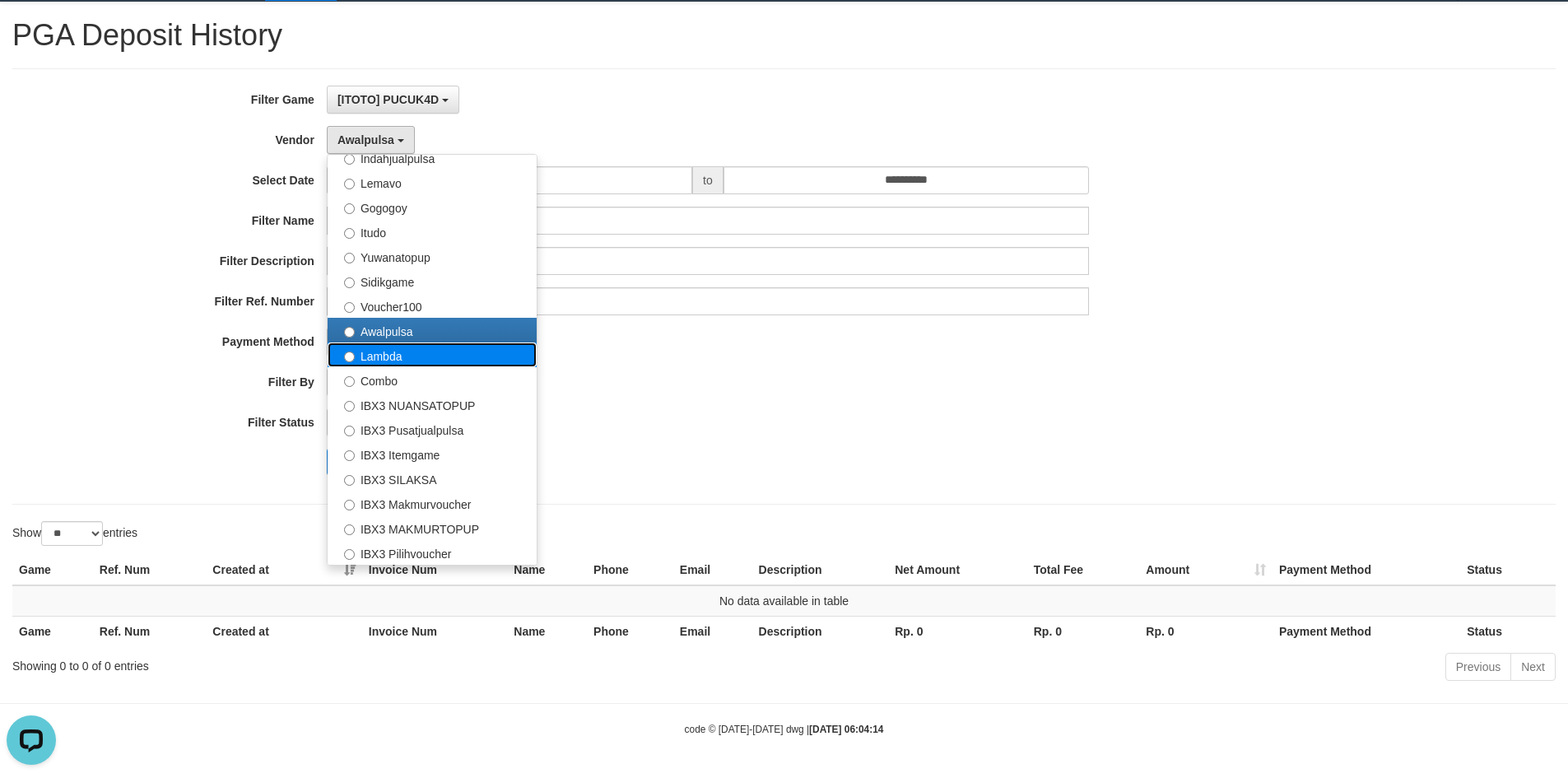click on "Lambda" at bounding box center (432, 355) 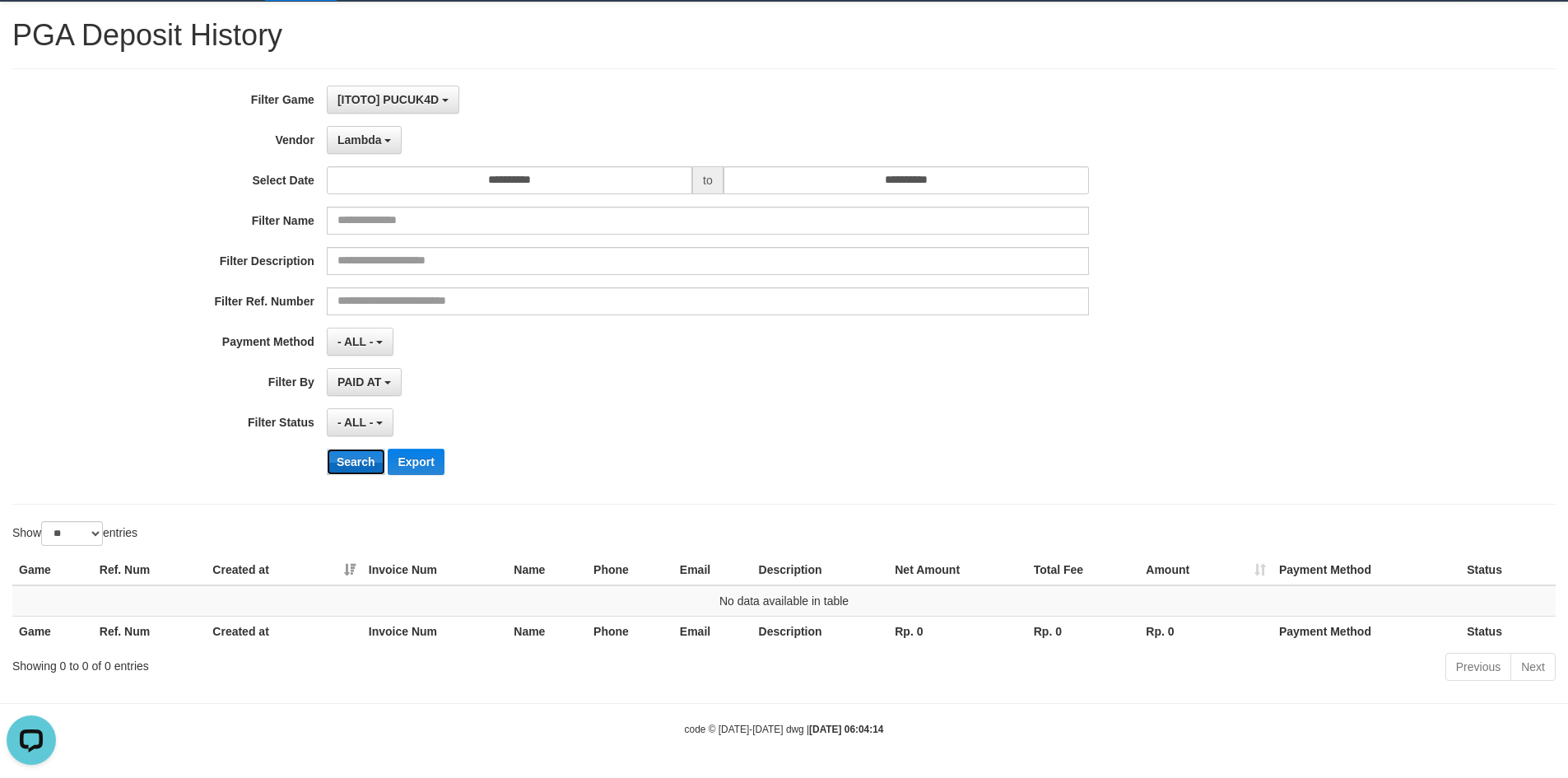 click on "Search" at bounding box center (356, 462) 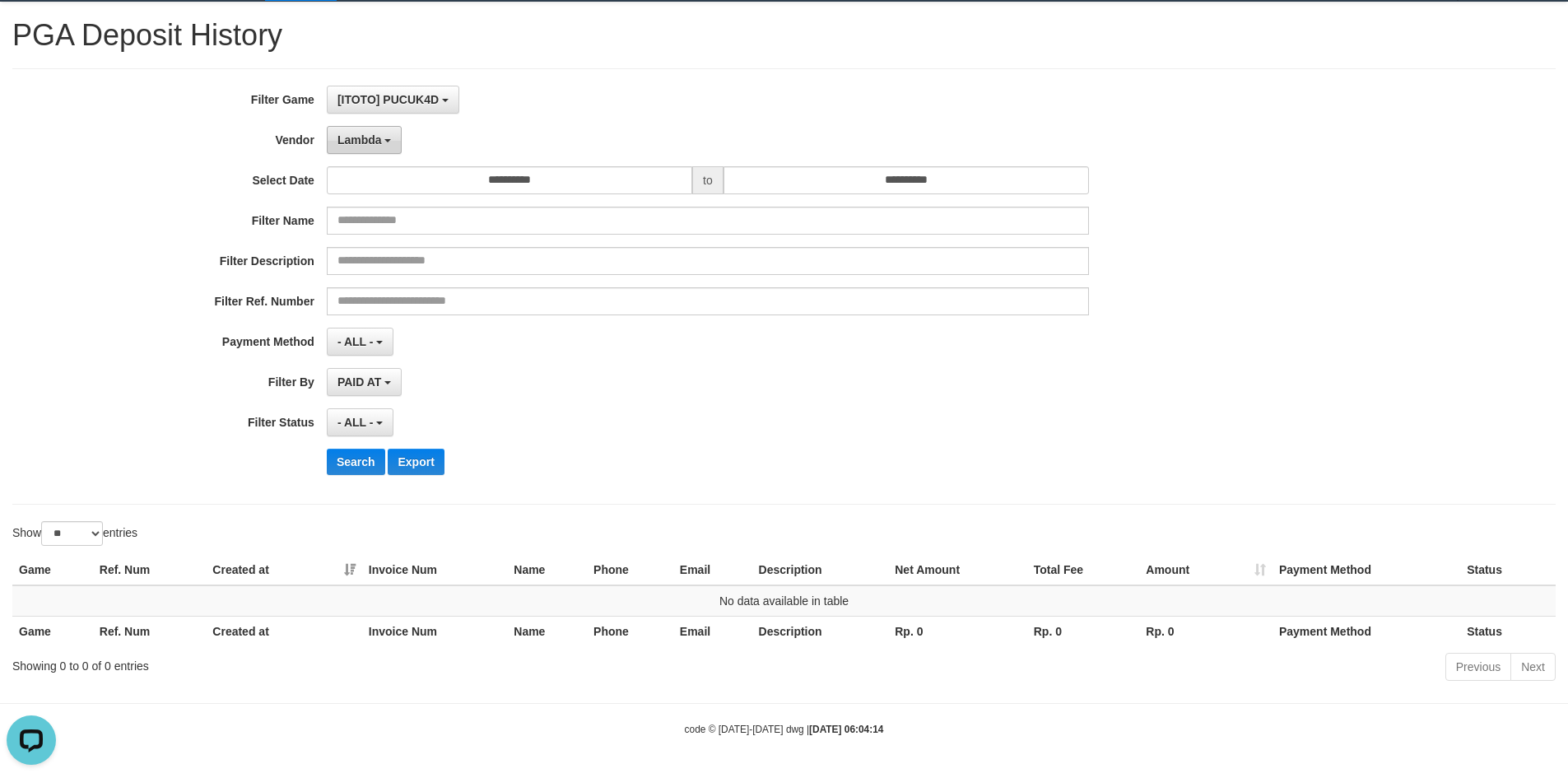 click on "Lambda" at bounding box center [365, 140] 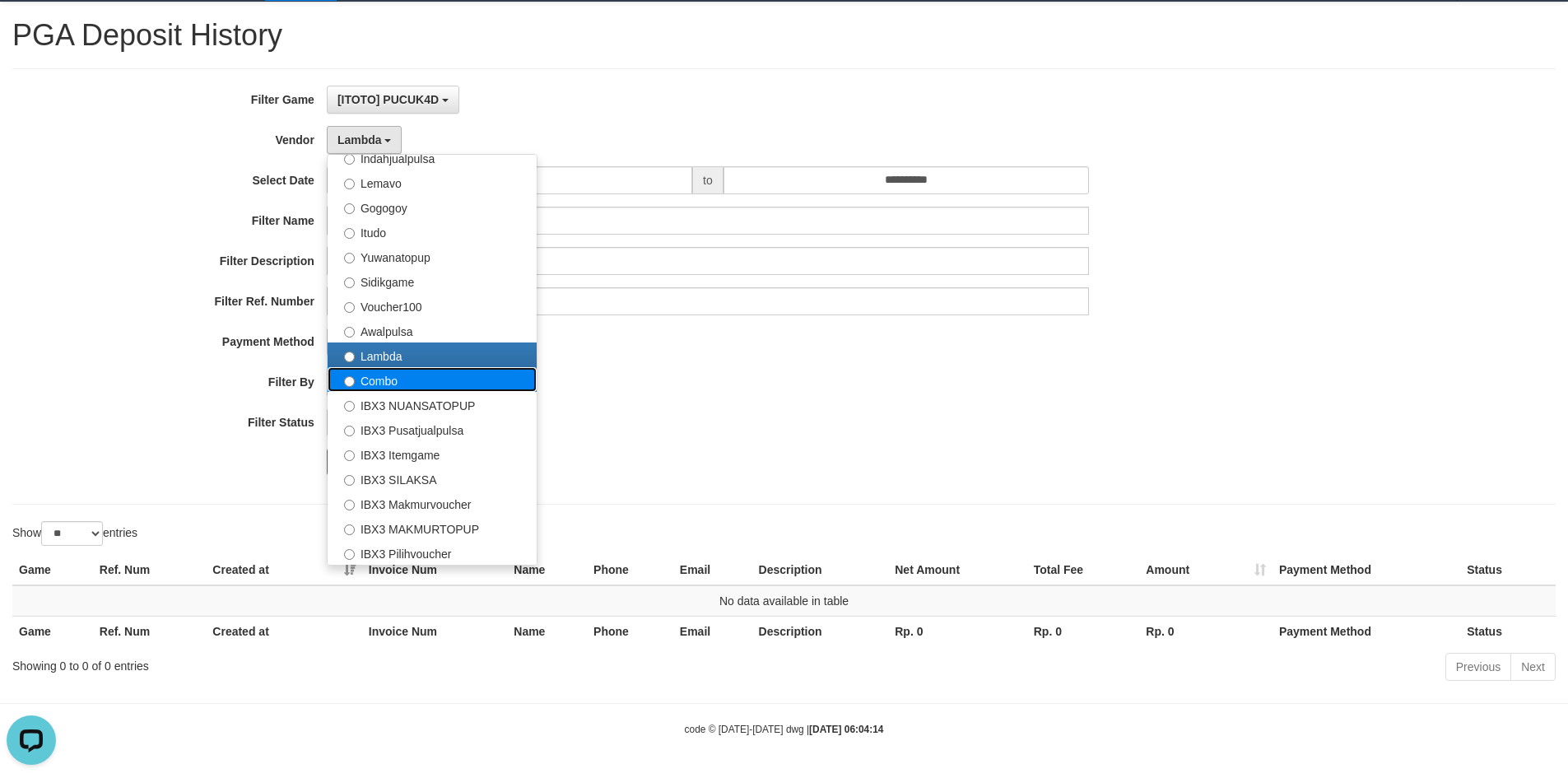 click on "Combo" at bounding box center [432, 380] 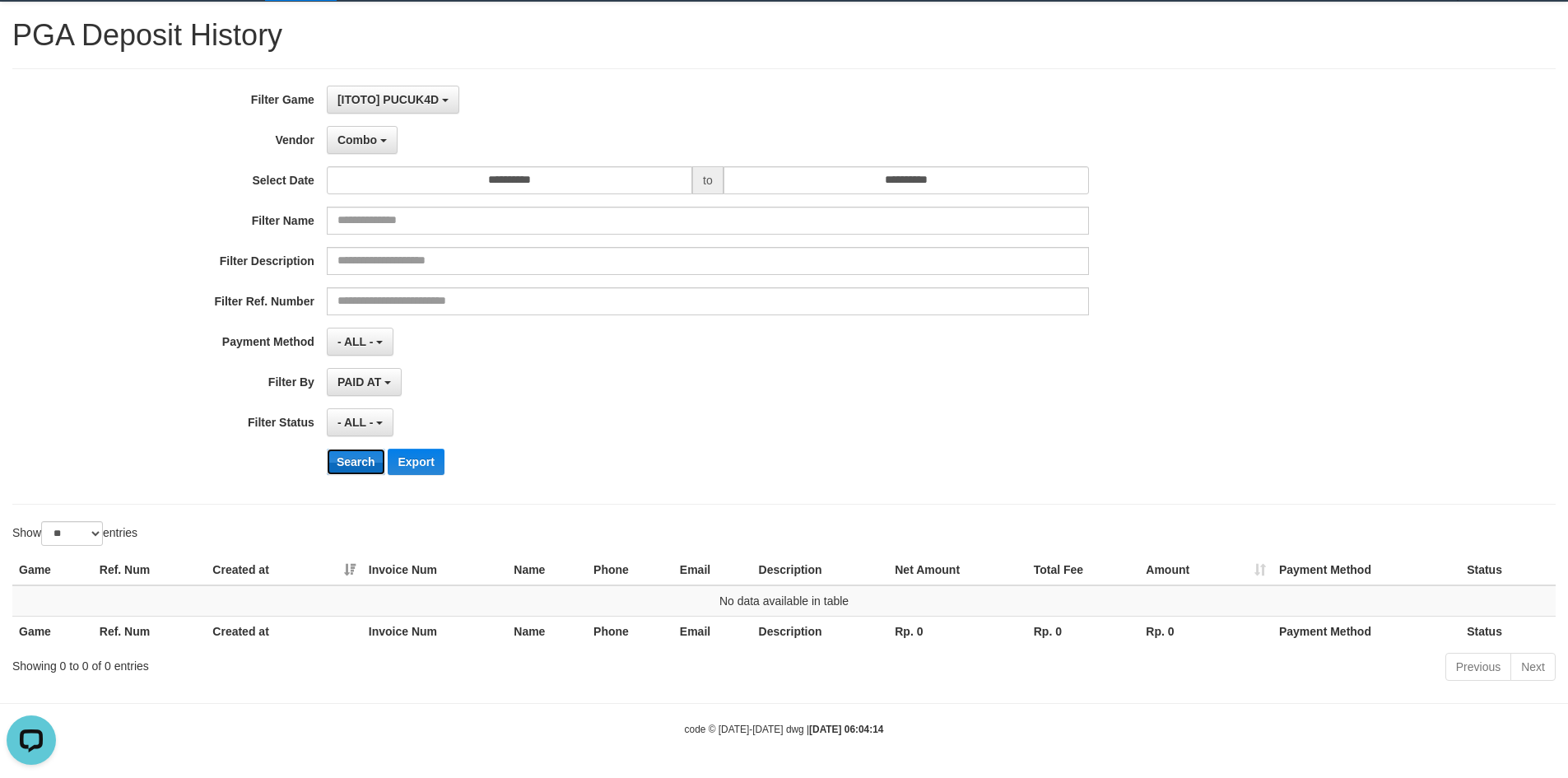 click on "Search" at bounding box center (356, 462) 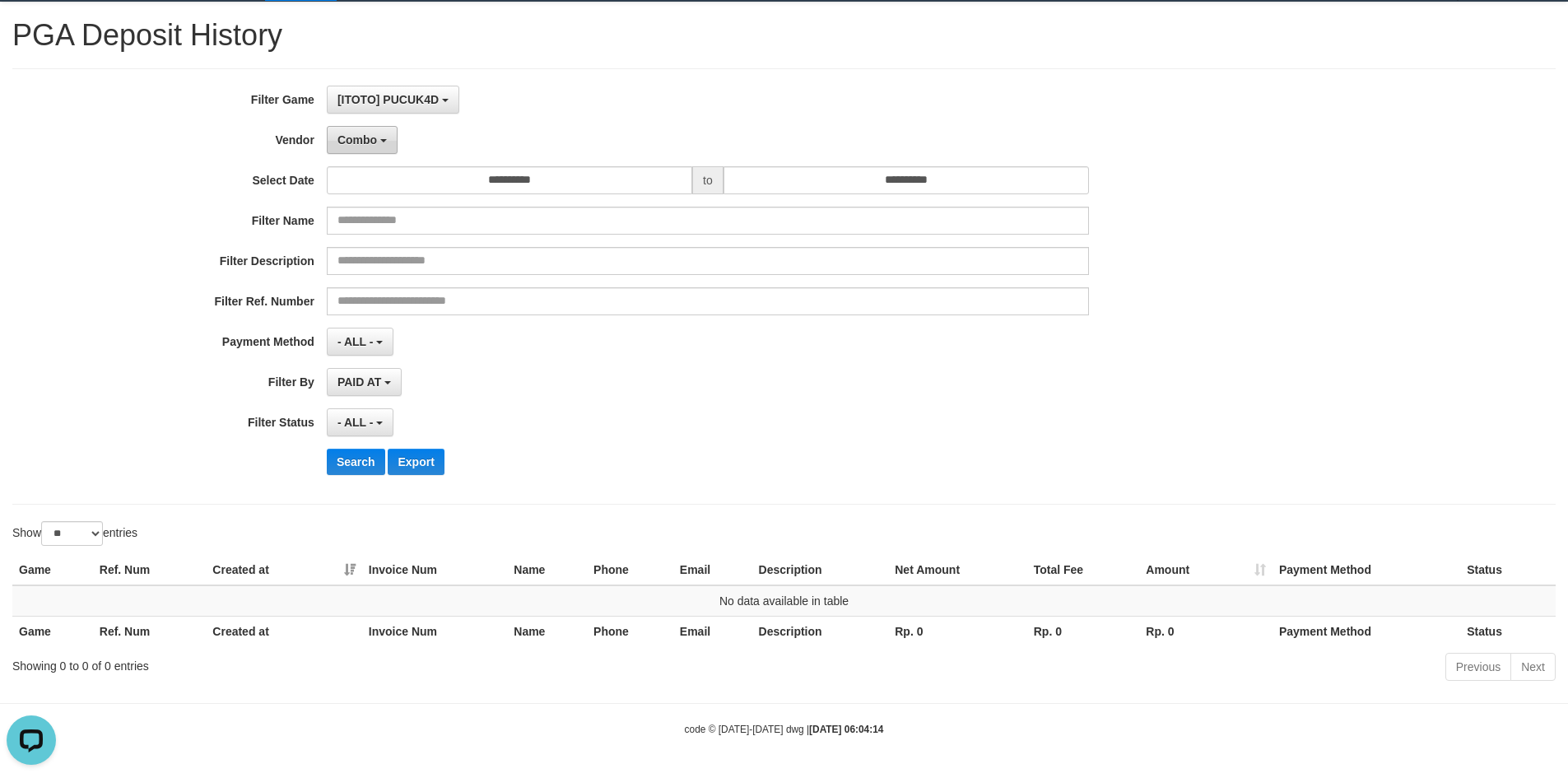 click on "Combo" at bounding box center [357, 140] 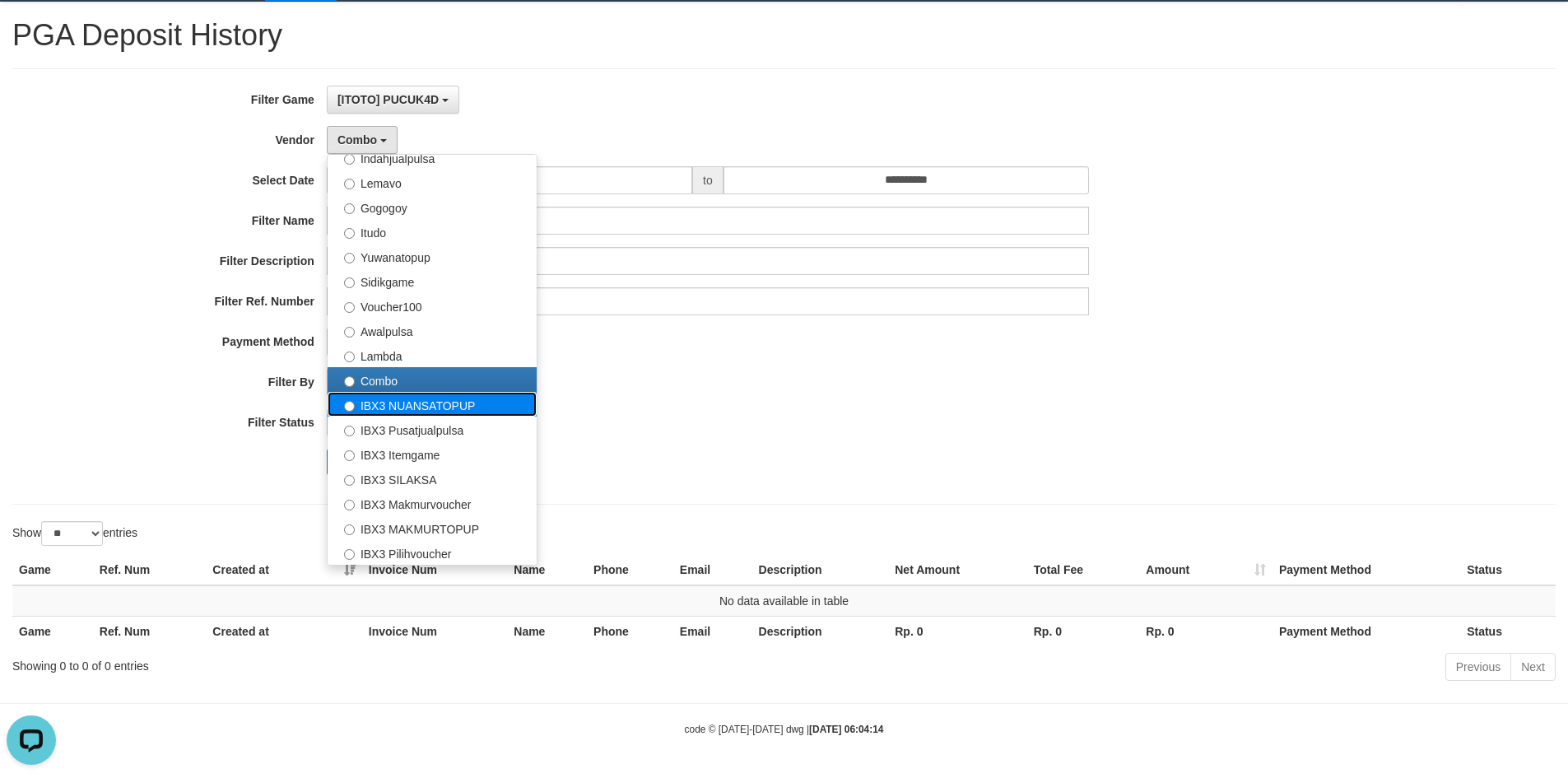 click on "IBX3 NUANSATOPUP" at bounding box center (432, 404) 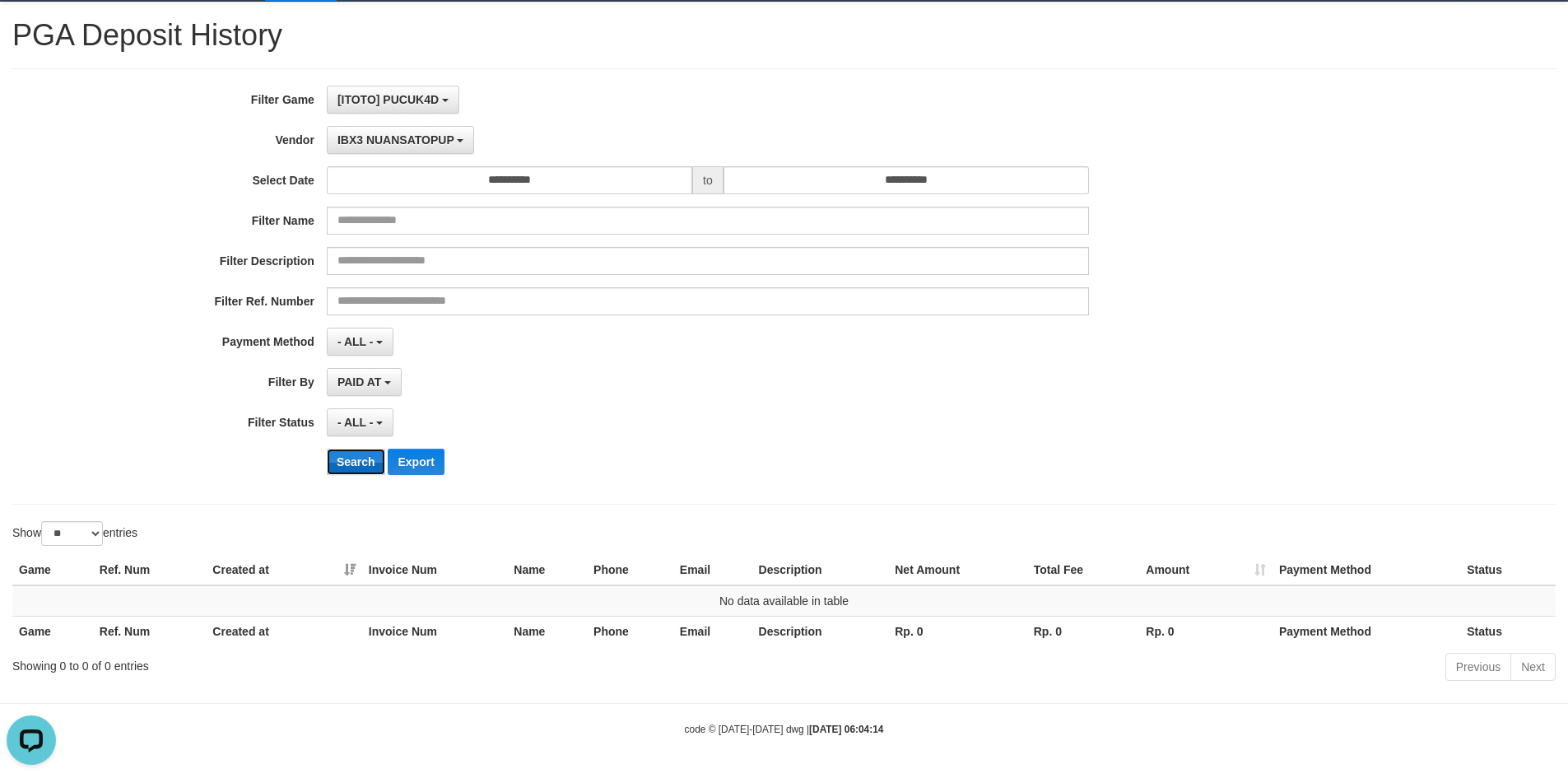 click on "Search" at bounding box center (356, 462) 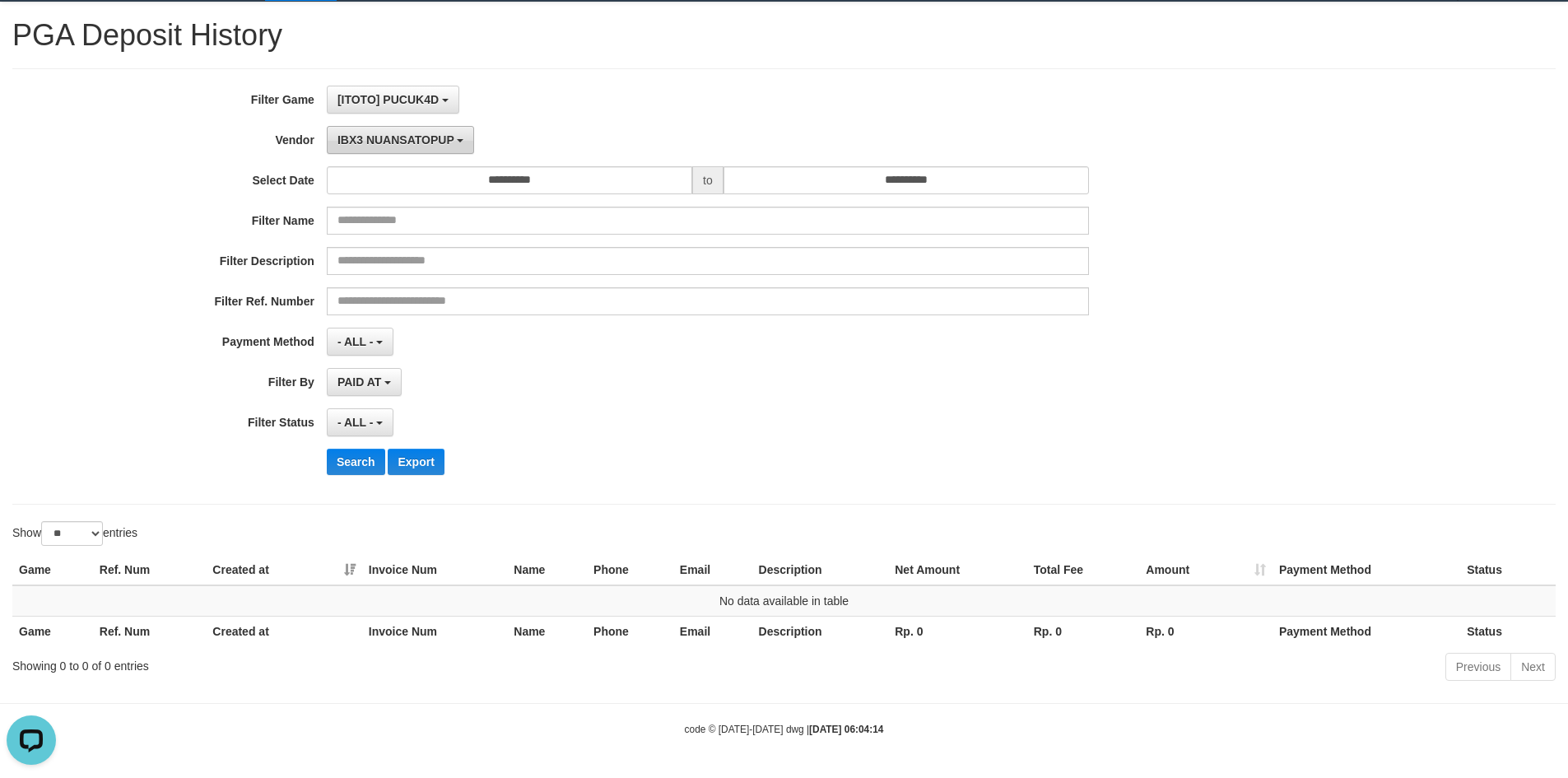 click on "IBX3 NUANSATOPUP" at bounding box center [400, 140] 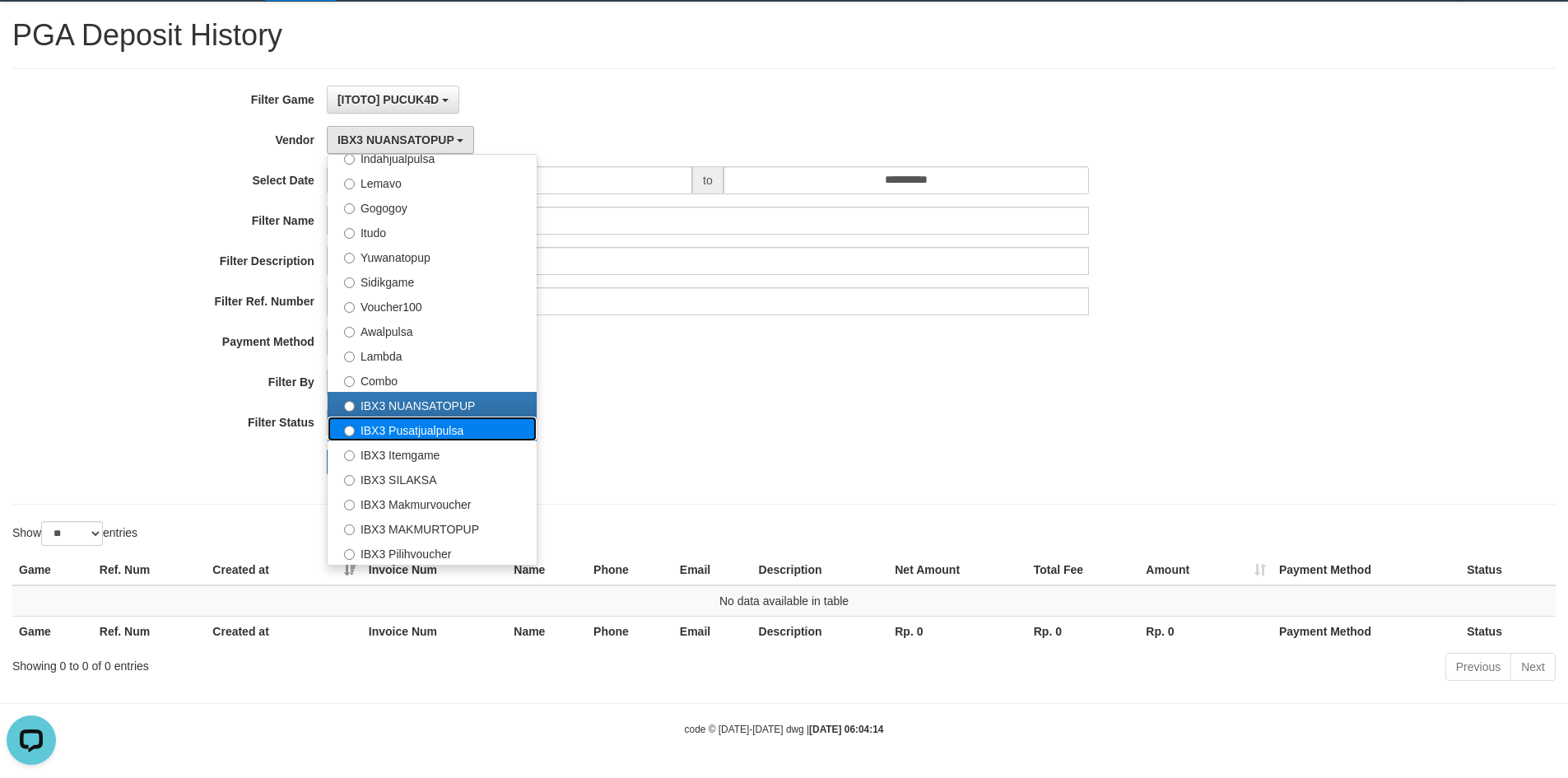 click on "IBX3 Pusatjualpulsa" at bounding box center (432, 429) 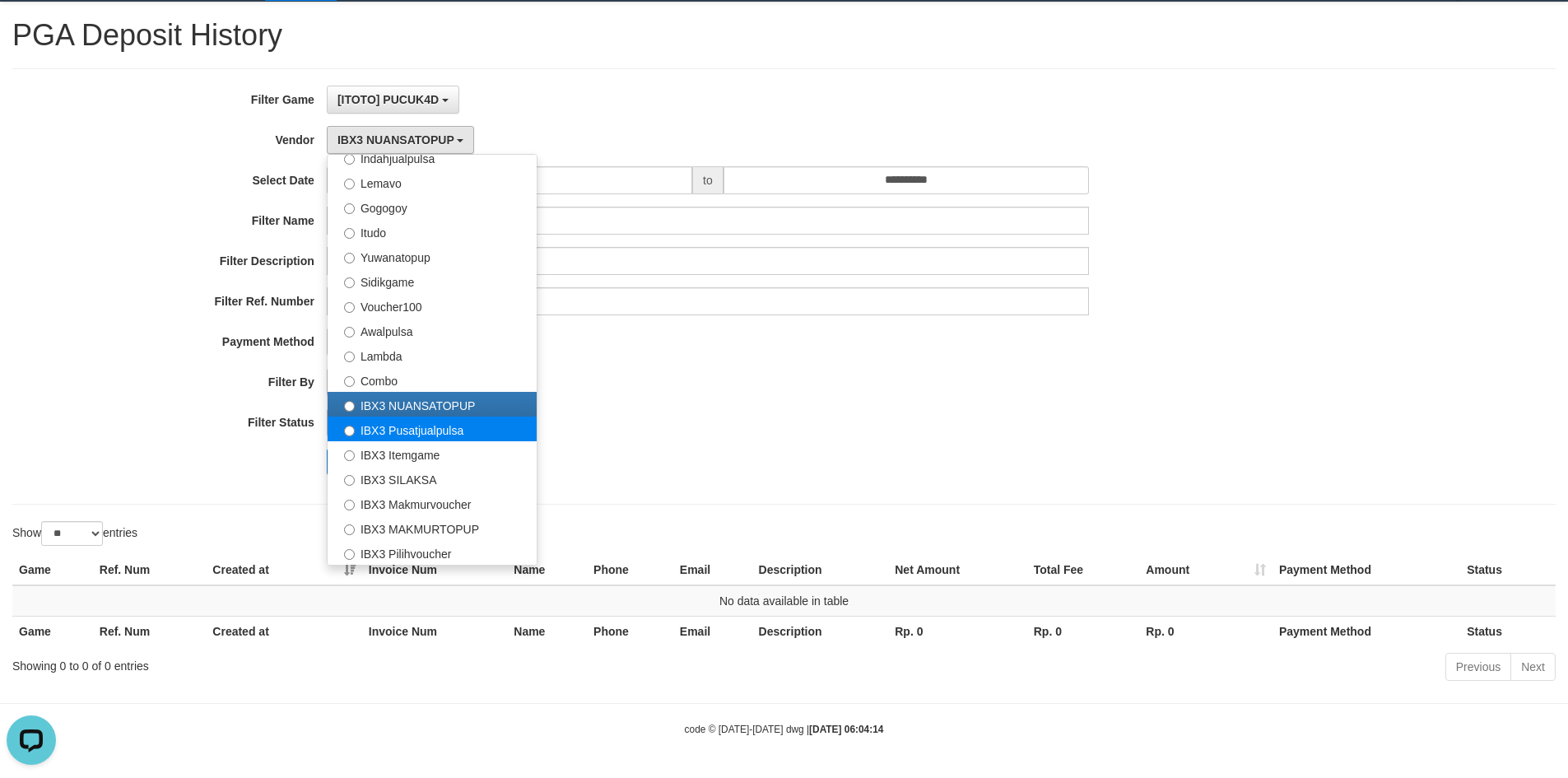 select on "**********" 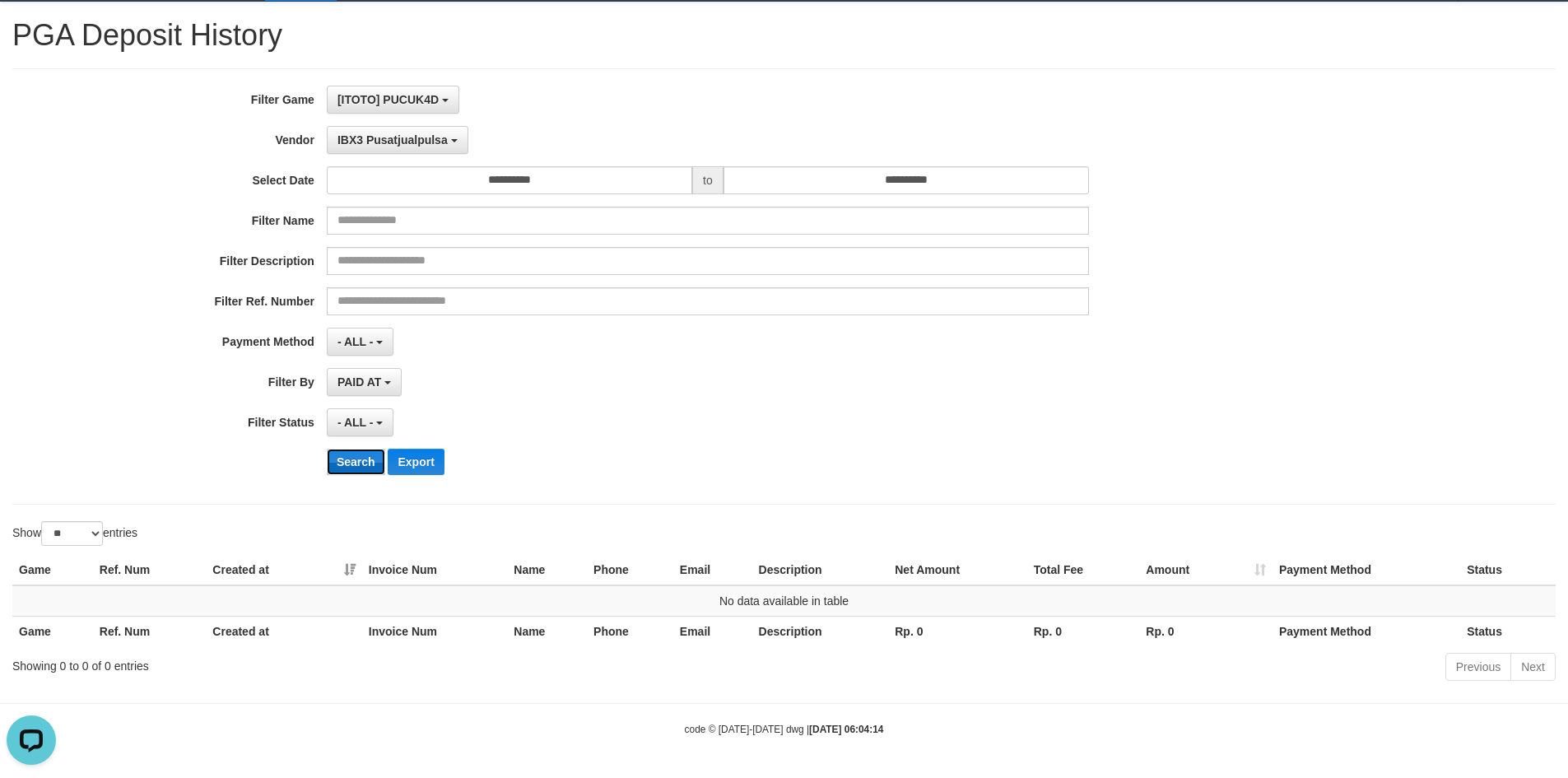 click on "Search" at bounding box center (356, 462) 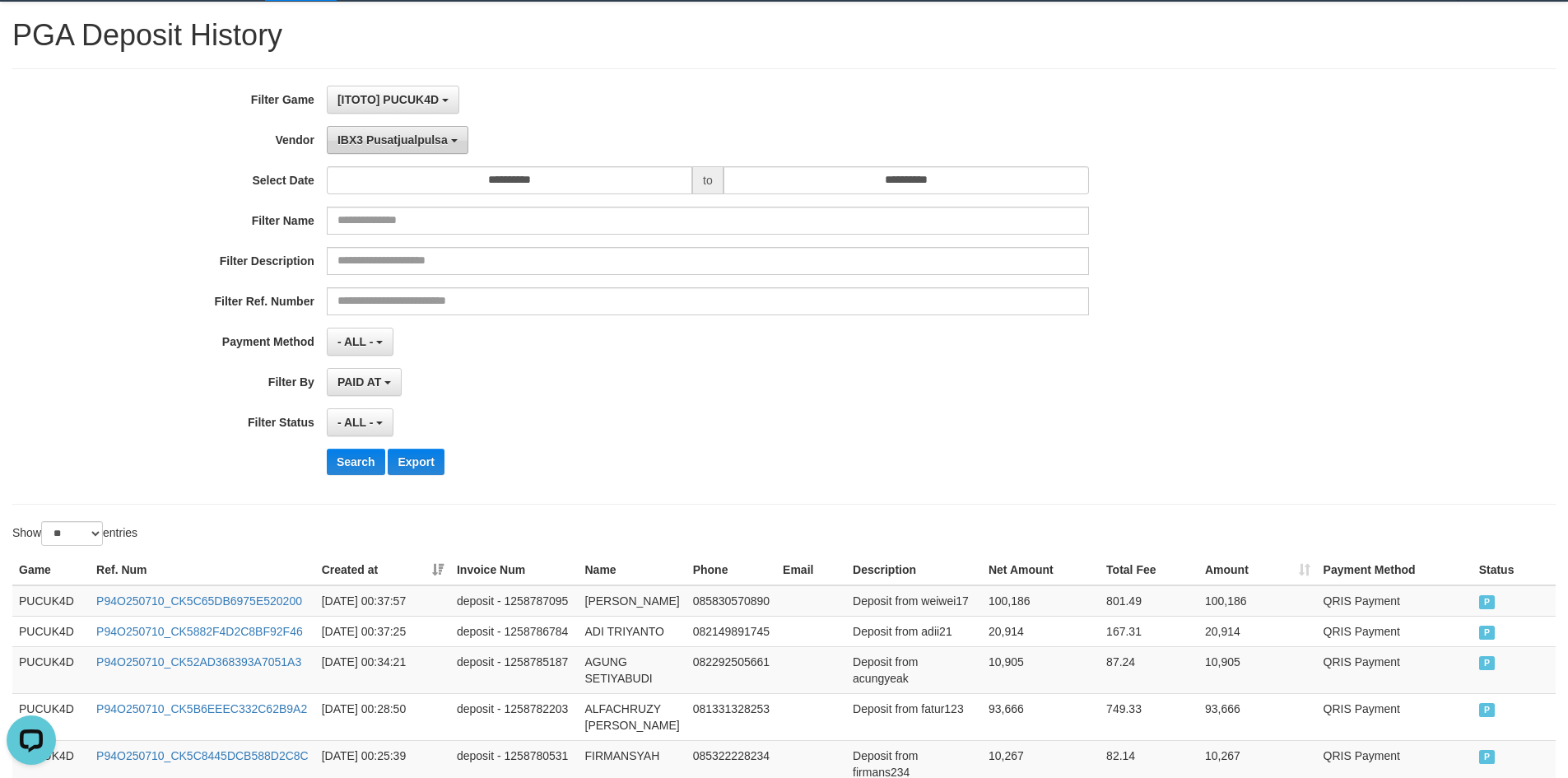 click on "IBX3 Pusatjualpulsa" at bounding box center (393, 140) 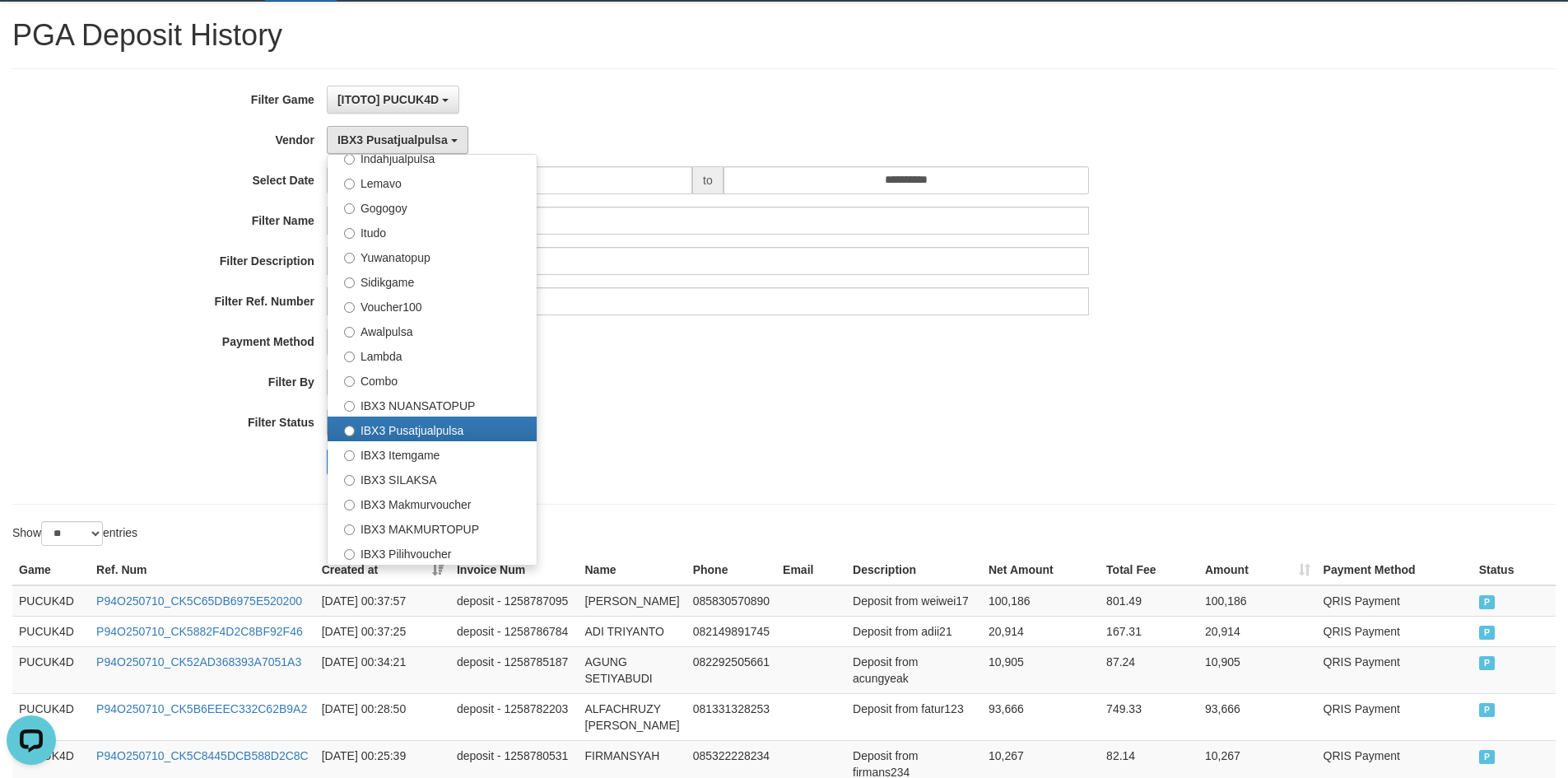 click on "- ALL -    SELECT ALL  - ALL -  SELECT STATUS
PENDING/UNPAID
PAID
CANCELED
EXPIRED" at bounding box center [708, 422] 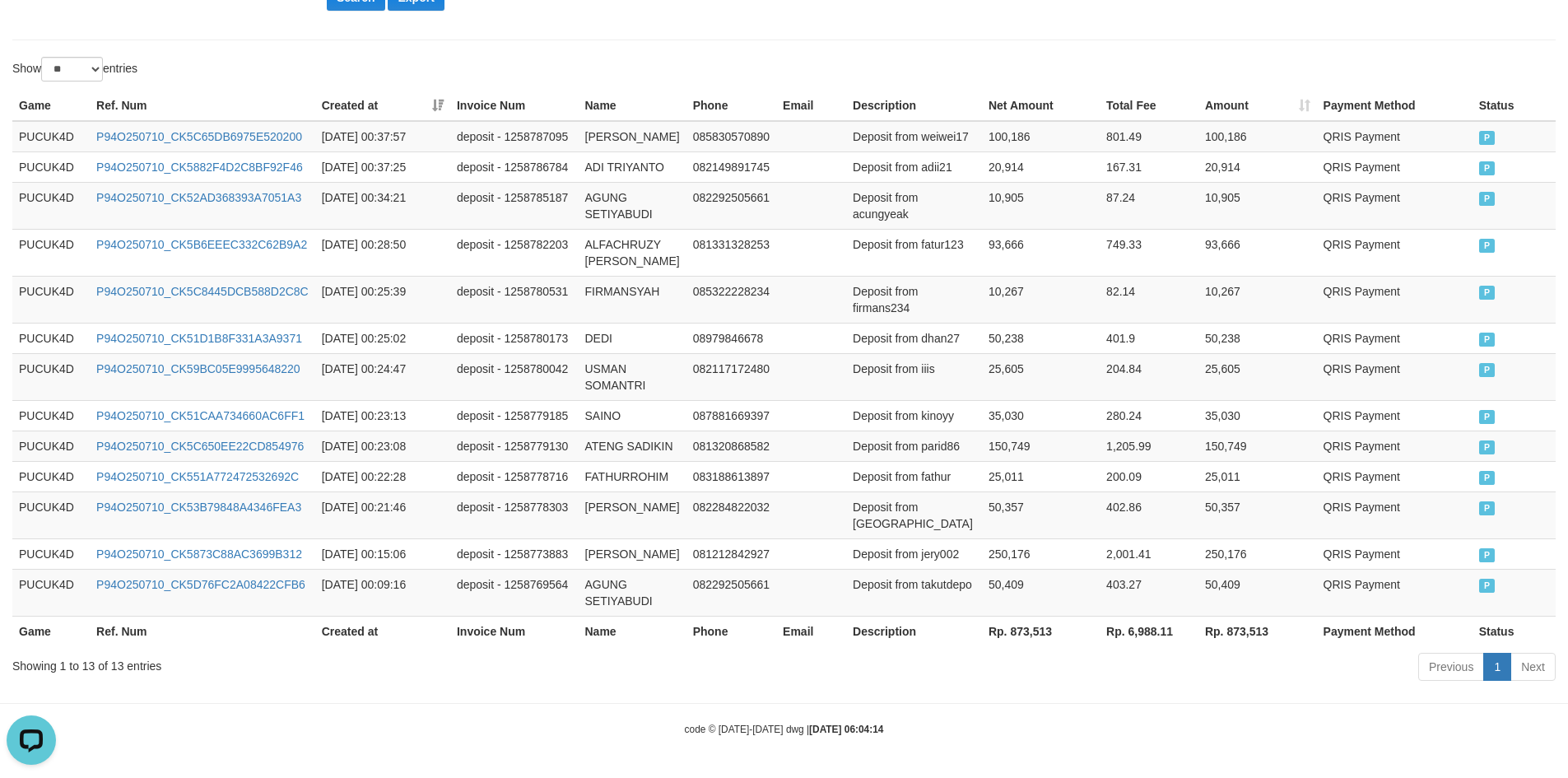 scroll, scrollTop: 571, scrollLeft: 0, axis: vertical 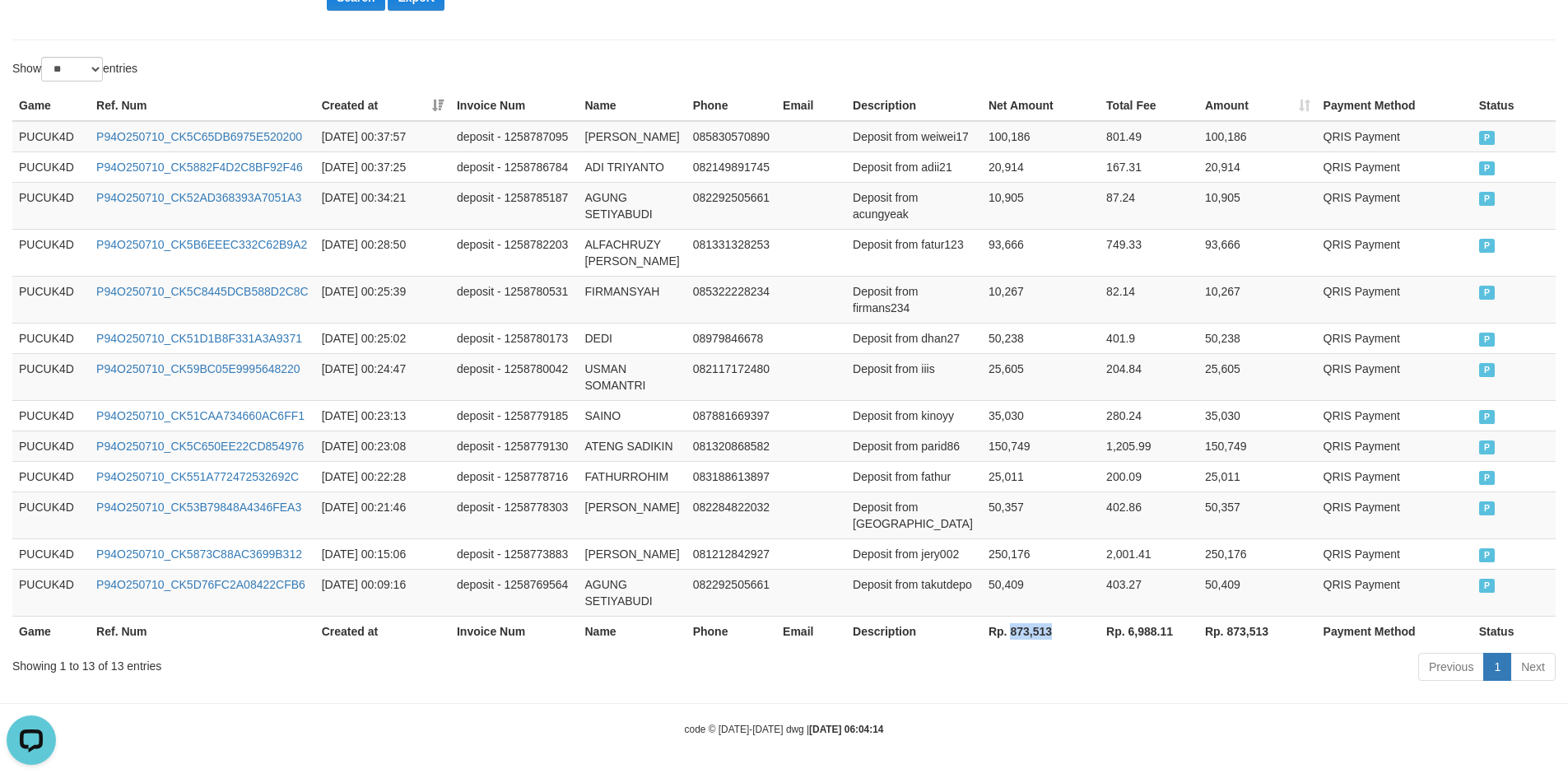 click on "Rp. 873,513" at bounding box center [1040, 631] 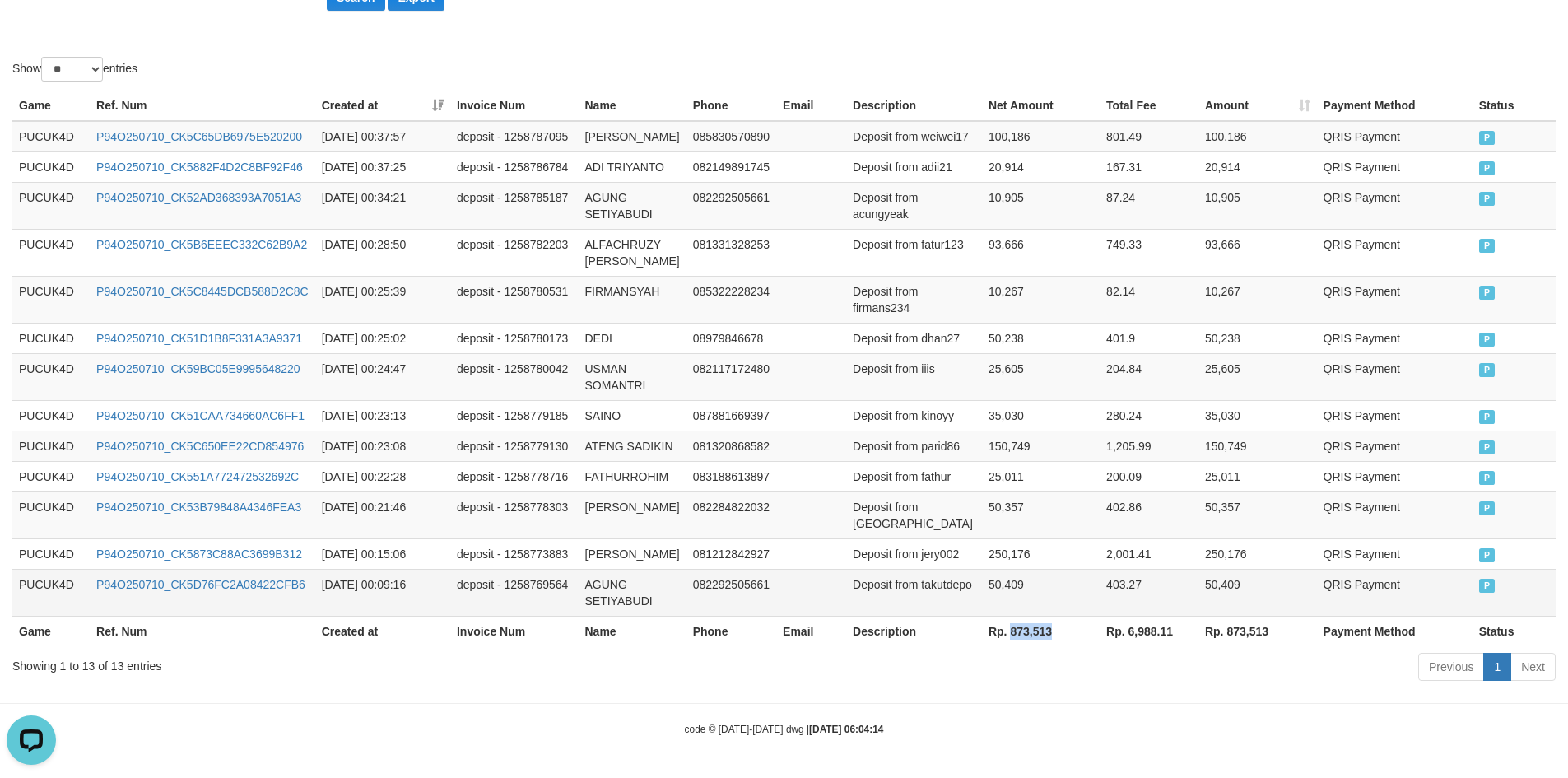 copy on "873,513" 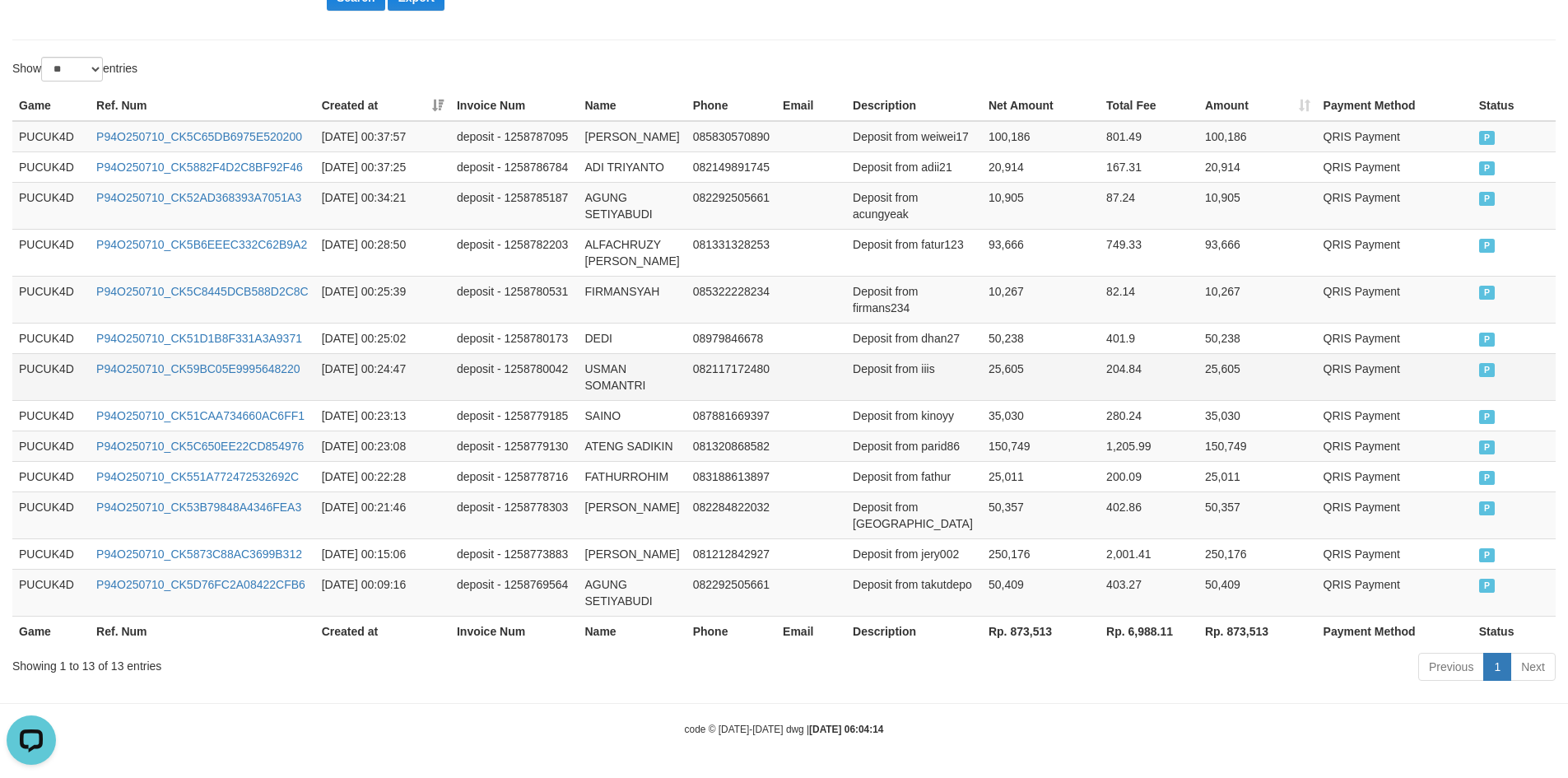 click on "2025-07-10 00:24:47" at bounding box center [383, 376] 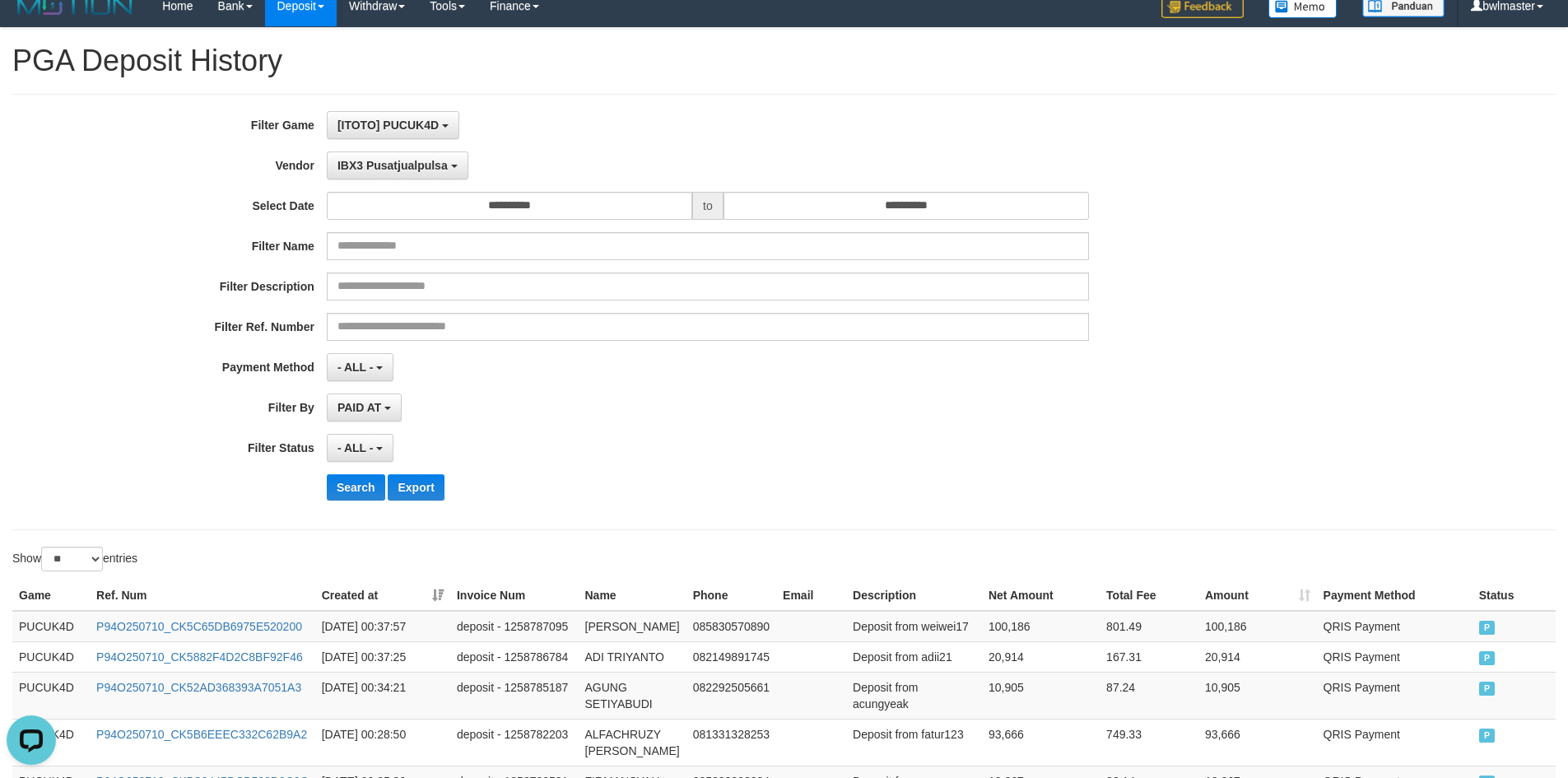 scroll, scrollTop: 0, scrollLeft: 0, axis: both 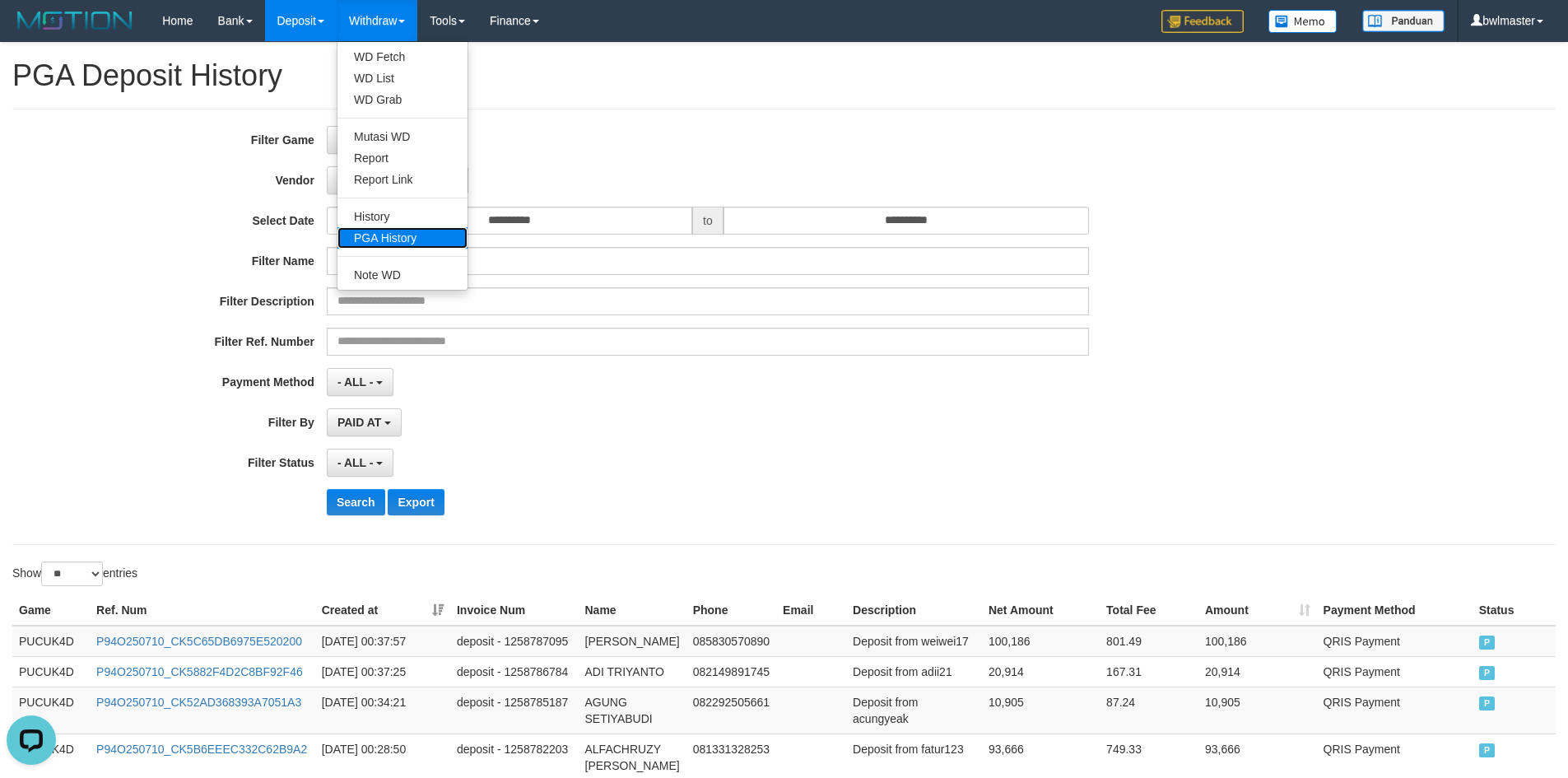 click on "PGA History" at bounding box center [402, 238] 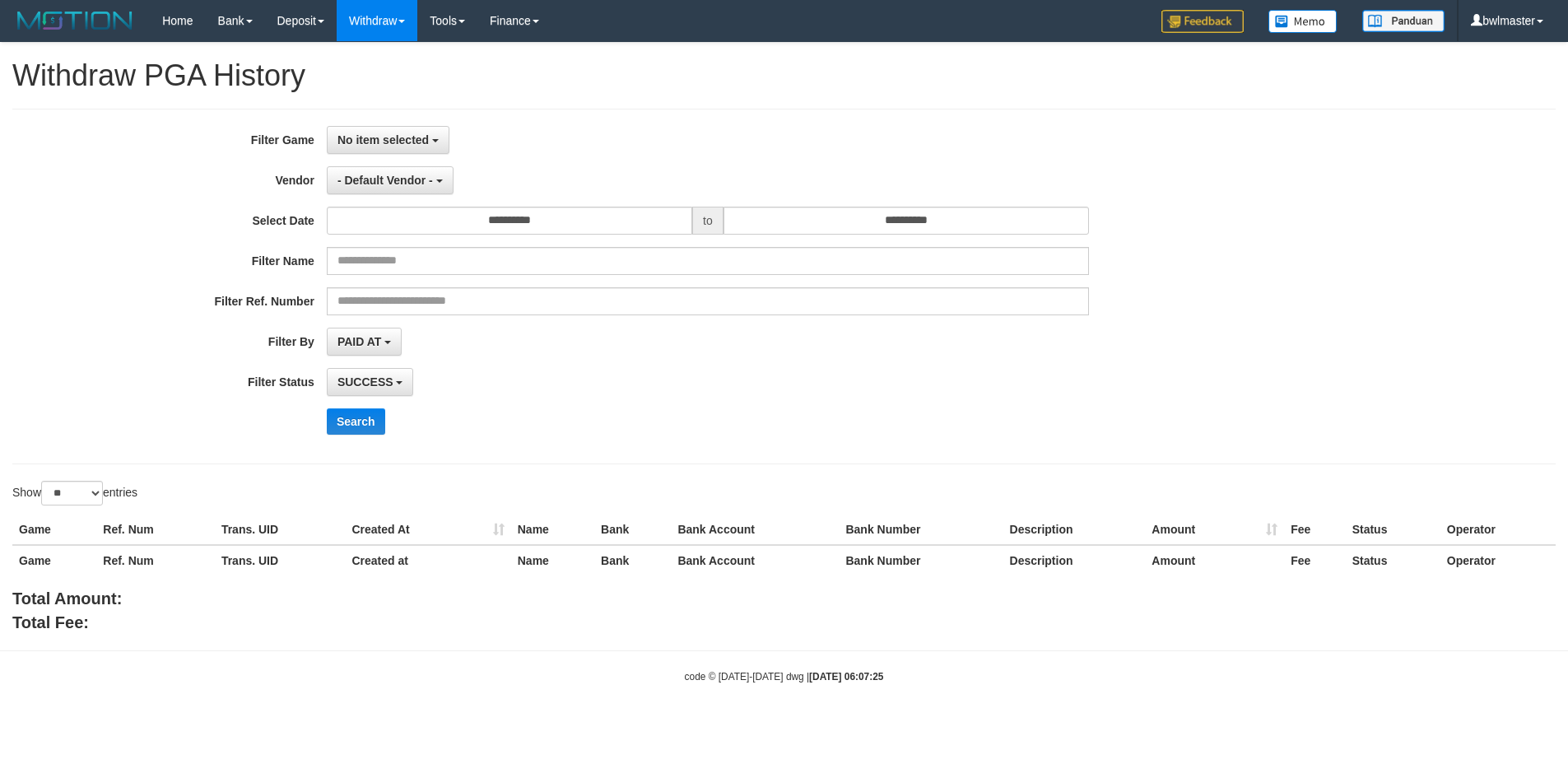 select 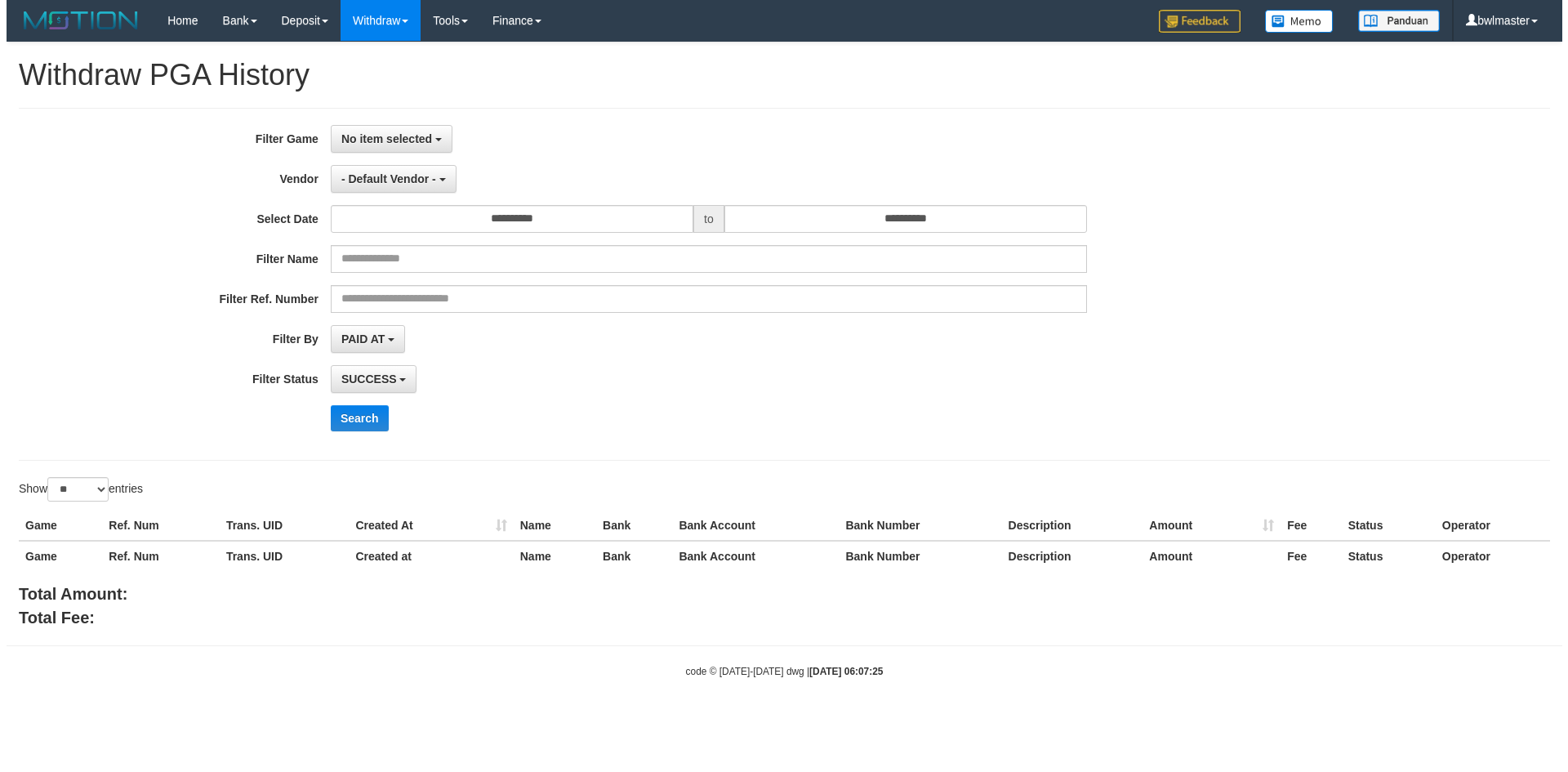 scroll, scrollTop: 0, scrollLeft: 0, axis: both 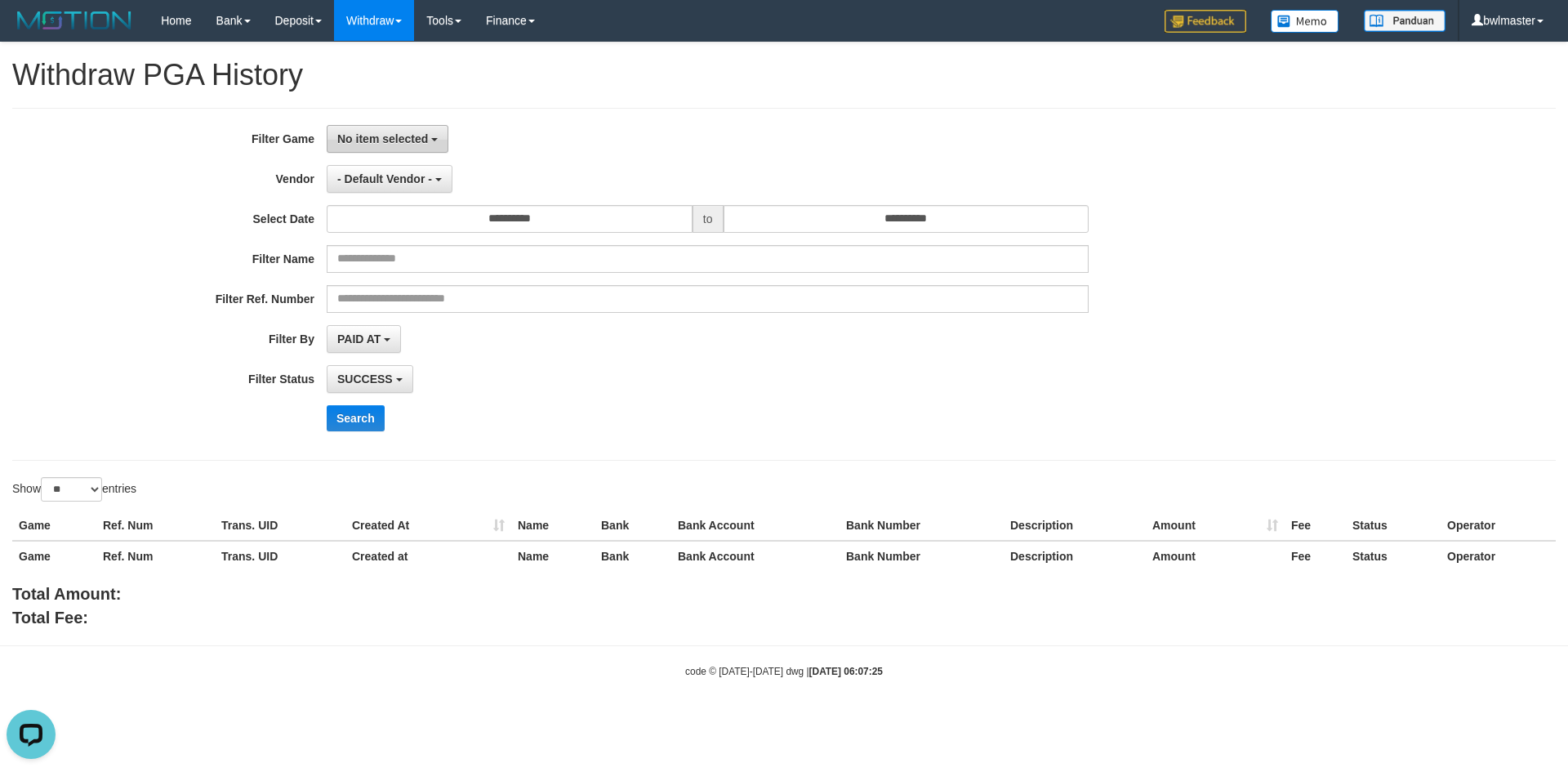 click on "No item selected" at bounding box center [382, 139] 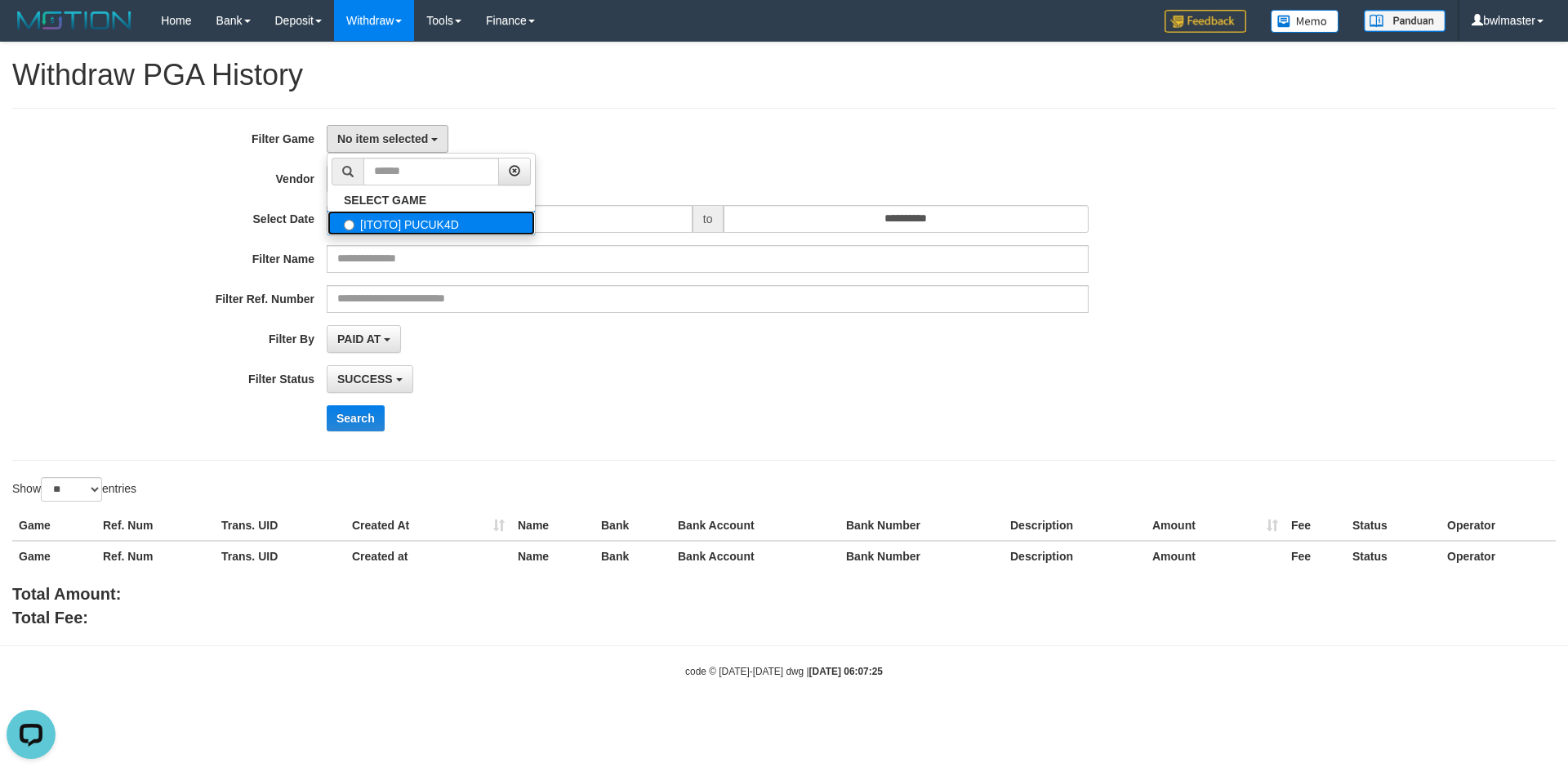 click on "[ITOTO] PUCUK4D" at bounding box center [431, 223] 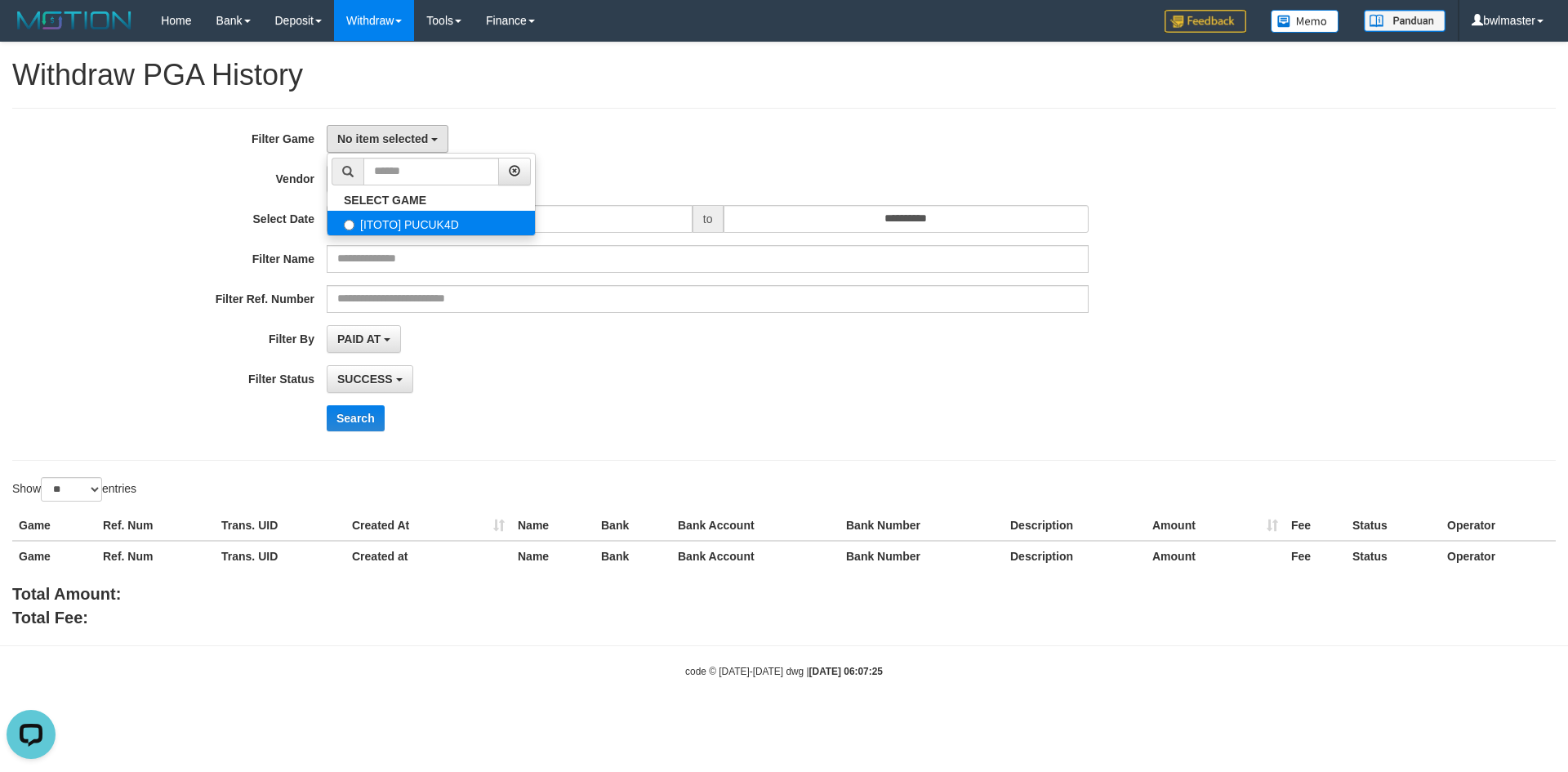 select on "****" 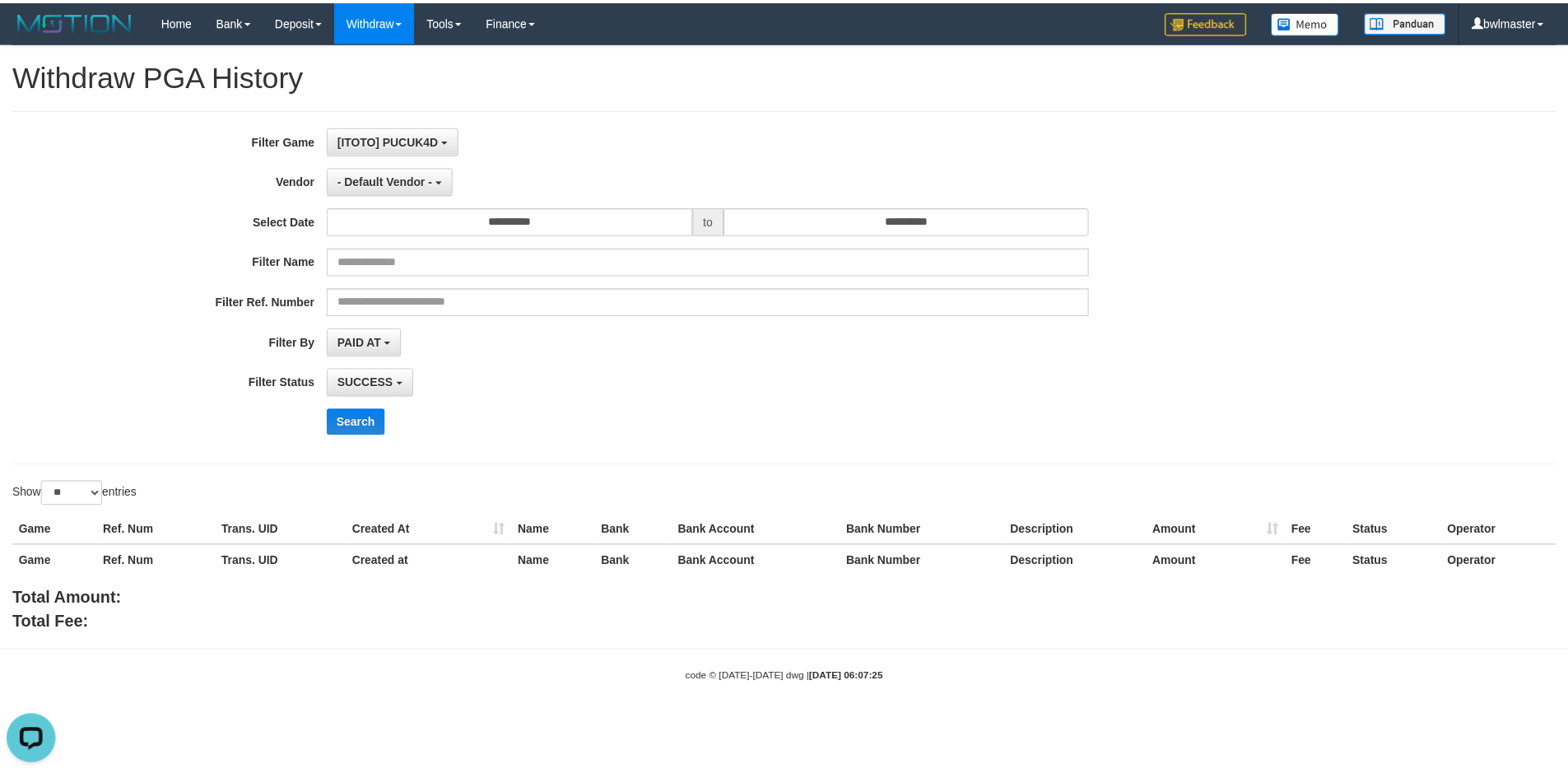 scroll, scrollTop: 15, scrollLeft: 0, axis: vertical 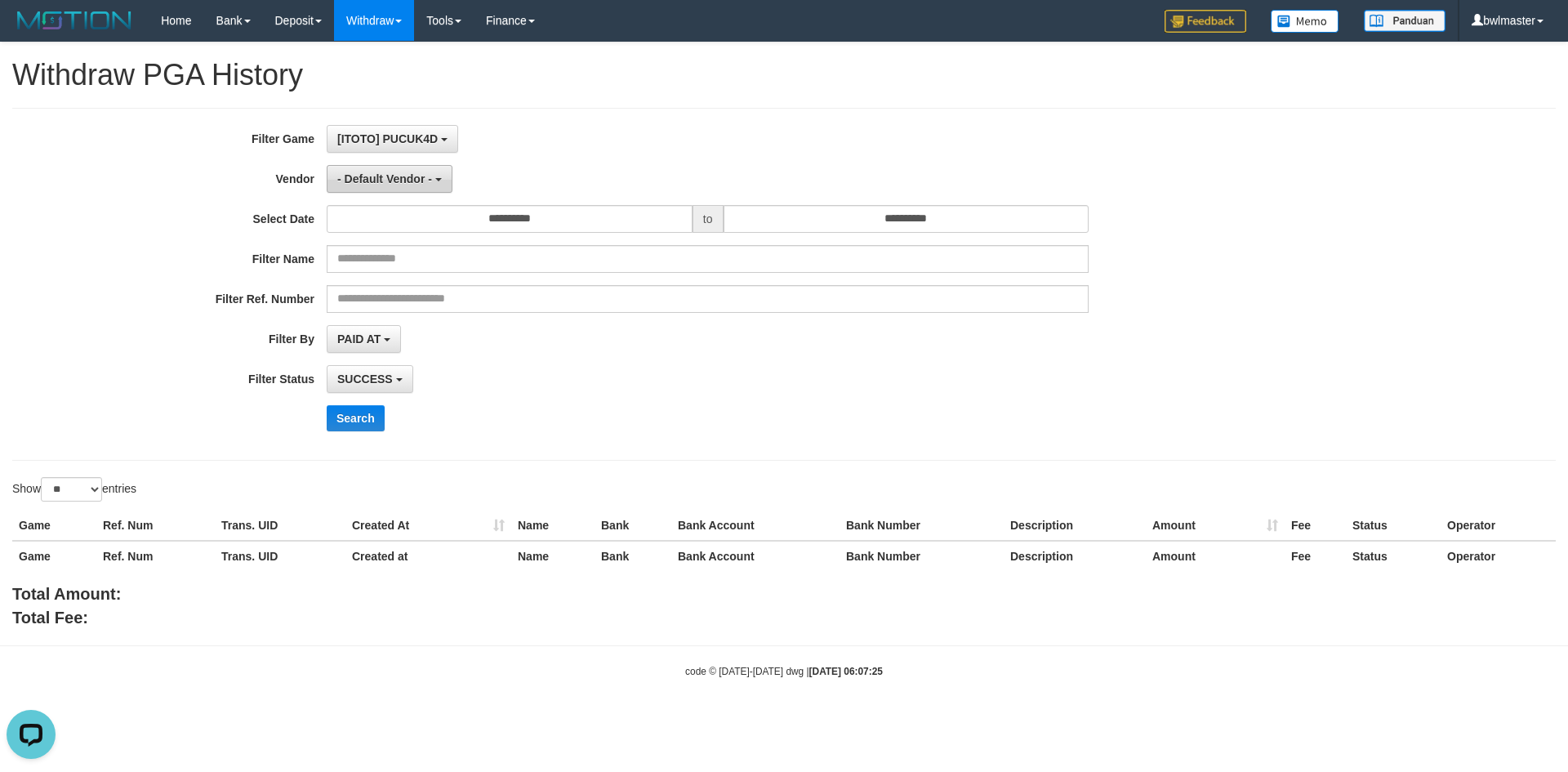 click on "- Default Vendor -" at bounding box center [390, 179] 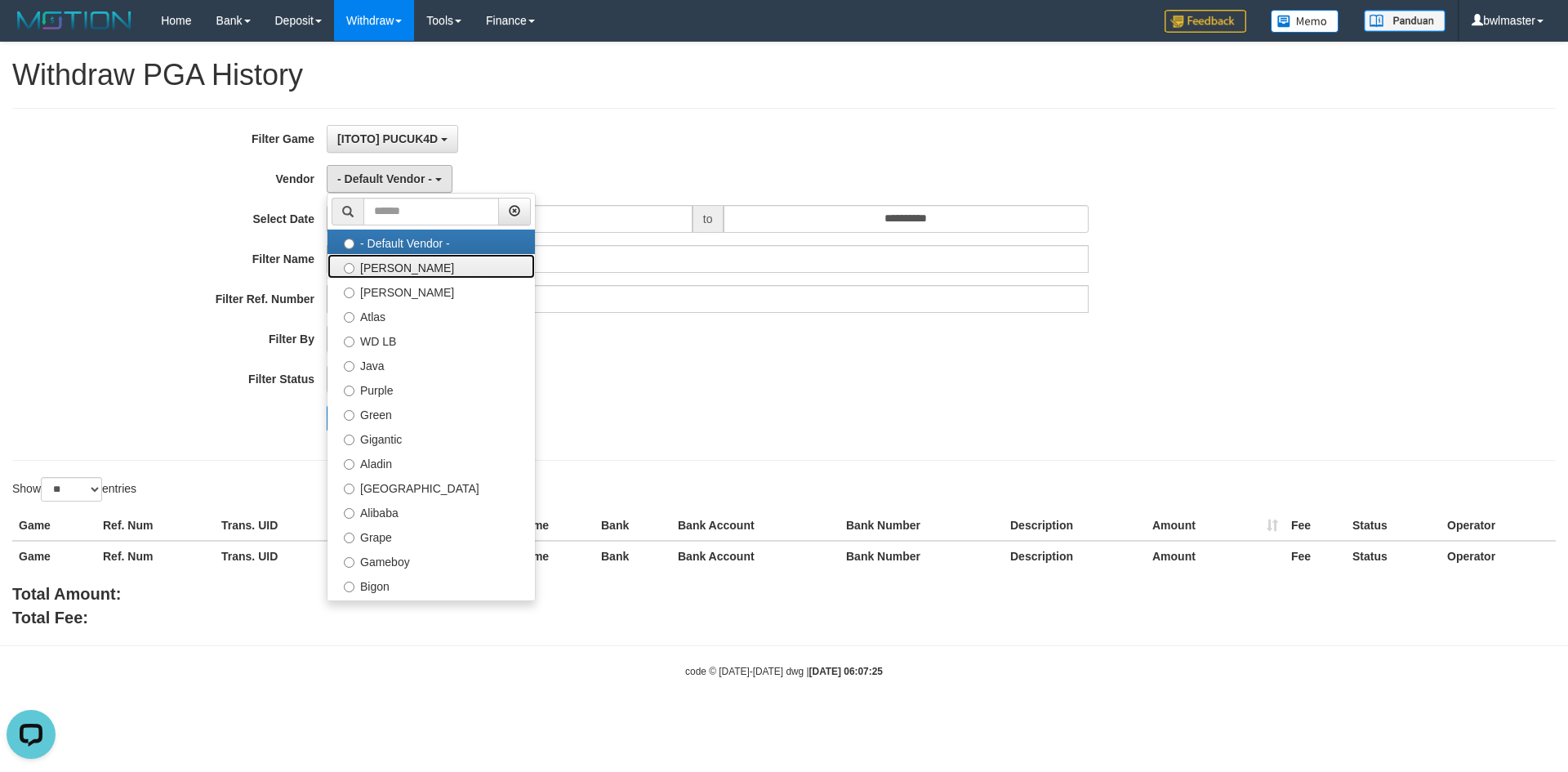drag, startPoint x: 428, startPoint y: 274, endPoint x: 541, endPoint y: 257, distance: 114.27161 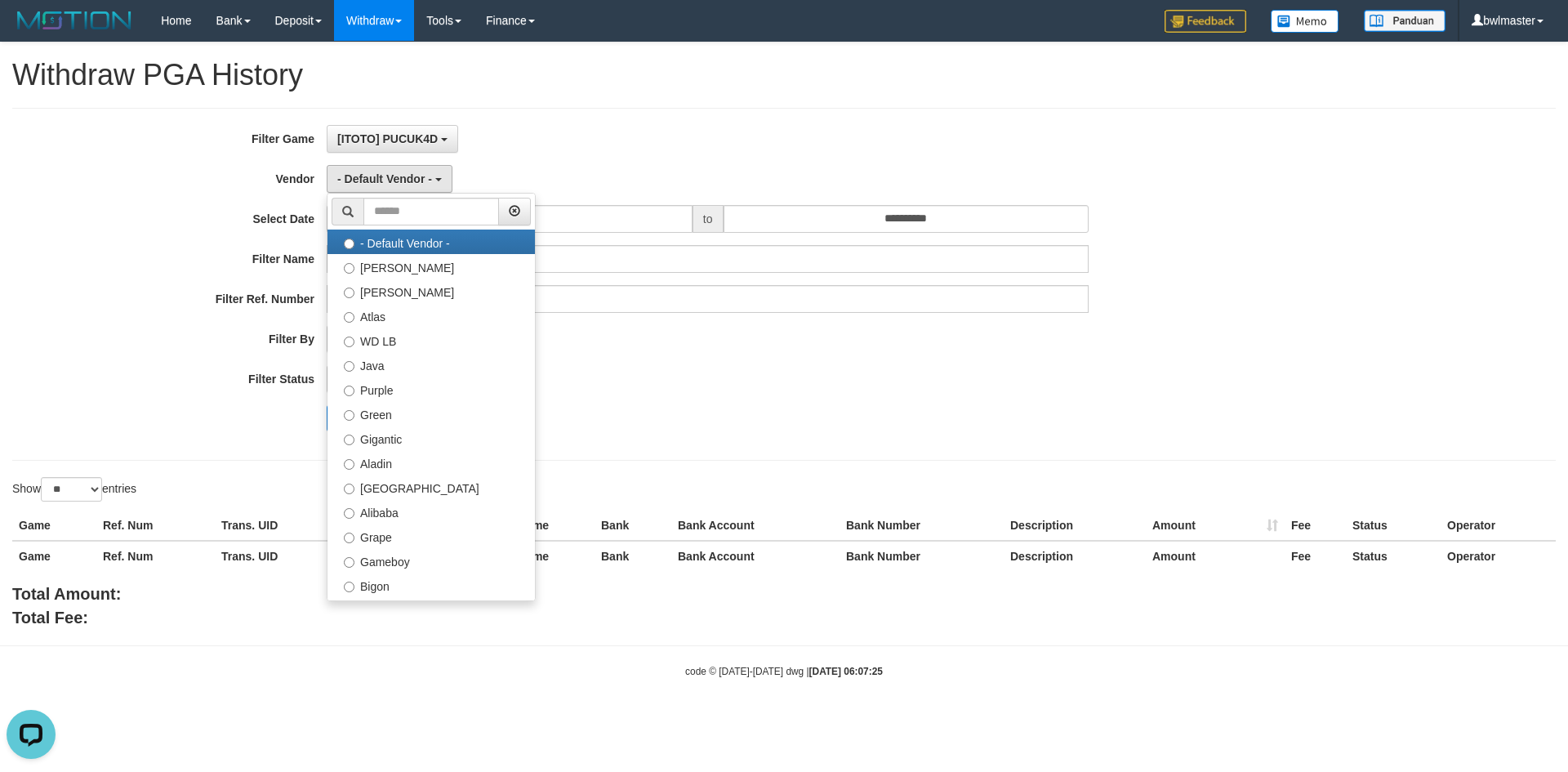 select on "**********" 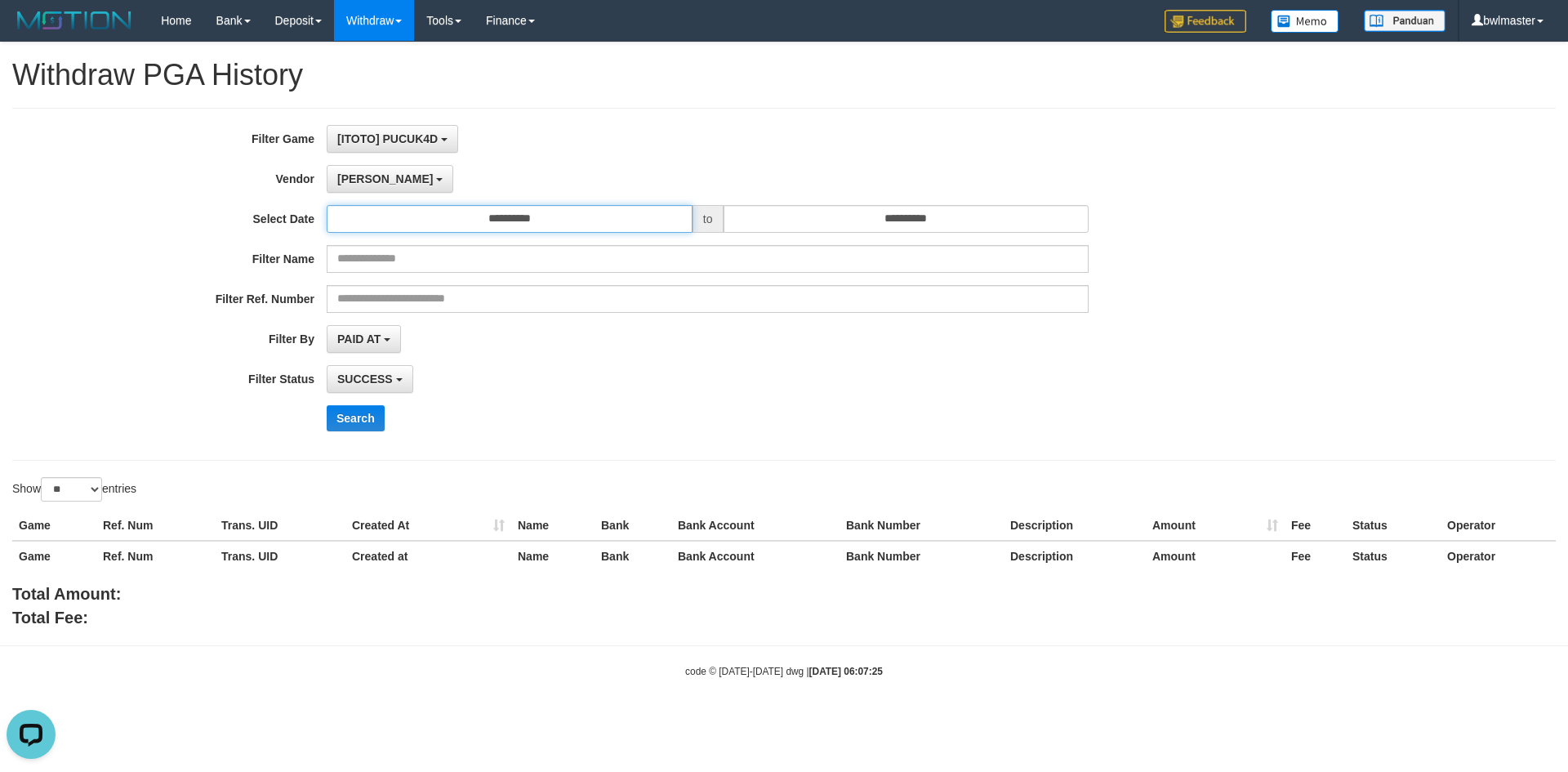 click on "**********" at bounding box center [510, 219] 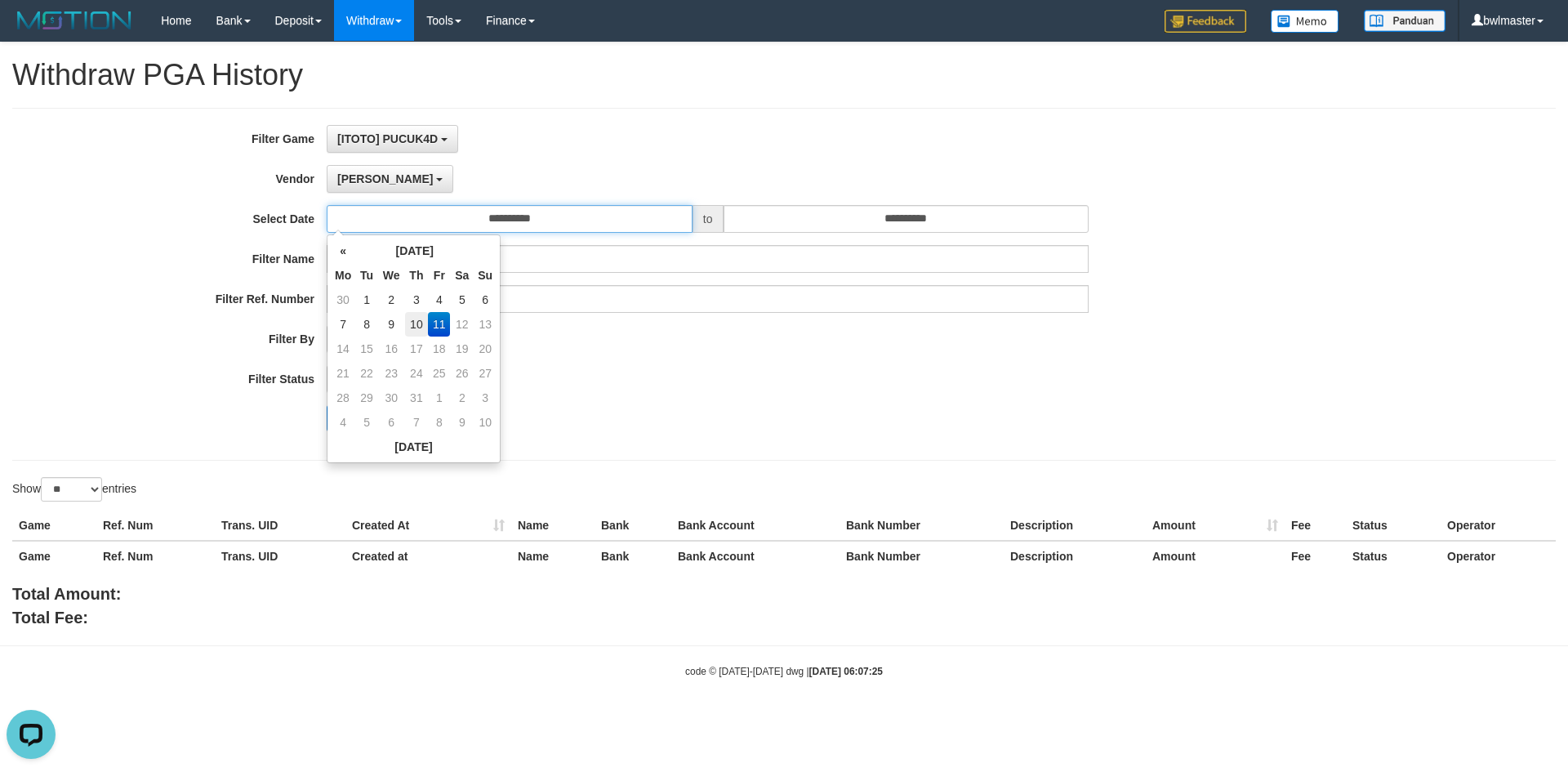 type on "**********" 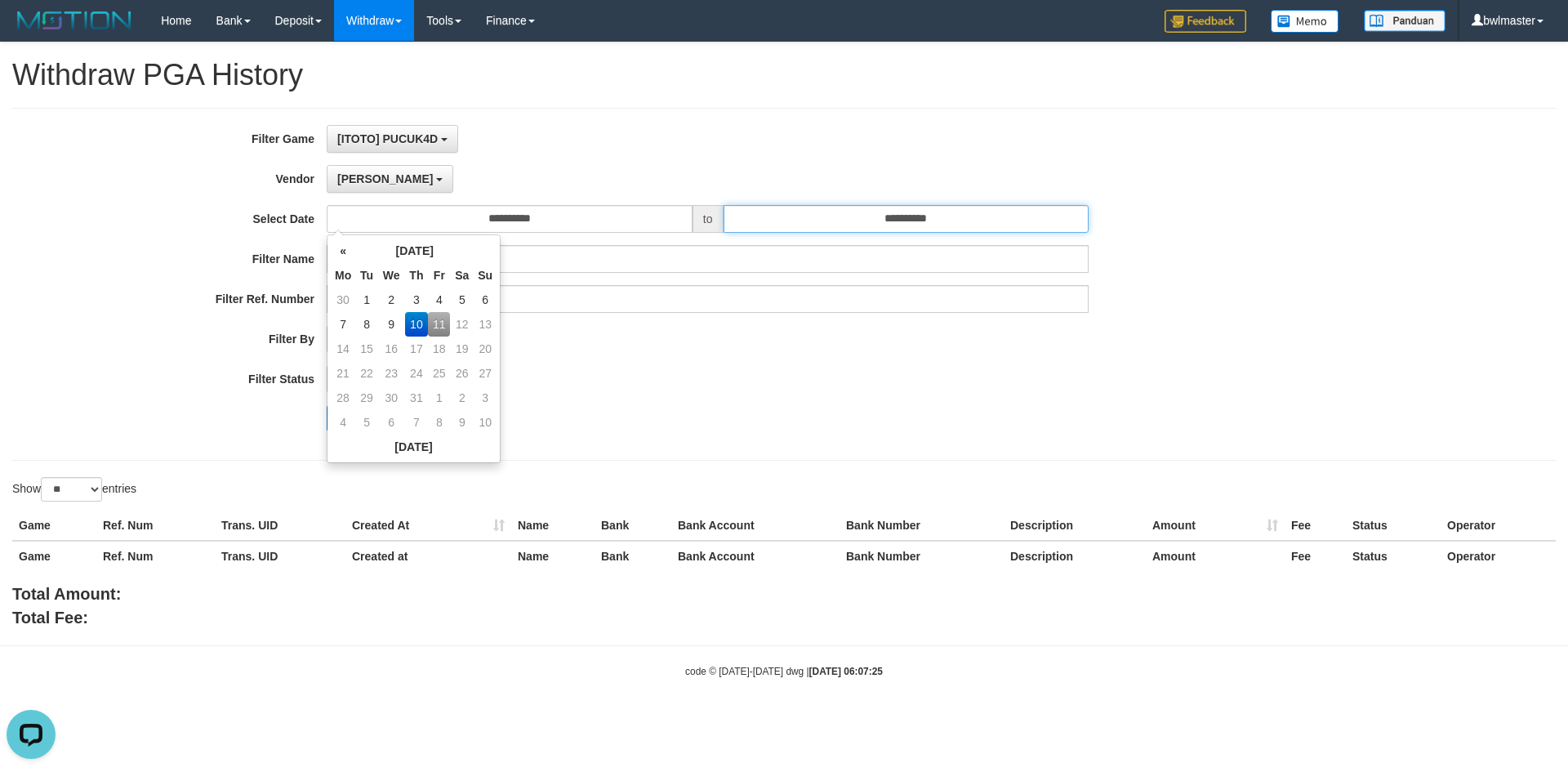 click on "**********" at bounding box center [906, 219] 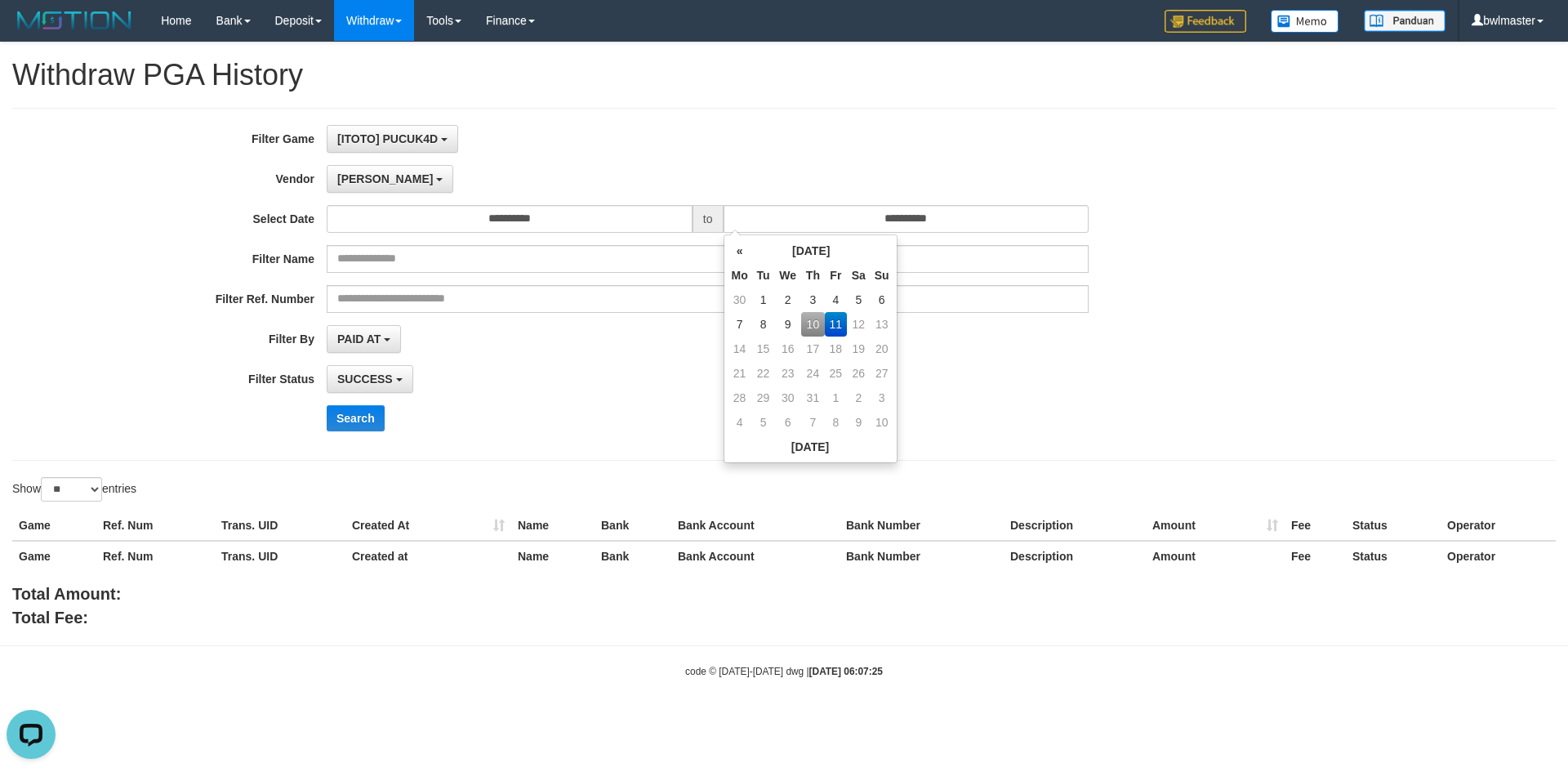click on "10" at bounding box center (813, 324) 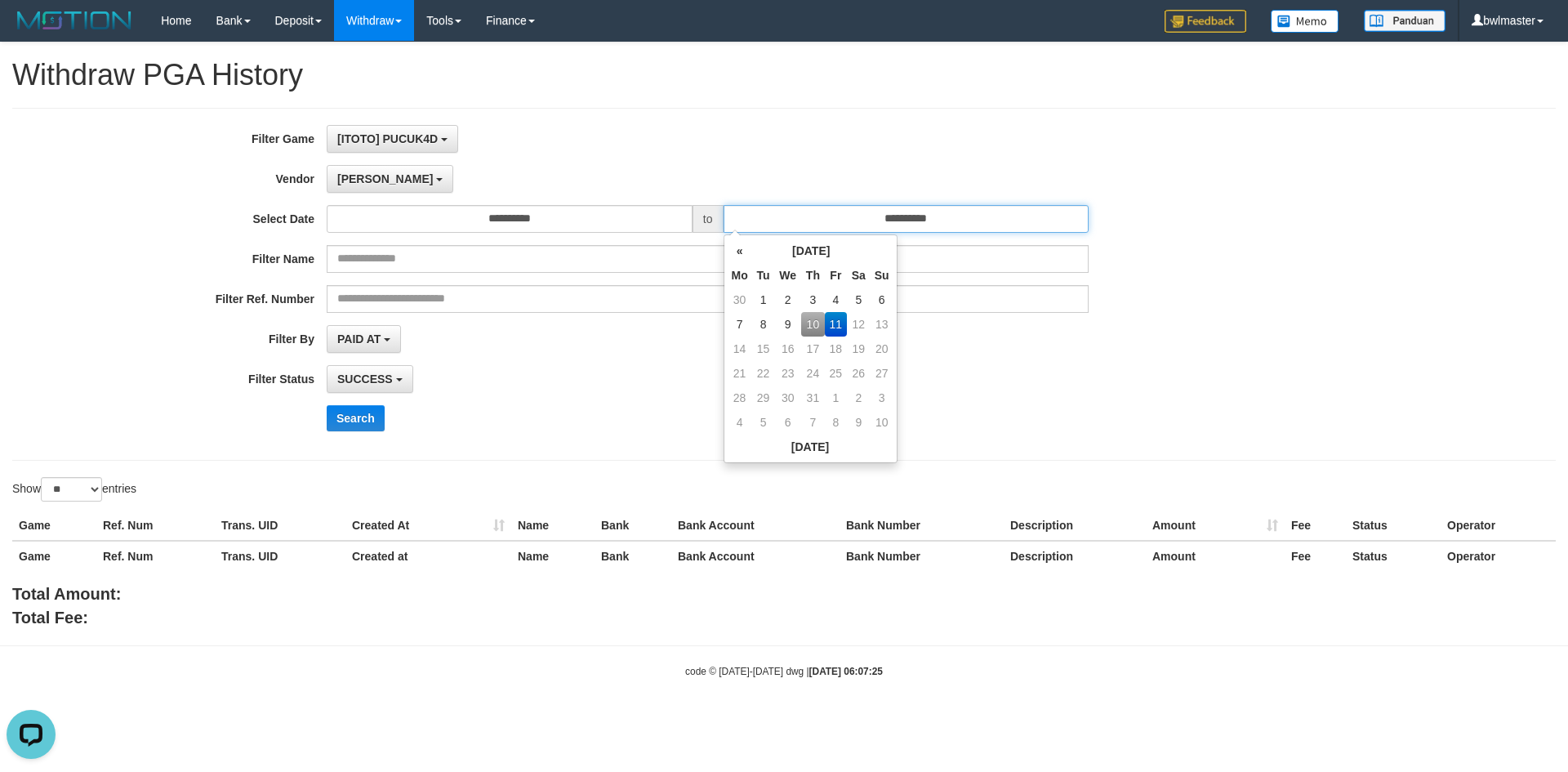 type on "**********" 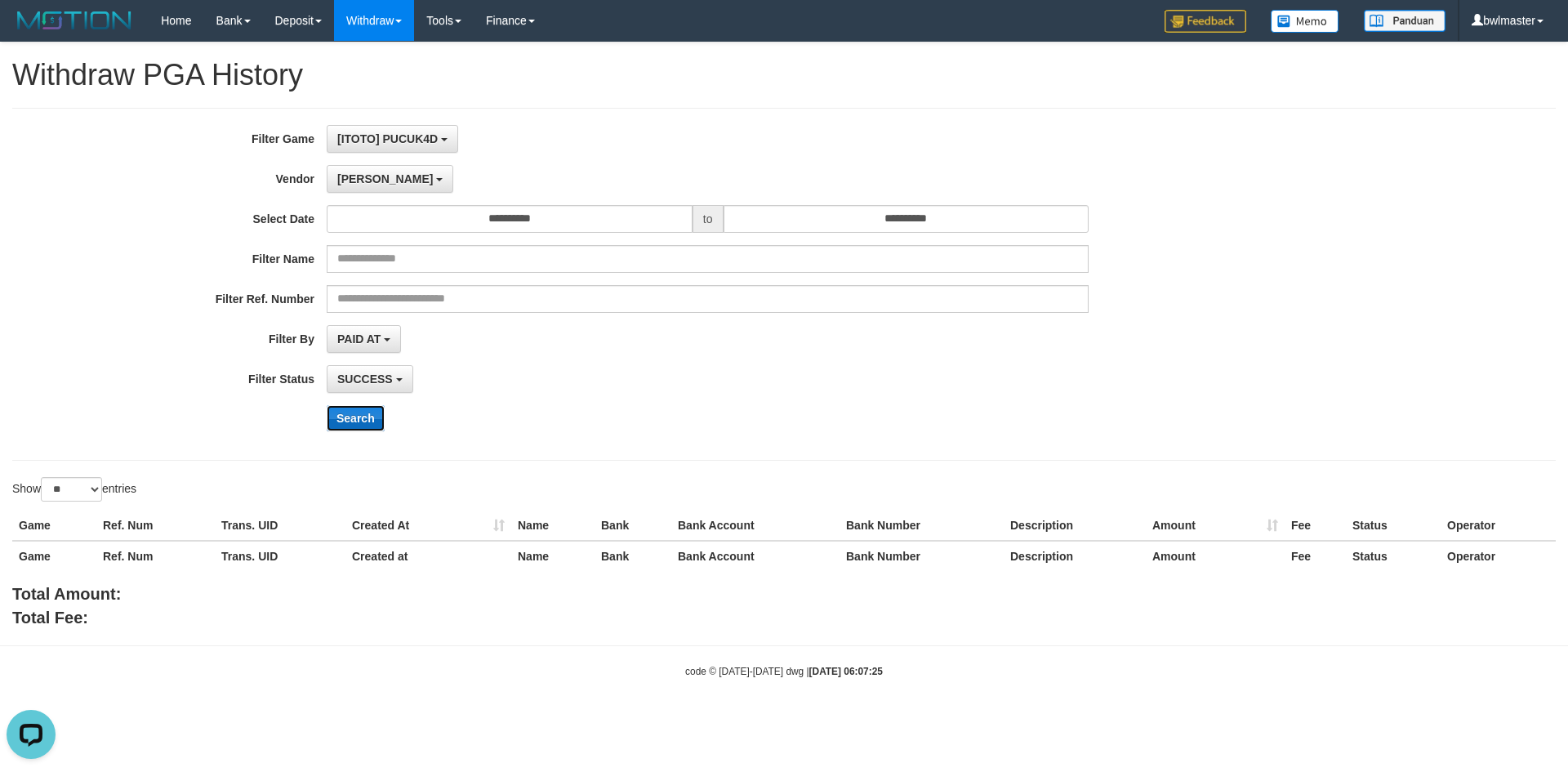 click on "Search" at bounding box center (355, 418) 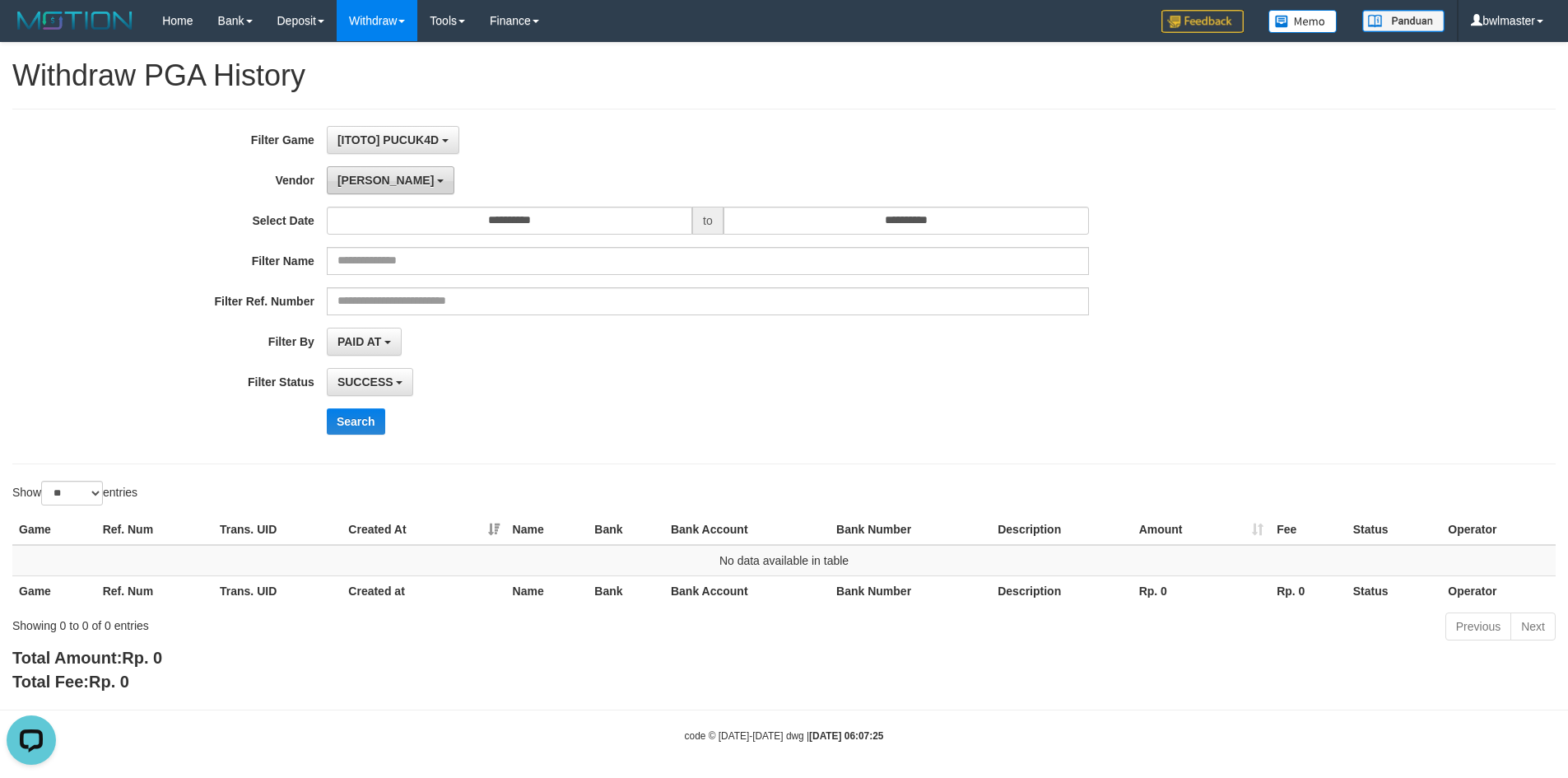 click on "Lucy" at bounding box center [390, 180] 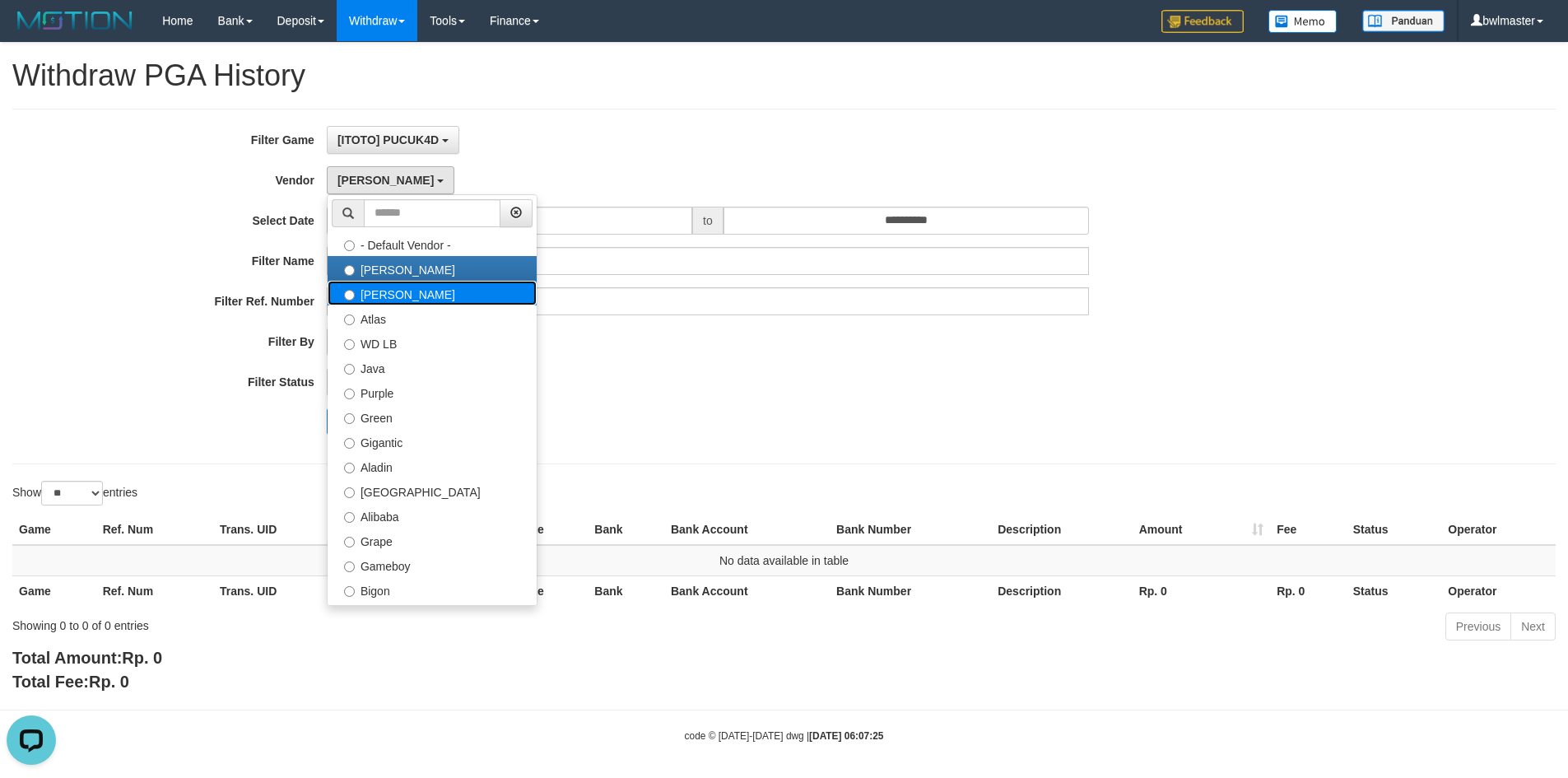click on "Luna" at bounding box center [432, 293] 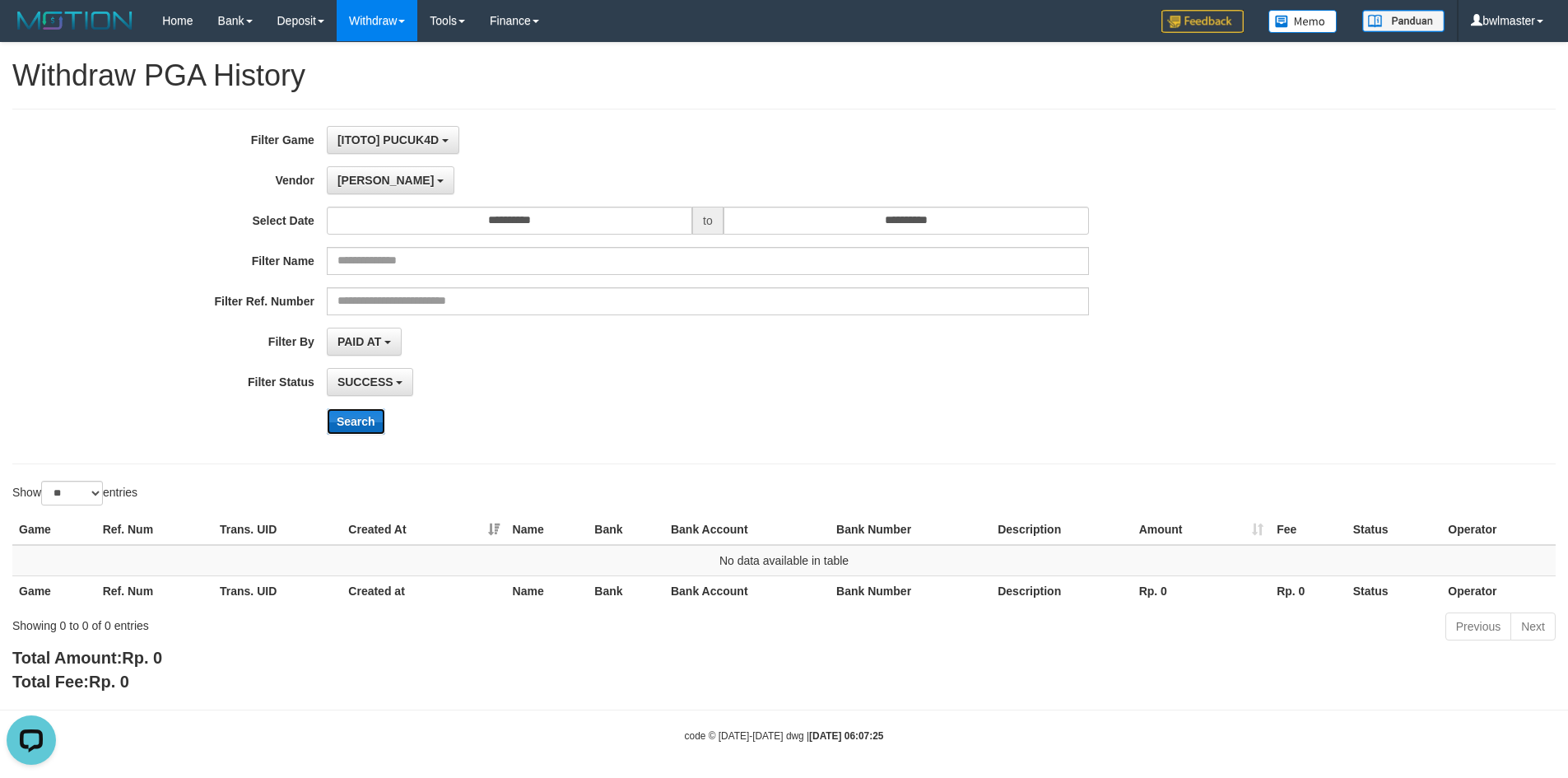 click on "Search" at bounding box center [356, 422] 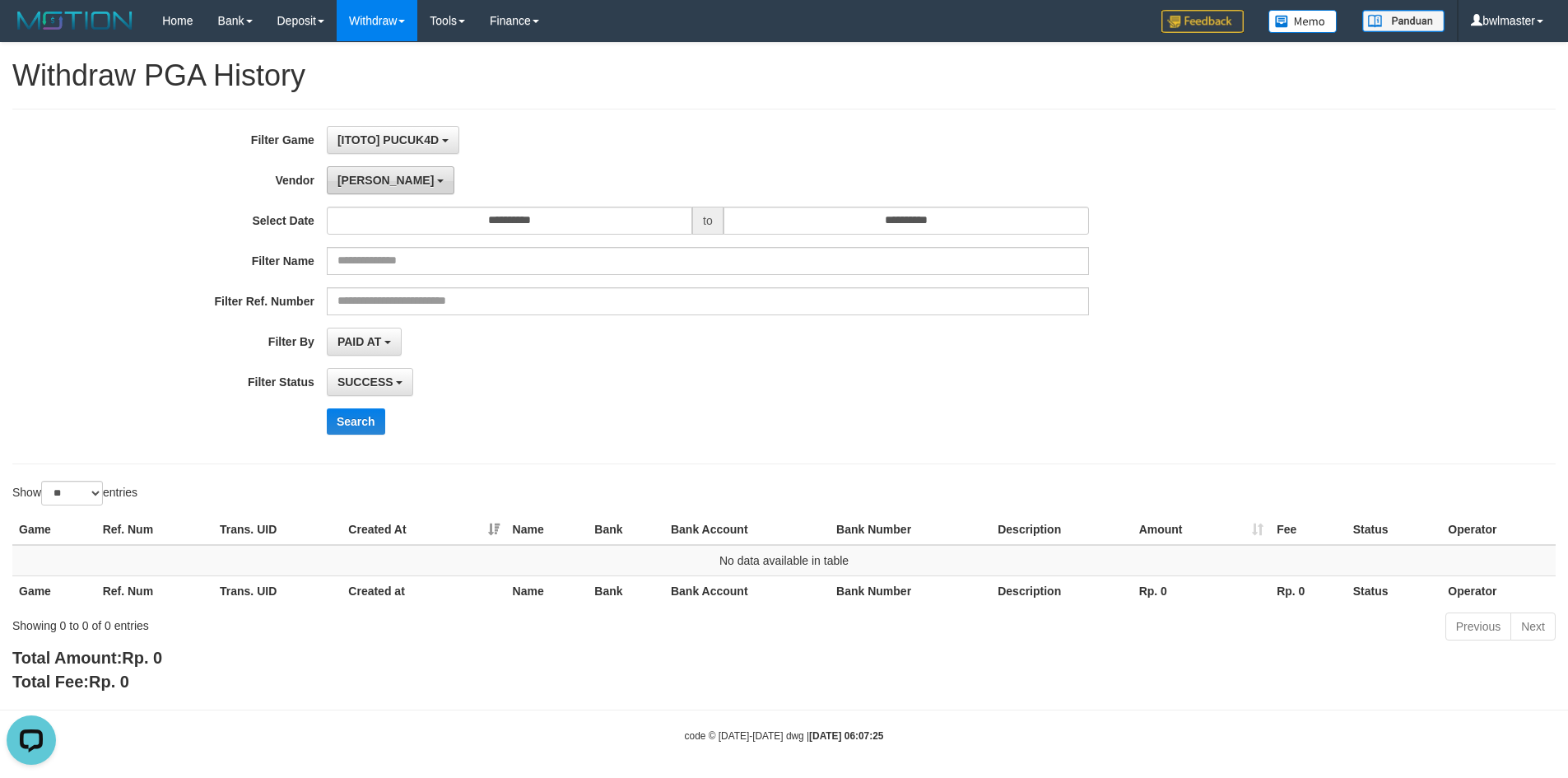 click on "Luna" at bounding box center (385, 180) 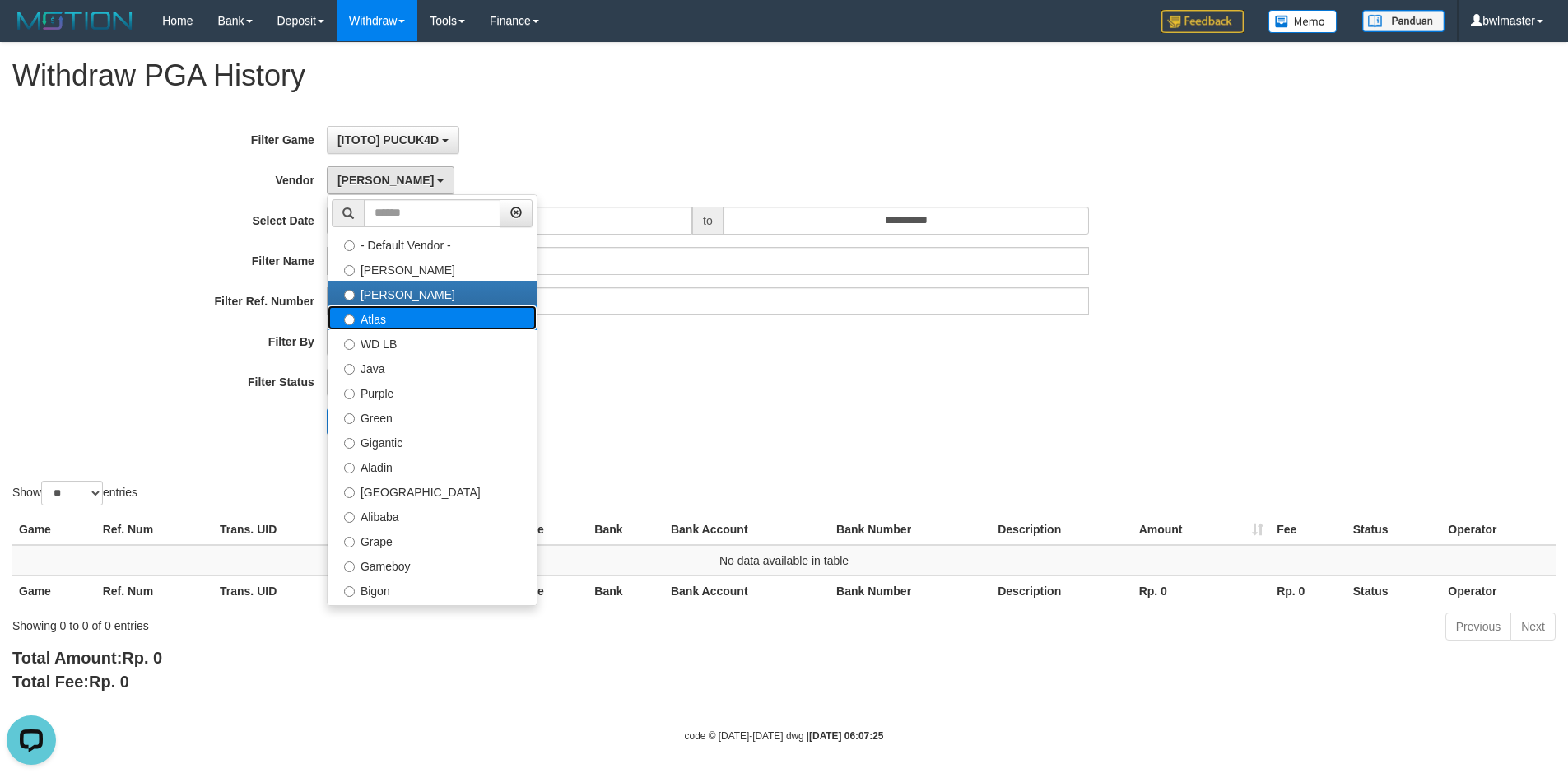 click on "Atlas" at bounding box center [432, 318] 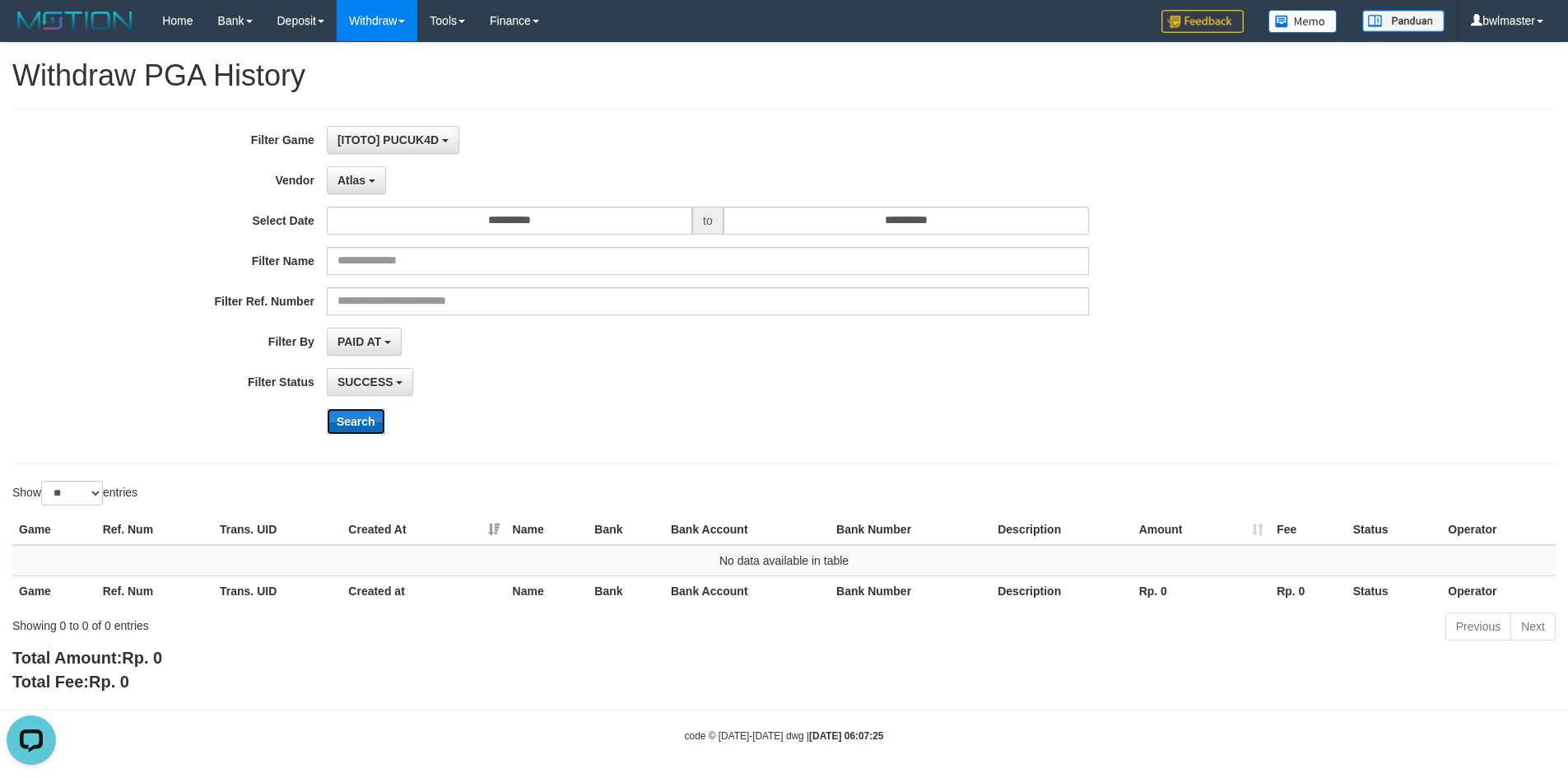 click on "Search" at bounding box center (356, 422) 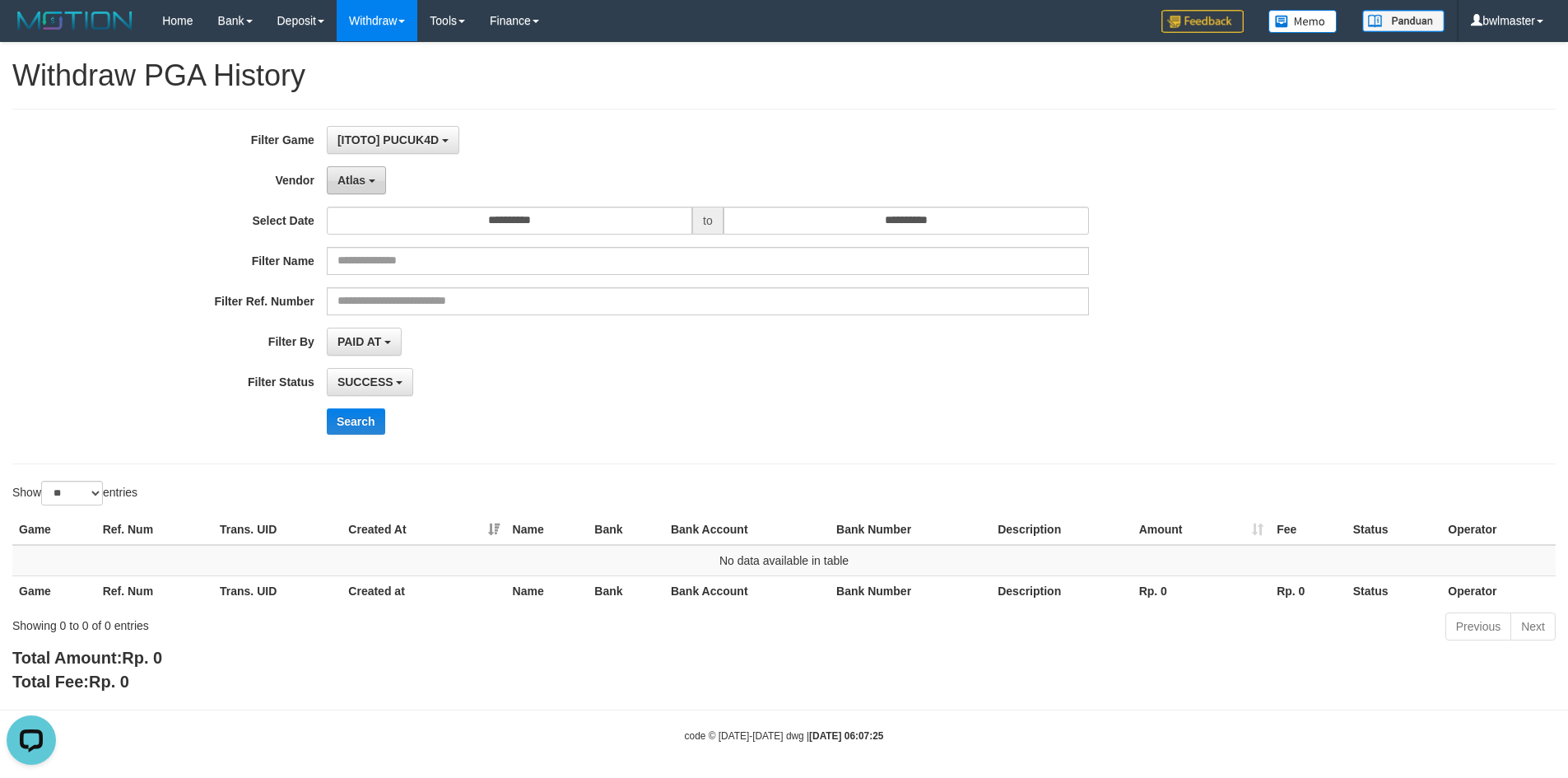 click on "Atlas" at bounding box center (356, 180) 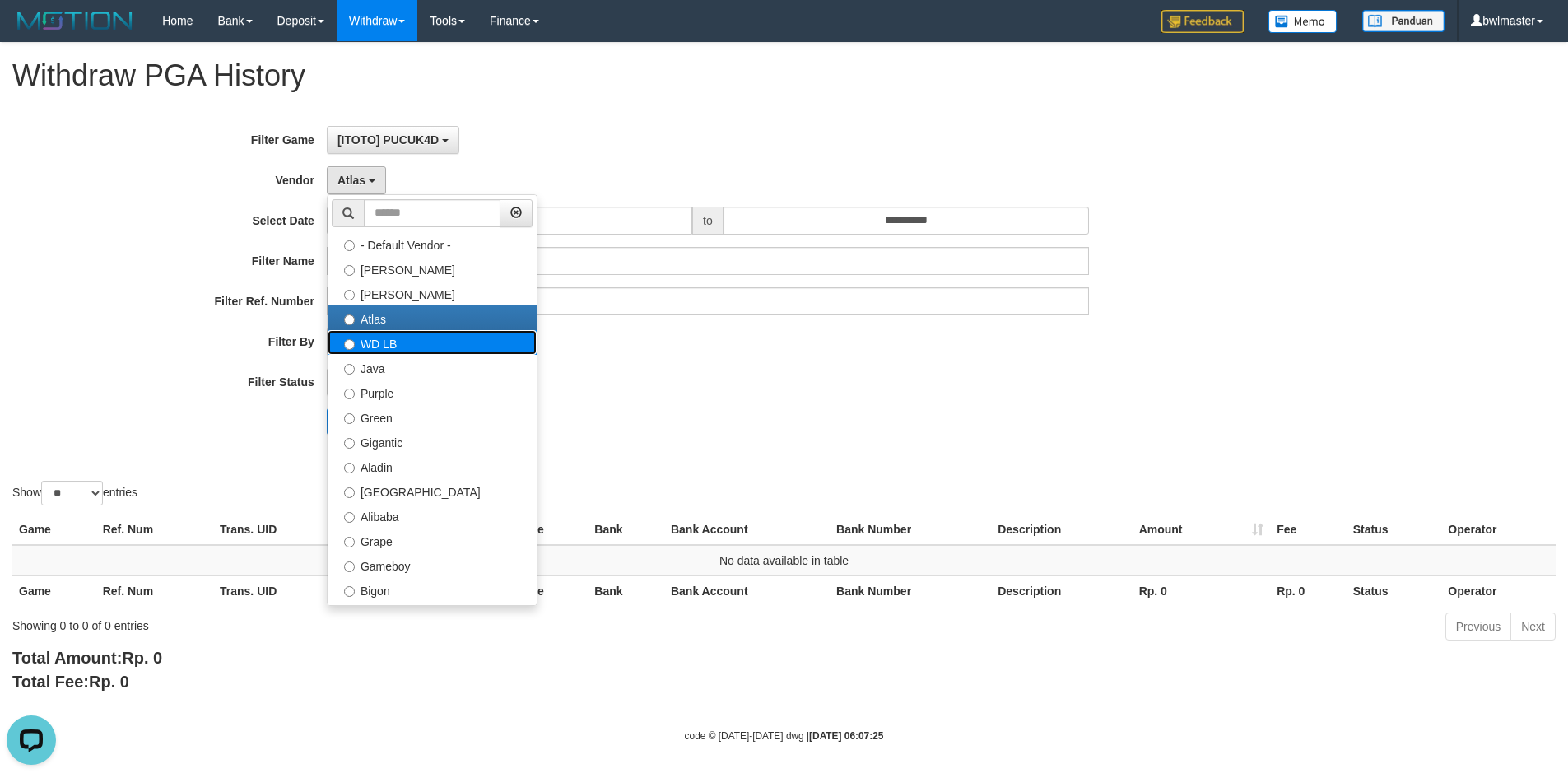 click on "WD LB" at bounding box center (432, 342) 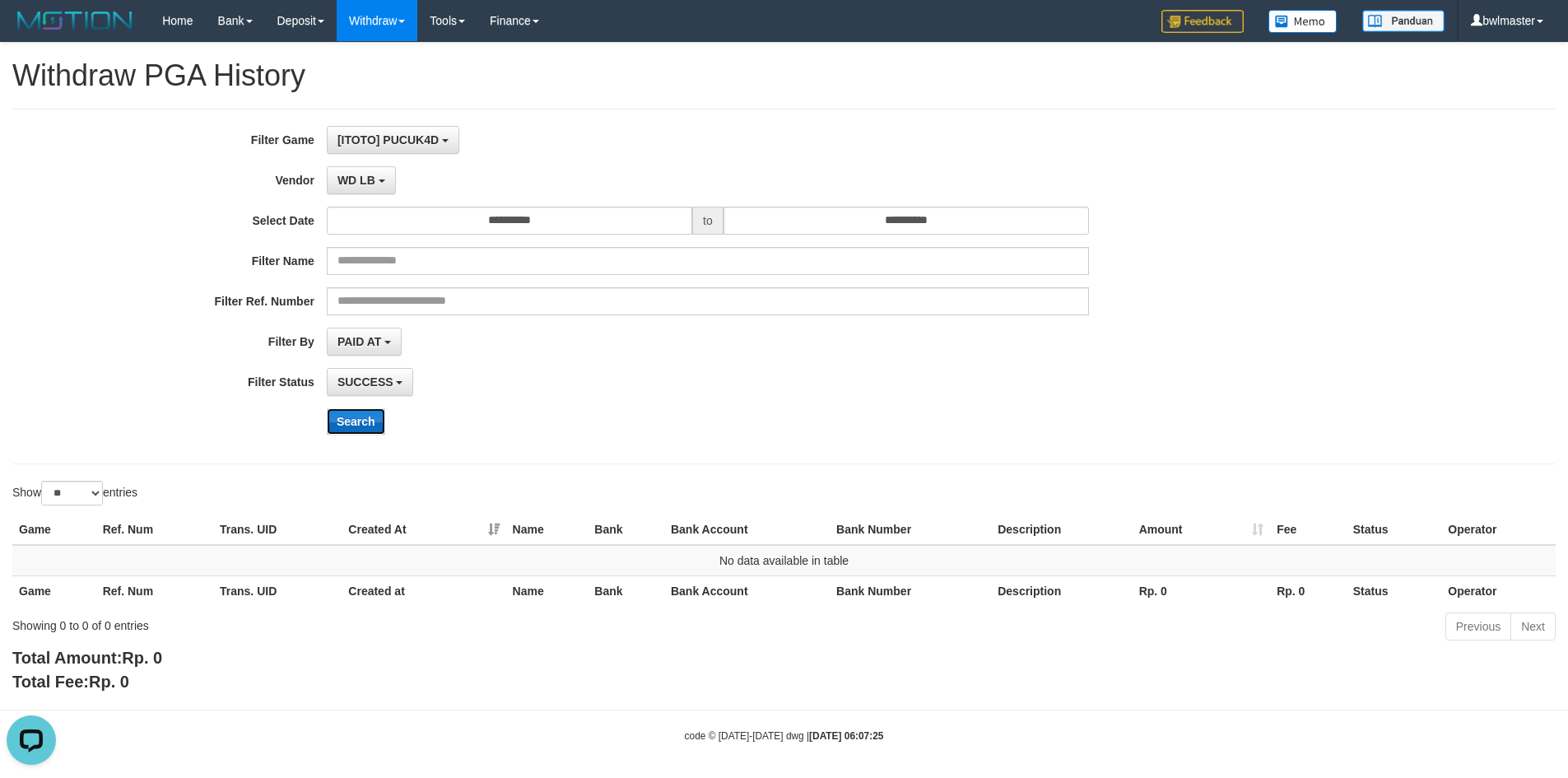 click on "Search" at bounding box center [356, 422] 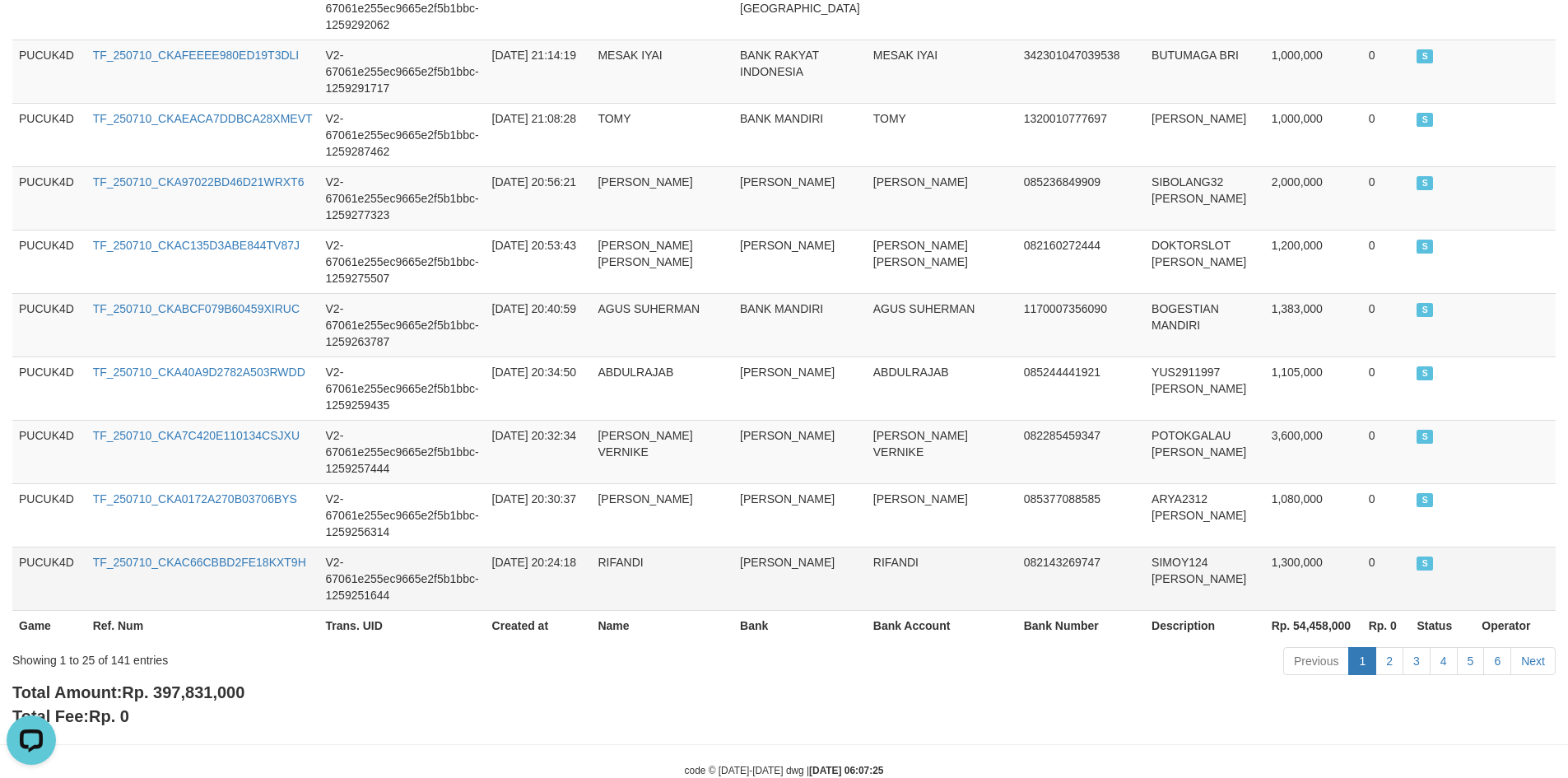scroll, scrollTop: 1479, scrollLeft: 0, axis: vertical 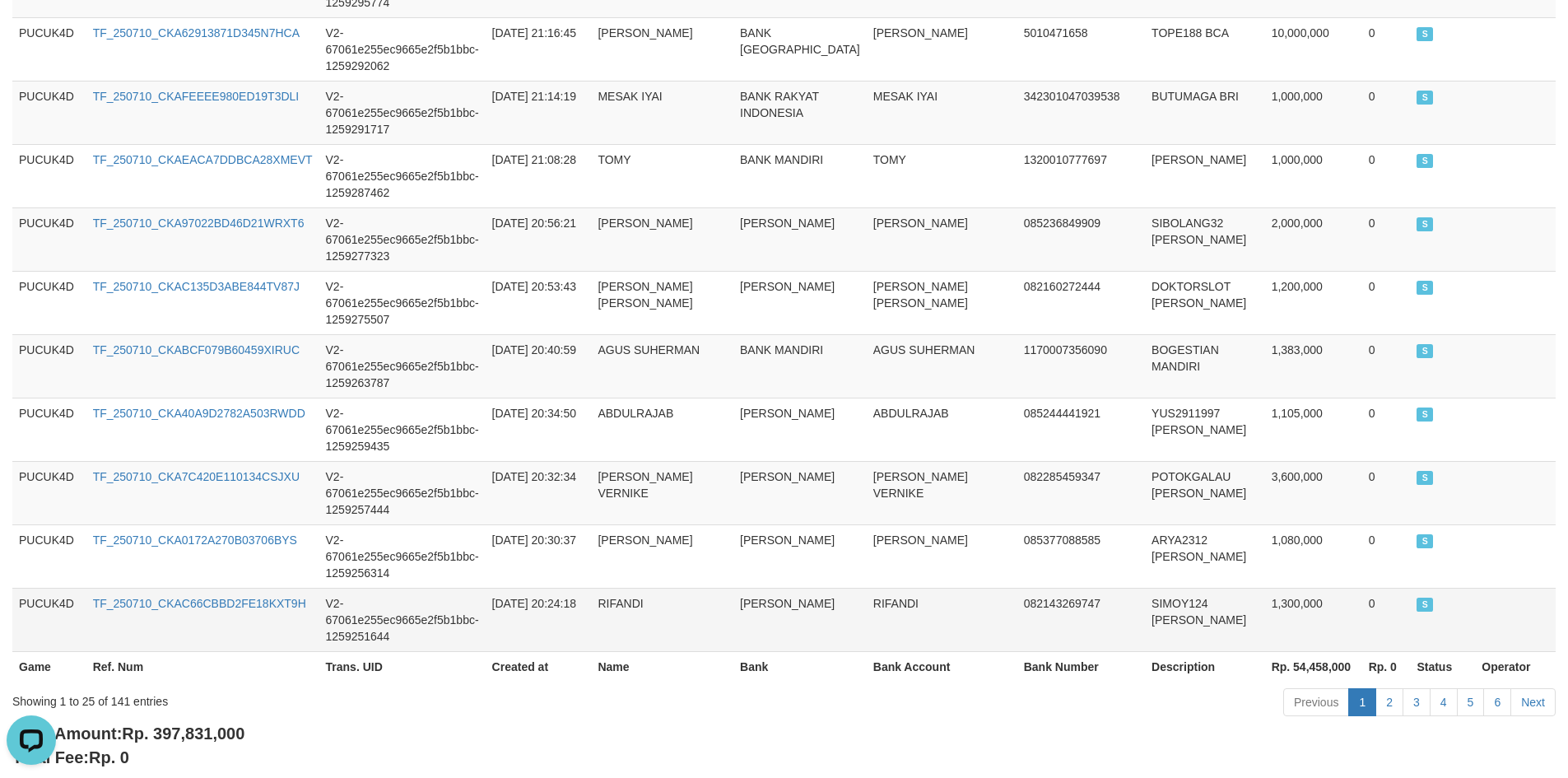 click on "TF_250710_CKAC66CBBD2FE18KXT9H" at bounding box center (202, 619) 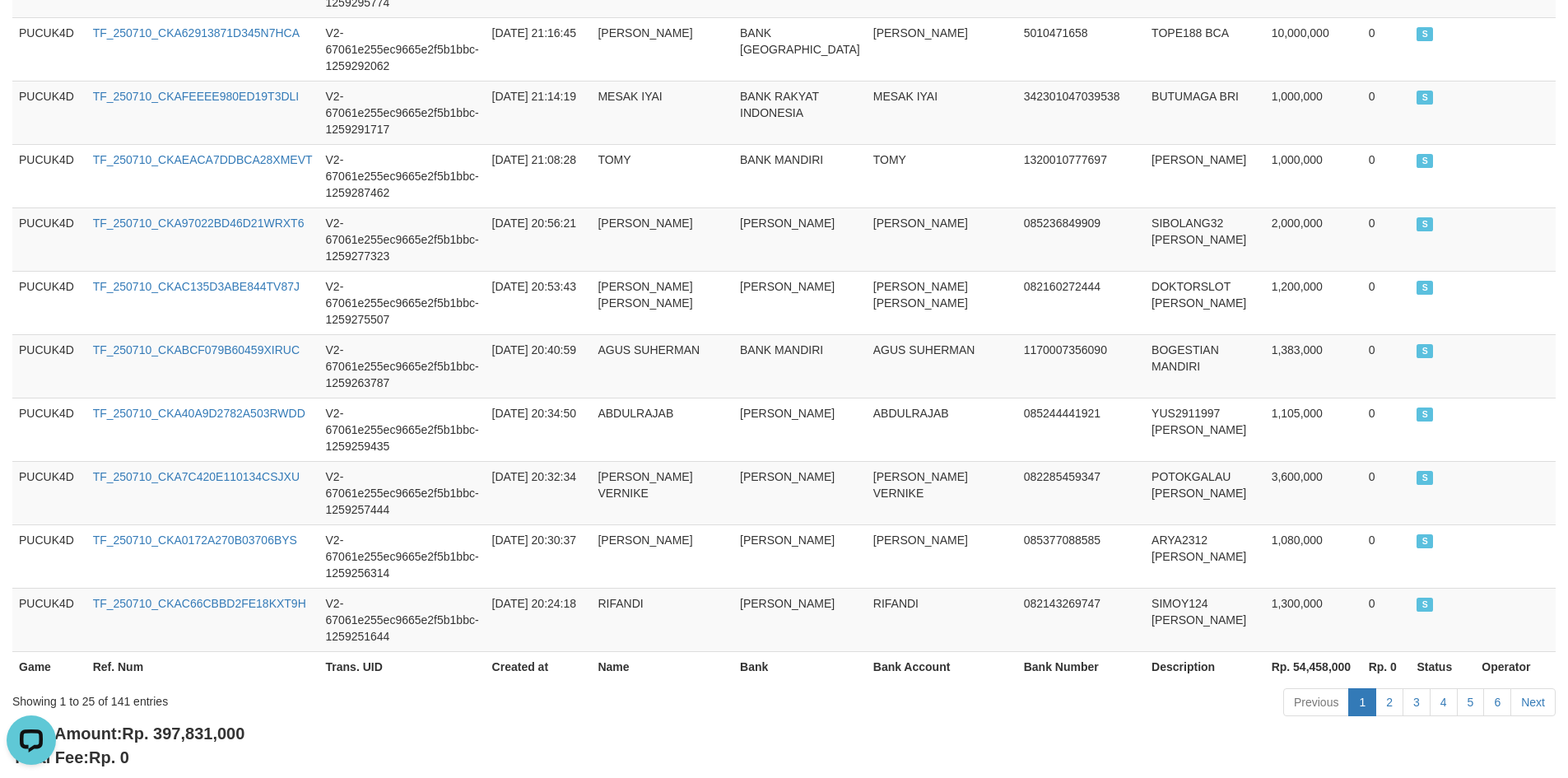 click on "Total Amount:  Rp. 397,831,000
Total Fee:  Rp. 0" at bounding box center (784, 745) 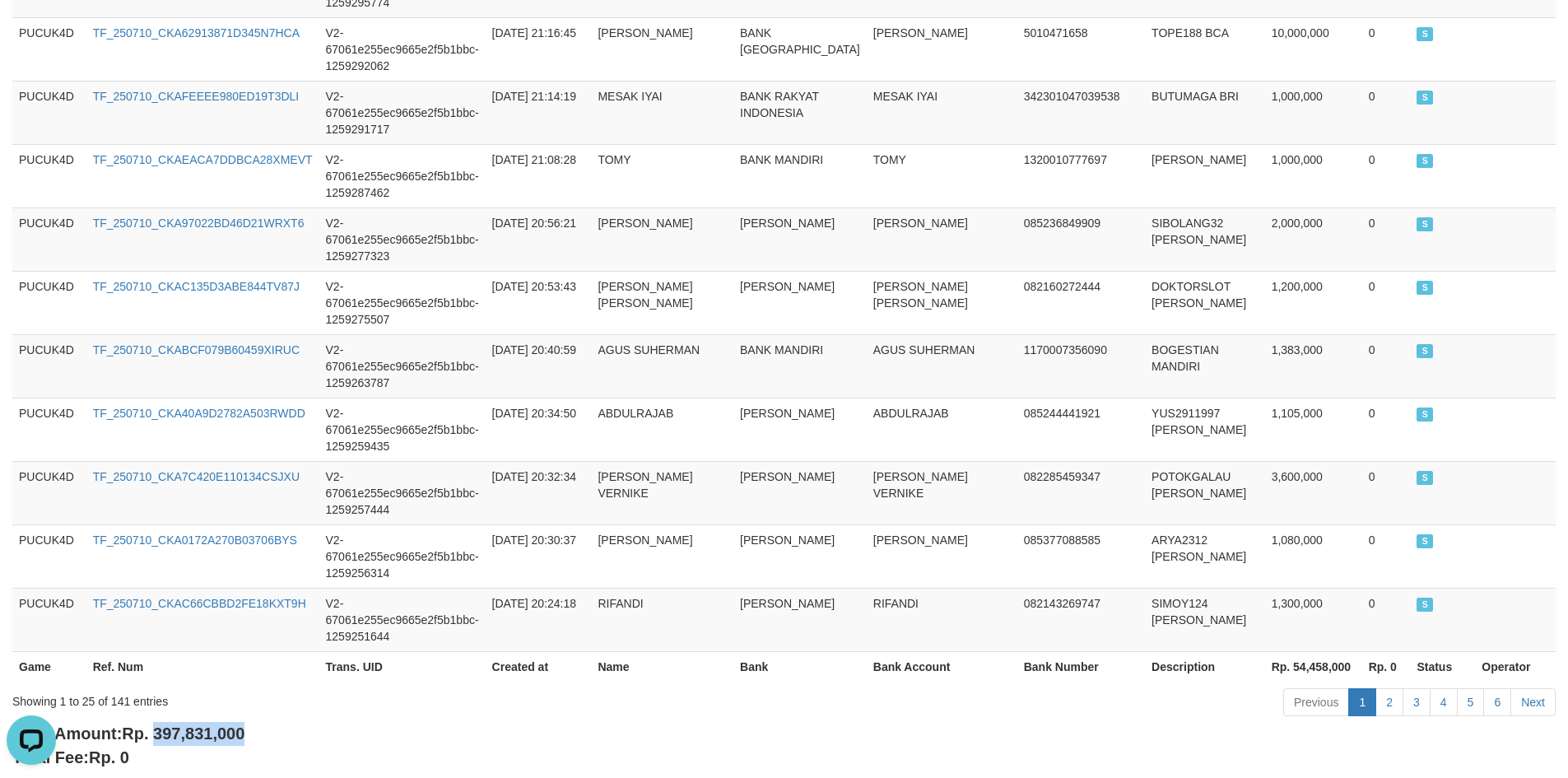 click on "Total Amount:  Rp. 397,831,000
Total Fee:  Rp. 0" at bounding box center [784, 745] 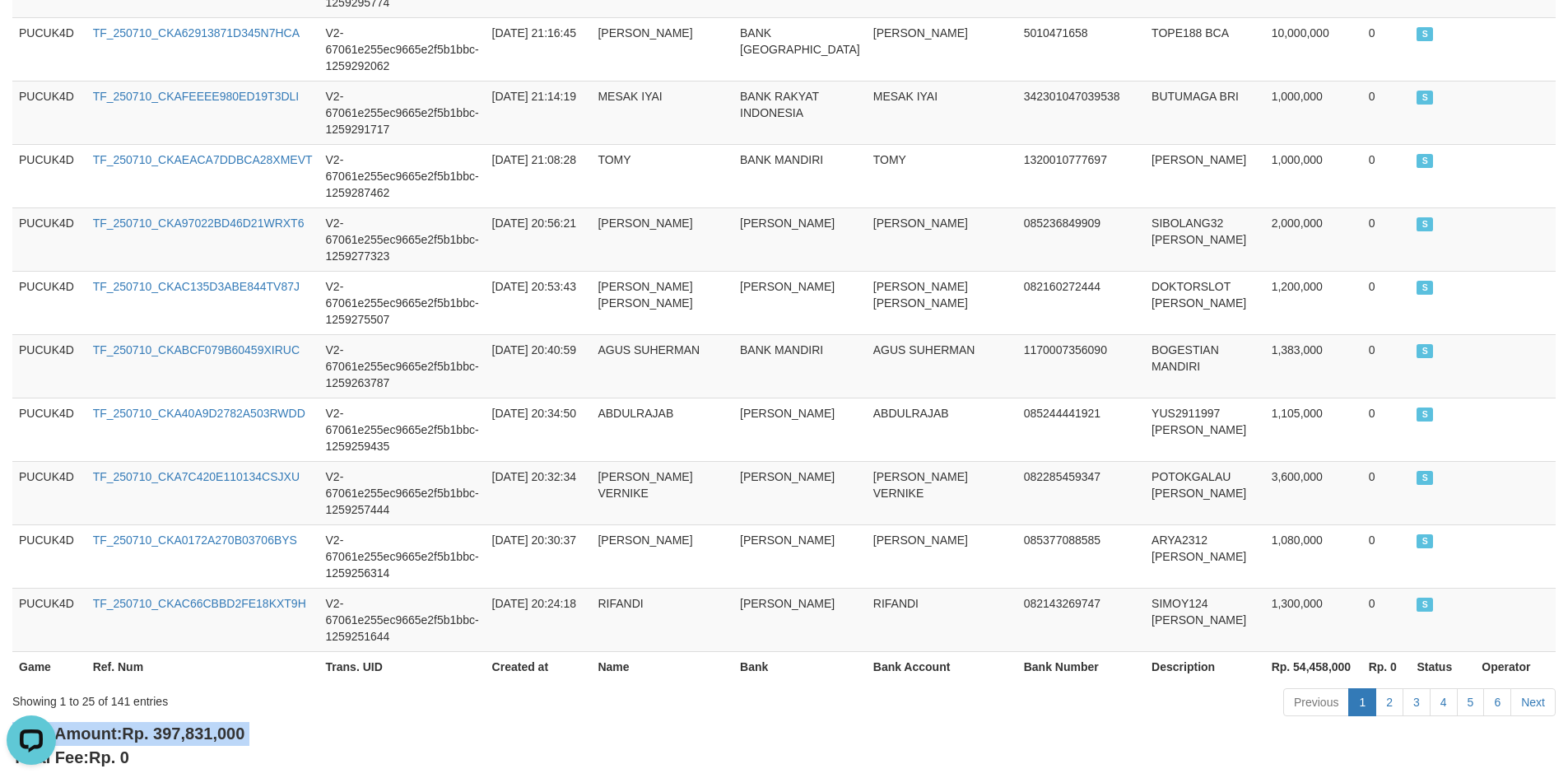 click on "Total Amount:  Rp. 397,831,000
Total Fee:  Rp. 0" at bounding box center [784, 745] 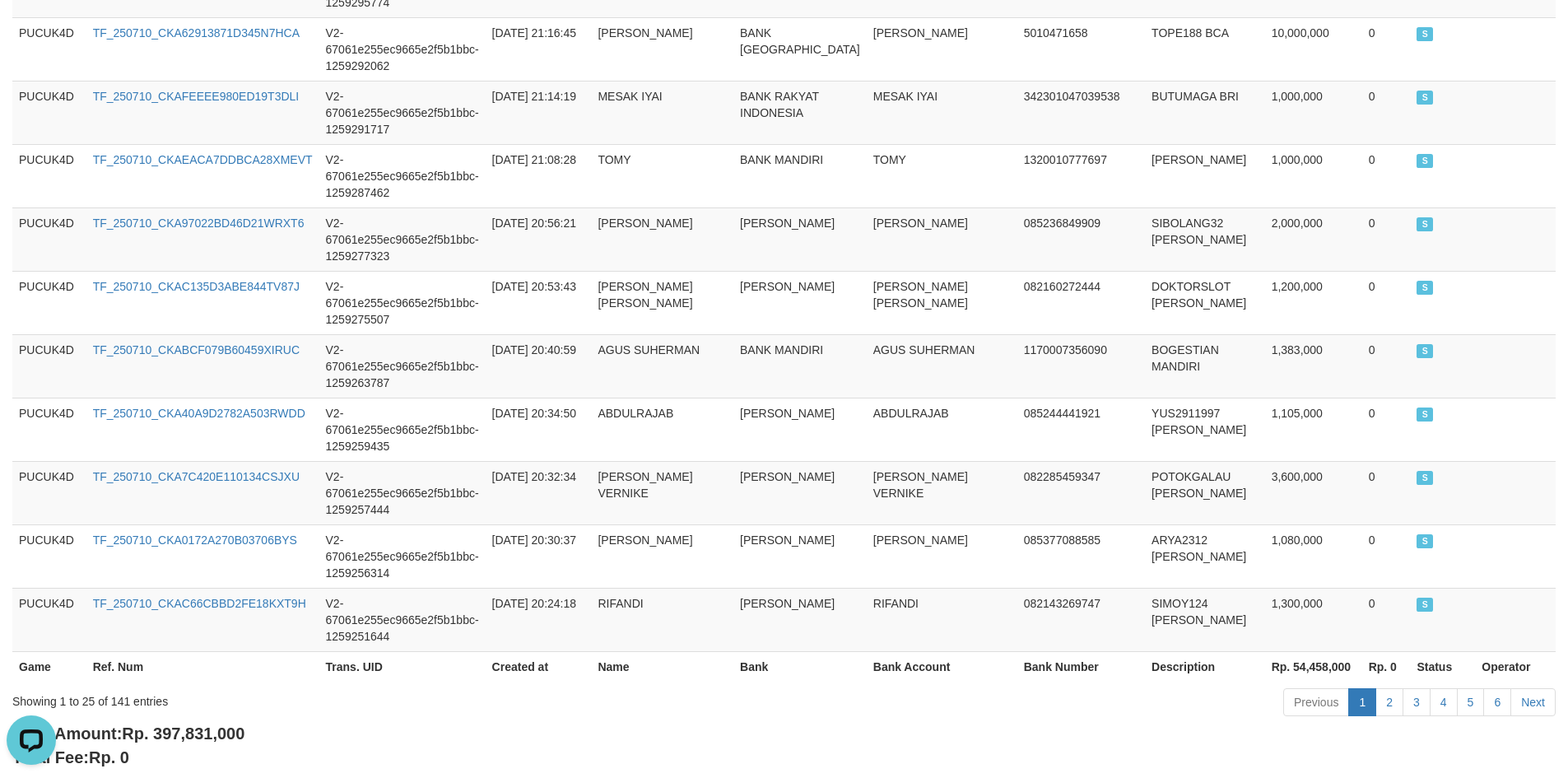 click on "Showing 1 to 25 of 141 entries Previous 1 2 3 4 5 6 Next" at bounding box center (784, 704) 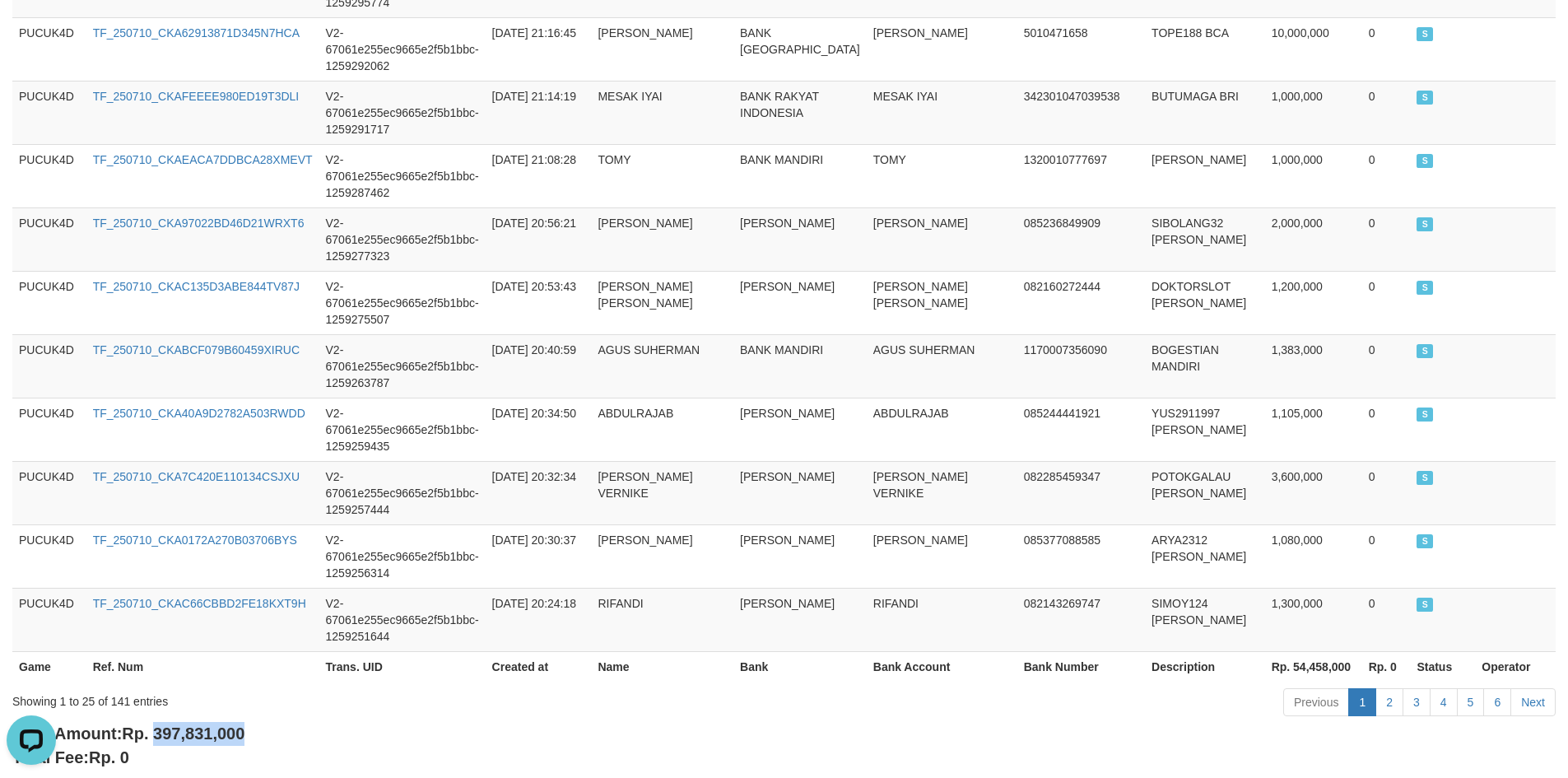 click on "Rp. 397,831,000" at bounding box center [183, 734] 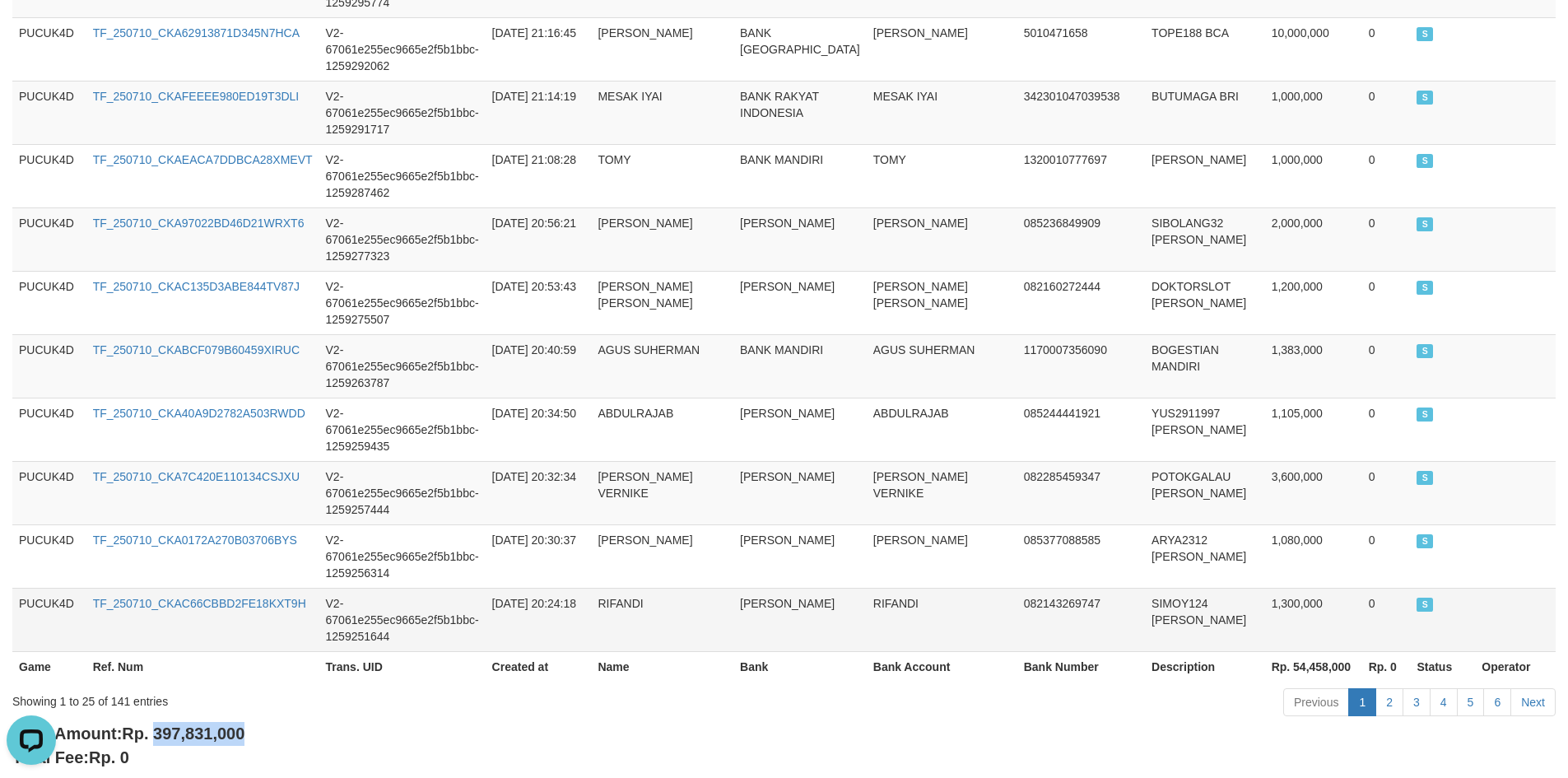copy on "397,831,000" 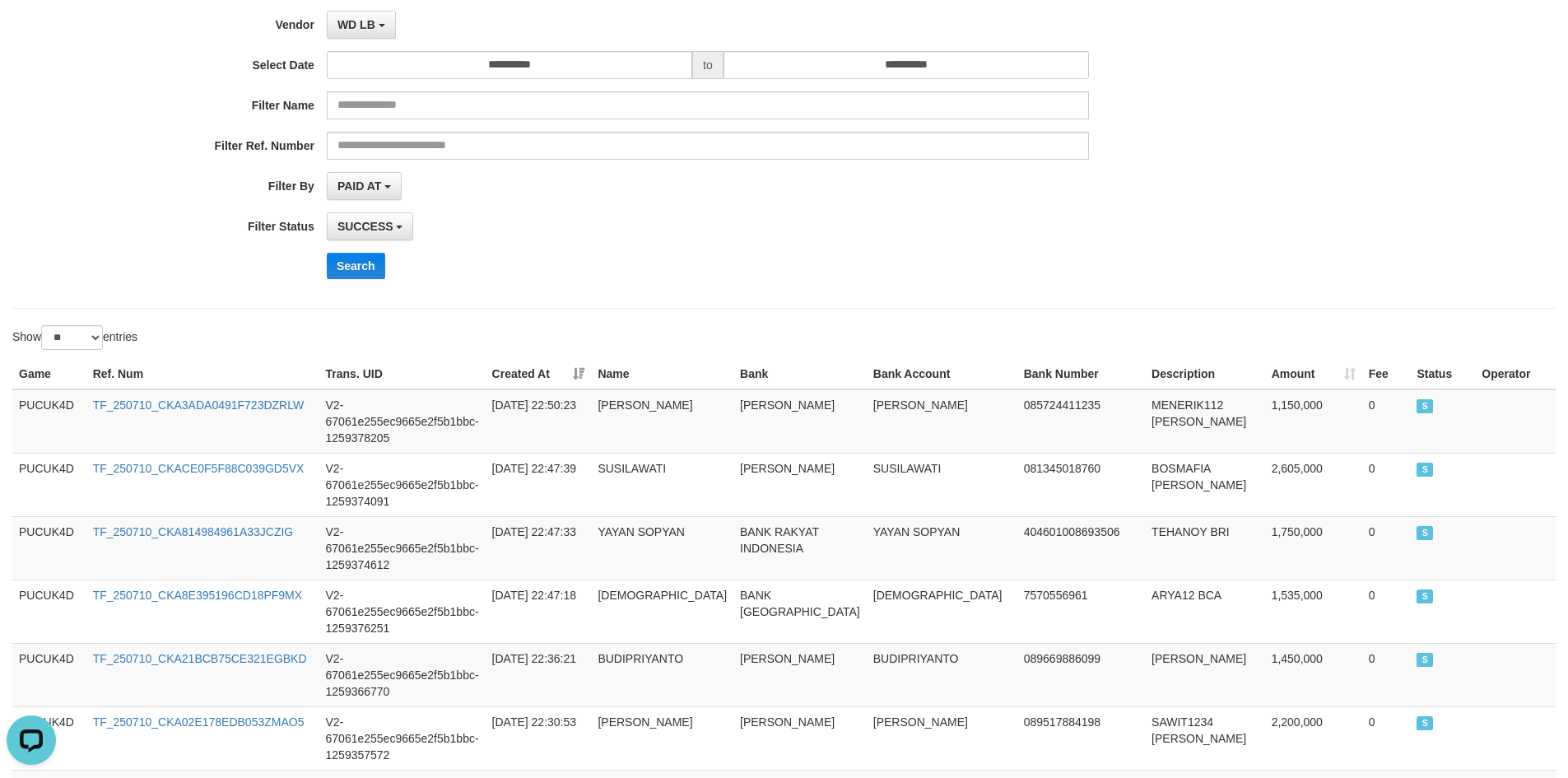 scroll, scrollTop: 0, scrollLeft: 0, axis: both 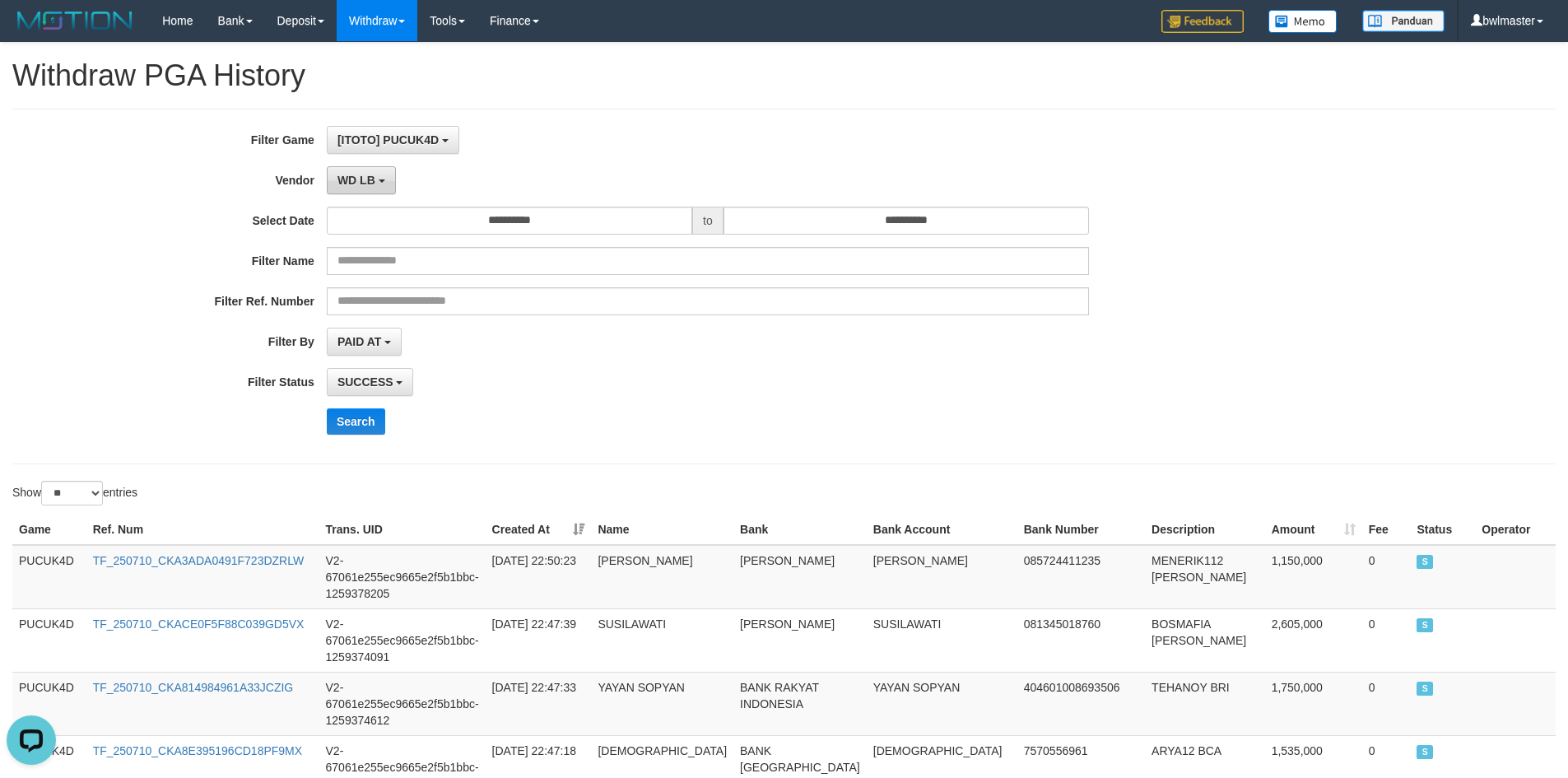 click on "WD LB" at bounding box center [361, 180] 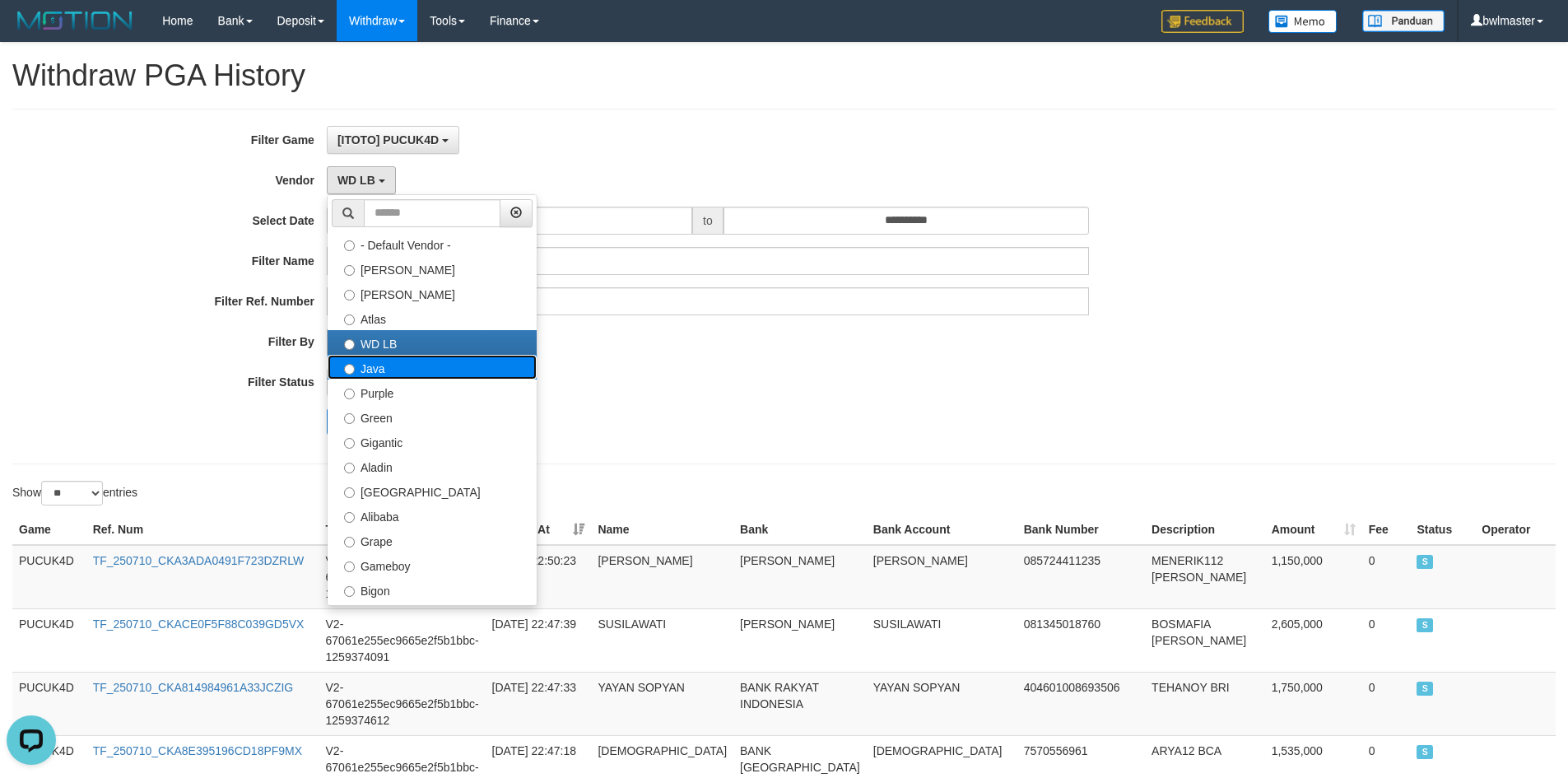 click on "Java" at bounding box center [432, 367] 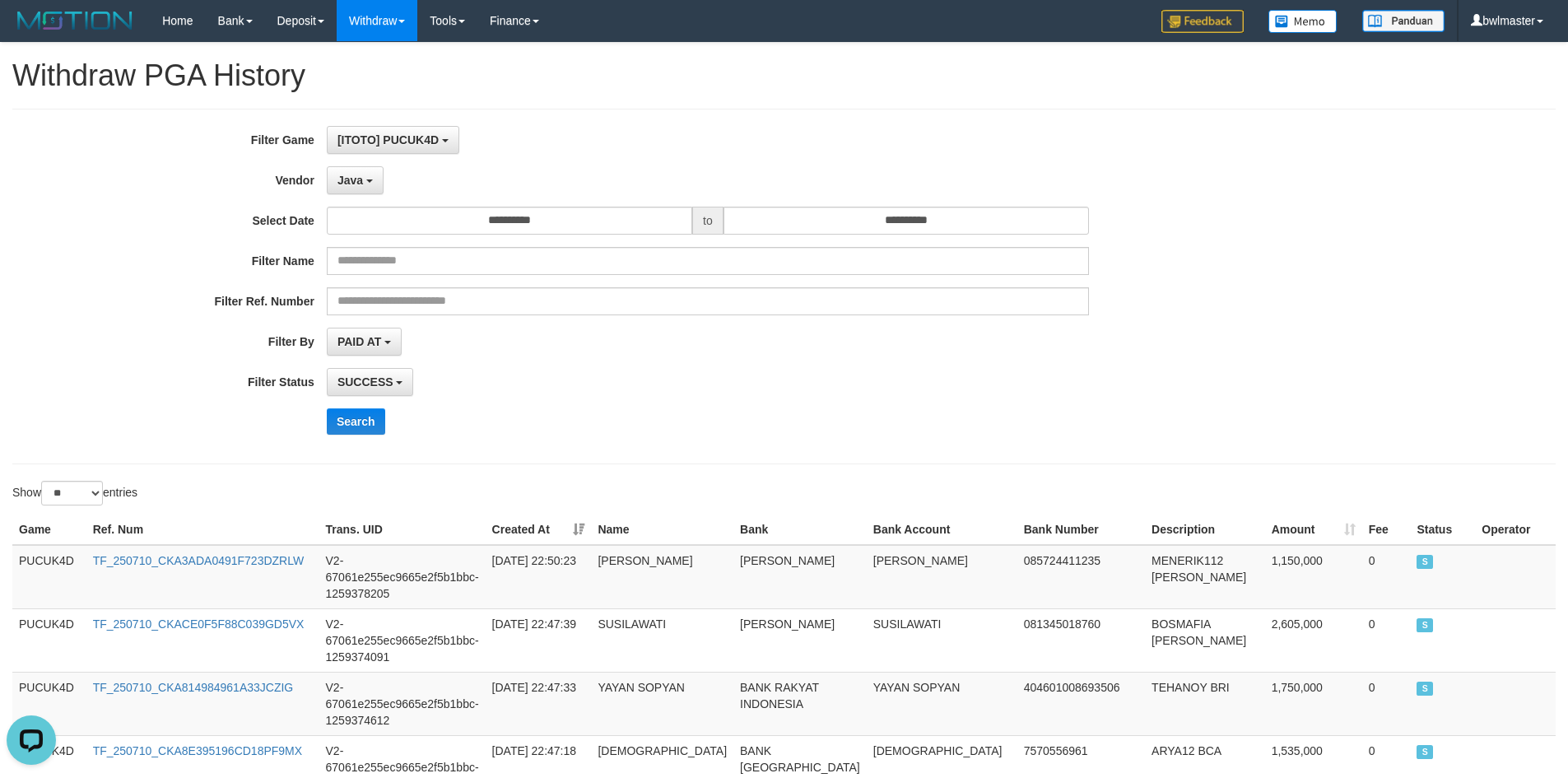 click on "**********" at bounding box center [654, 287] 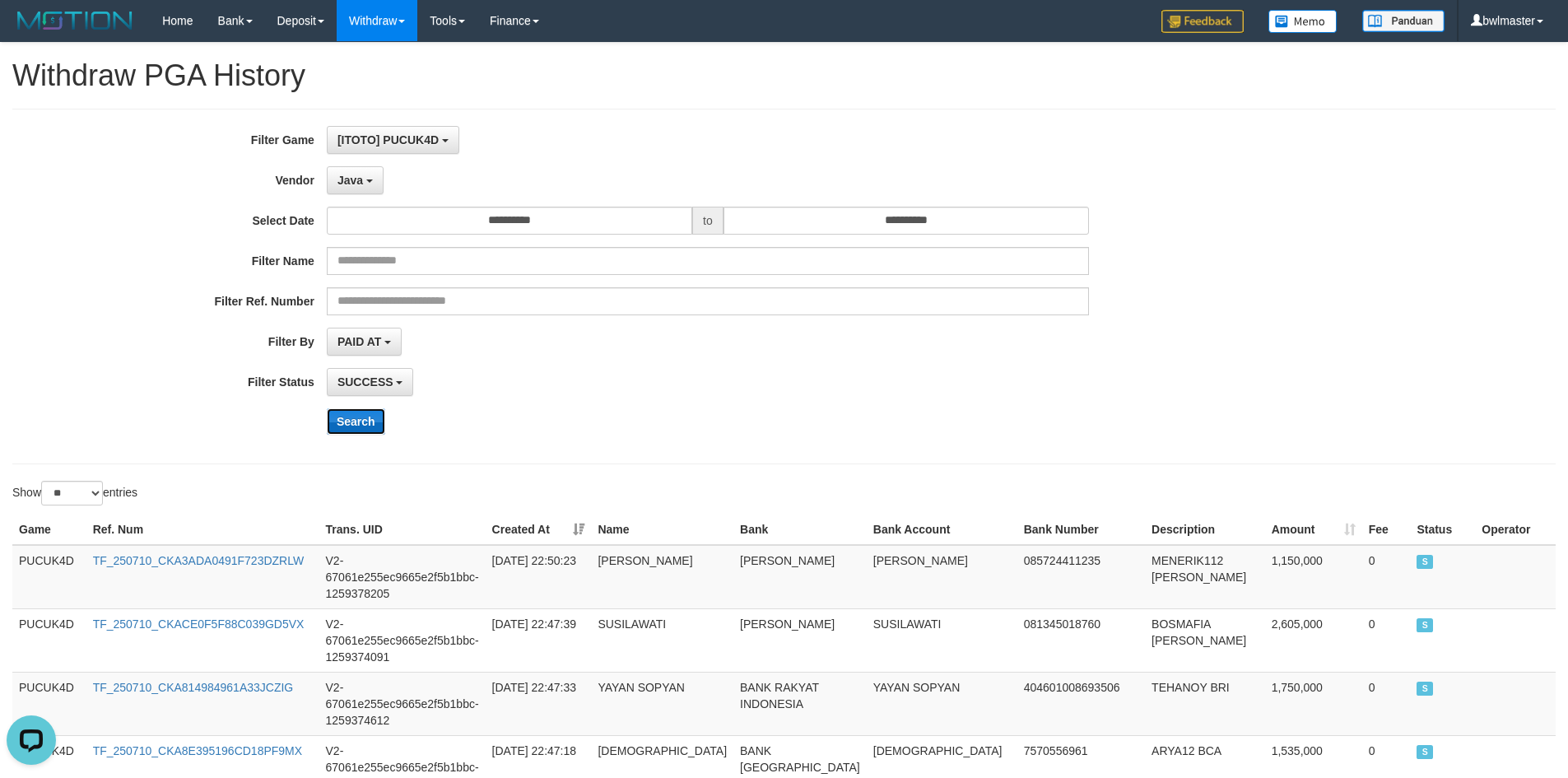 click on "Search" at bounding box center [356, 422] 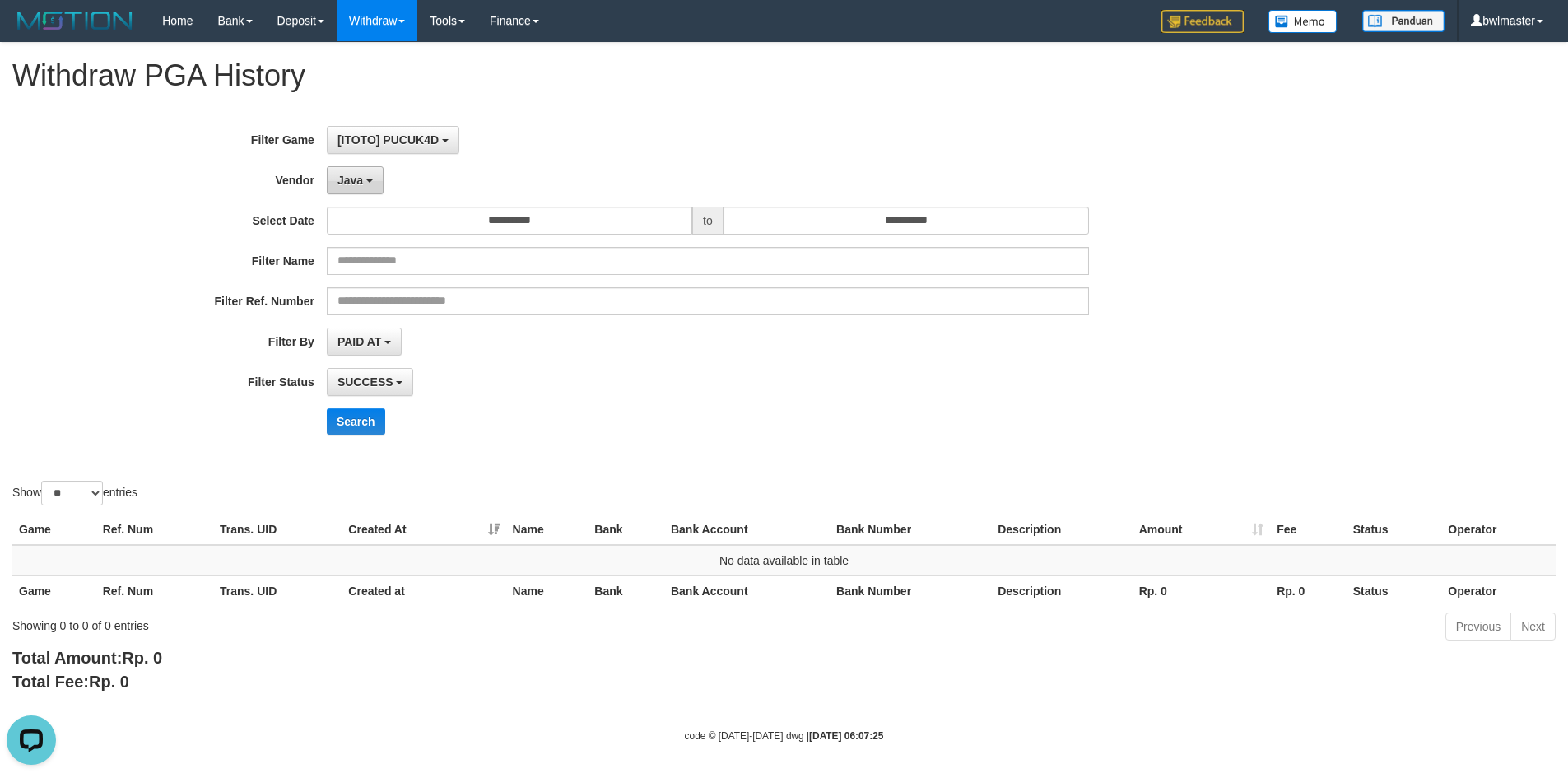 click on "Java" at bounding box center [350, 180] 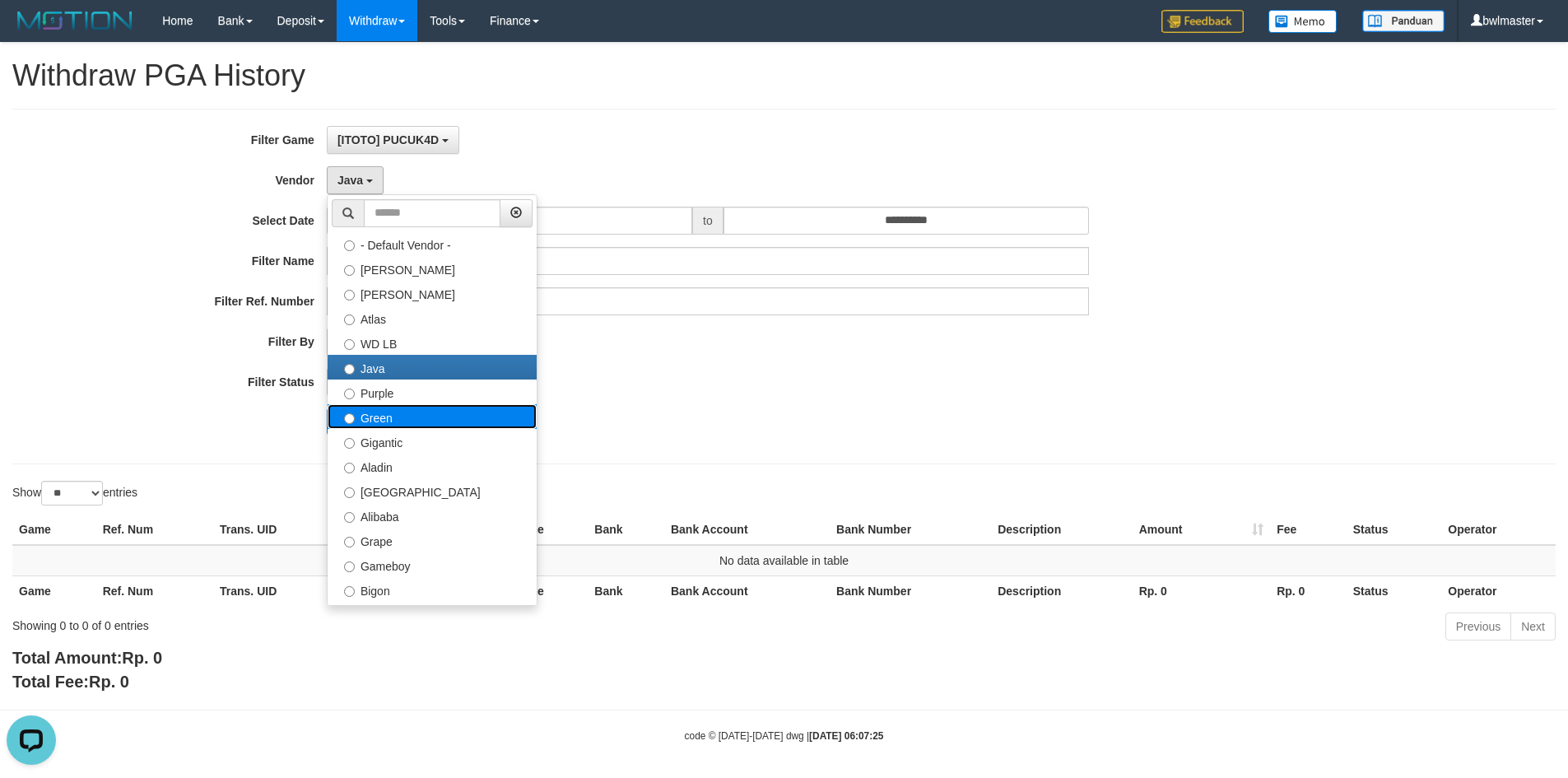 click on "Green" at bounding box center [432, 417] 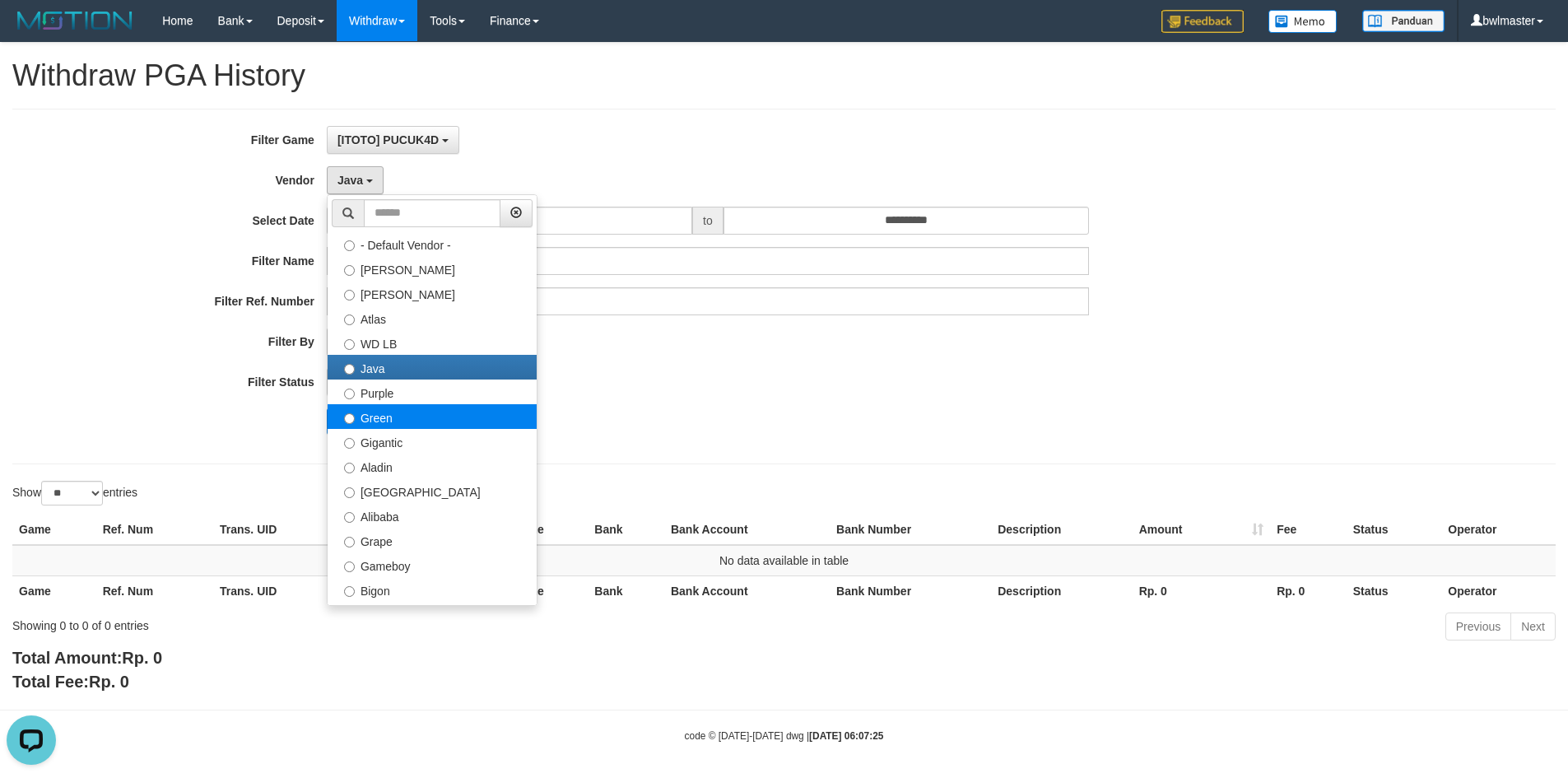 select on "**********" 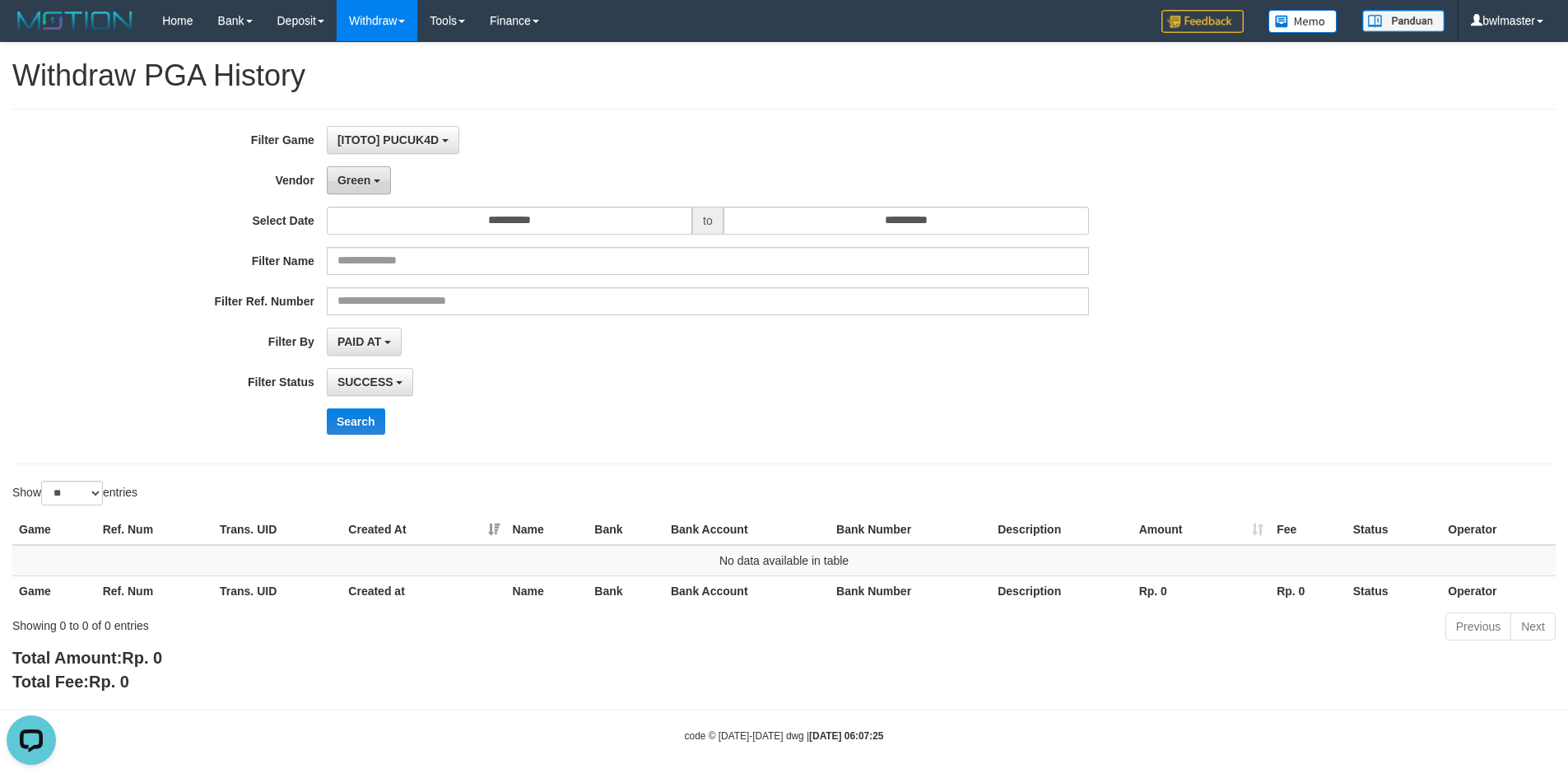 click on "Green" at bounding box center [359, 180] 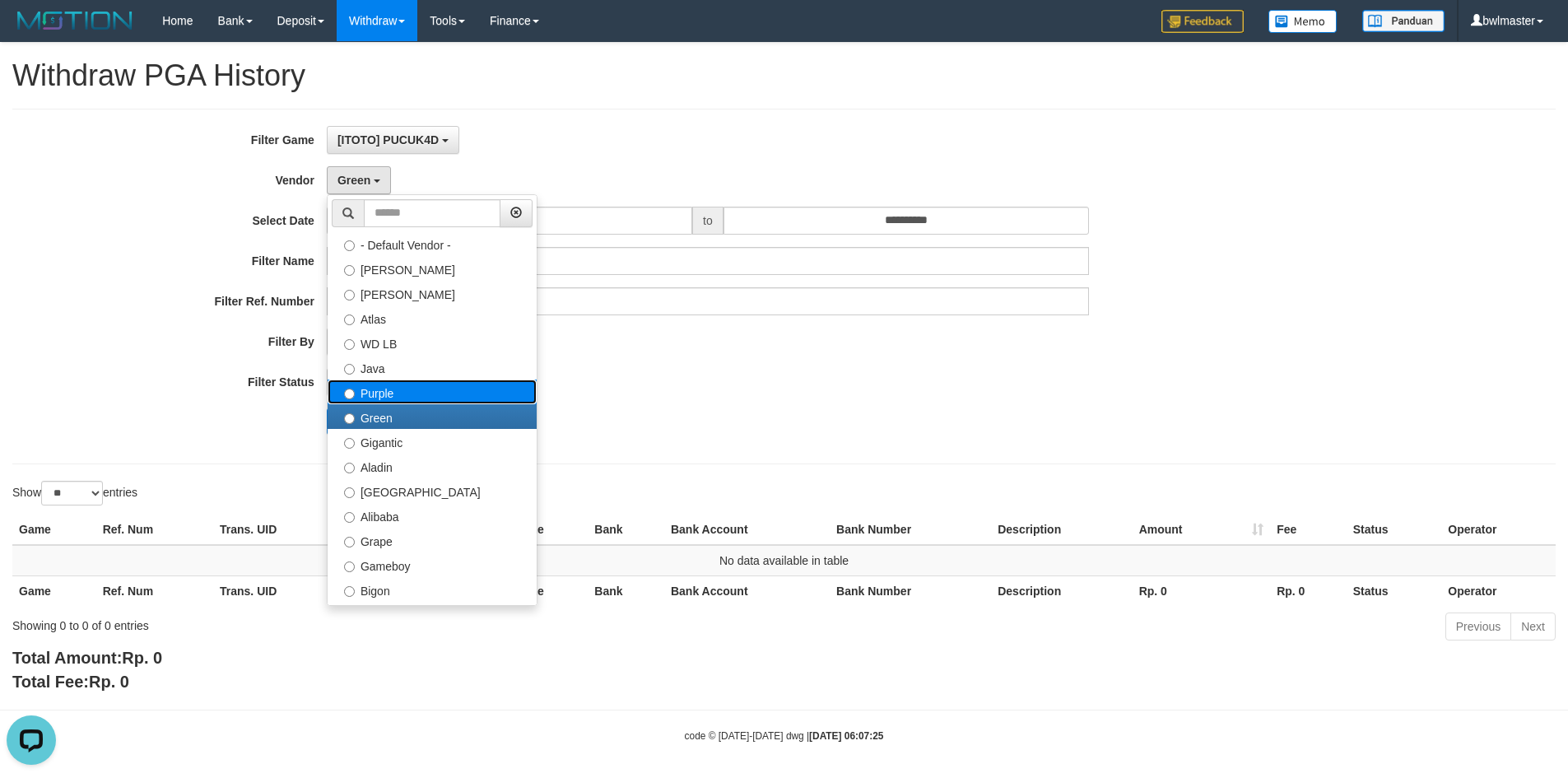 click on "Purple" at bounding box center [432, 392] 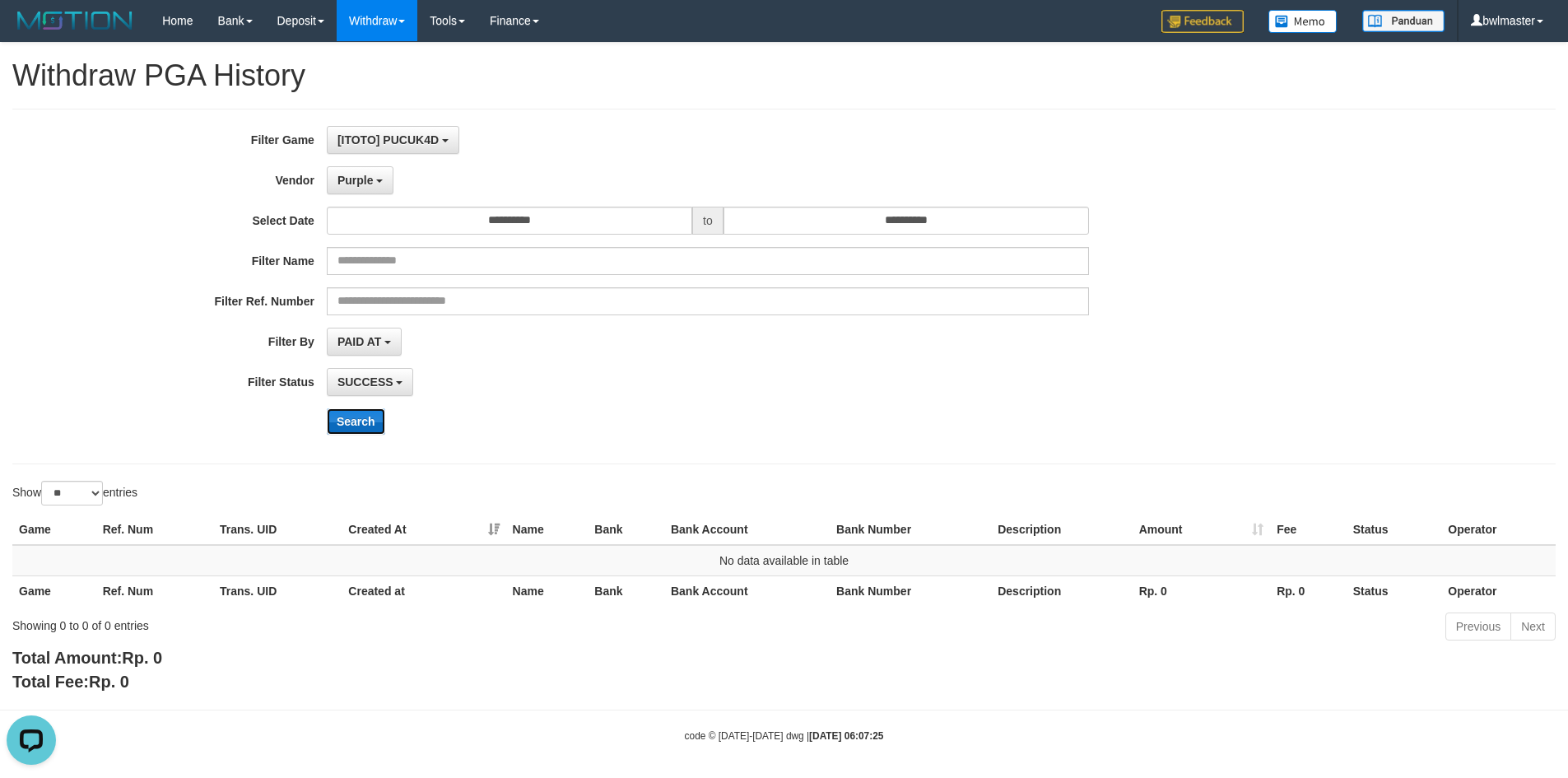 click on "Search" at bounding box center (356, 422) 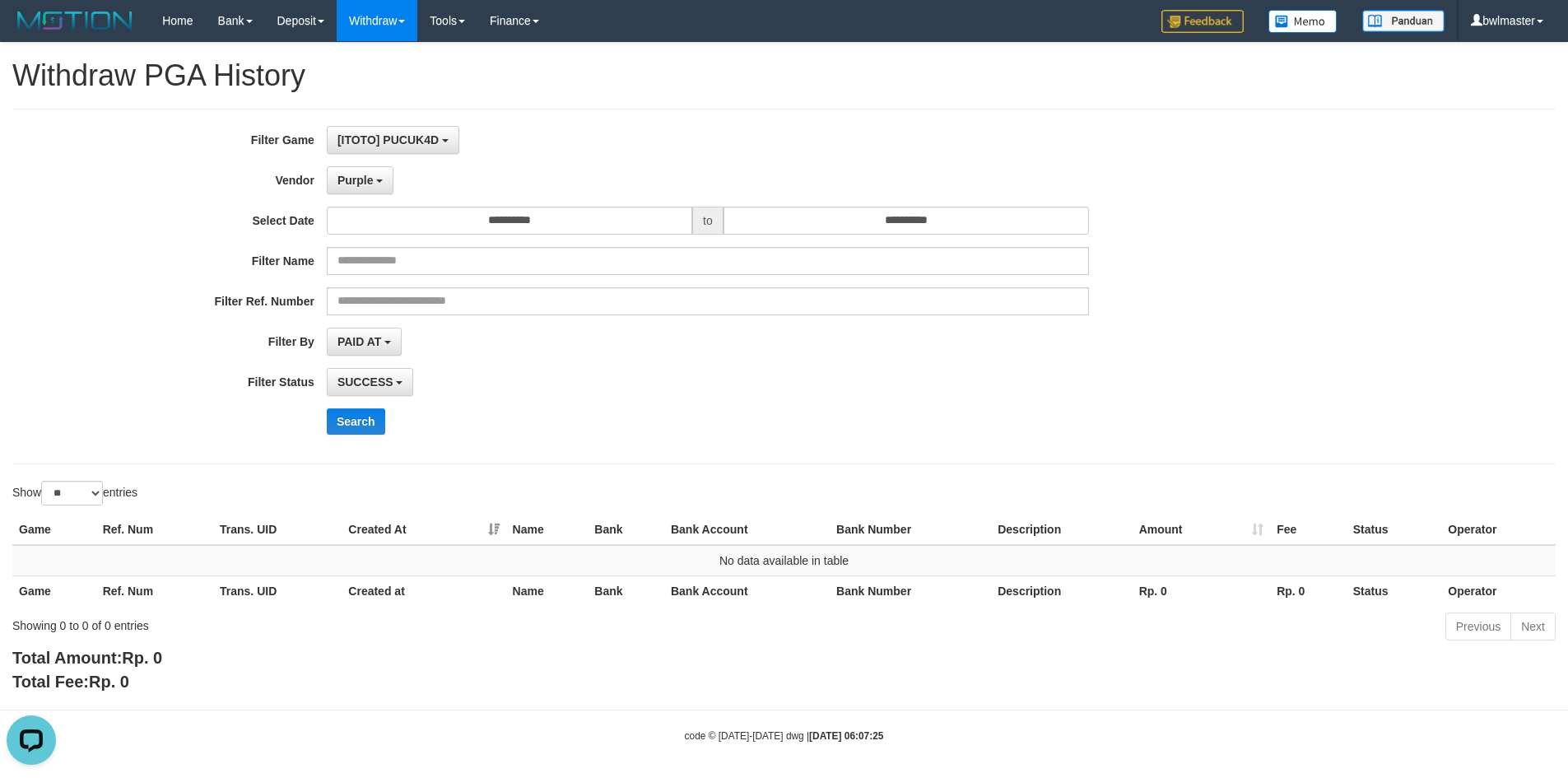 click on "**********" at bounding box center (654, 287) 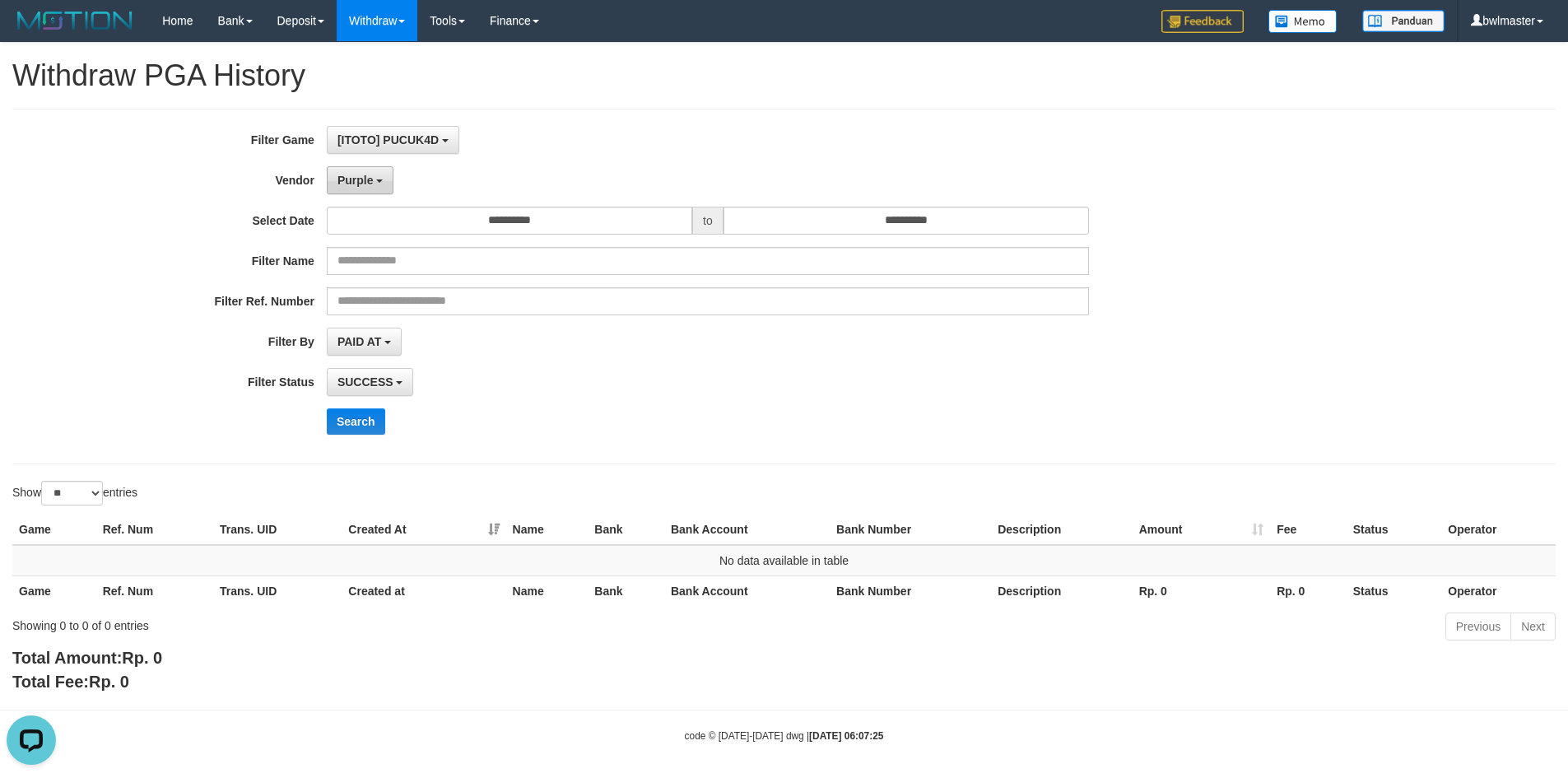 click on "Purple" at bounding box center [360, 180] 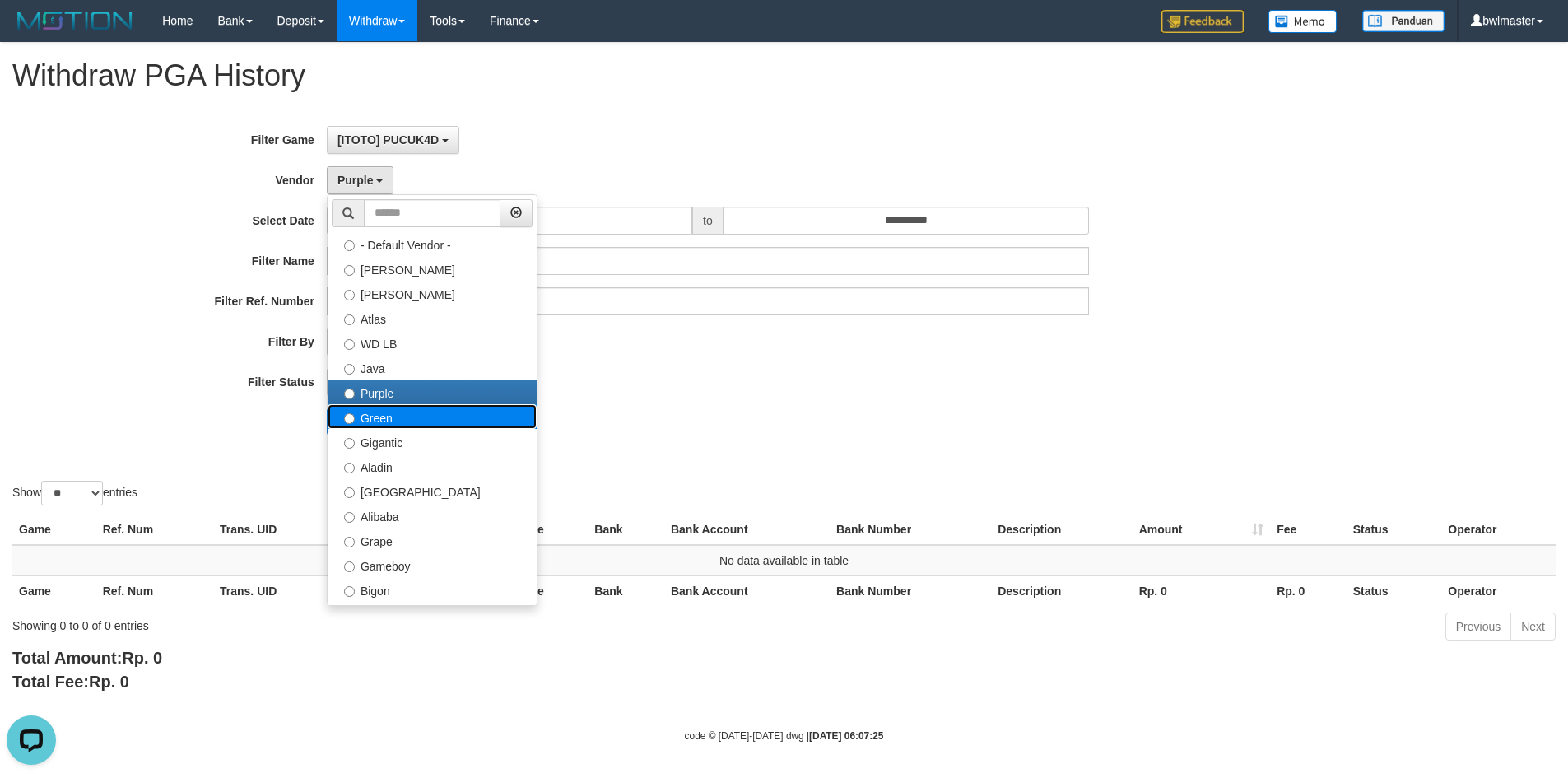 click on "Green" at bounding box center (432, 417) 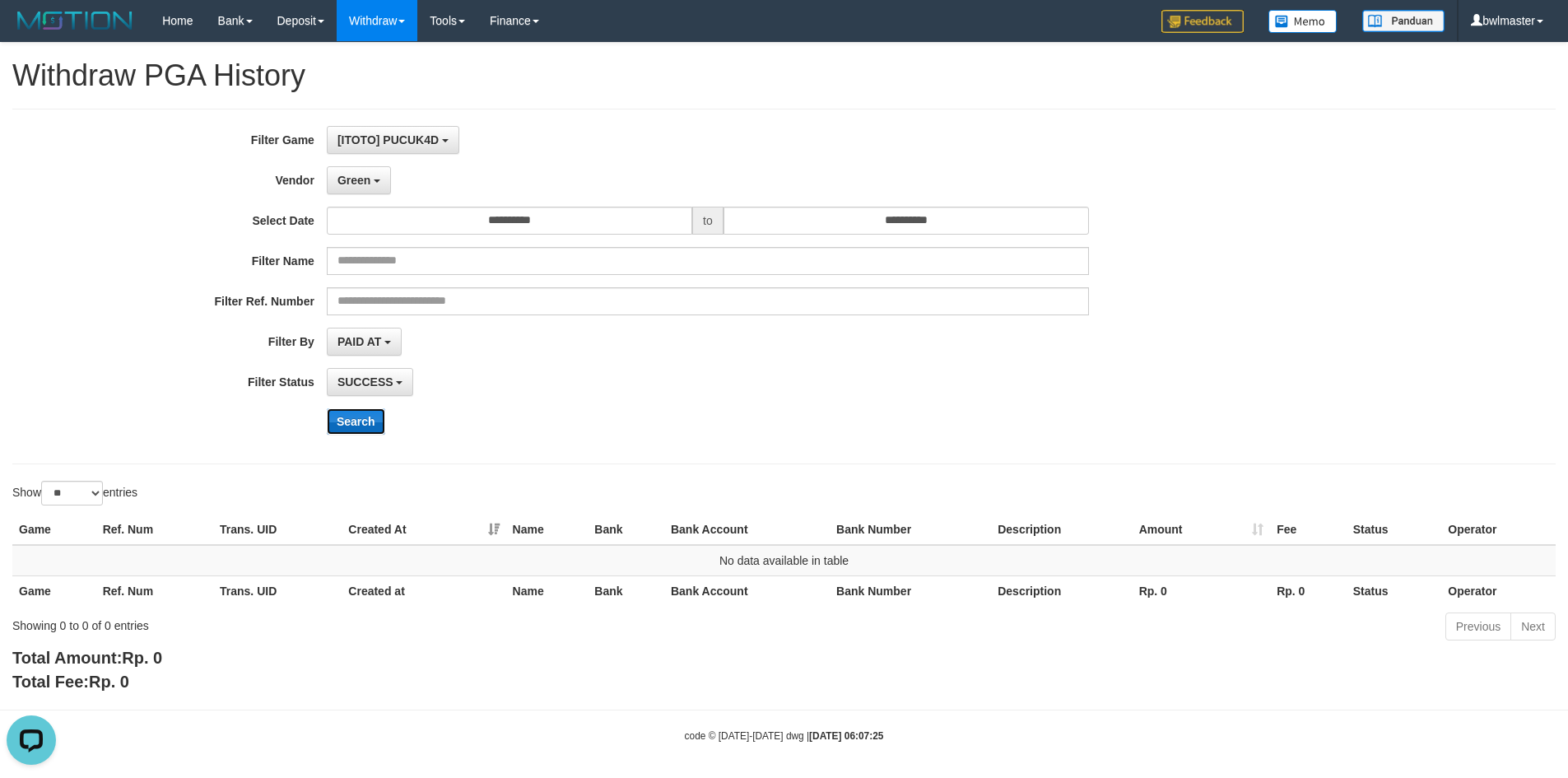 click on "Search" at bounding box center (356, 422) 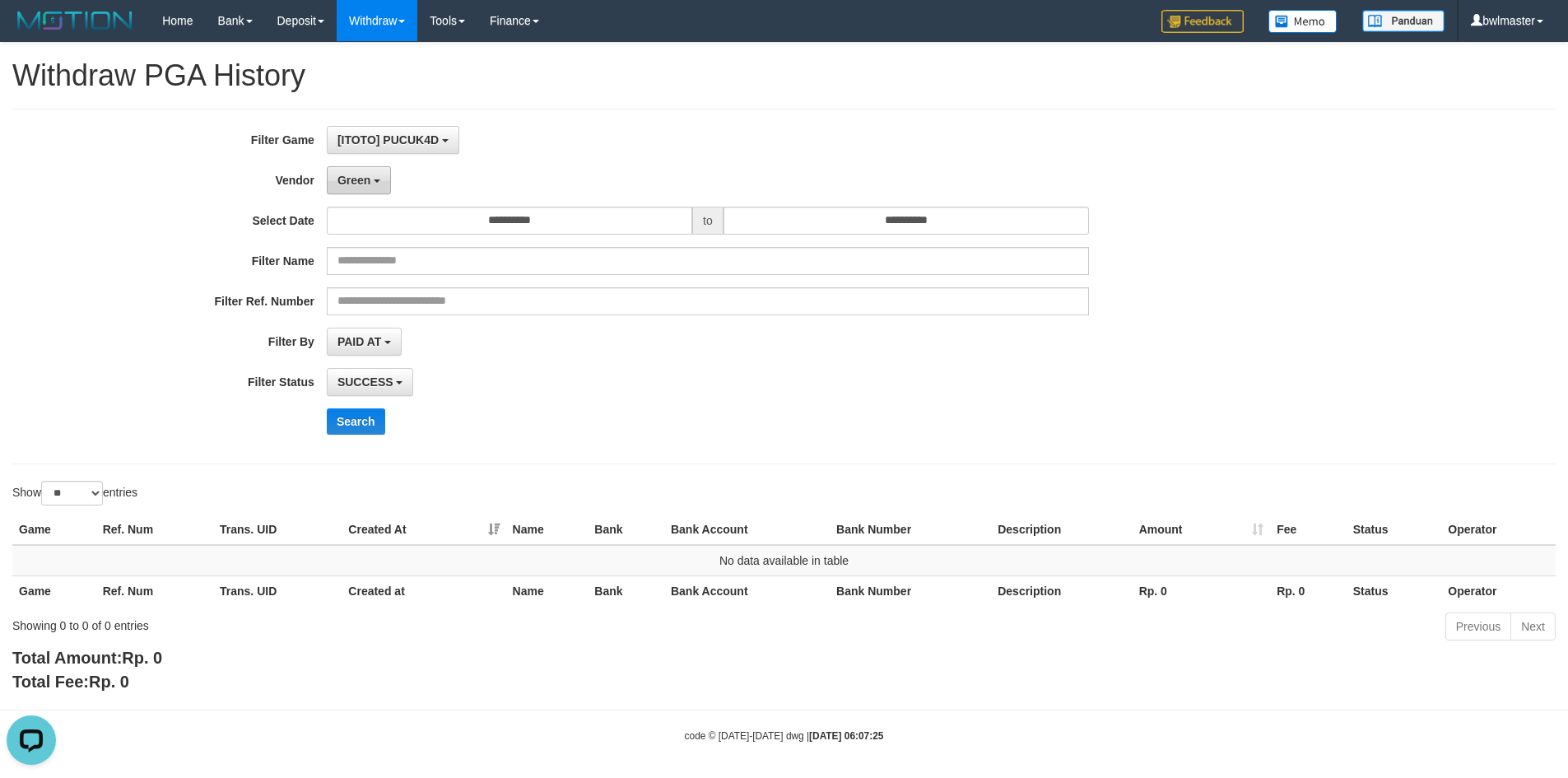 click on "Green" at bounding box center [354, 180] 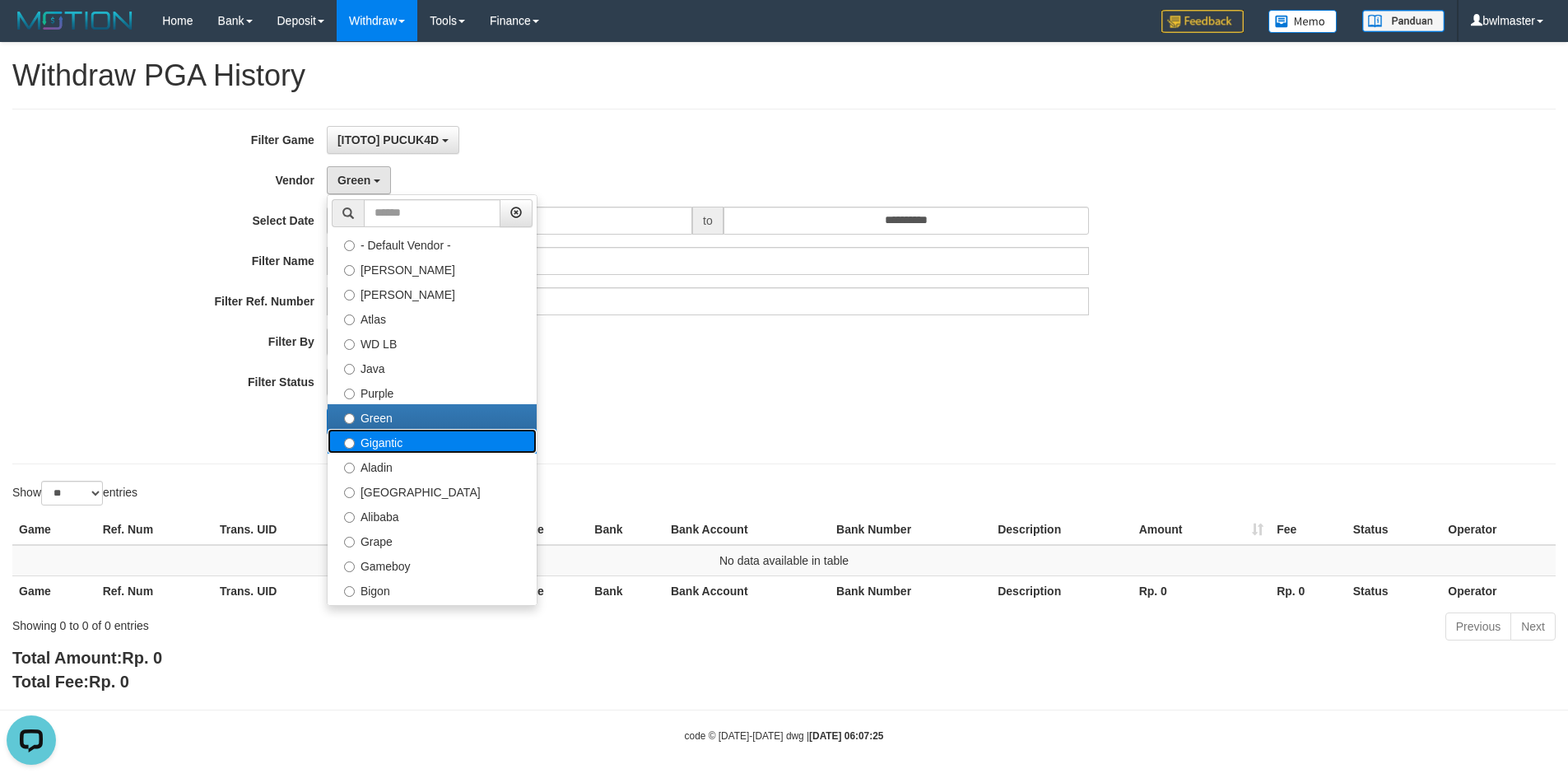 click on "Gigantic" at bounding box center [432, 441] 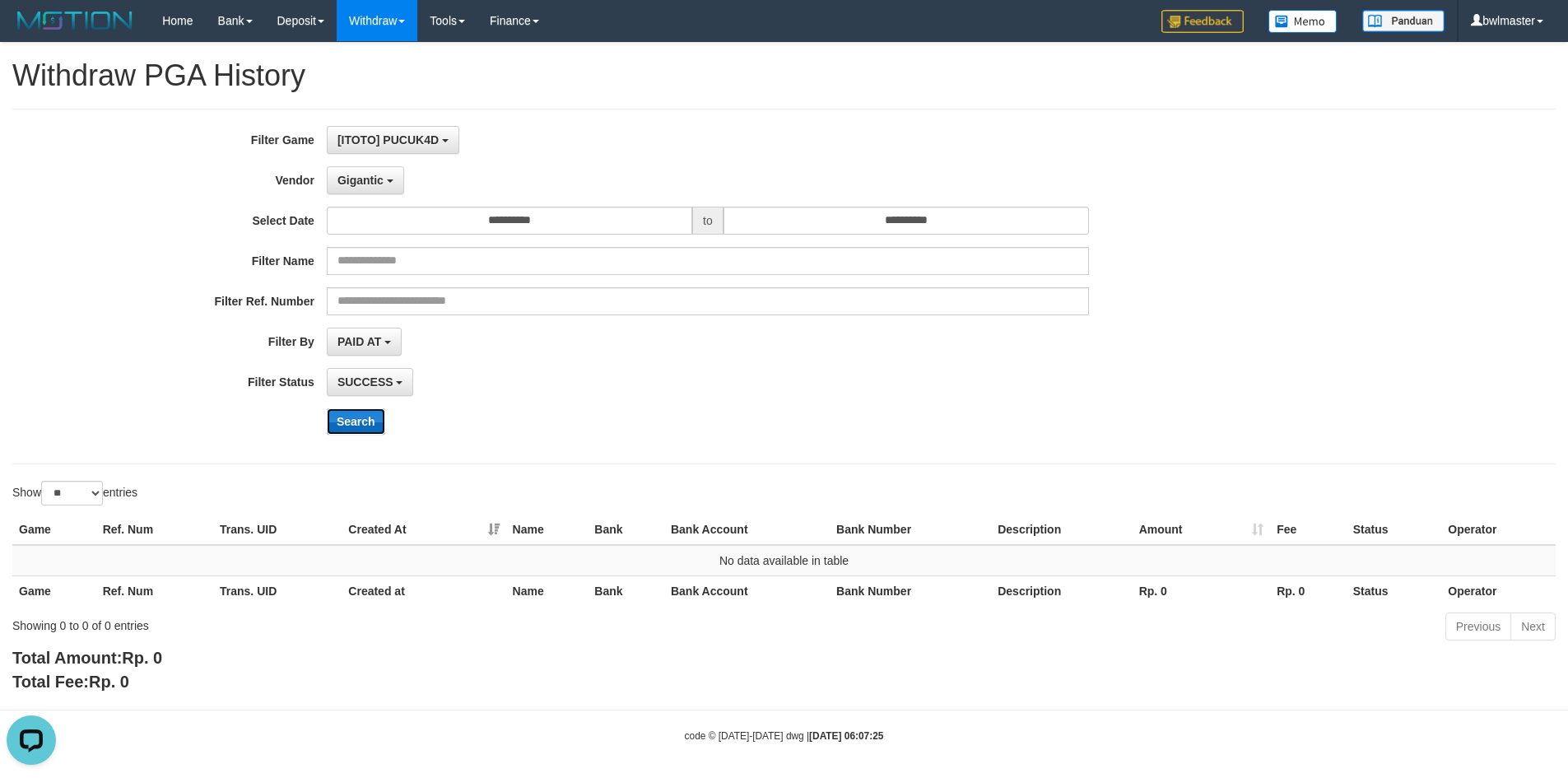 click on "Search" at bounding box center [356, 422] 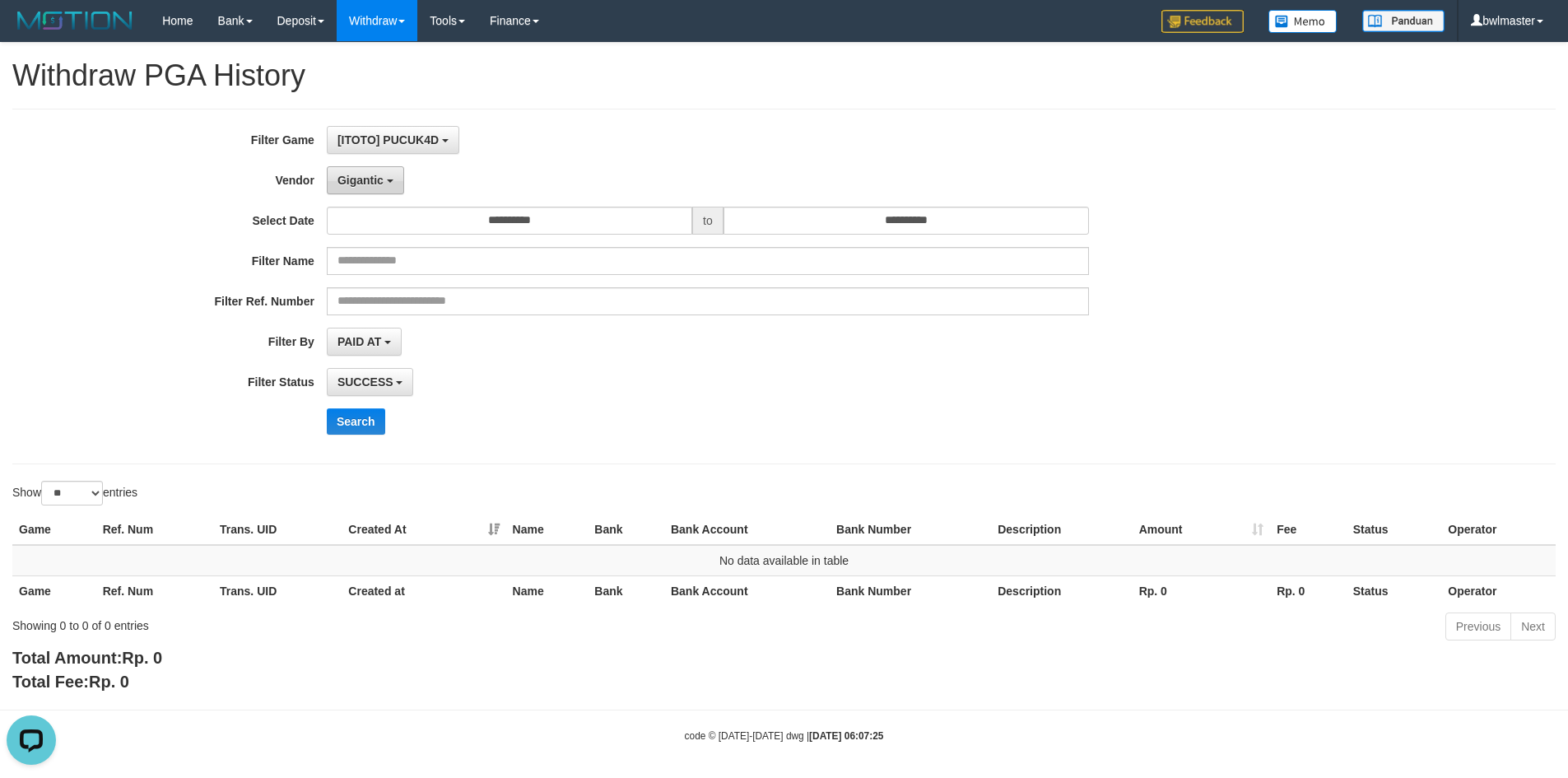 click on "Gigantic" at bounding box center [365, 180] 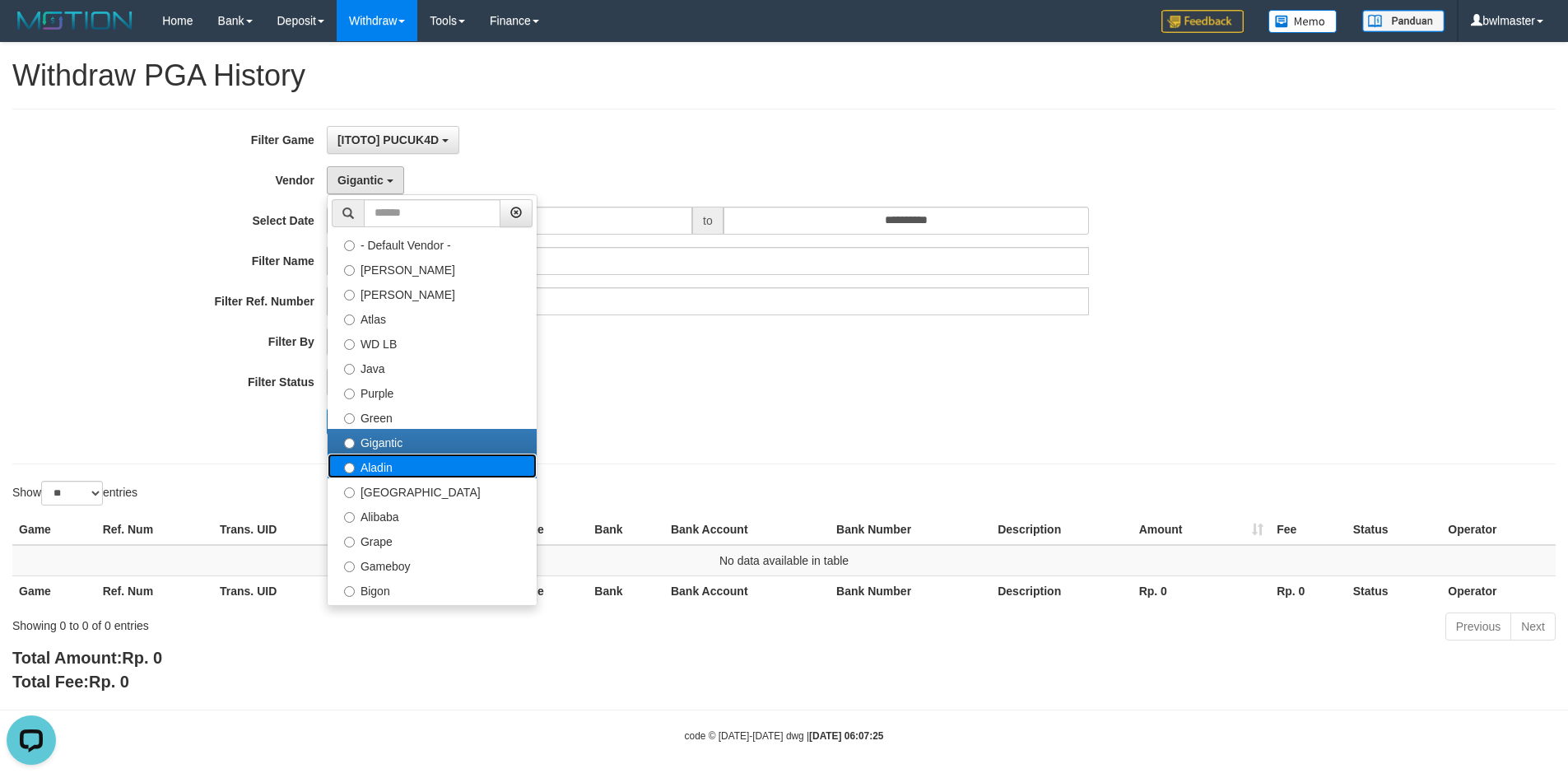 click on "Aladin" at bounding box center [432, 466] 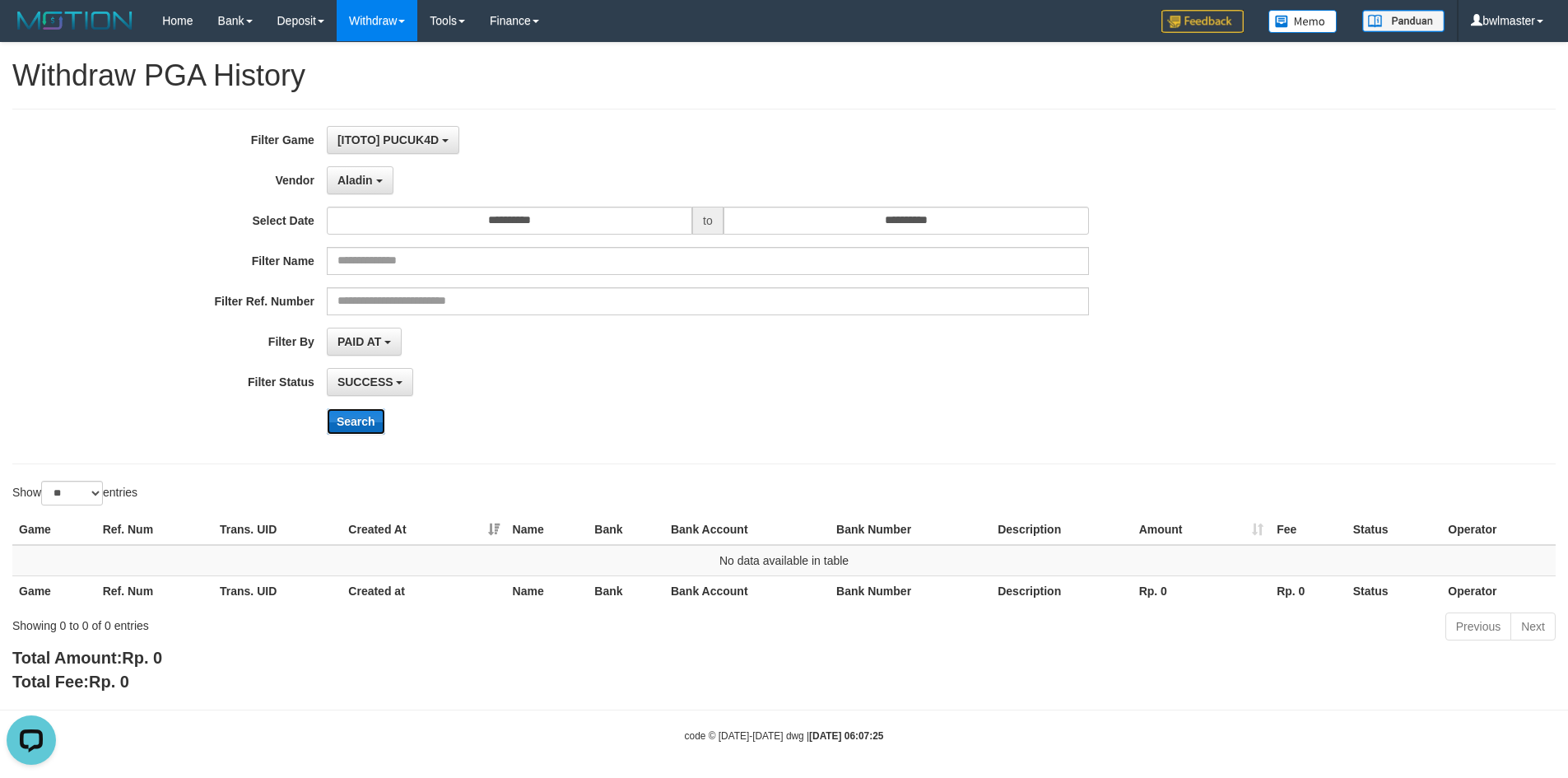 click on "Search" at bounding box center (356, 422) 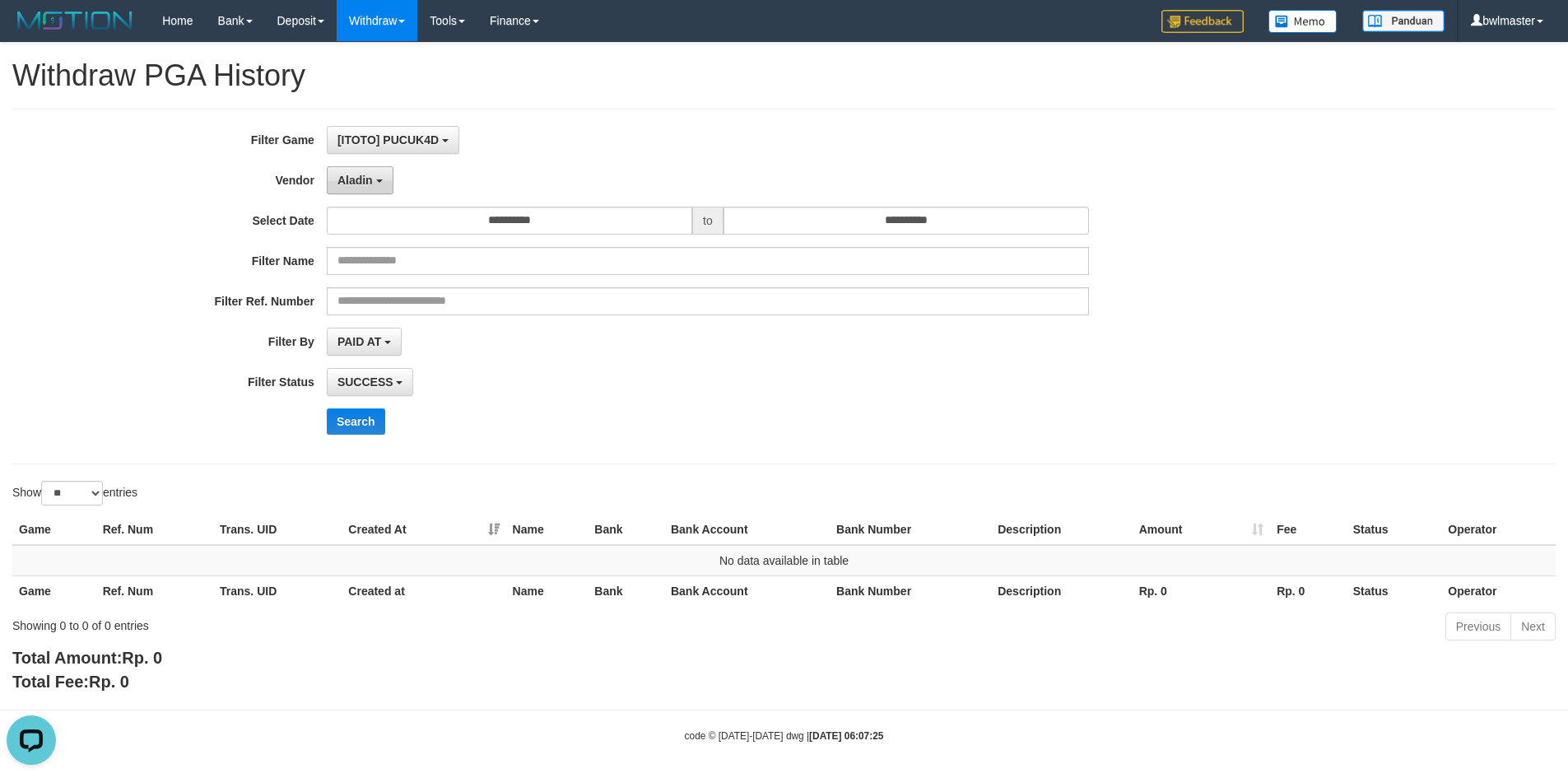 click on "Aladin" at bounding box center (360, 180) 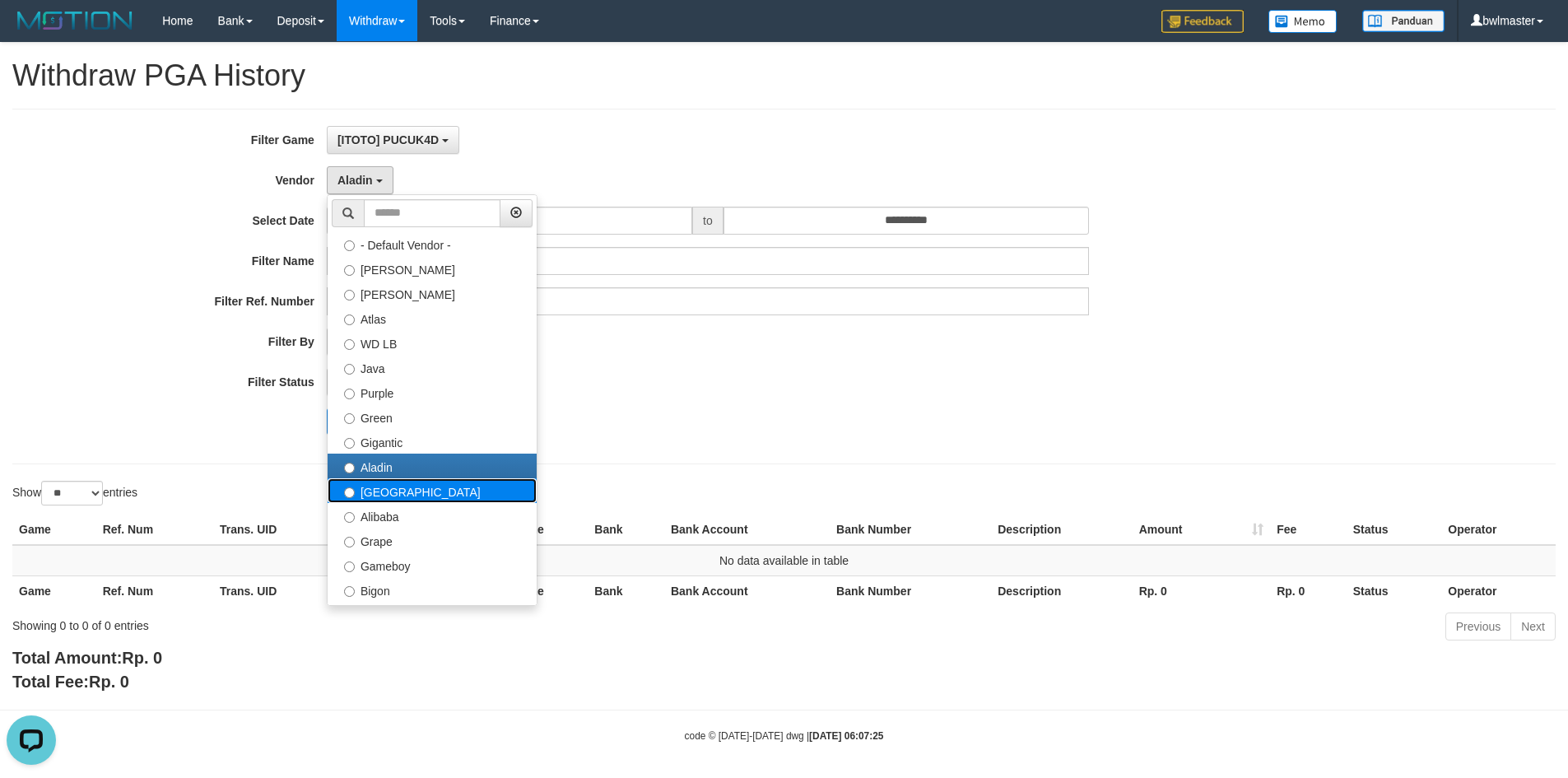 click on "Dubai" at bounding box center [432, 491] 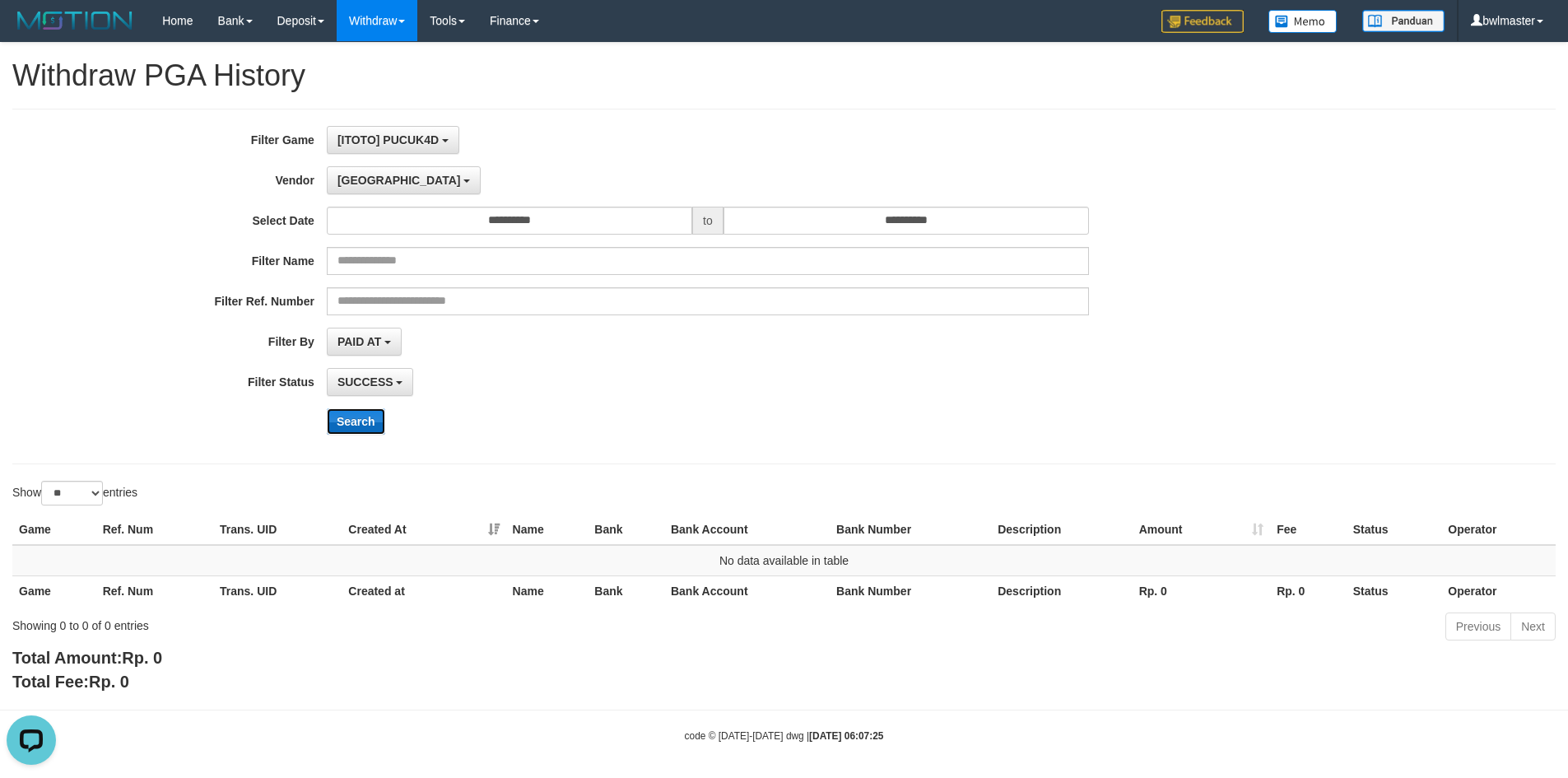 click on "Search" at bounding box center (356, 422) 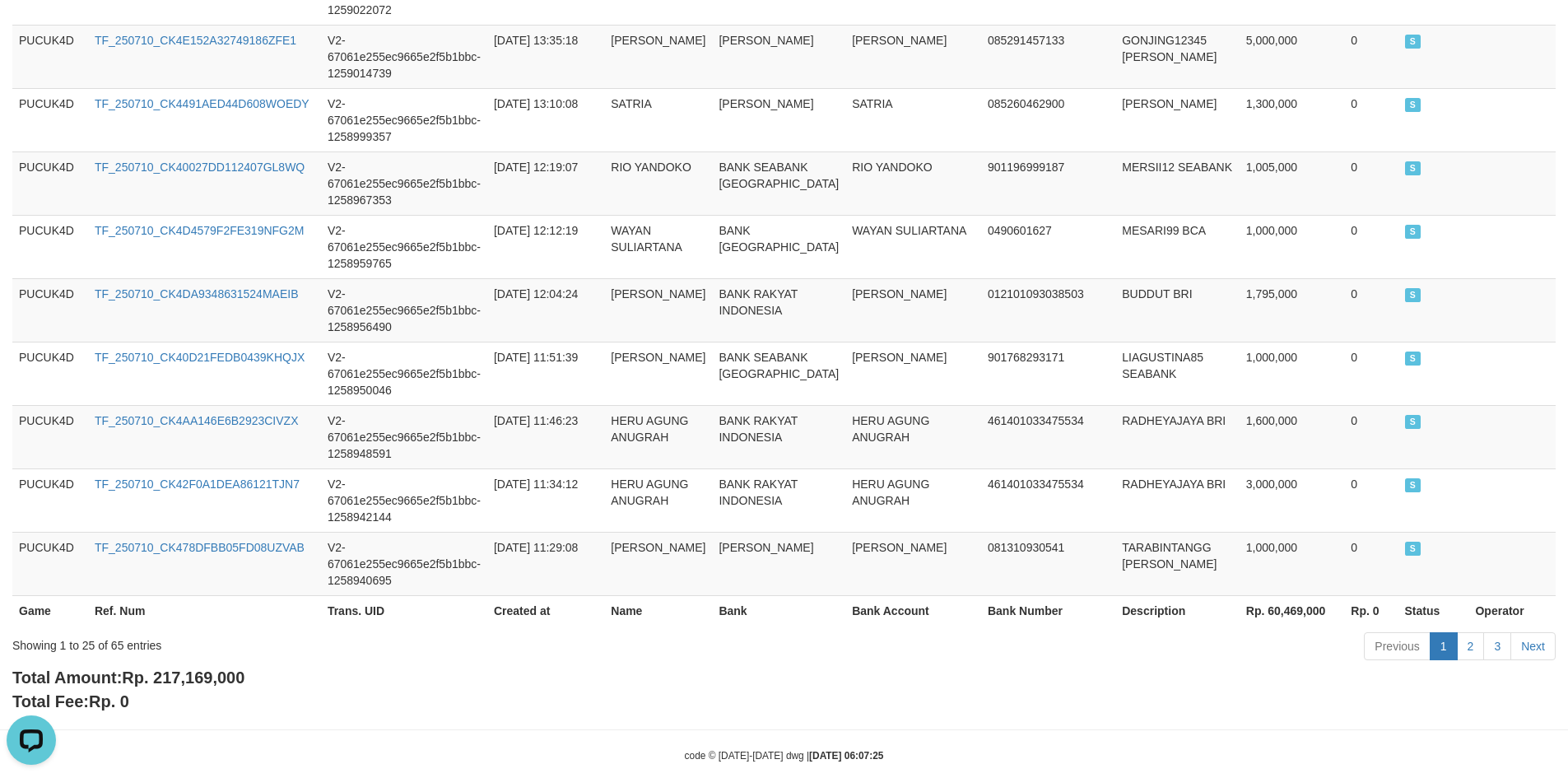 scroll, scrollTop: 1561, scrollLeft: 0, axis: vertical 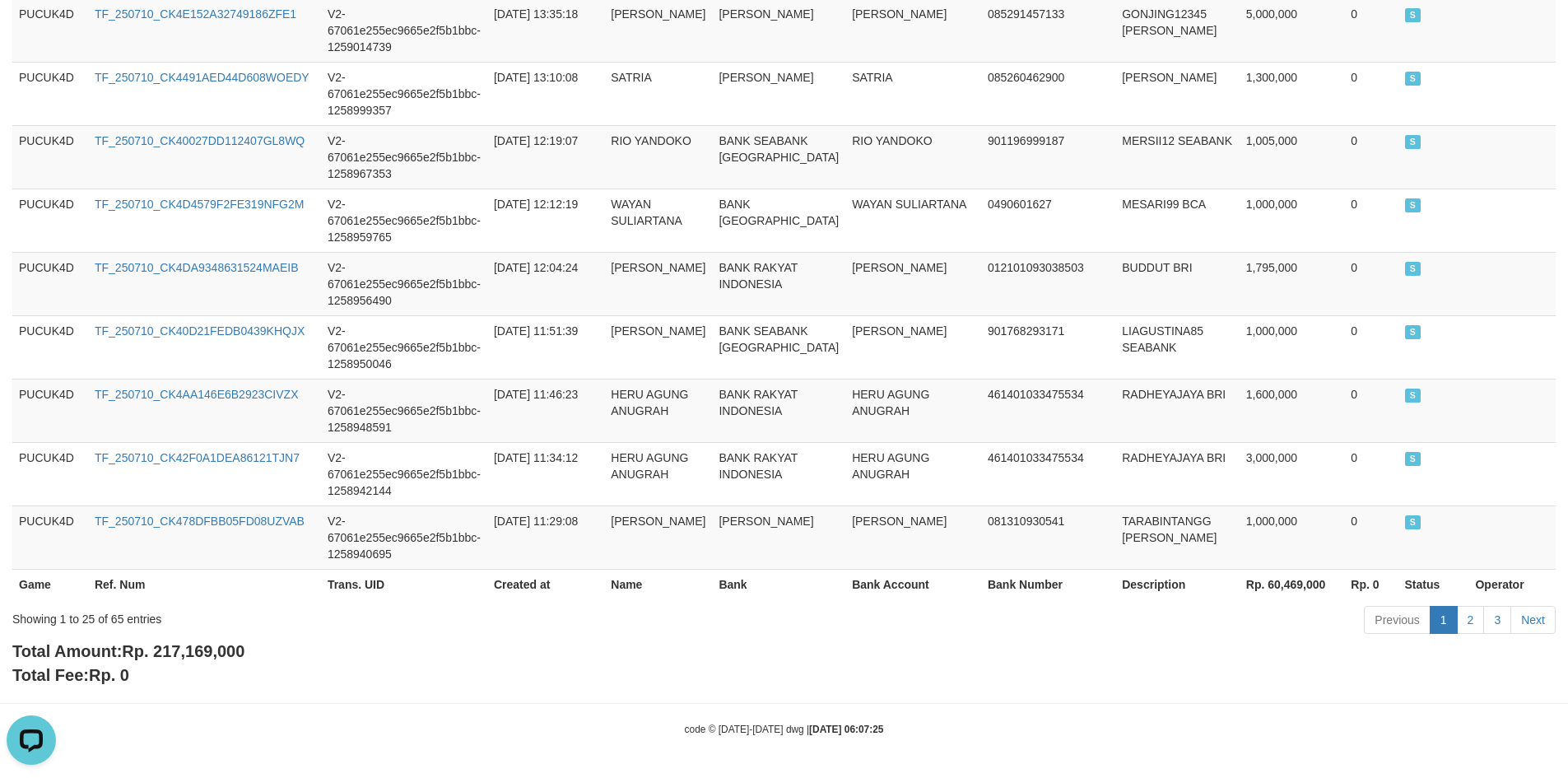click on "Rp. 217,169,000" at bounding box center [183, 651] 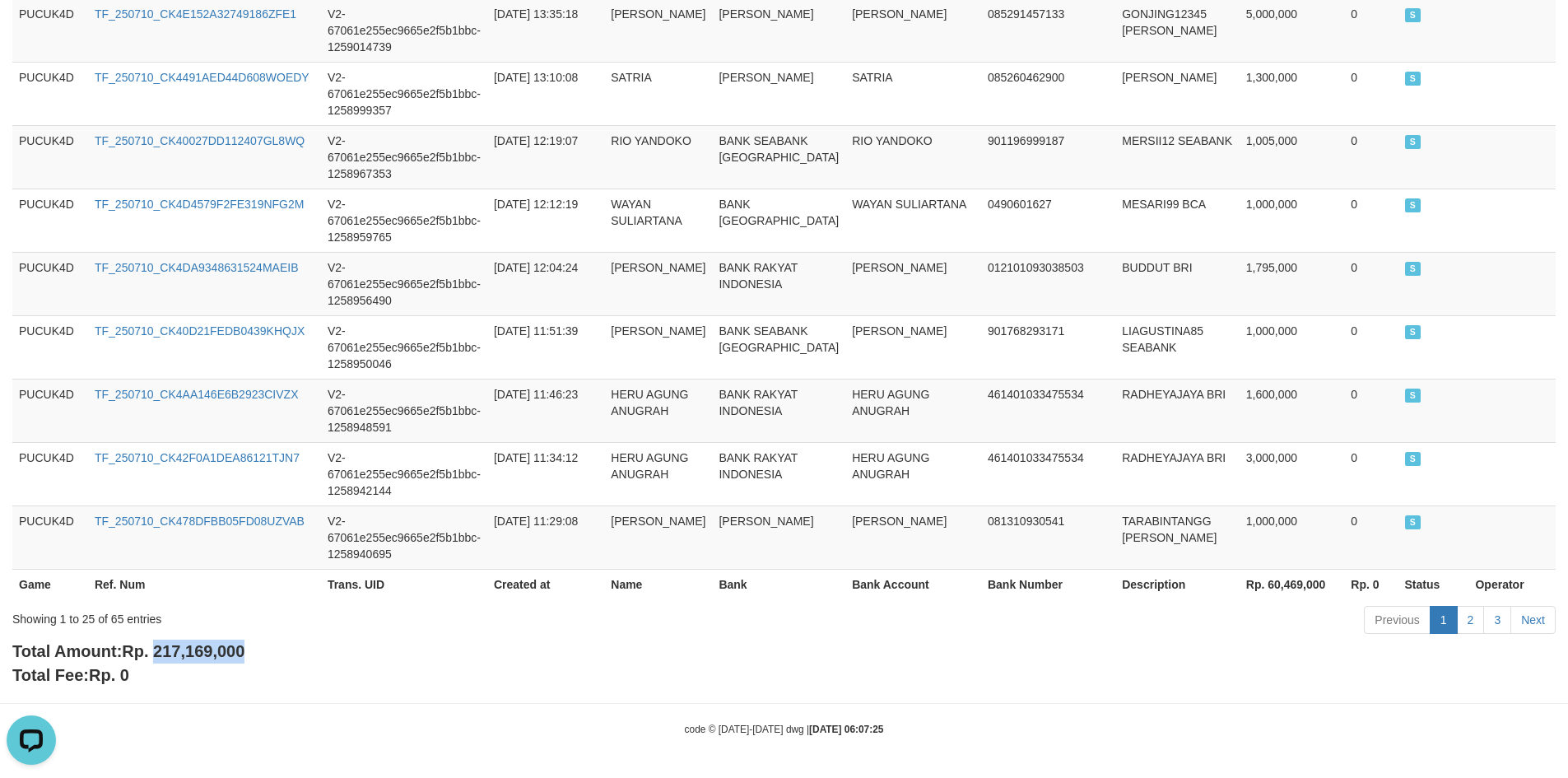 click on "Rp. 217,169,000" at bounding box center (183, 651) 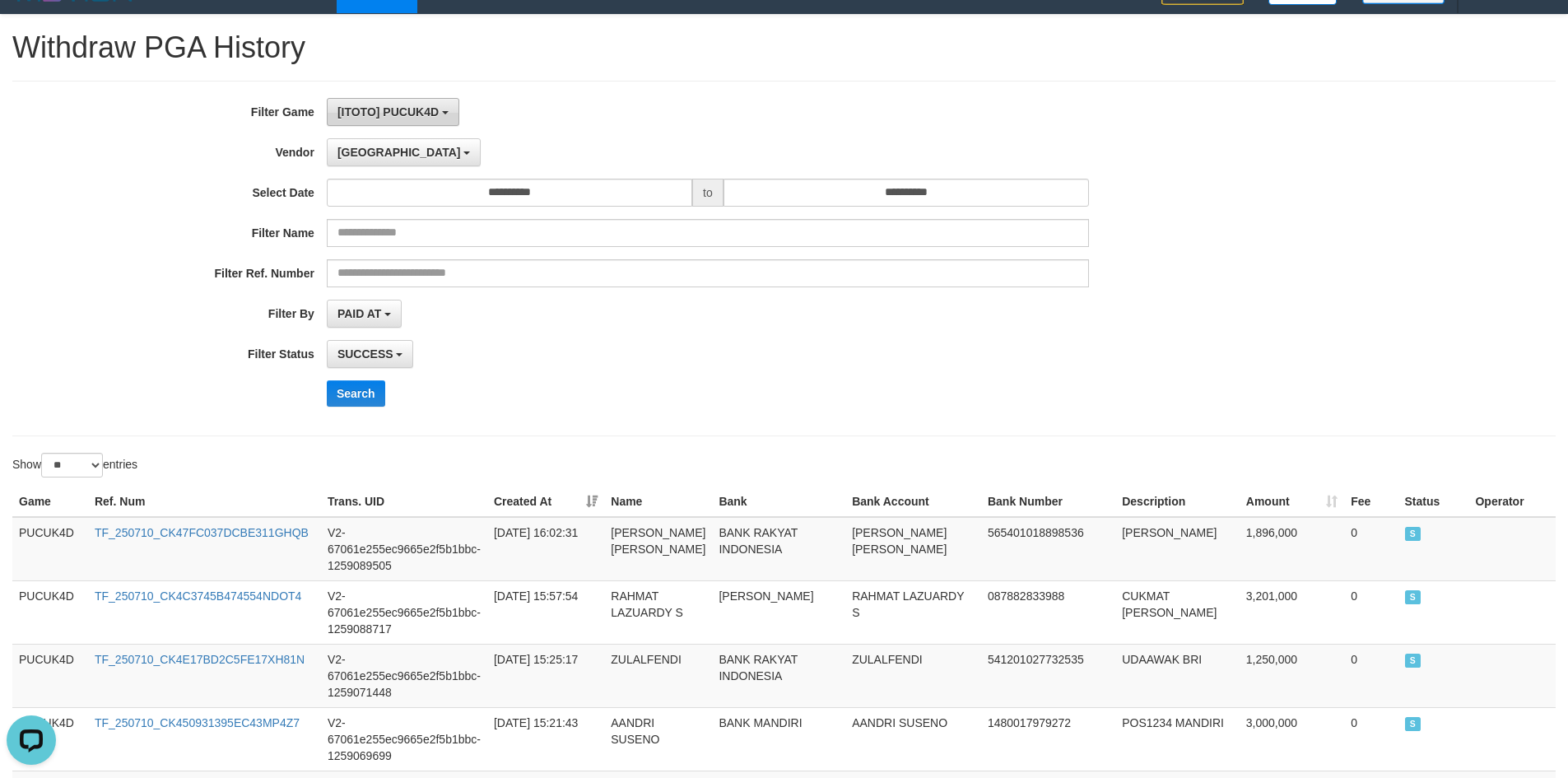 scroll, scrollTop: 0, scrollLeft: 0, axis: both 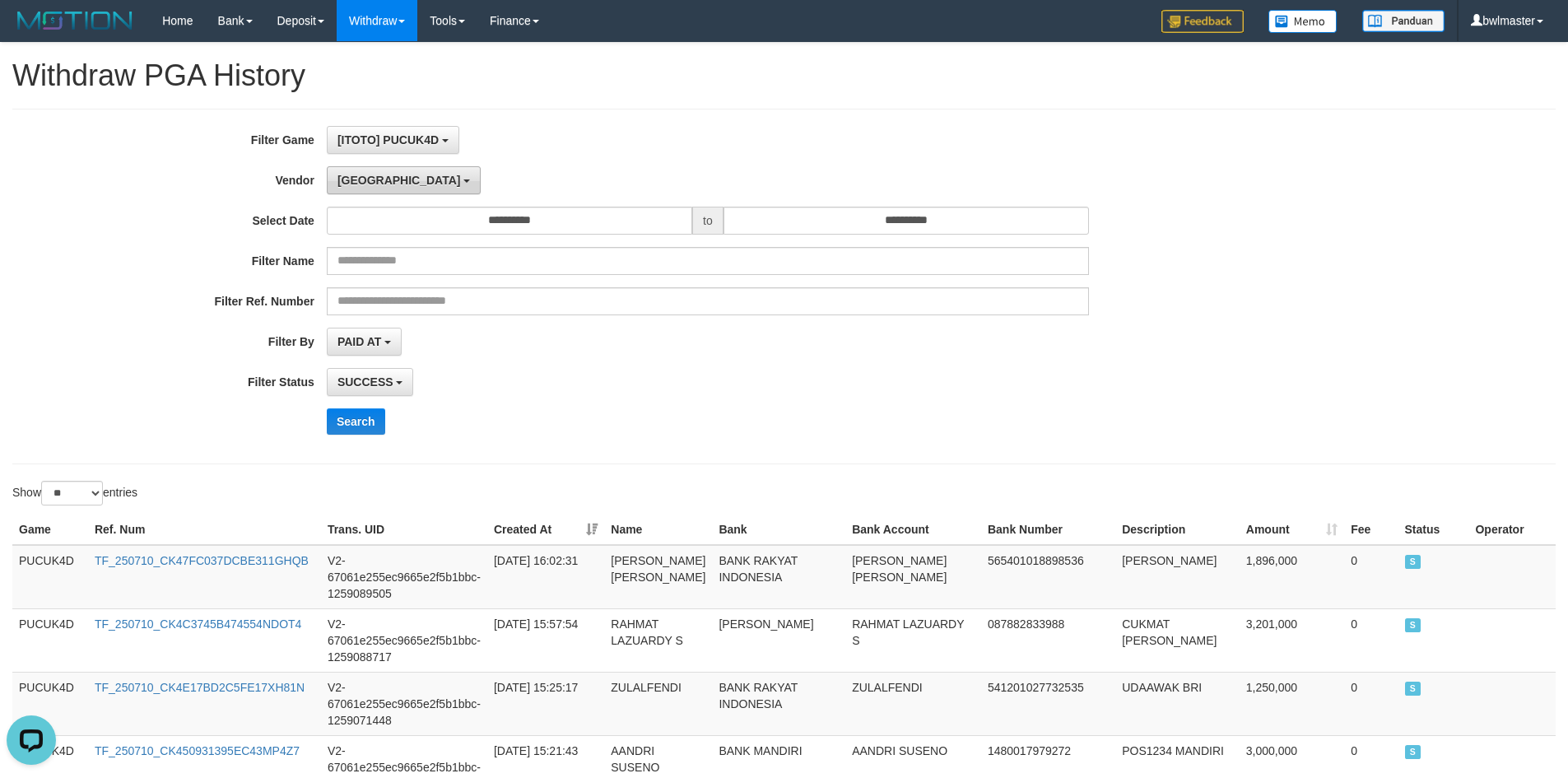 click on "Dubai" at bounding box center (399, 180) 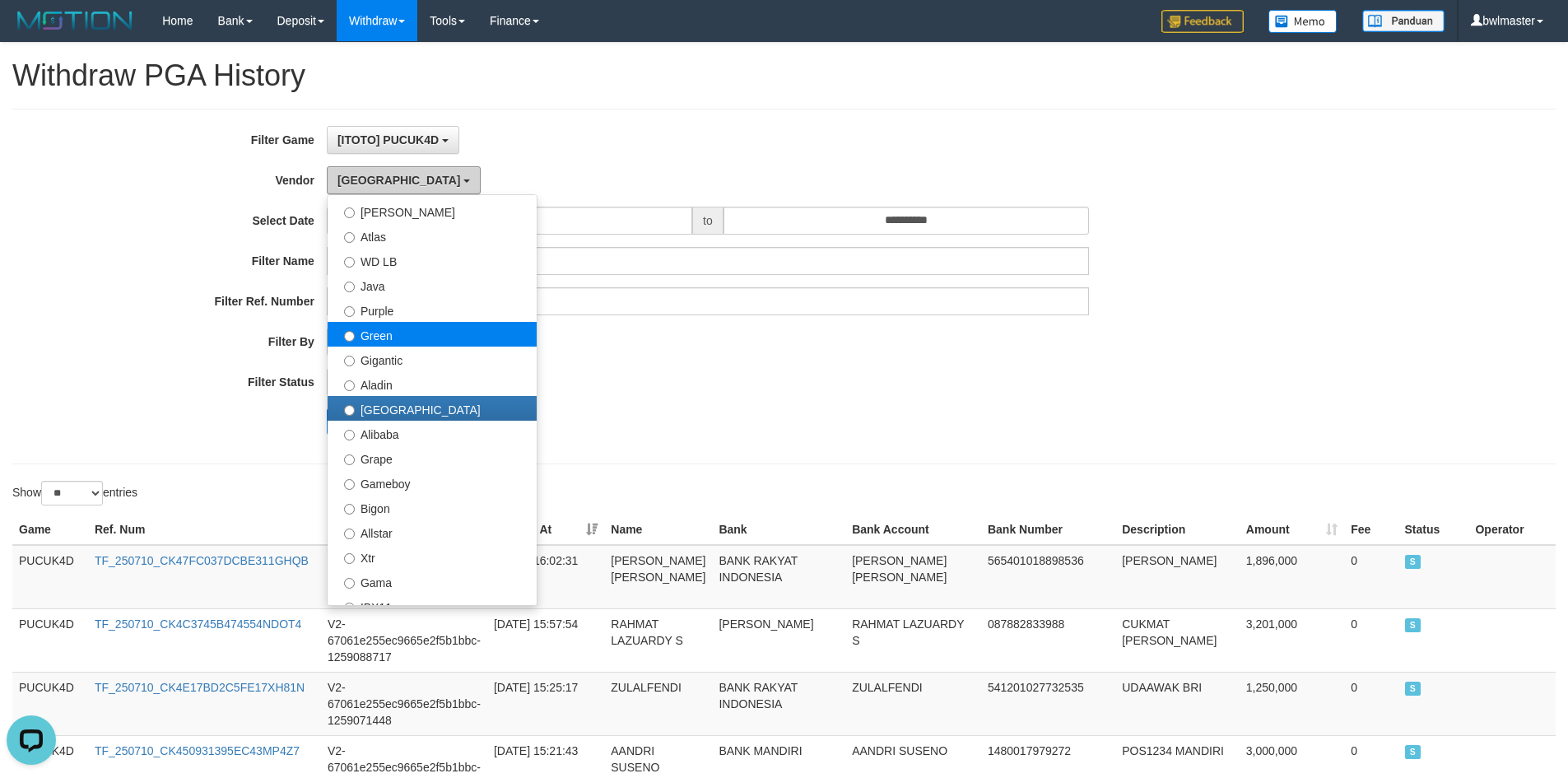 scroll, scrollTop: 165, scrollLeft: 0, axis: vertical 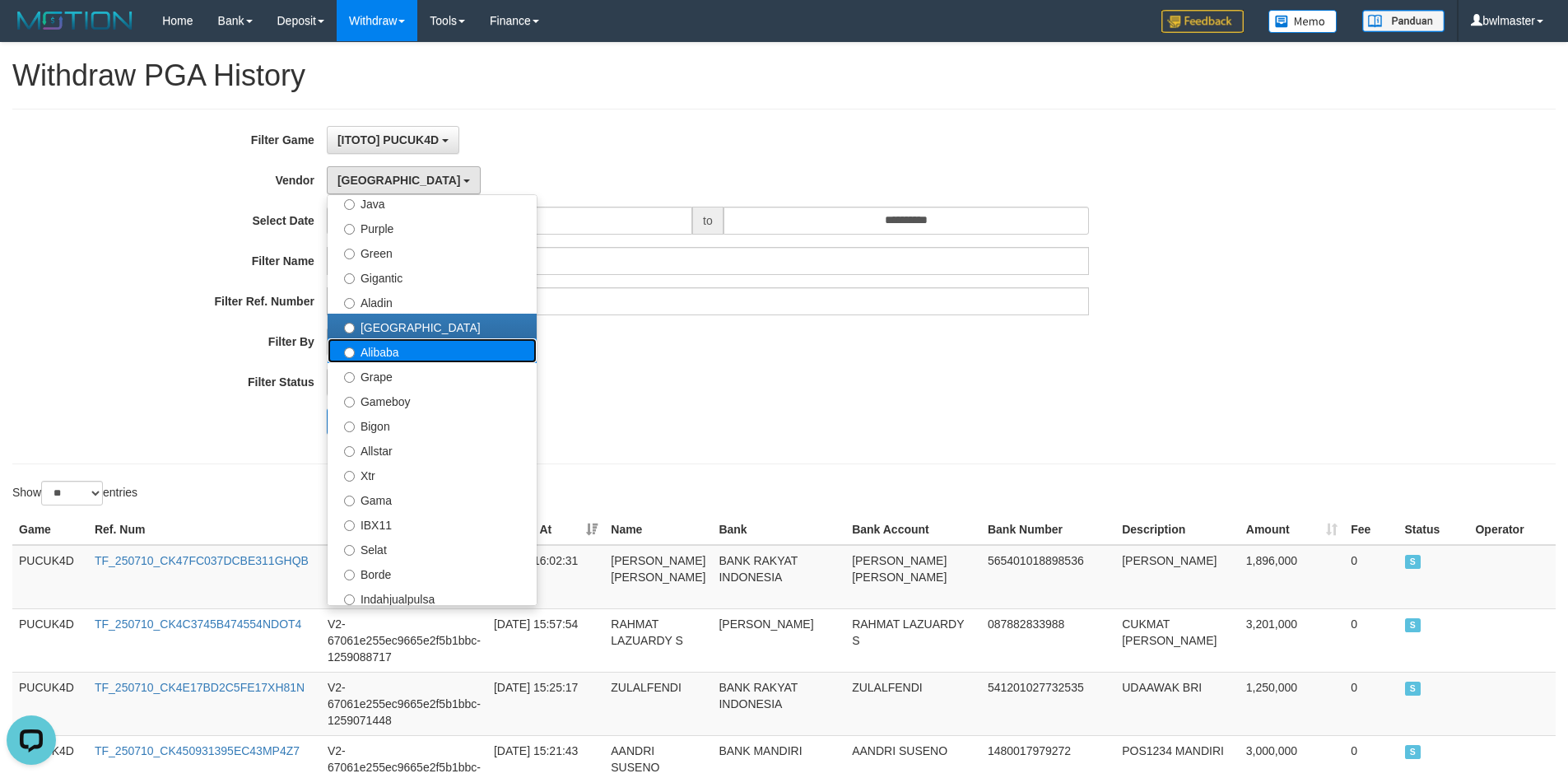 click on "Alibaba" at bounding box center (432, 351) 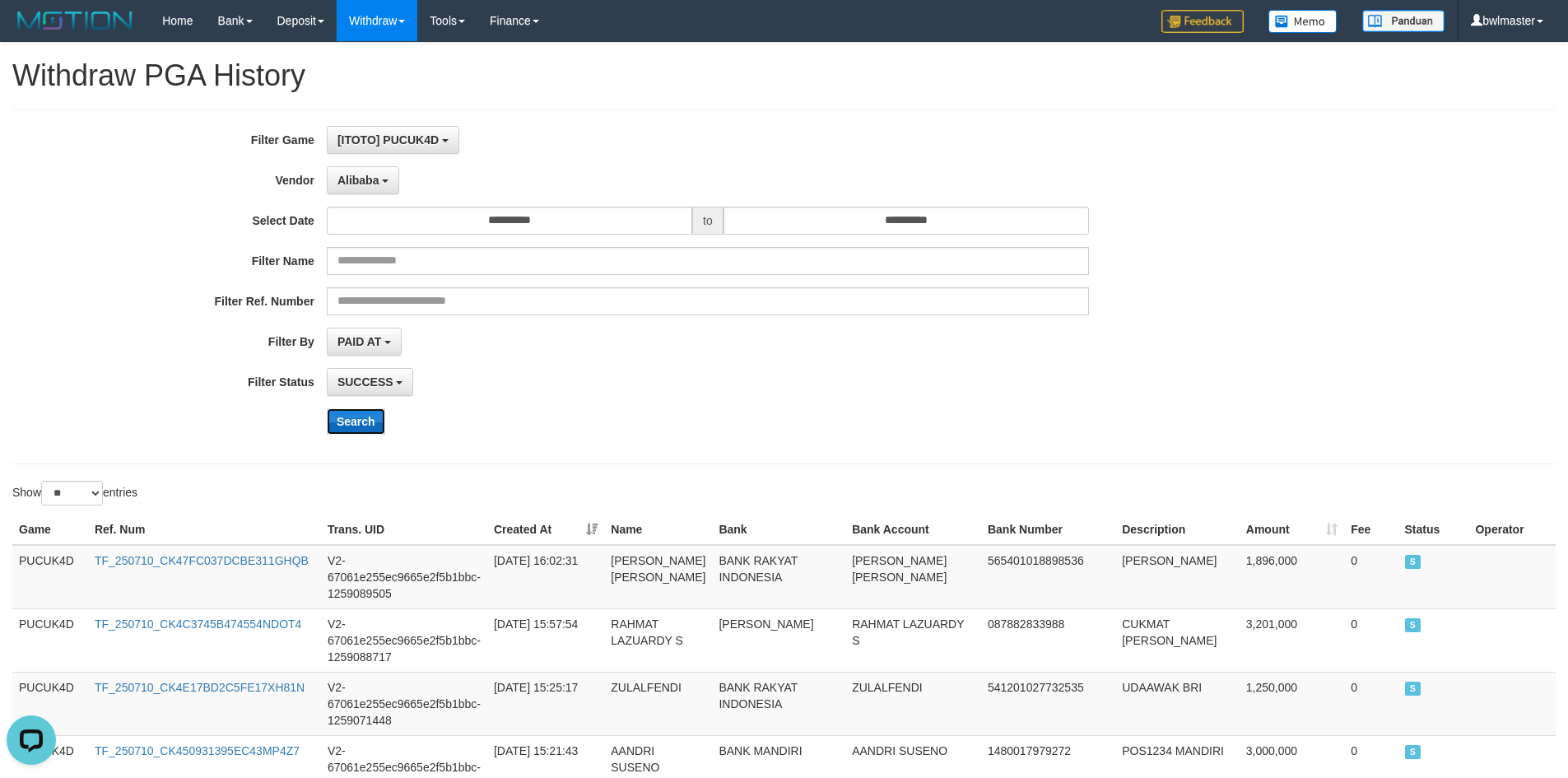 click on "Search" at bounding box center (356, 422) 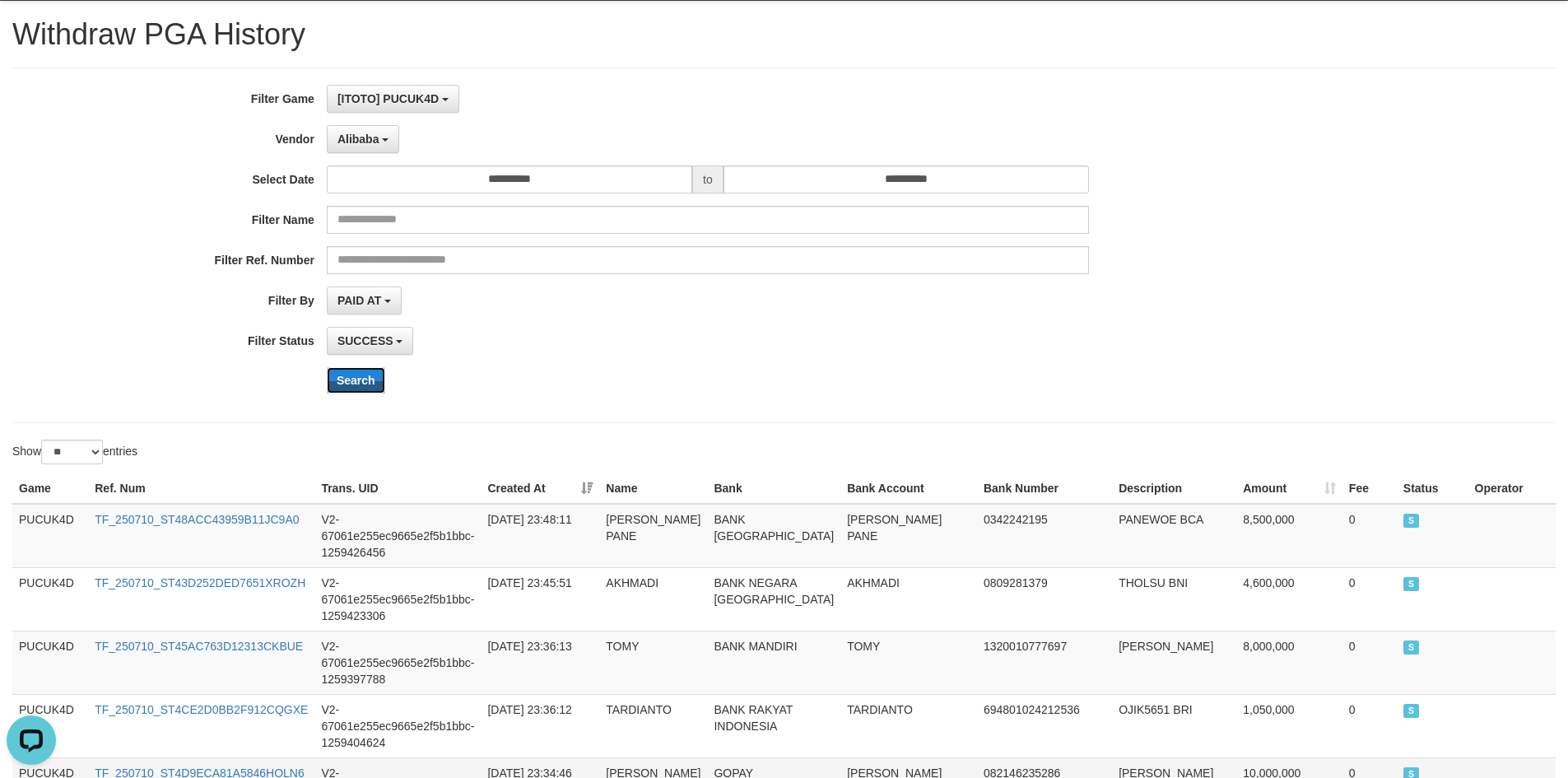 scroll, scrollTop: 356, scrollLeft: 0, axis: vertical 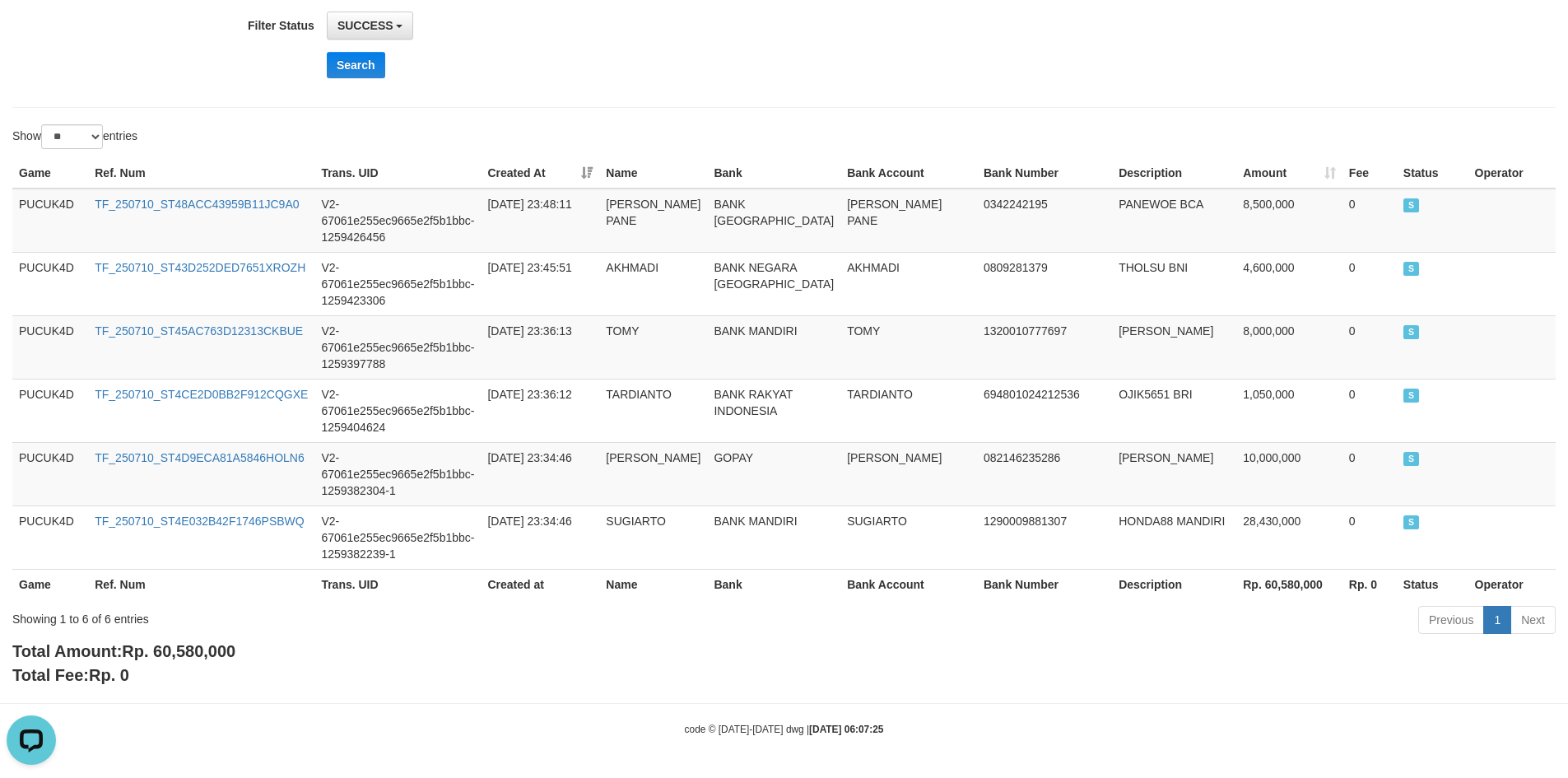 click on "Rp. 60,580,000" at bounding box center (179, 651) 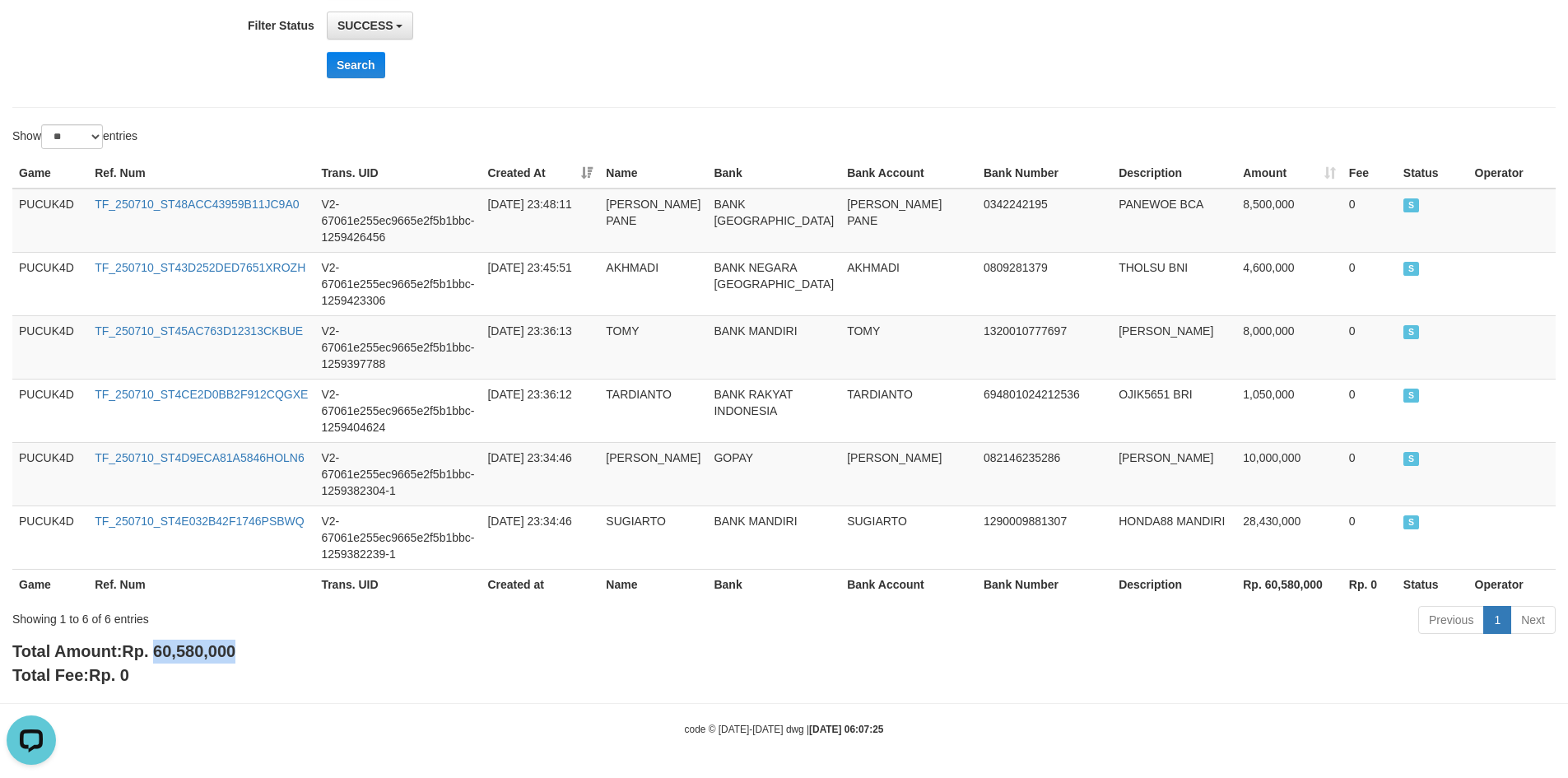 click on "Rp. 60,580,000" at bounding box center (179, 651) 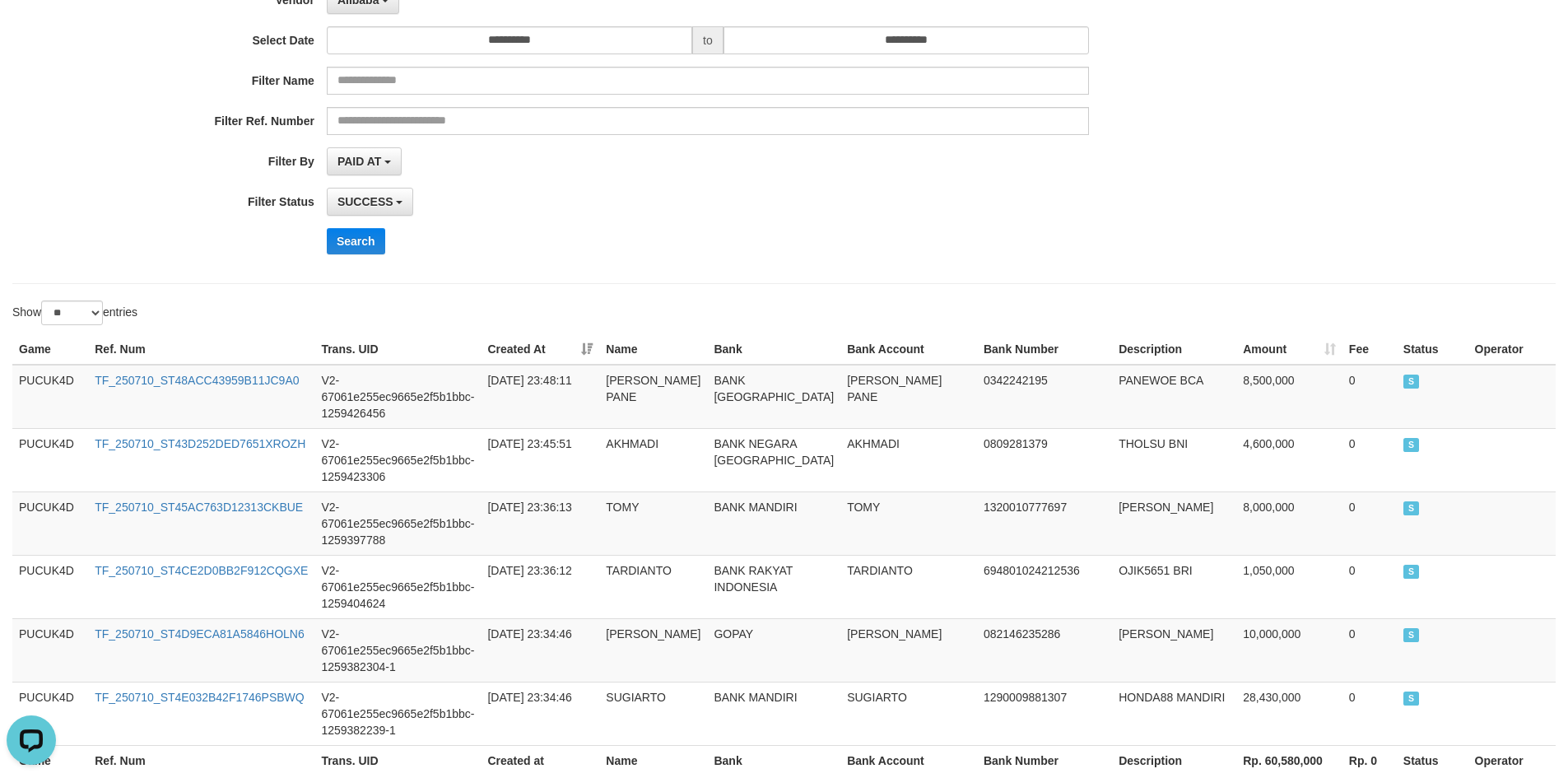 scroll, scrollTop: 0, scrollLeft: 0, axis: both 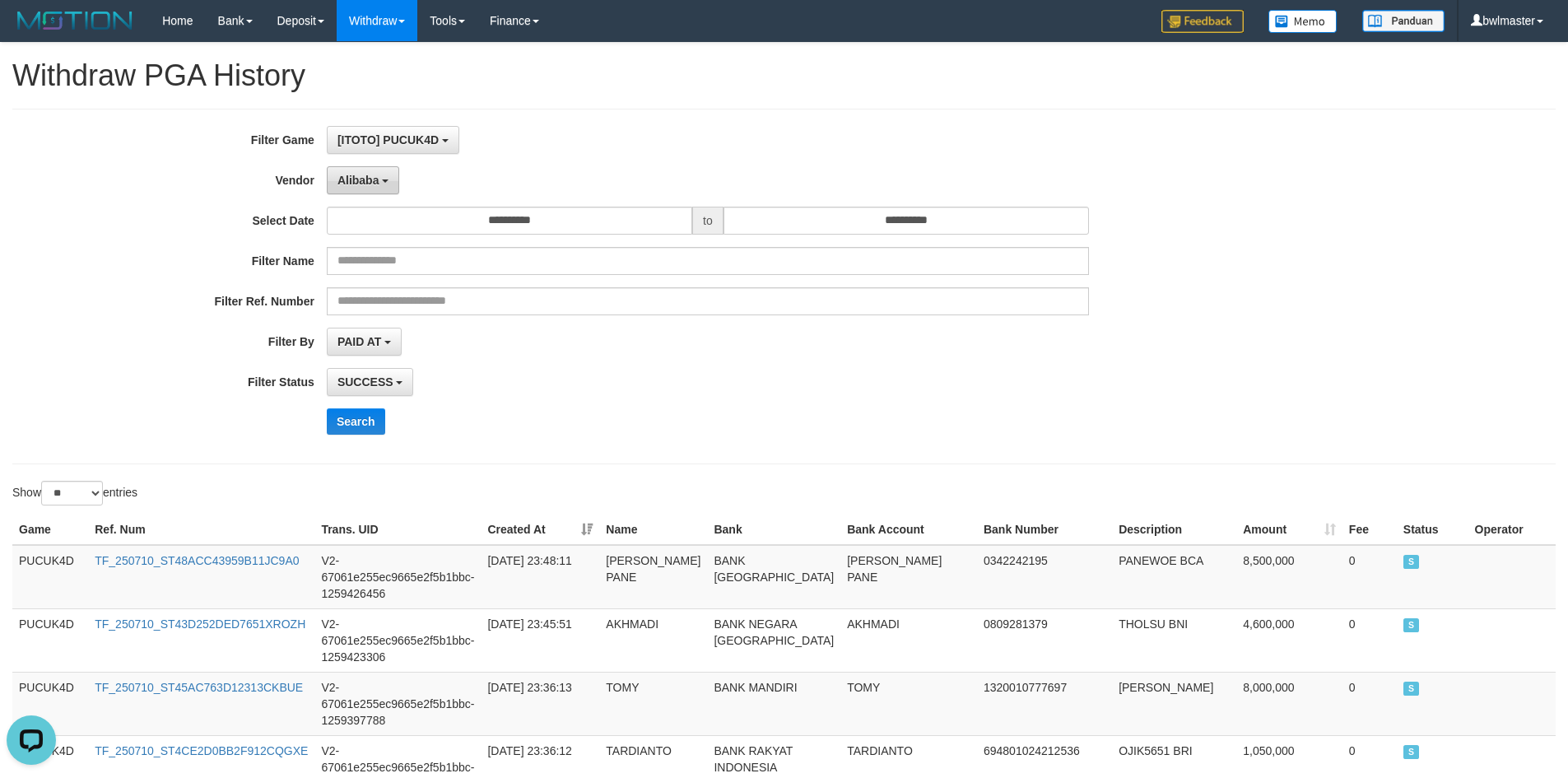 click on "Alibaba" at bounding box center [358, 180] 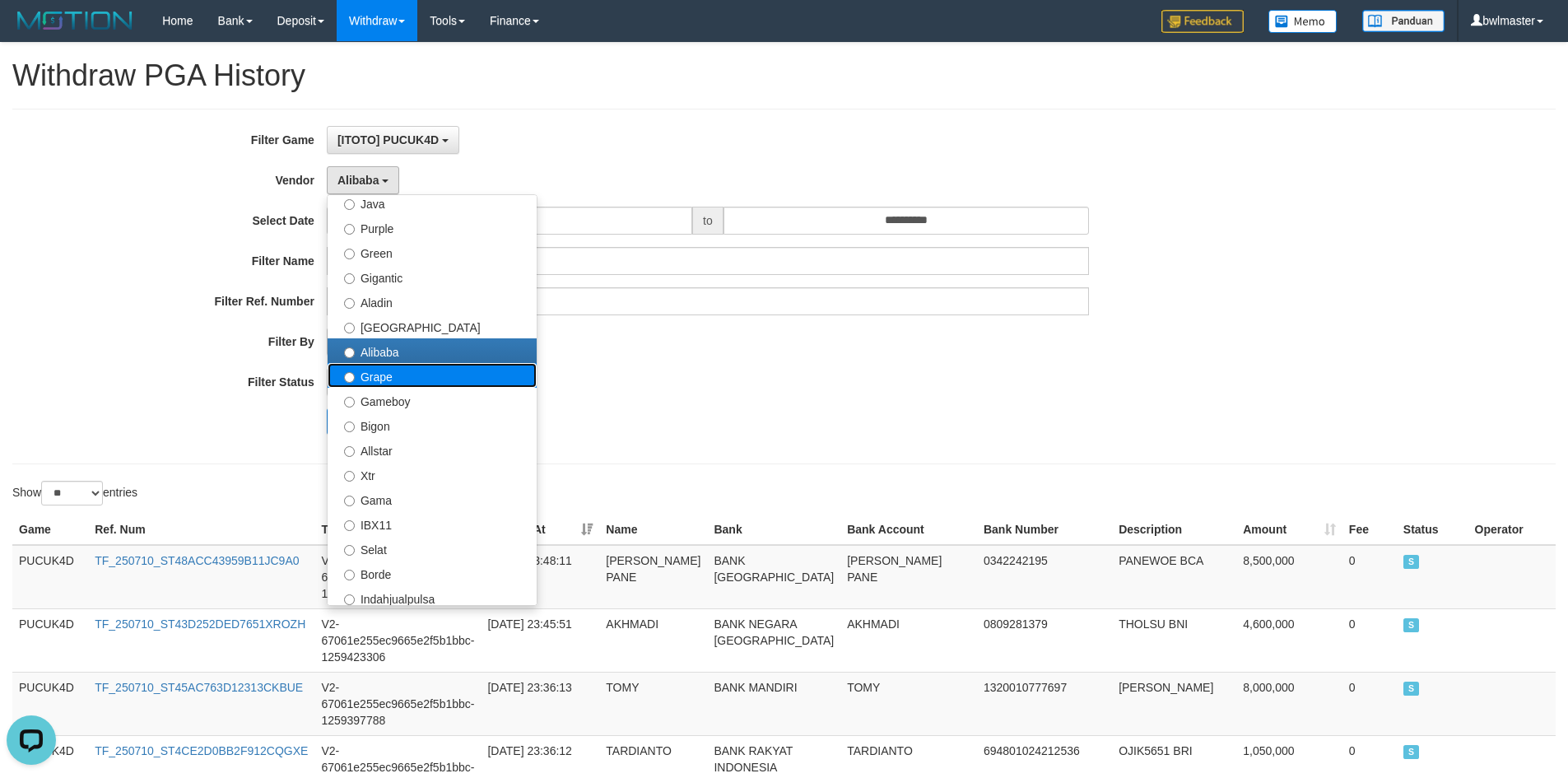 click on "Grape" at bounding box center [432, 375] 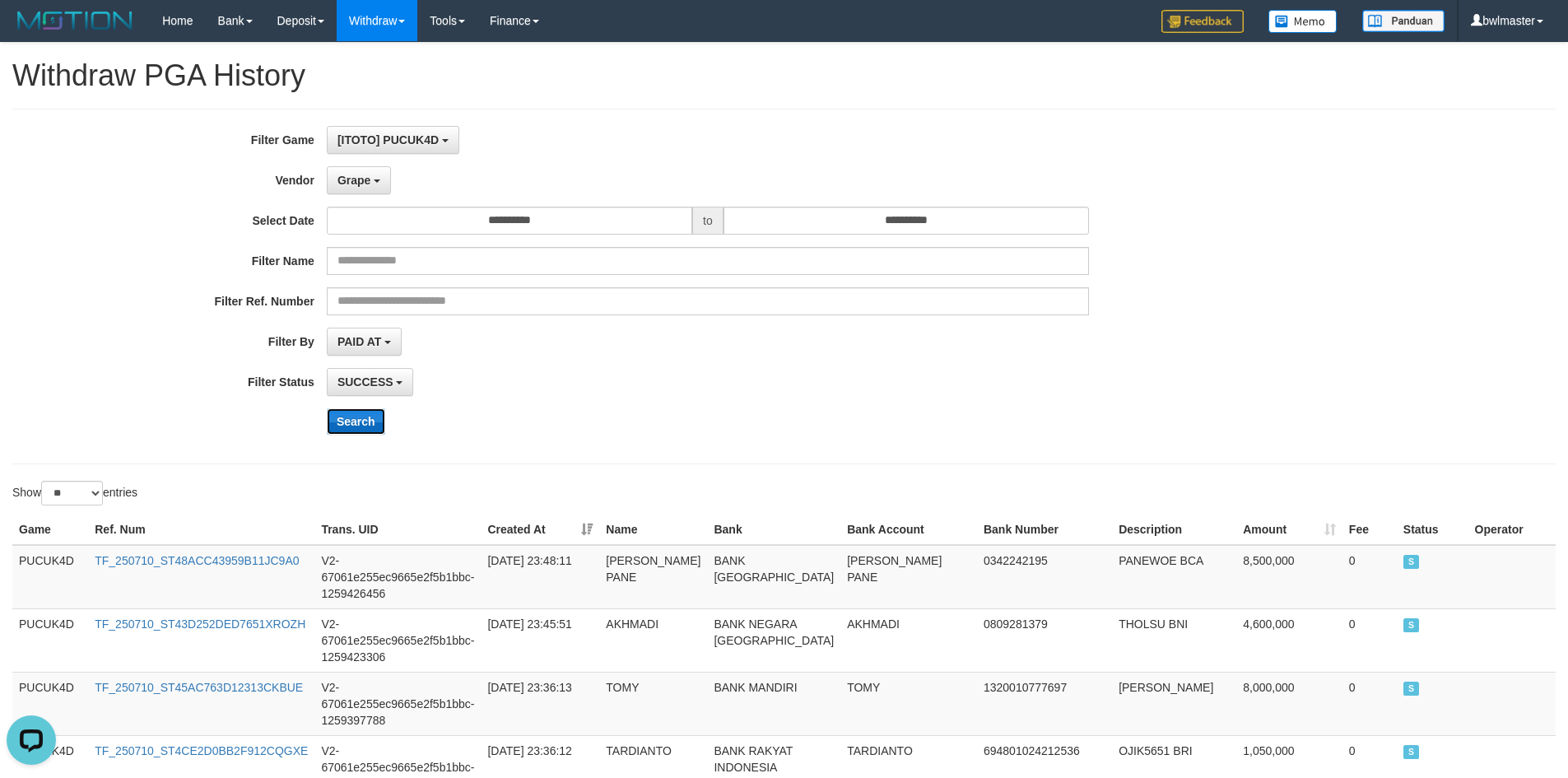 click on "Search" at bounding box center (356, 422) 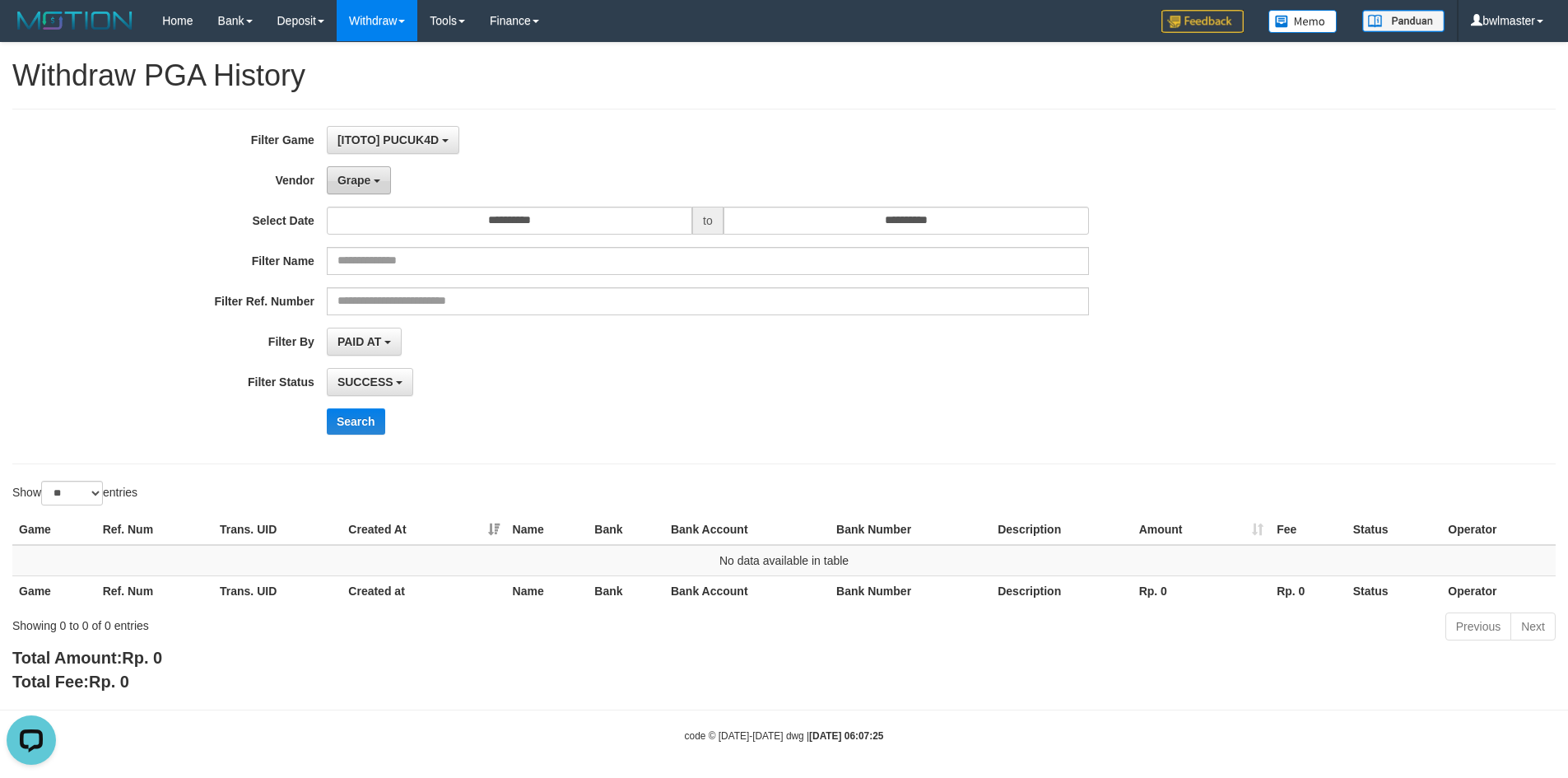 click on "Grape" at bounding box center (359, 180) 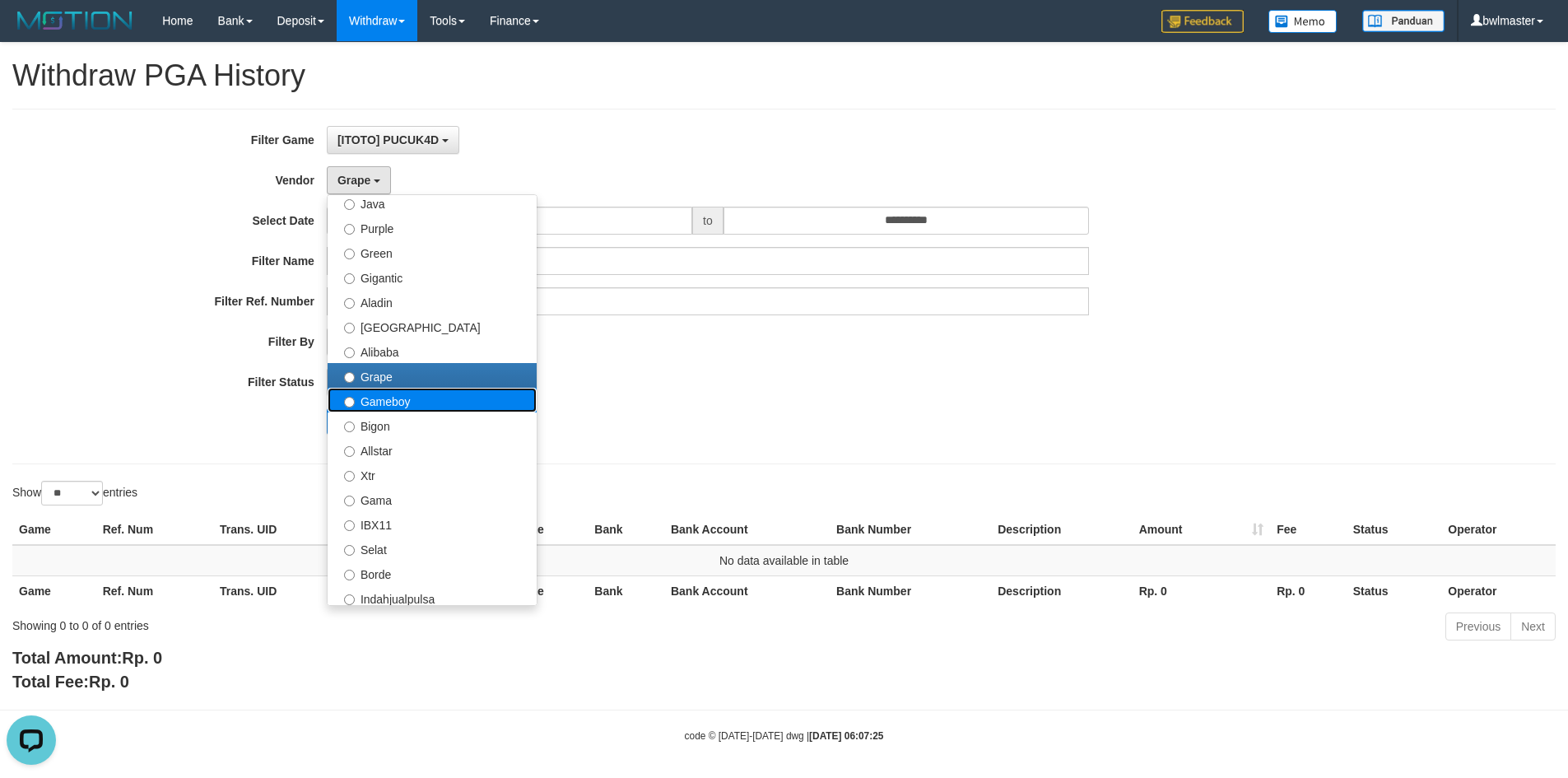 click on "Gameboy" at bounding box center (432, 400) 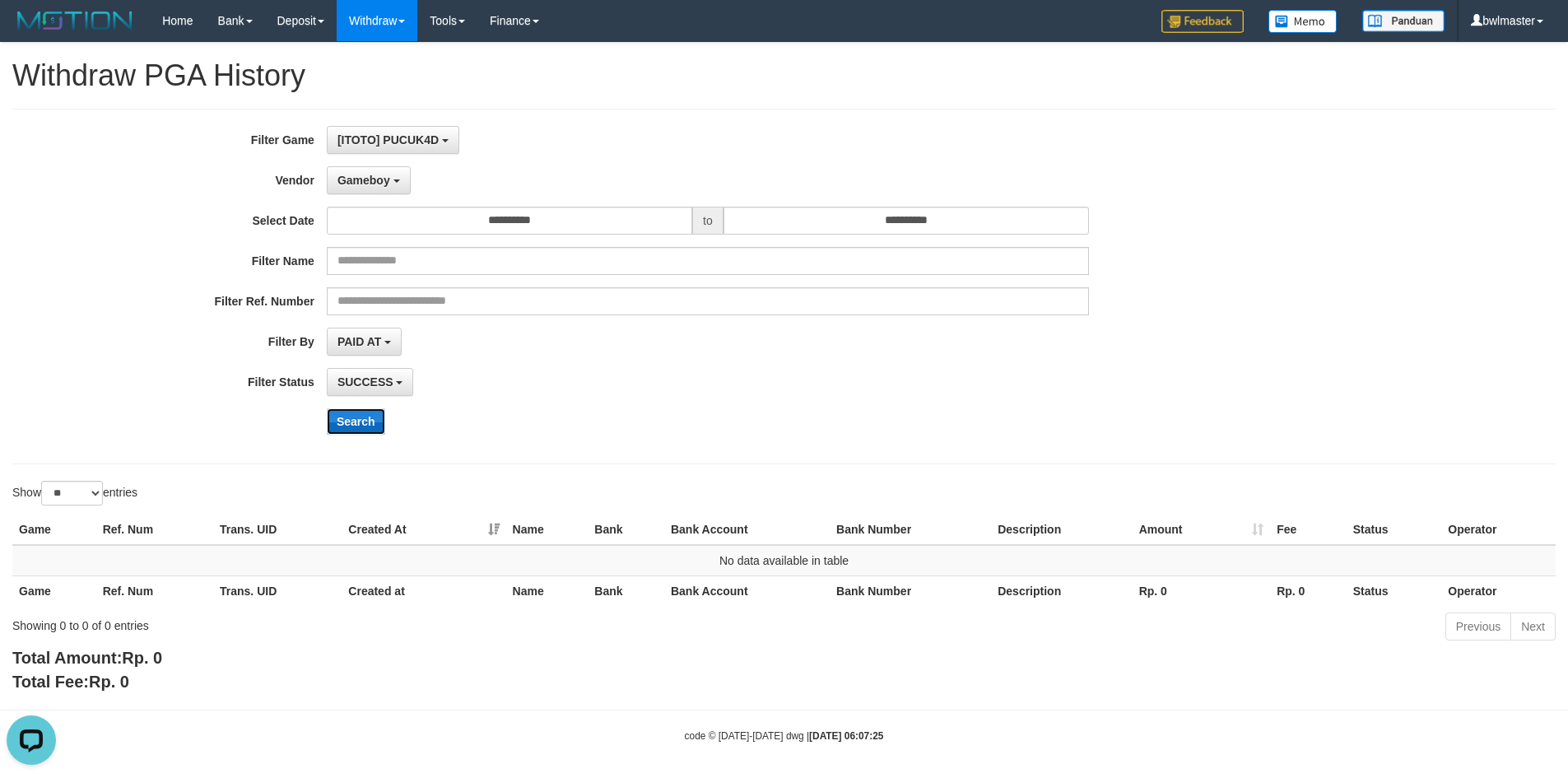click on "Search" at bounding box center [356, 422] 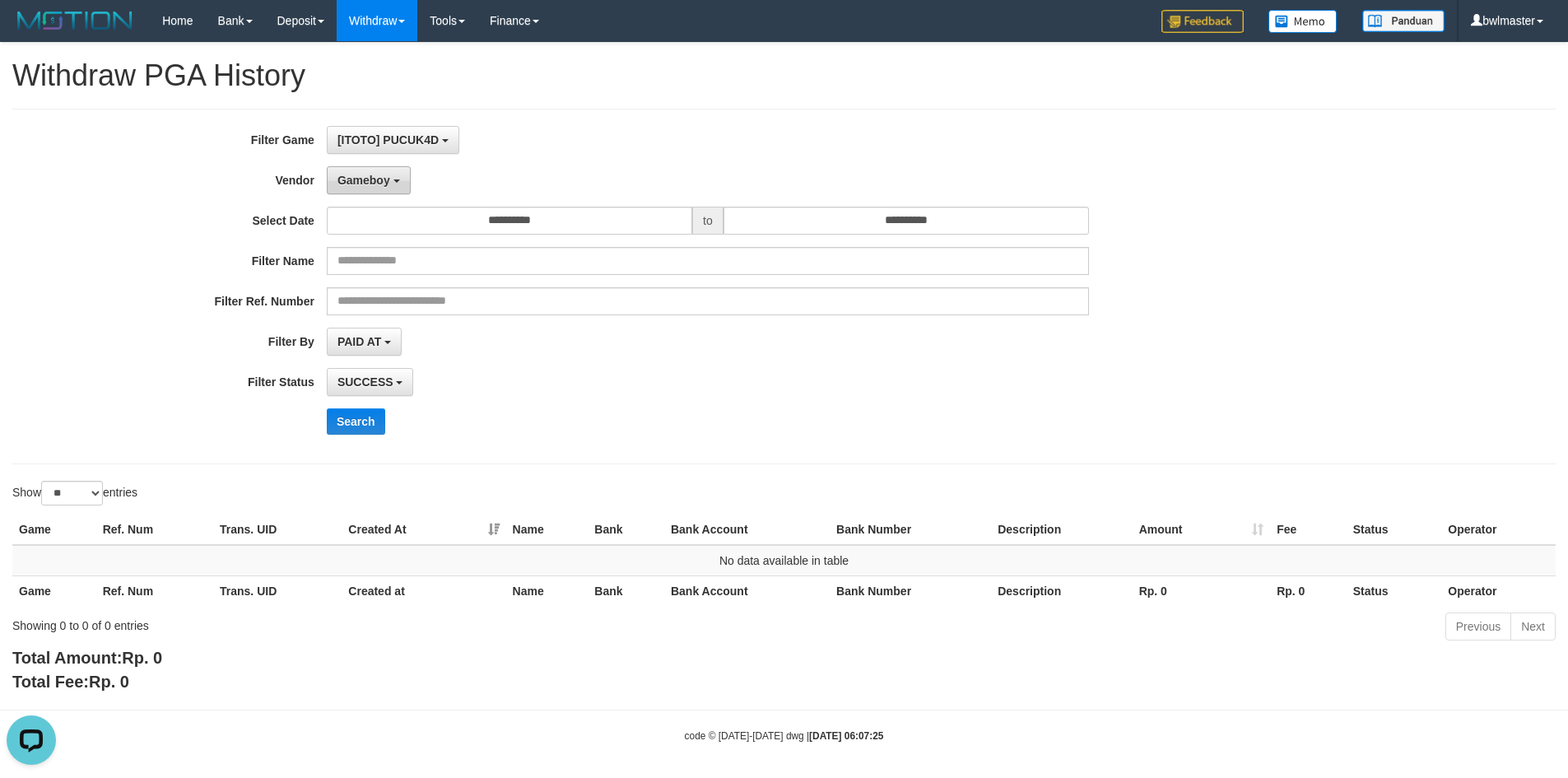 click on "Gameboy" at bounding box center [364, 180] 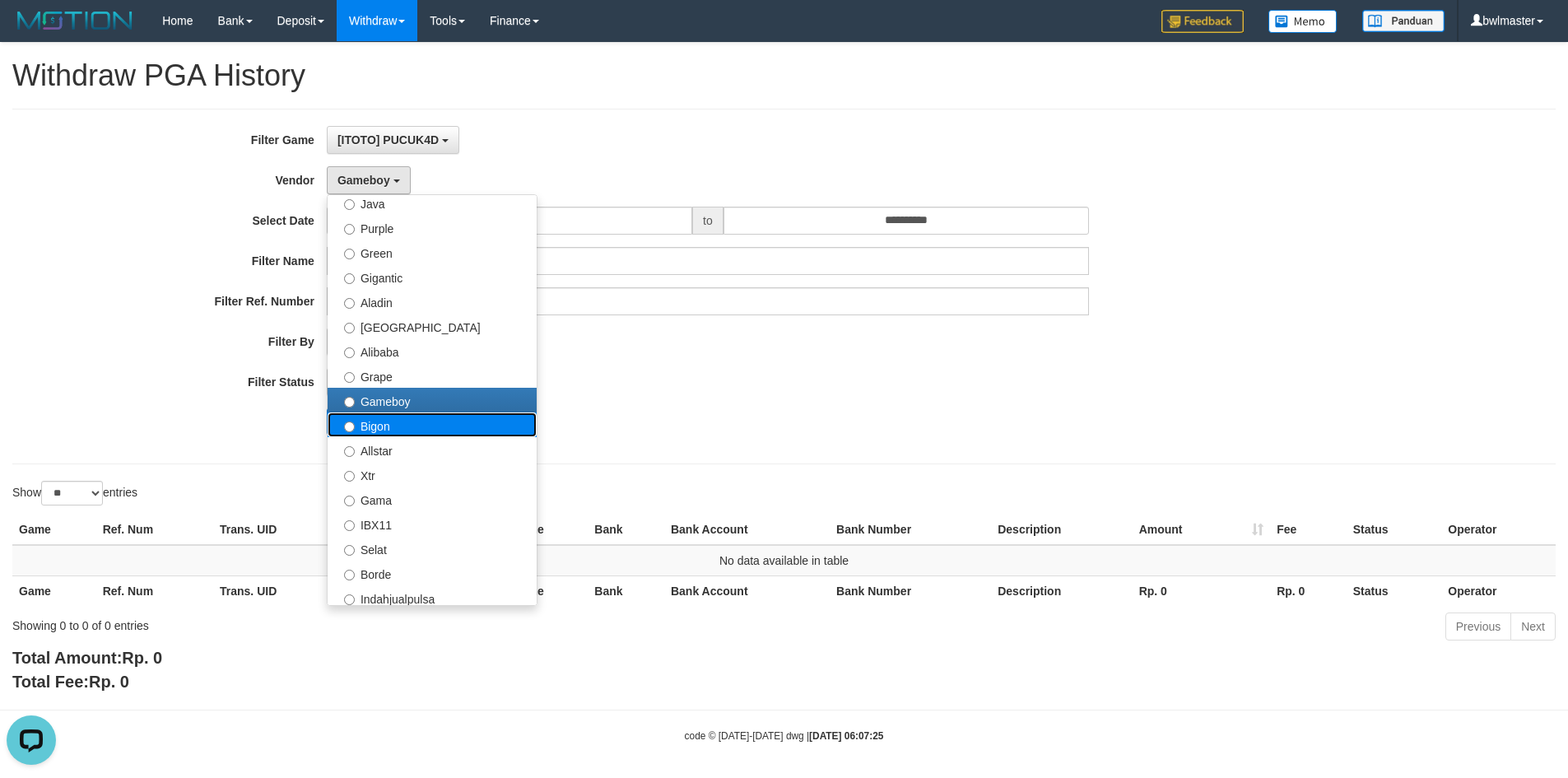 click on "Bigon" at bounding box center [432, 425] 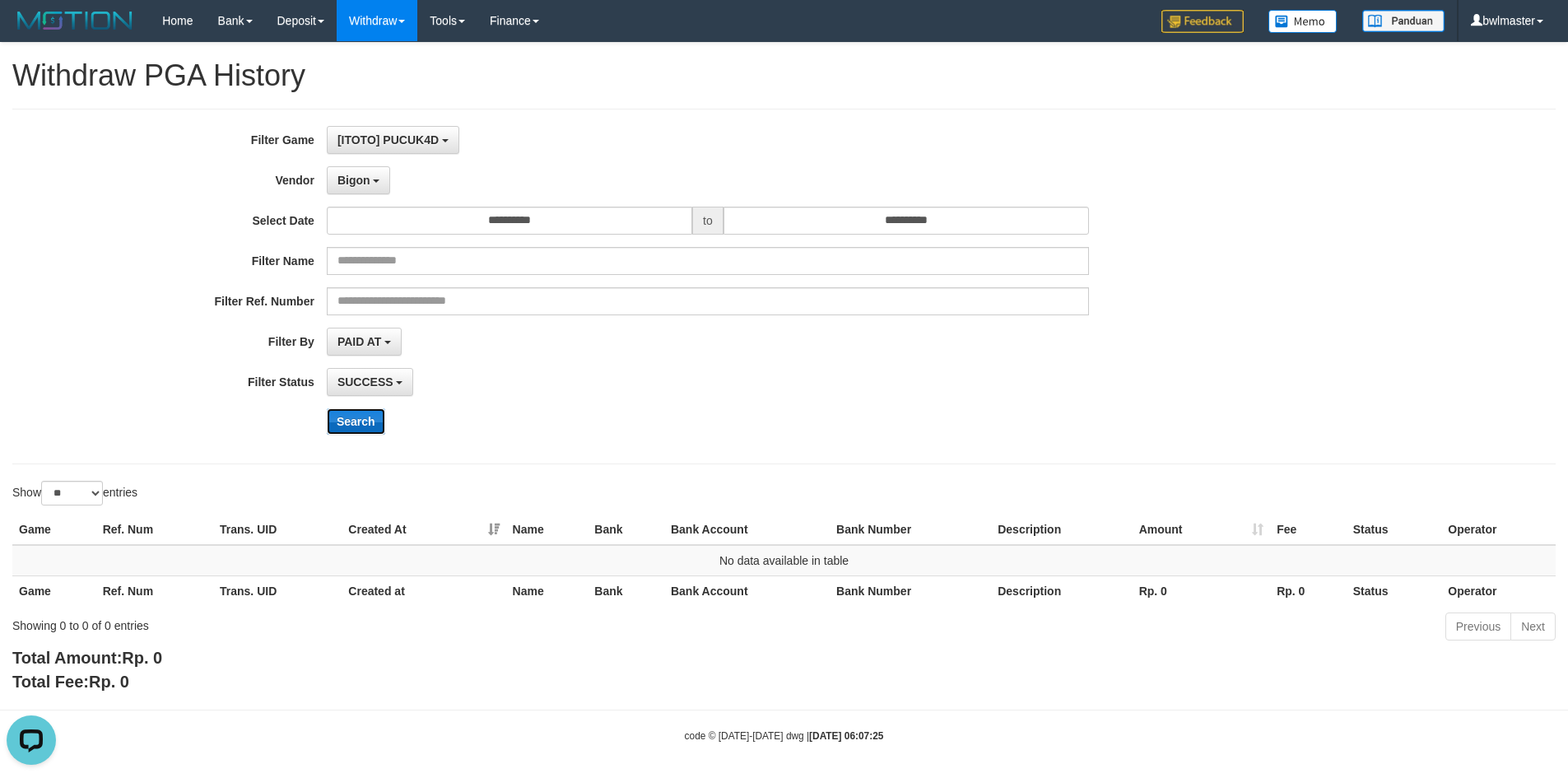 click on "Search" at bounding box center (356, 422) 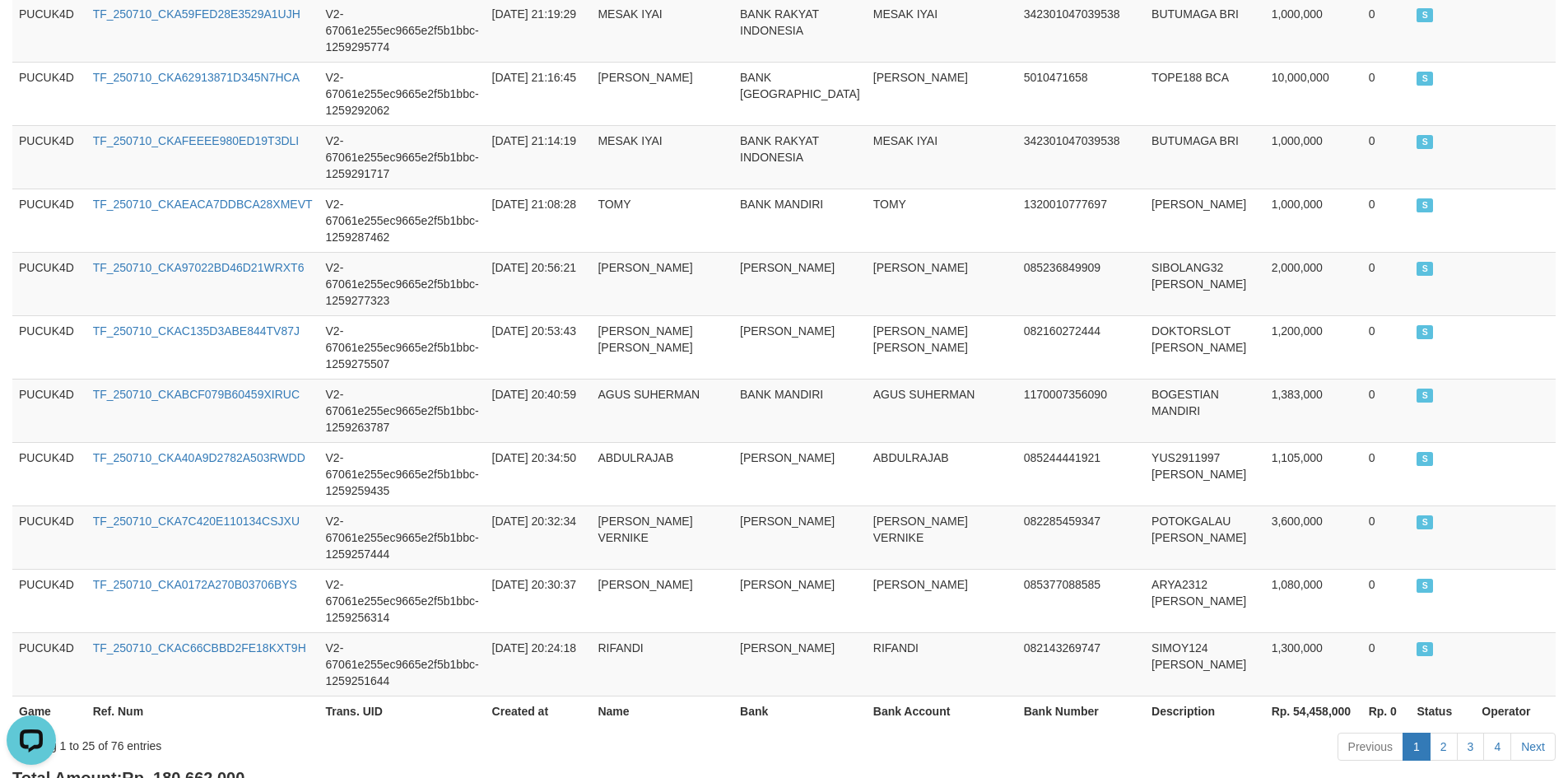 scroll, scrollTop: 1561, scrollLeft: 0, axis: vertical 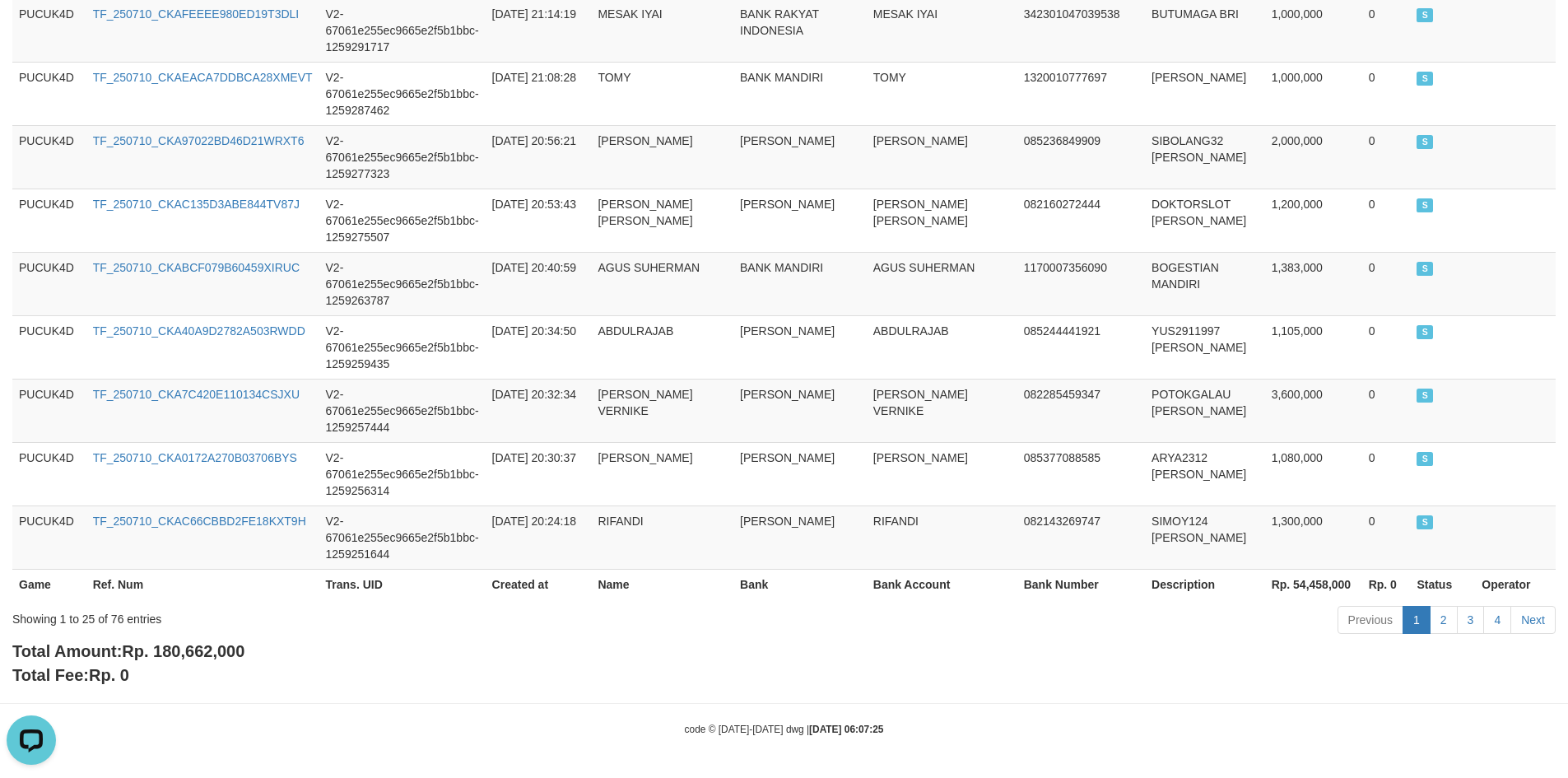 click on "Rp. 180,662,000" at bounding box center [183, 651] 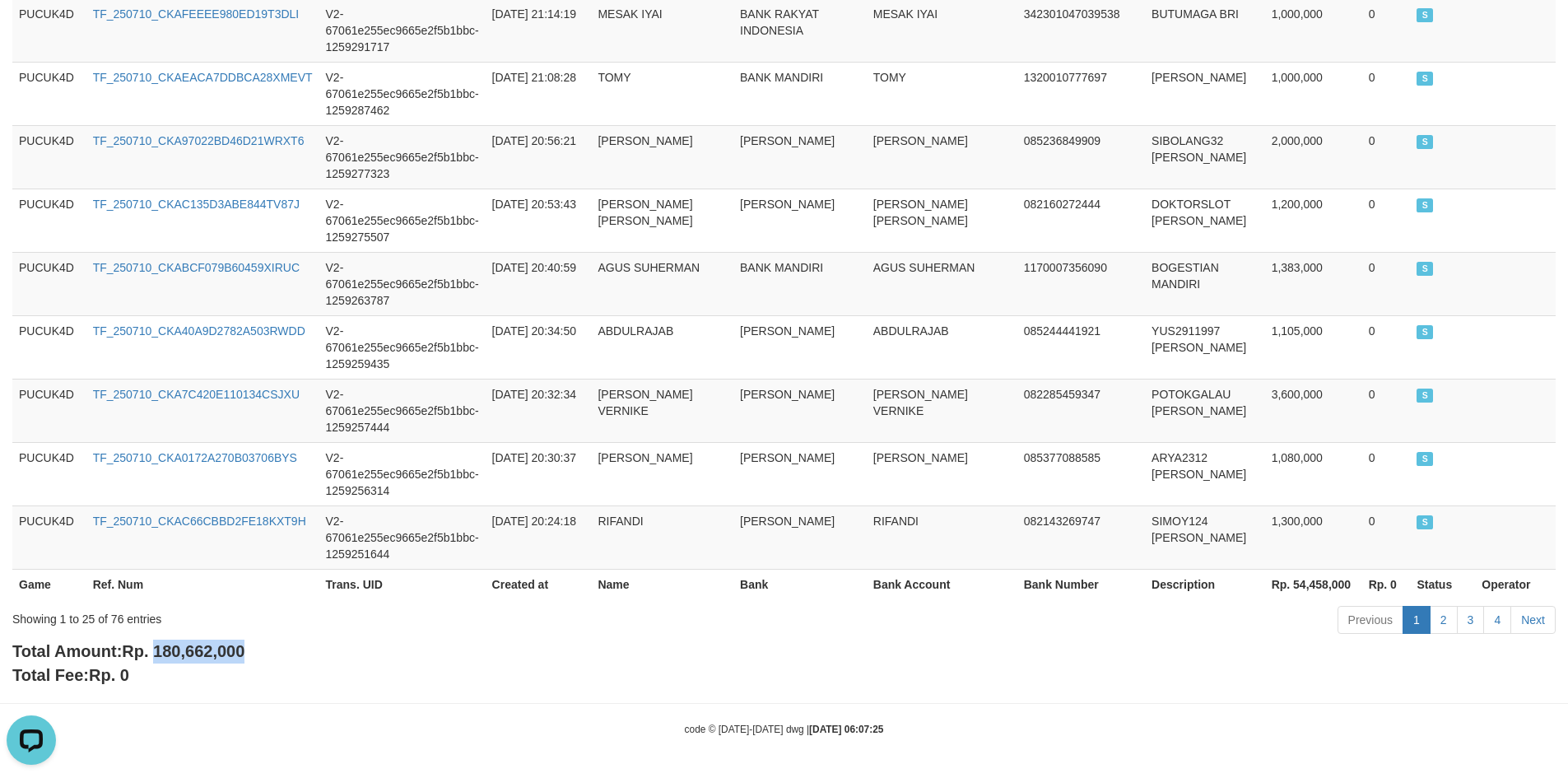 click on "Rp. 180,662,000" at bounding box center (183, 651) 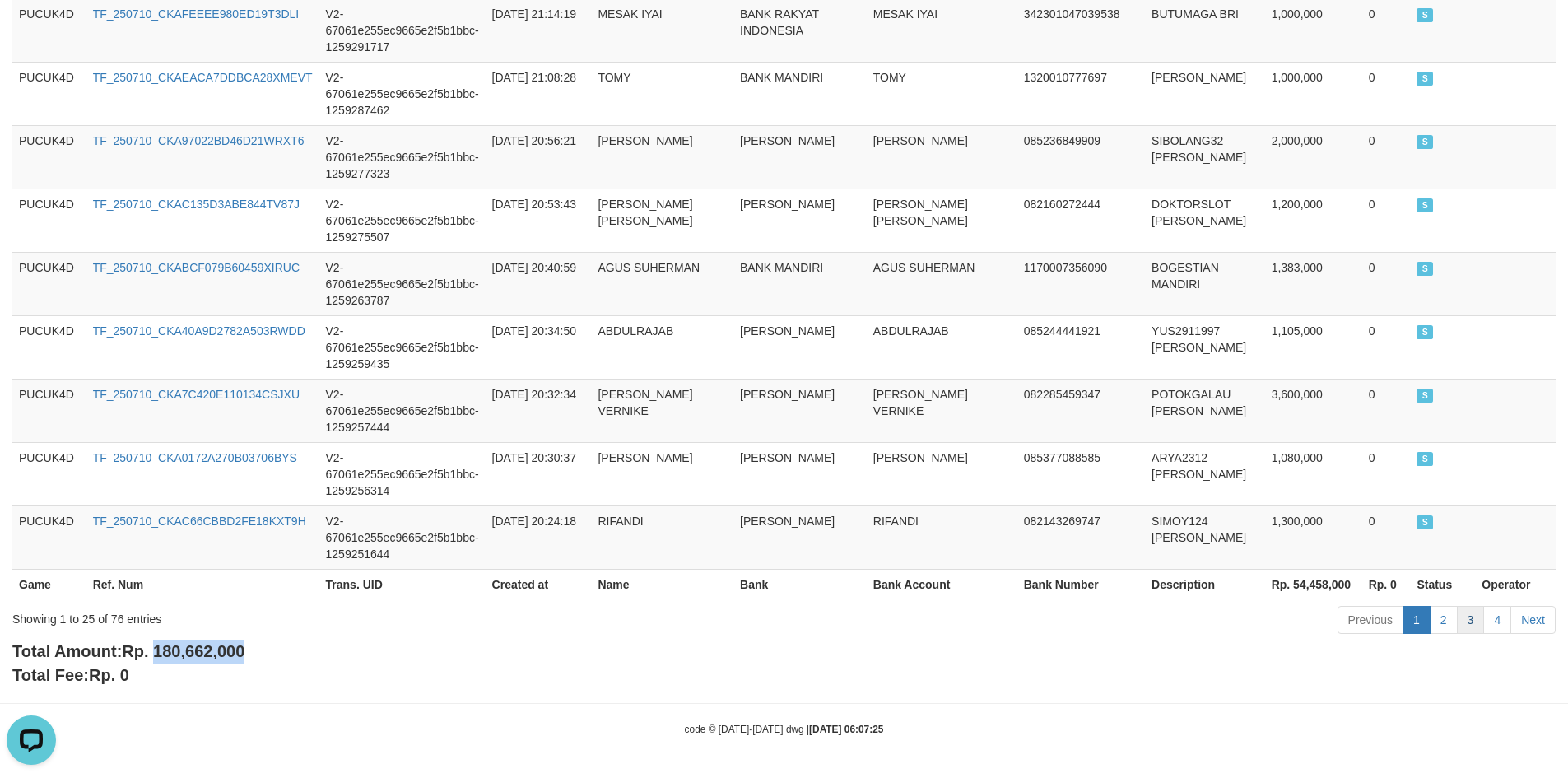 copy on "180,662,000" 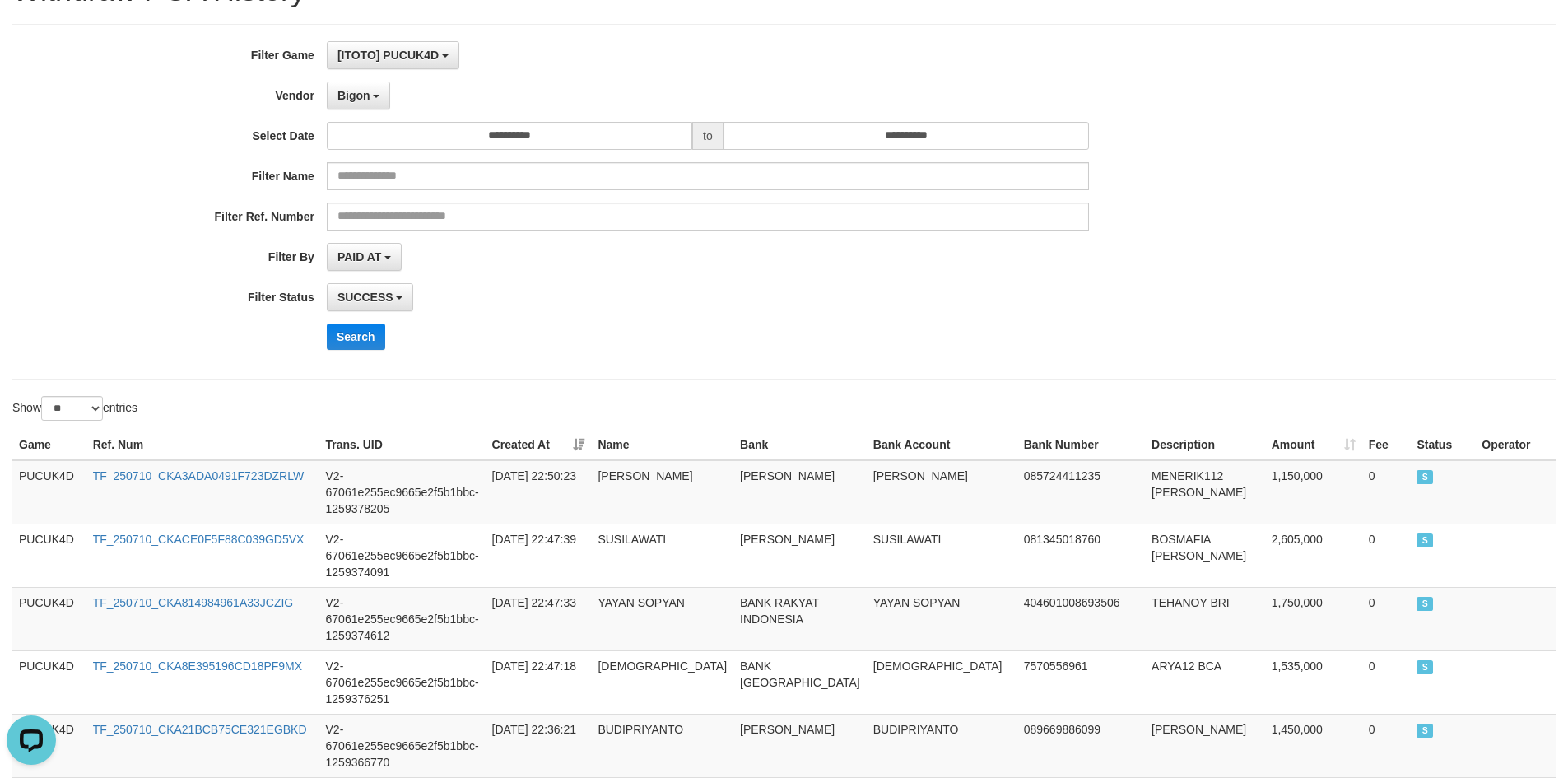 scroll, scrollTop: 0, scrollLeft: 0, axis: both 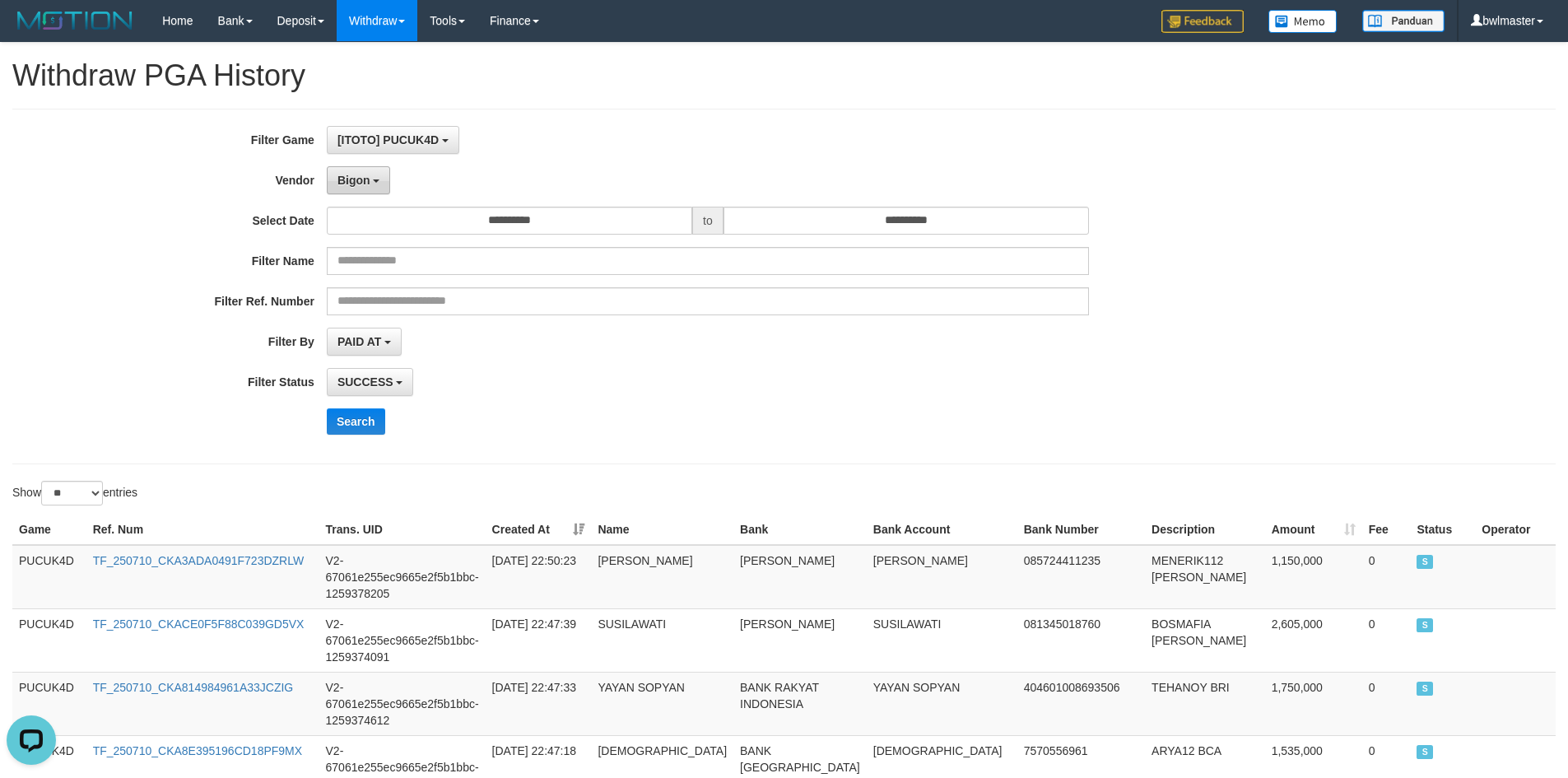 click on "Bigon" at bounding box center [354, 180] 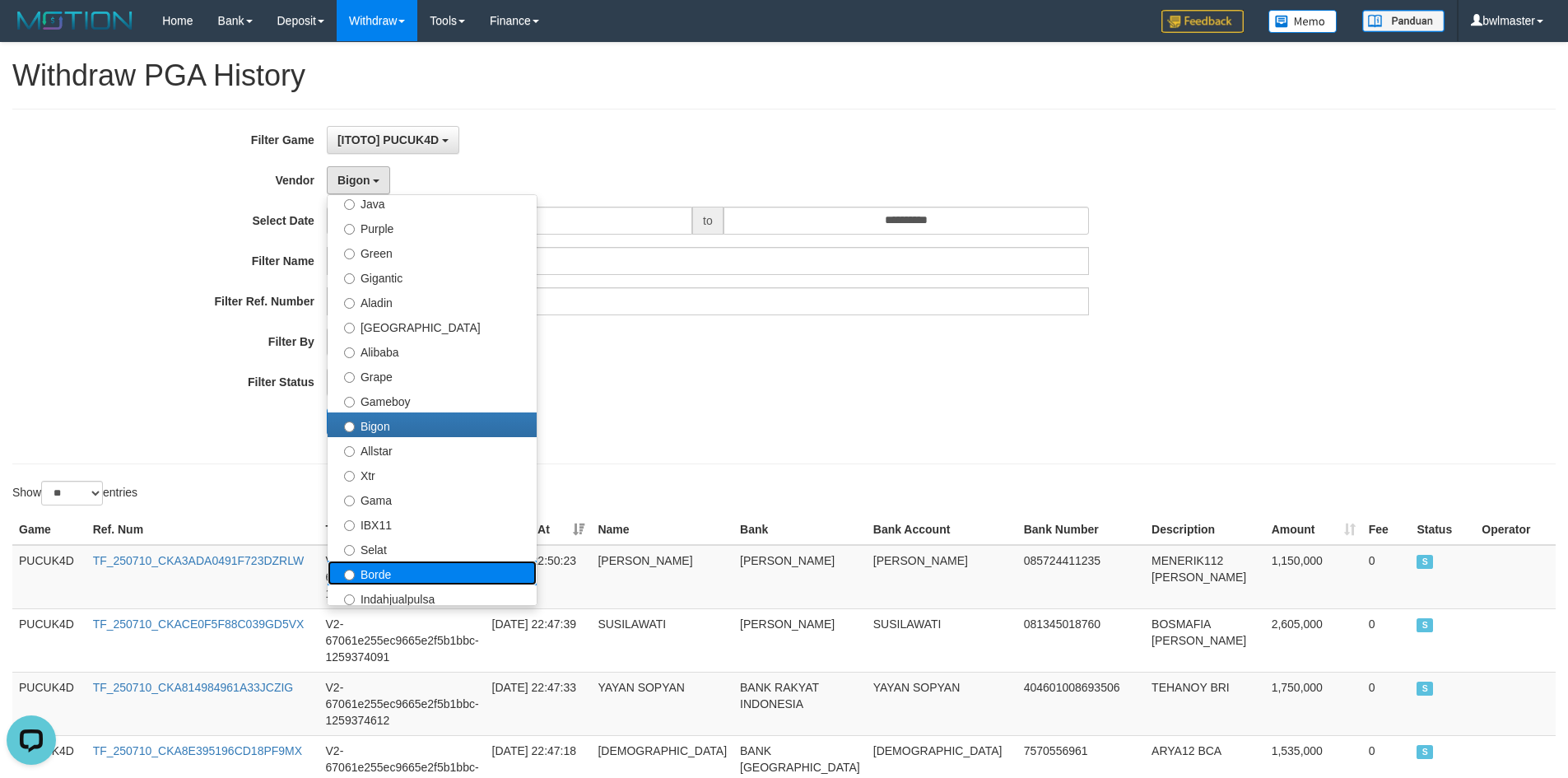 click on "Borde" at bounding box center (432, 573) 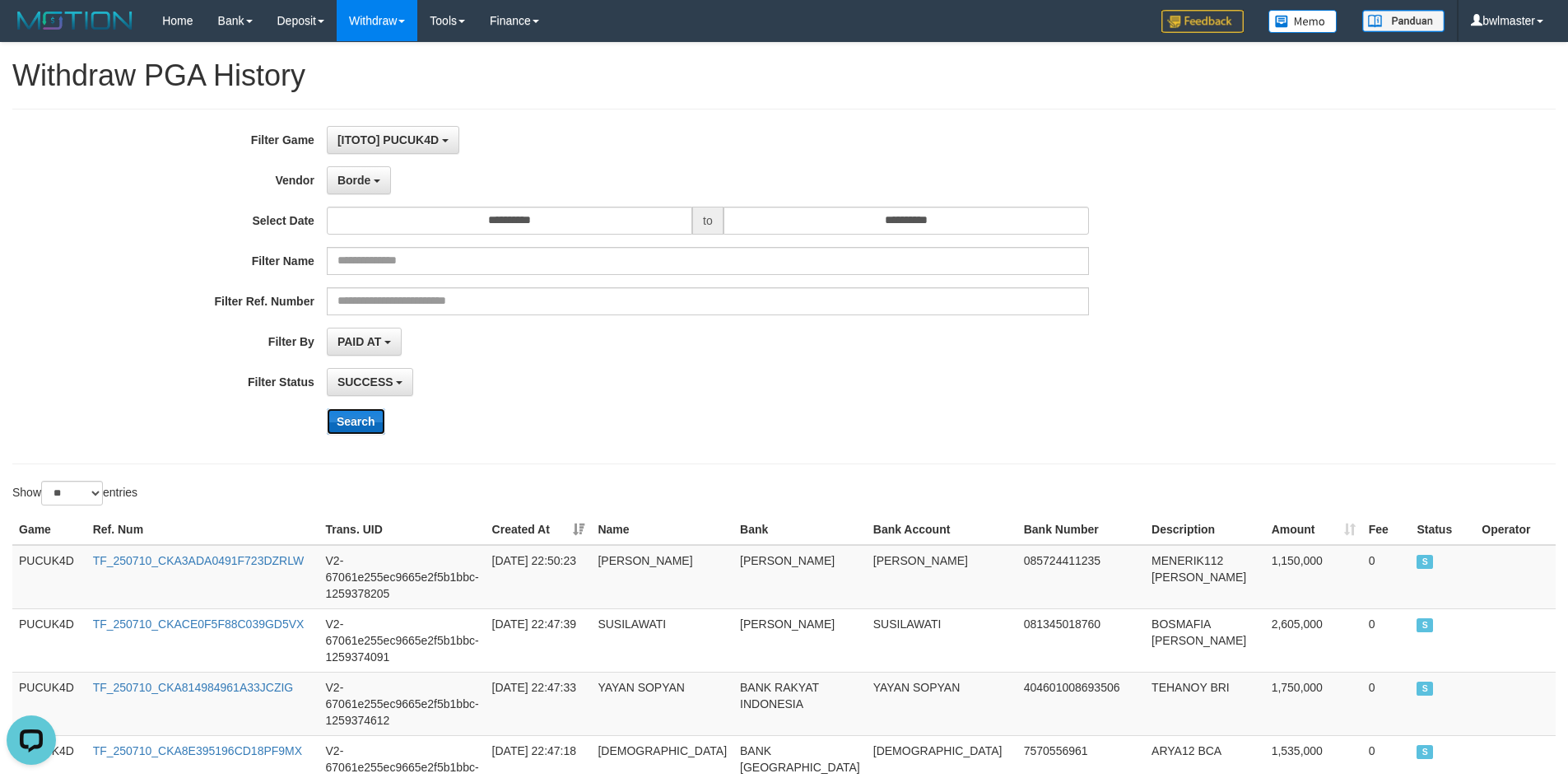 click on "Search" at bounding box center (356, 422) 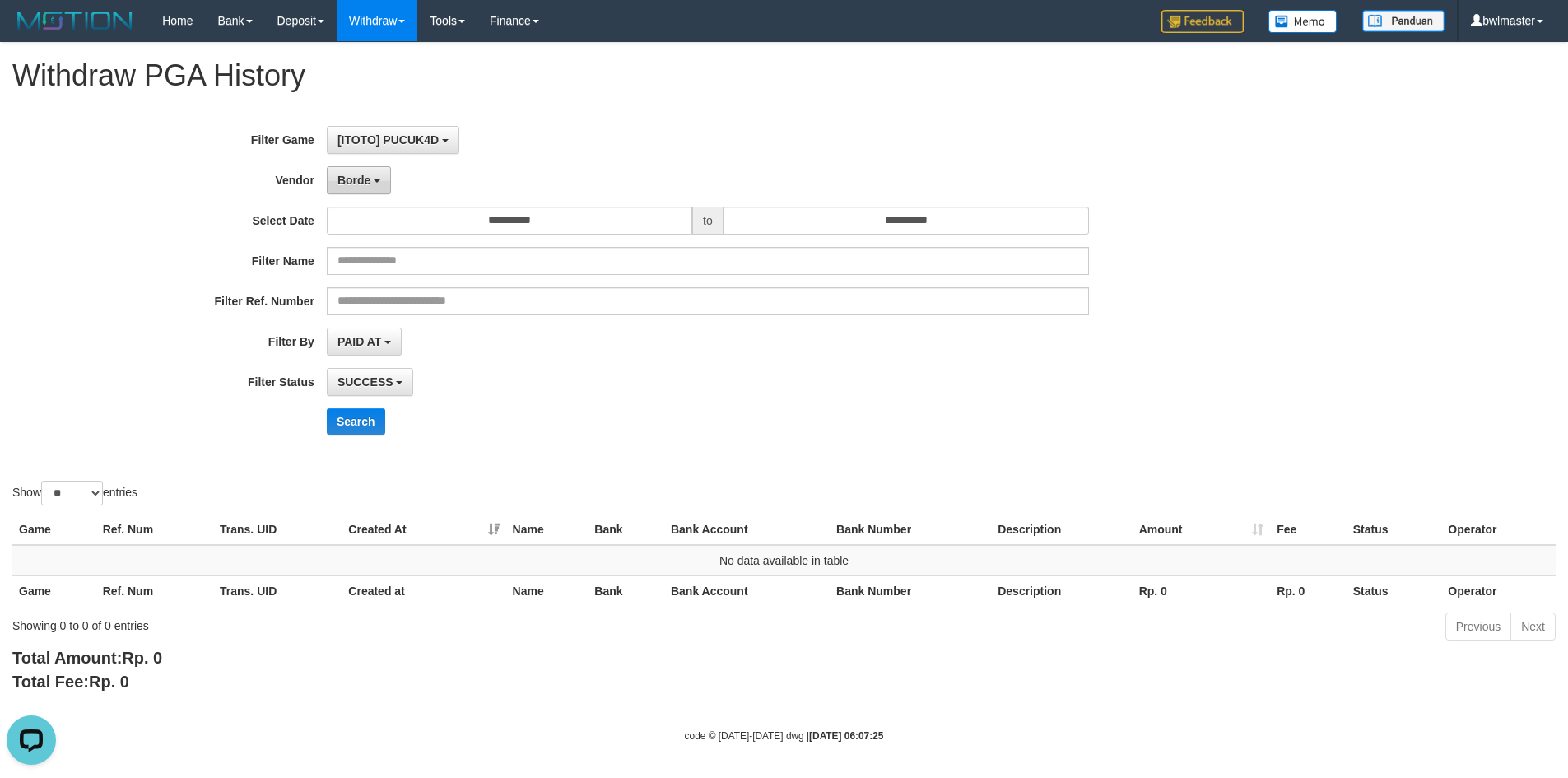 click on "Borde" at bounding box center (359, 180) 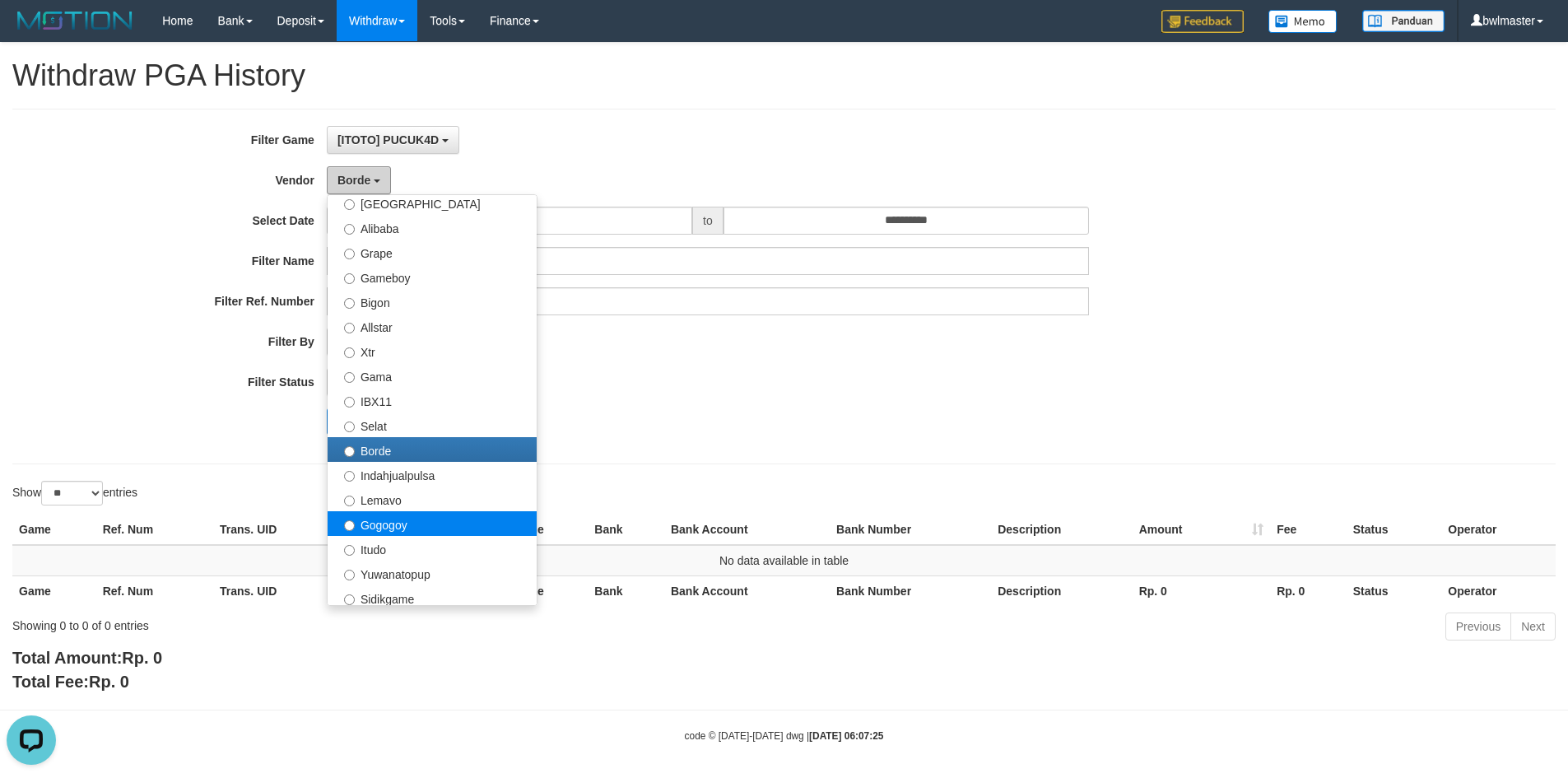 scroll, scrollTop: 329, scrollLeft: 0, axis: vertical 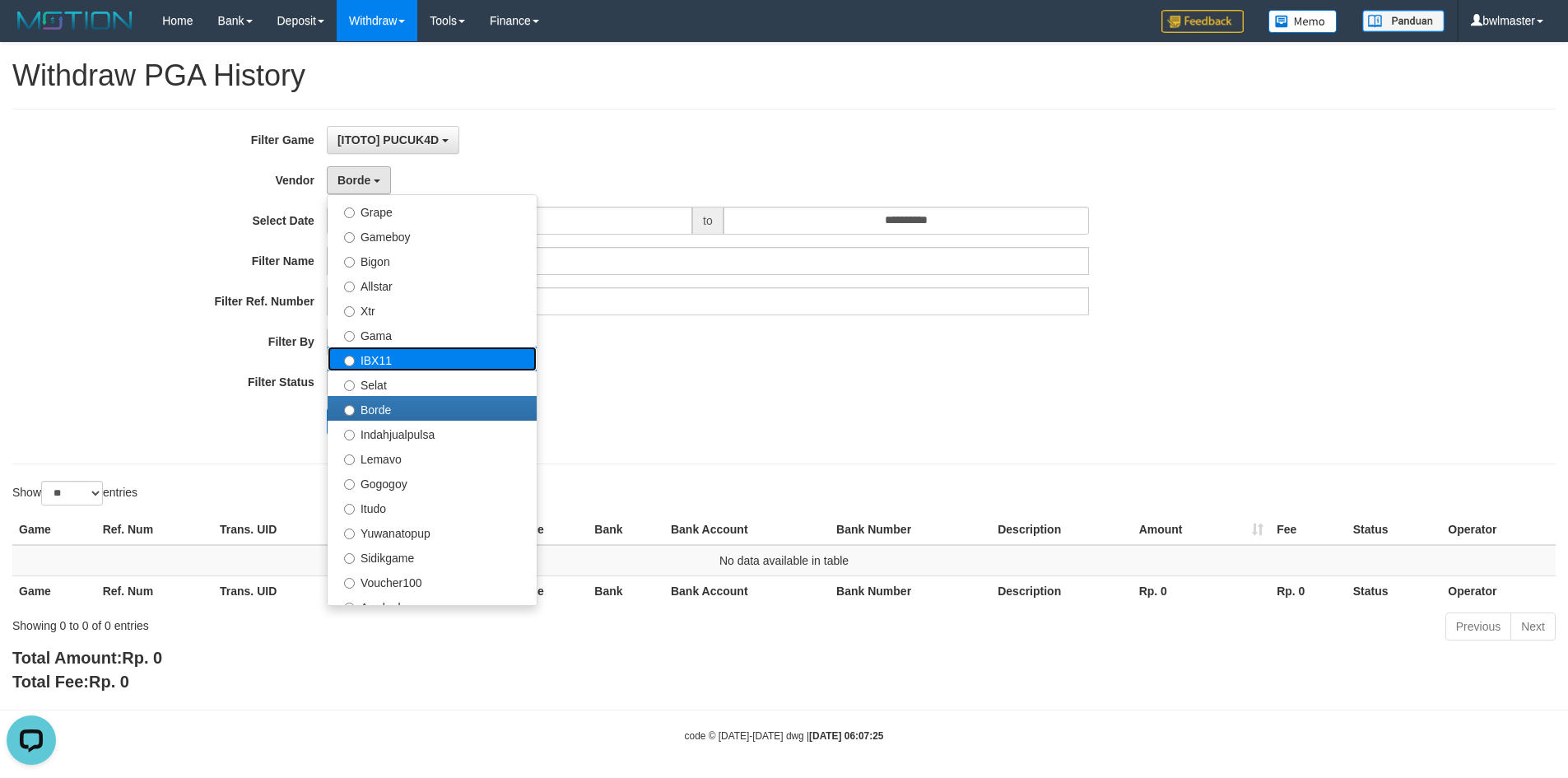 click on "IBX11" at bounding box center [432, 359] 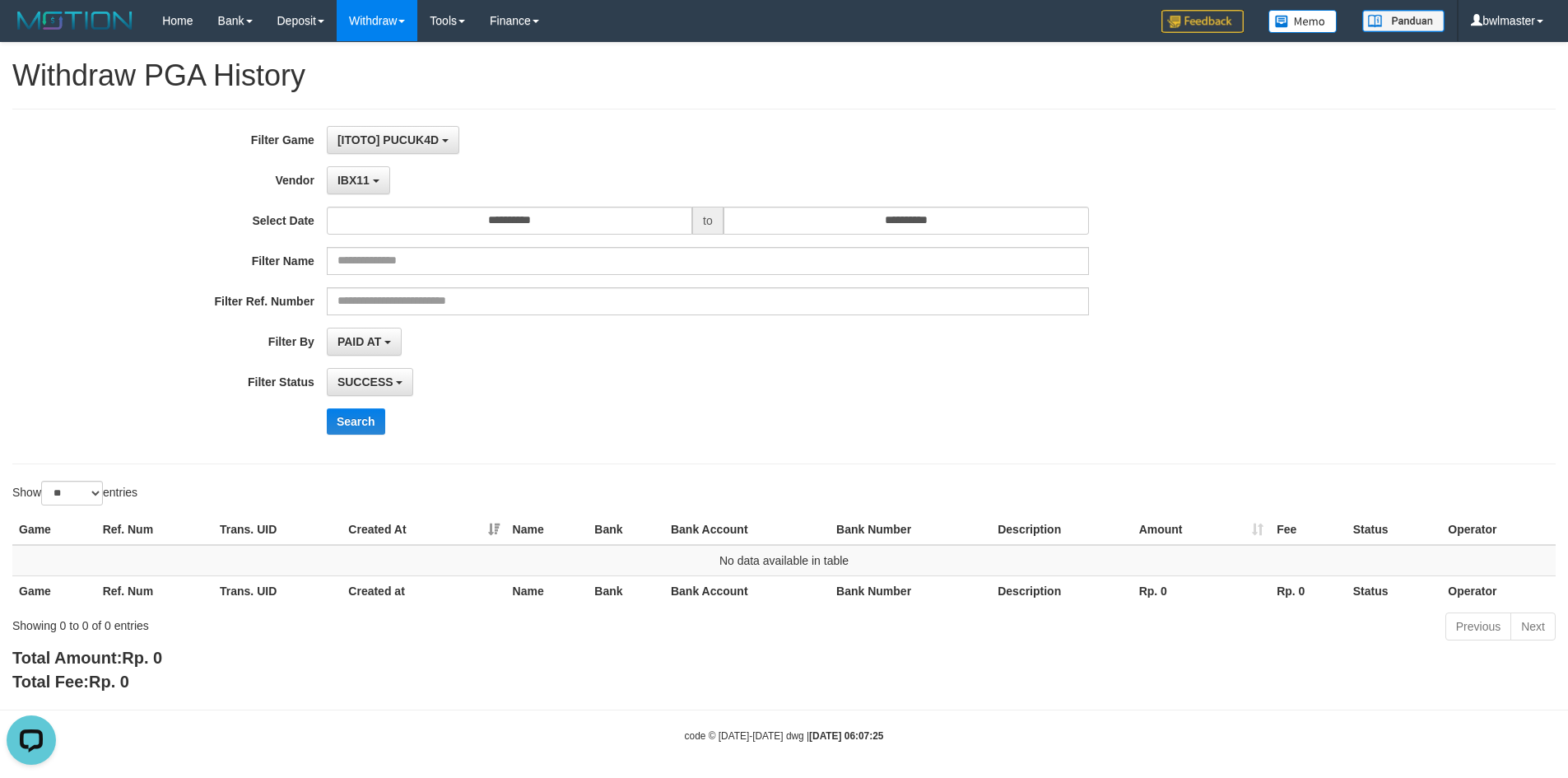 click on "**********" at bounding box center (654, 287) 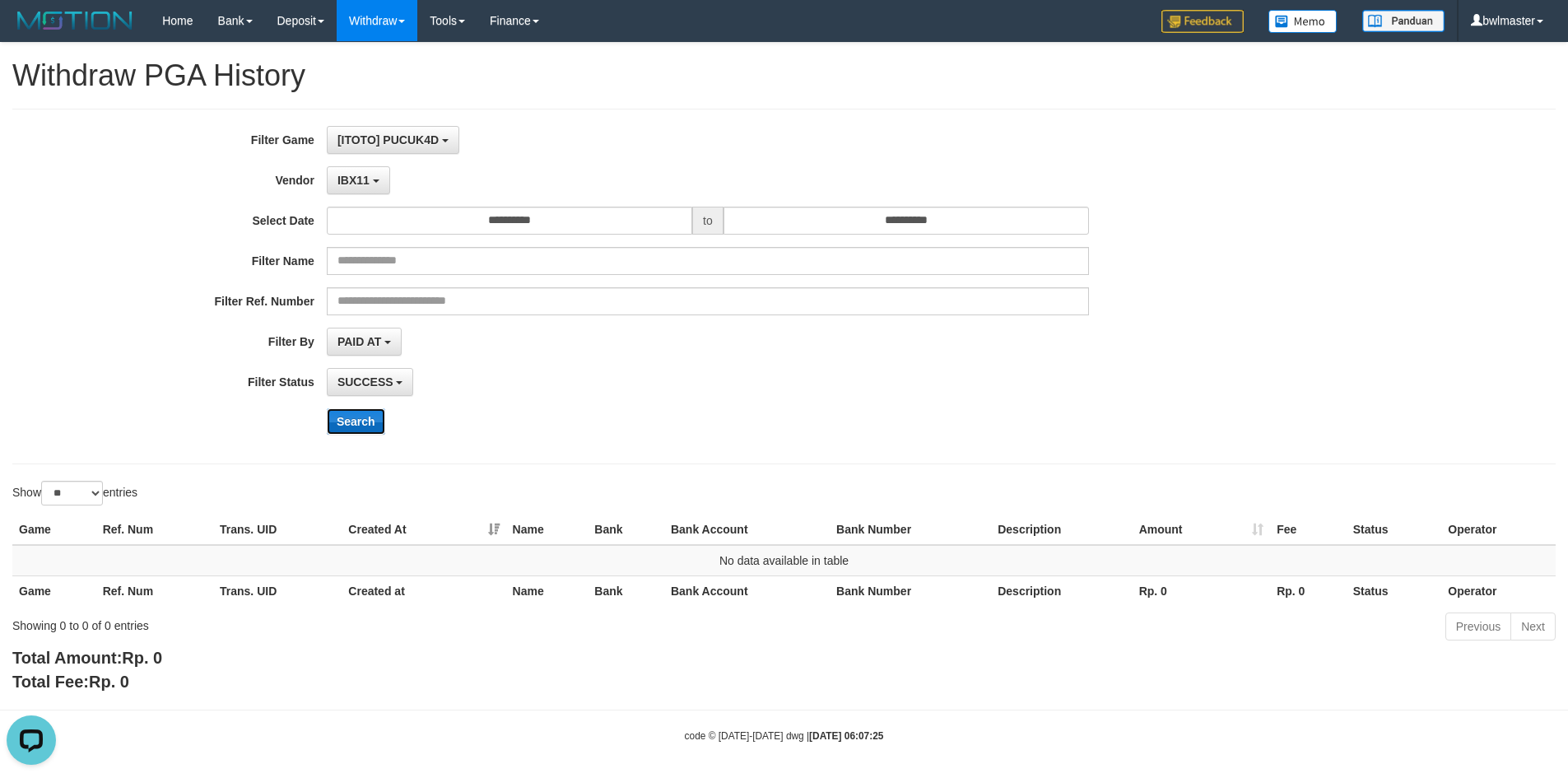 click on "Search" at bounding box center (356, 422) 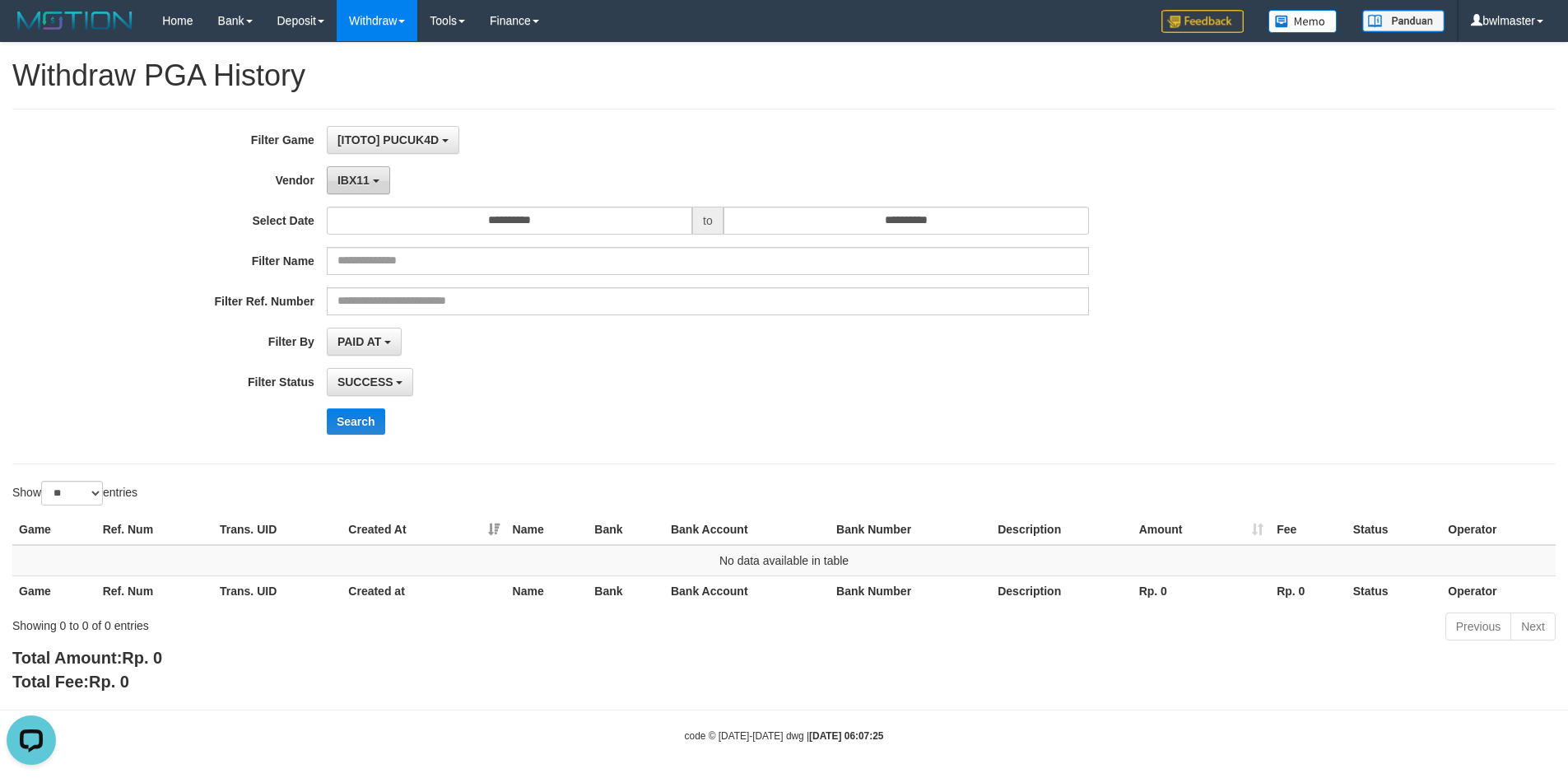 click on "IBX11" at bounding box center [358, 180] 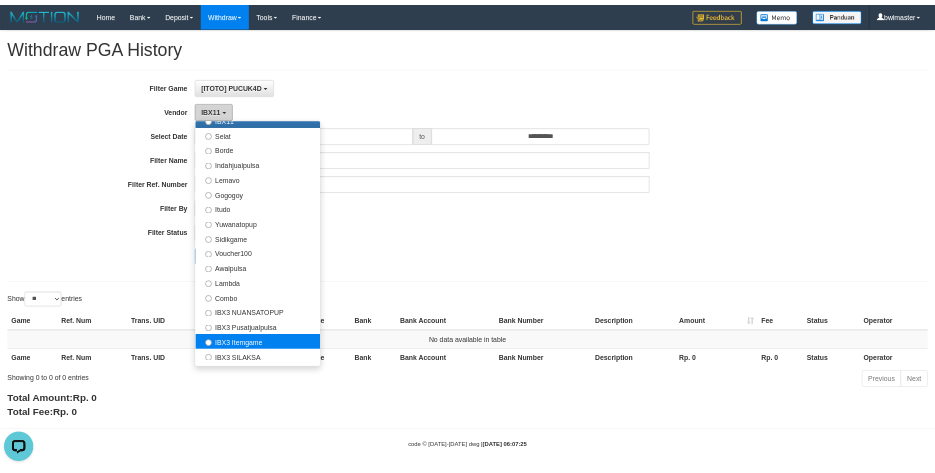 scroll, scrollTop: 686, scrollLeft: 0, axis: vertical 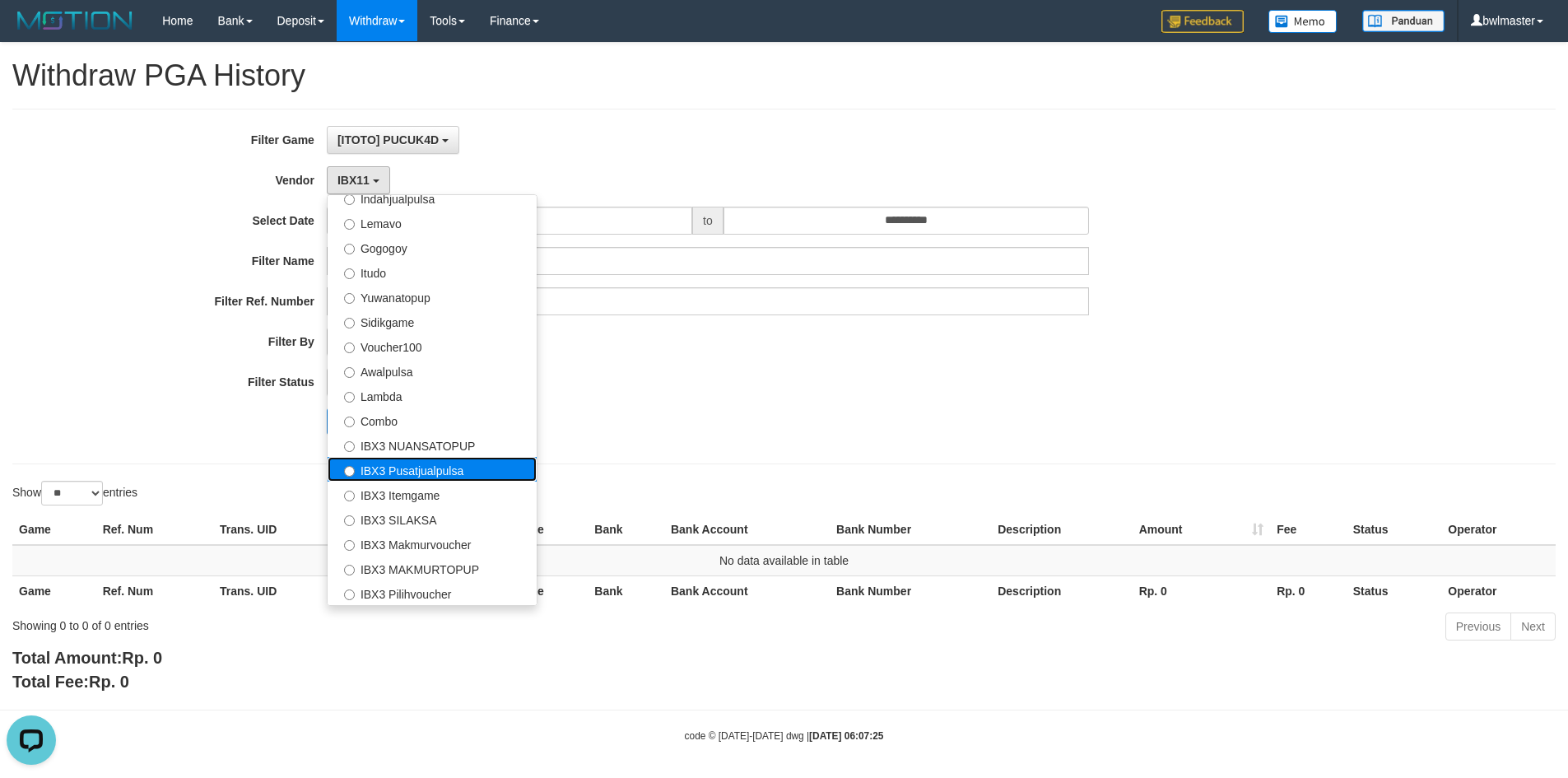 click on "IBX3 Pusatjualpulsa" at bounding box center [432, 469] 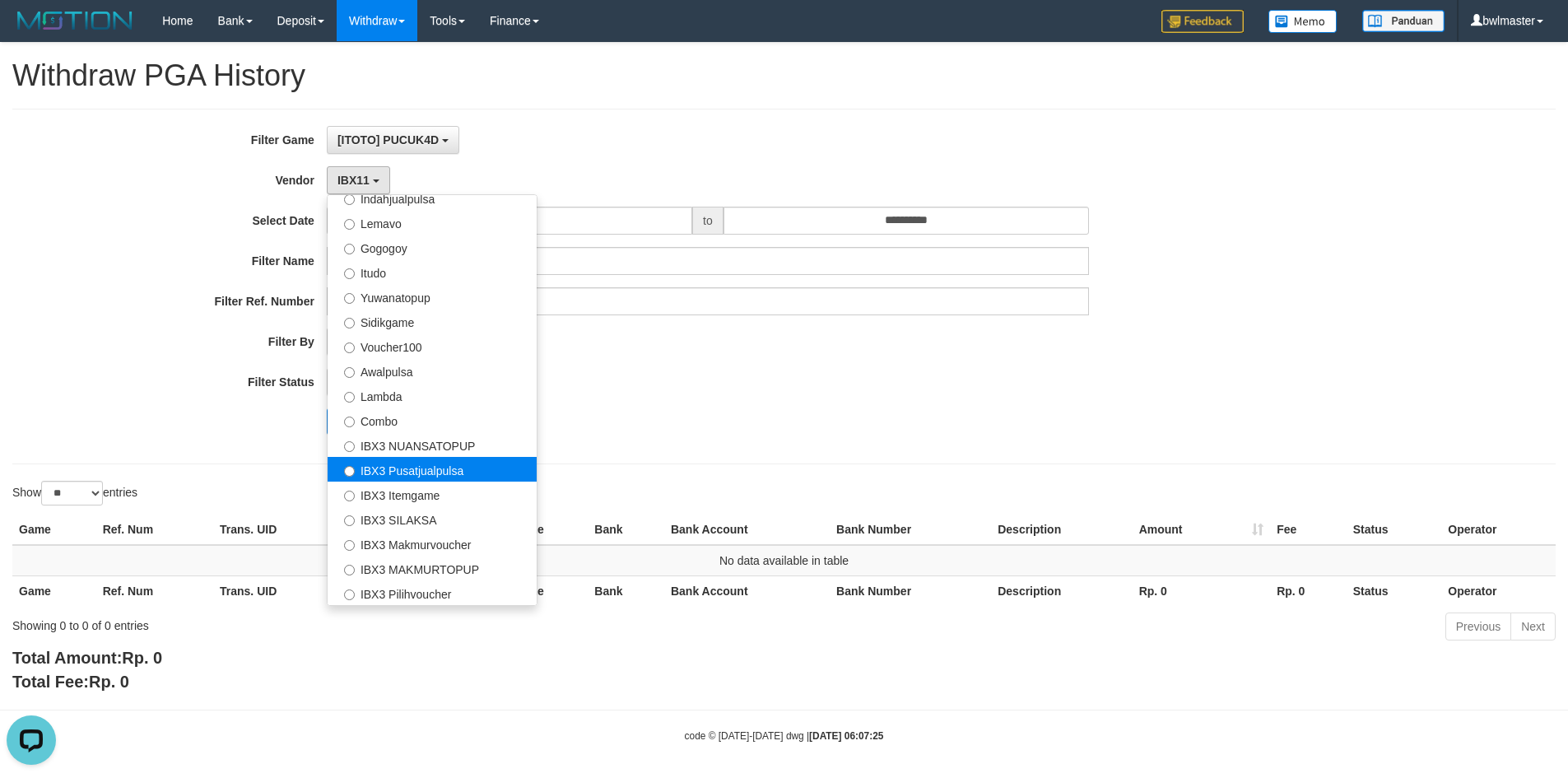 select on "**********" 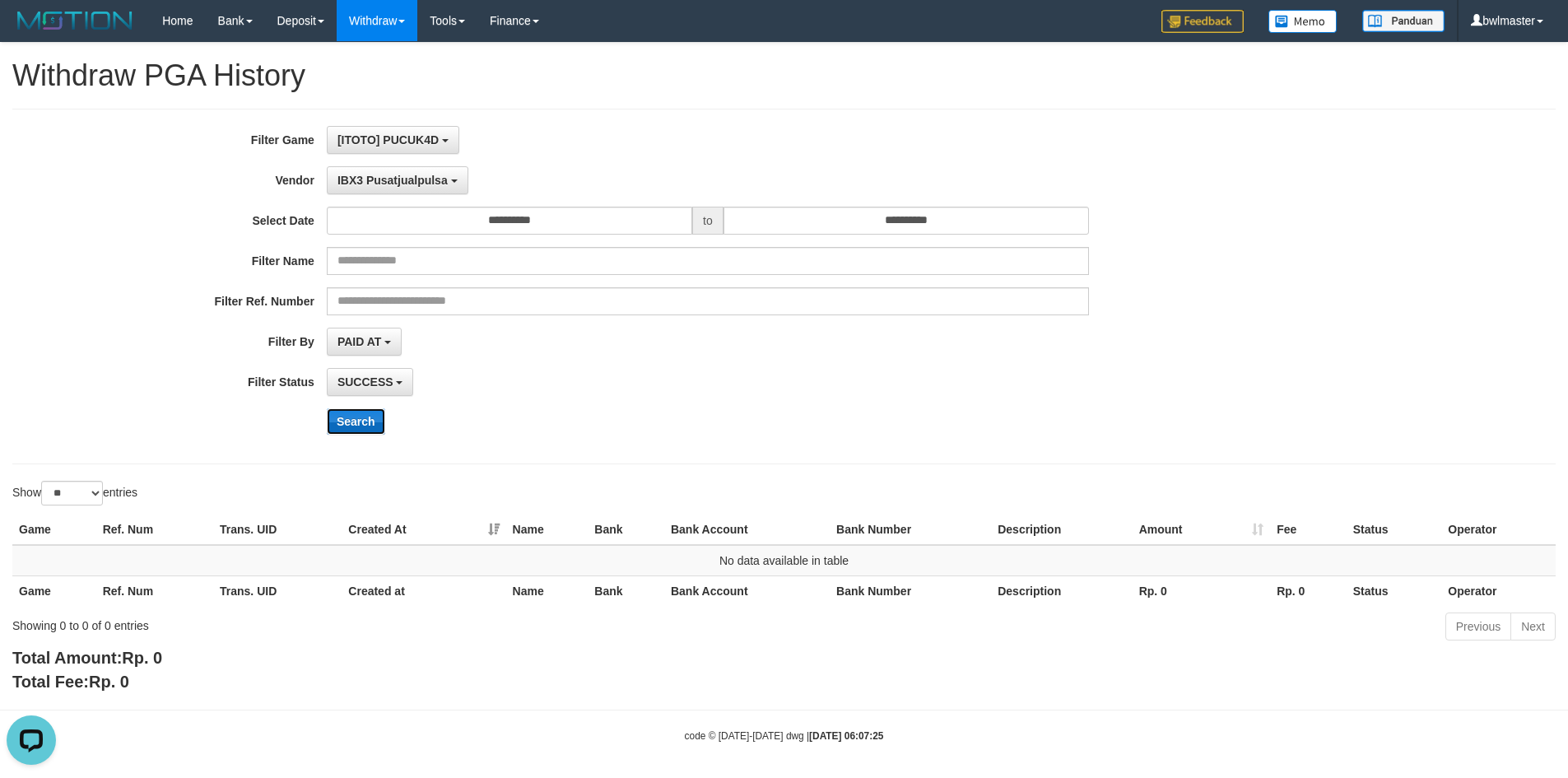 click on "Search" at bounding box center (356, 422) 